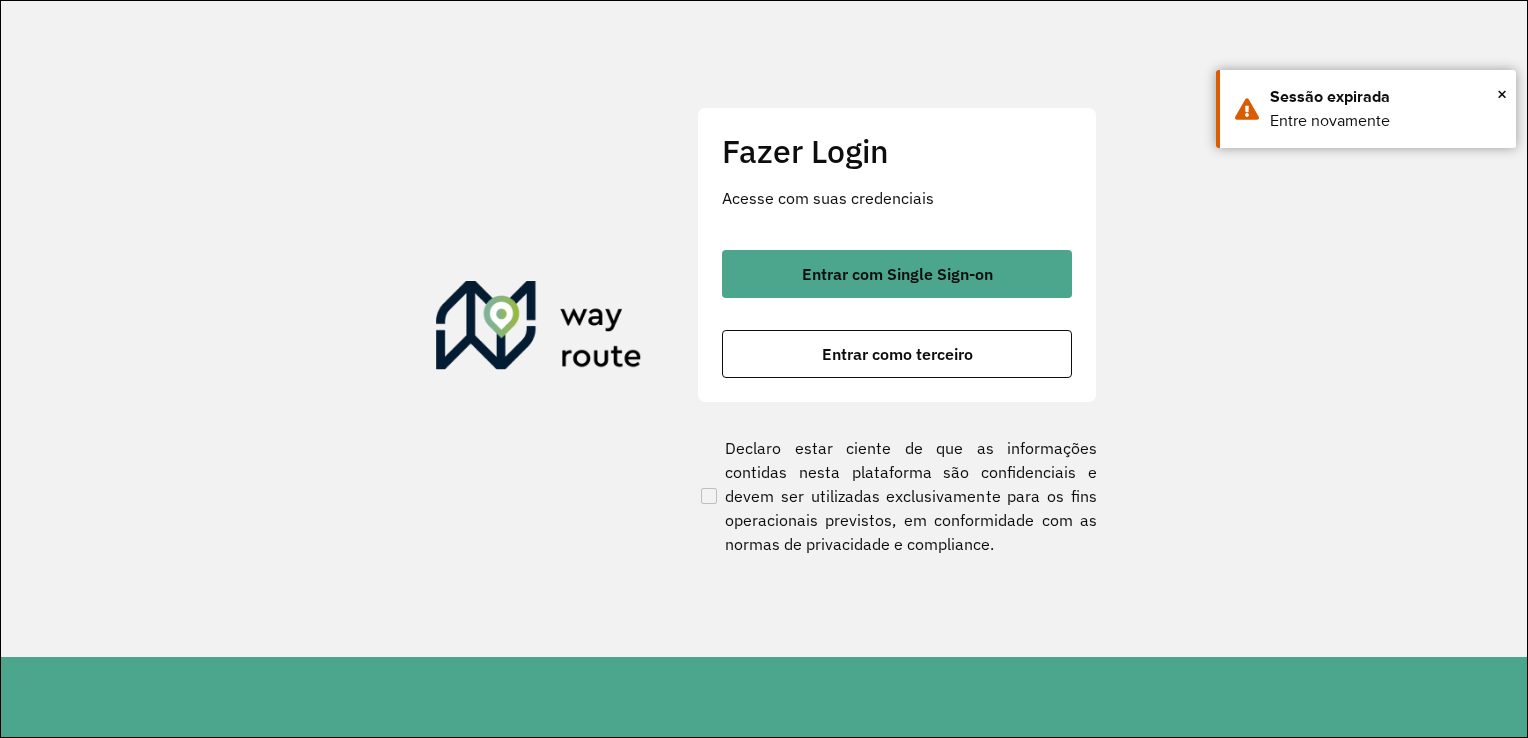 scroll, scrollTop: 0, scrollLeft: 0, axis: both 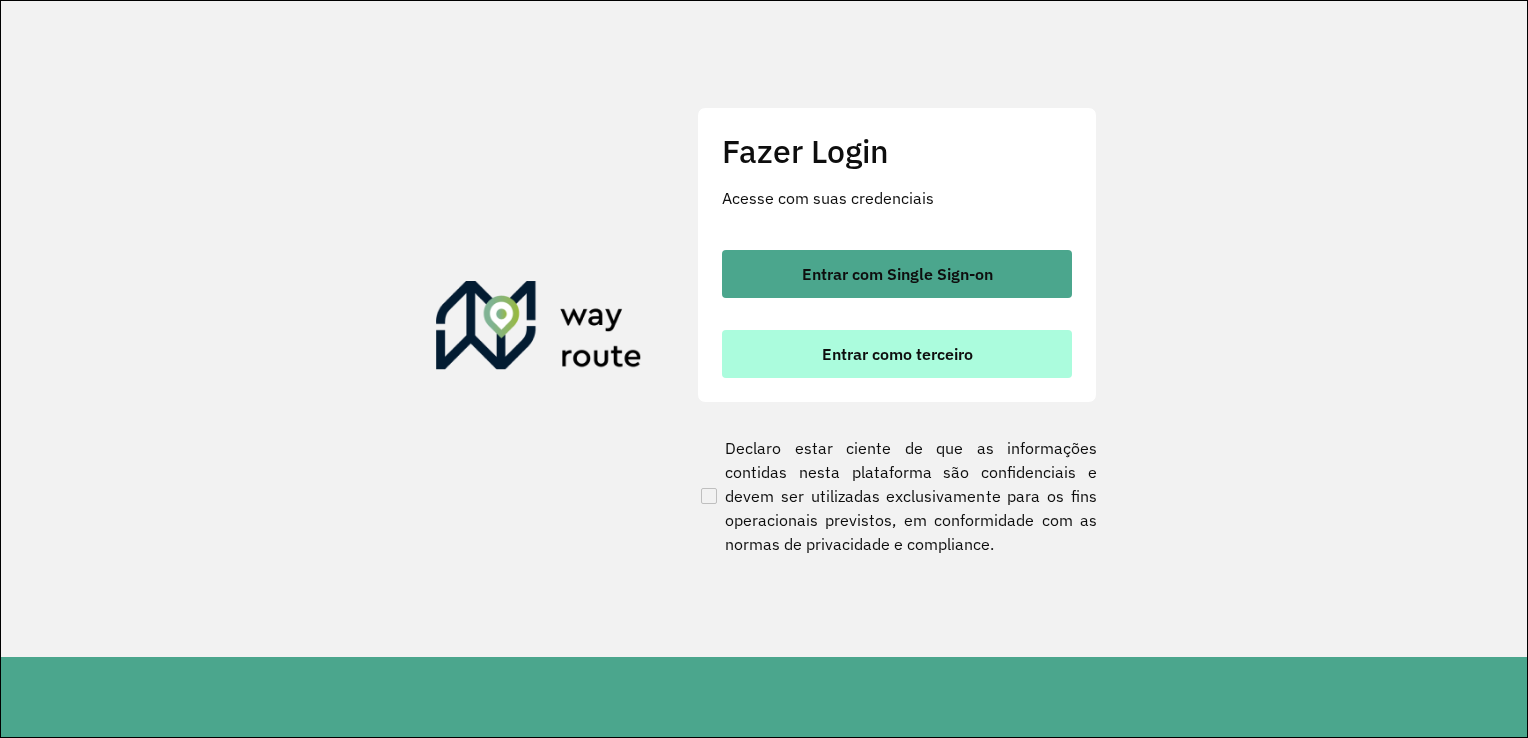 click on "Entrar como terceiro" at bounding box center (897, 354) 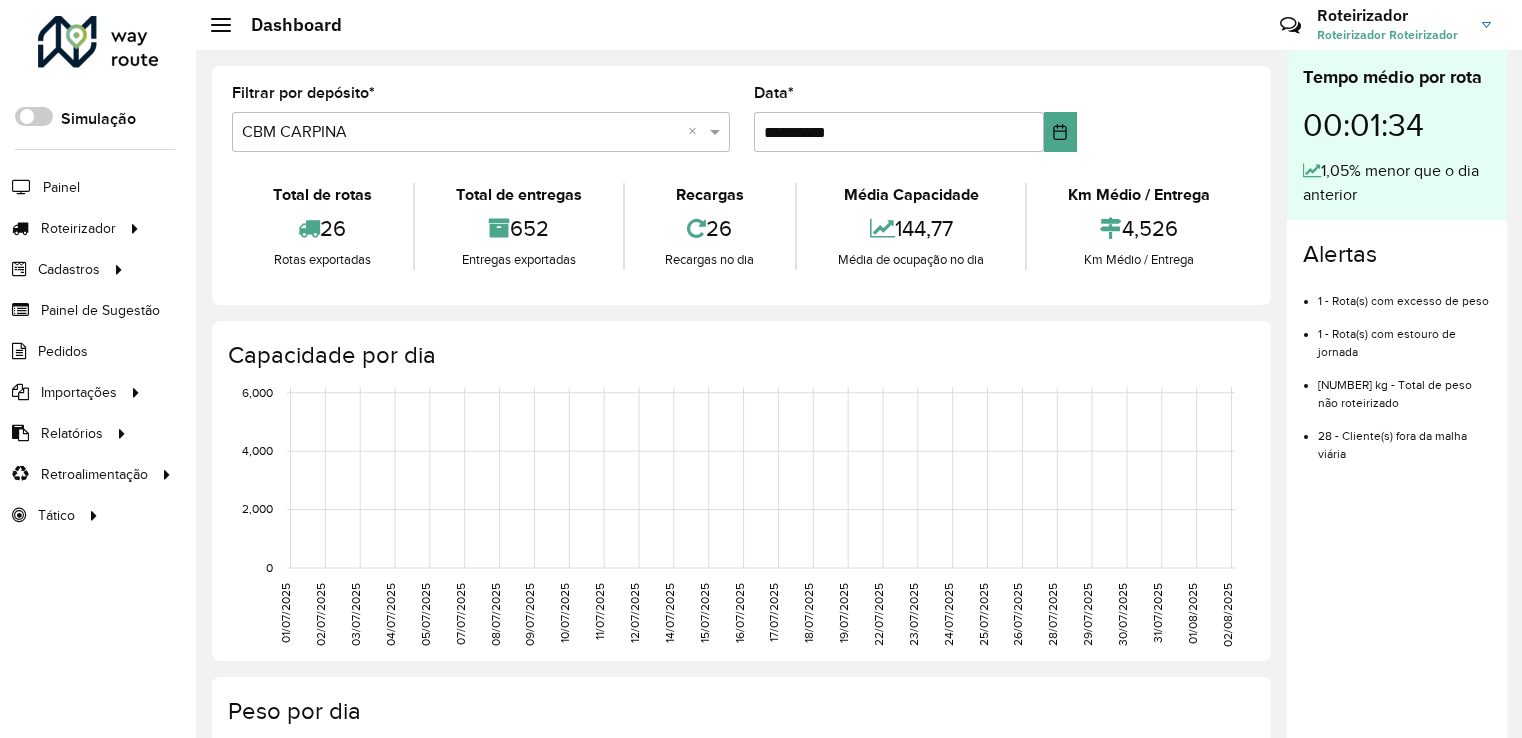 scroll, scrollTop: 0, scrollLeft: 0, axis: both 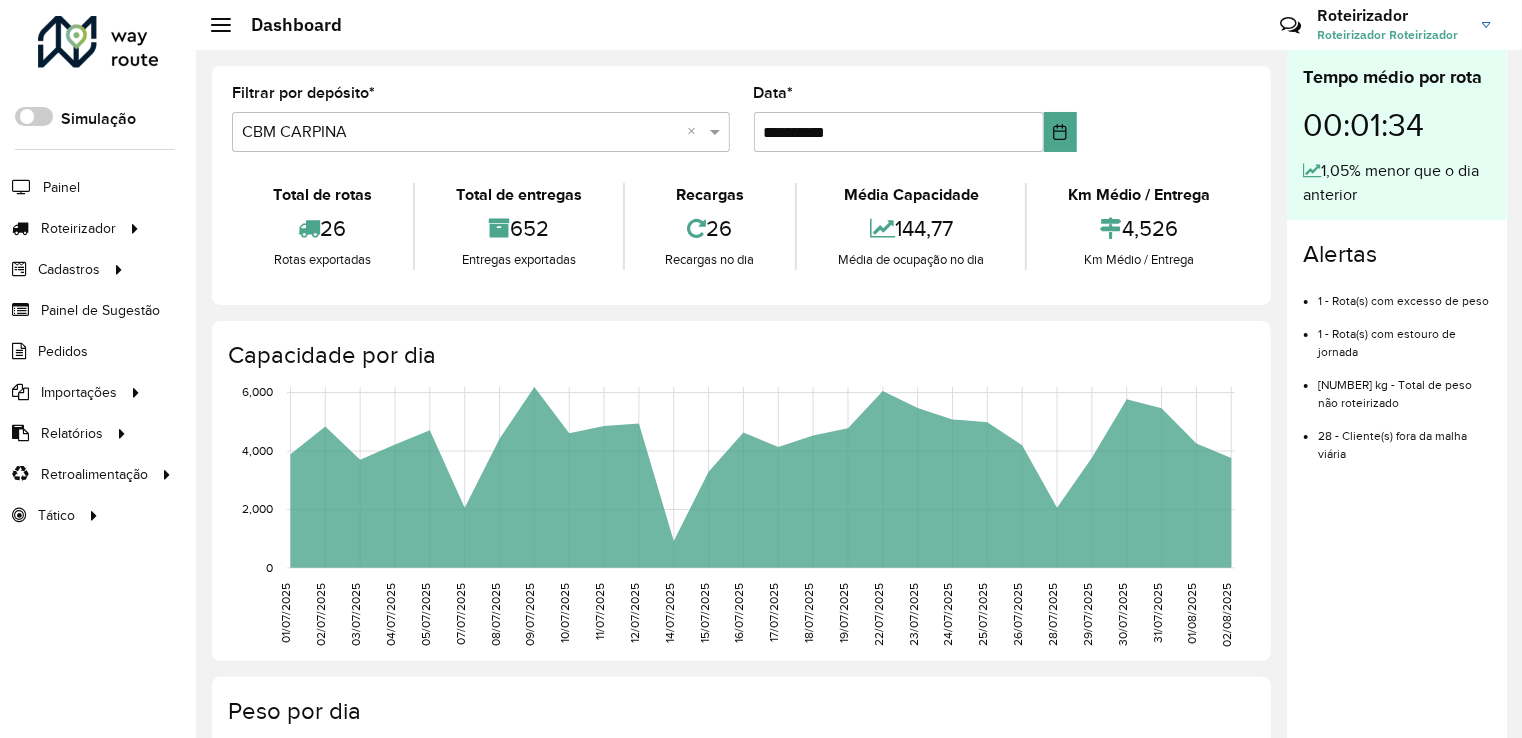 click at bounding box center (461, 133) 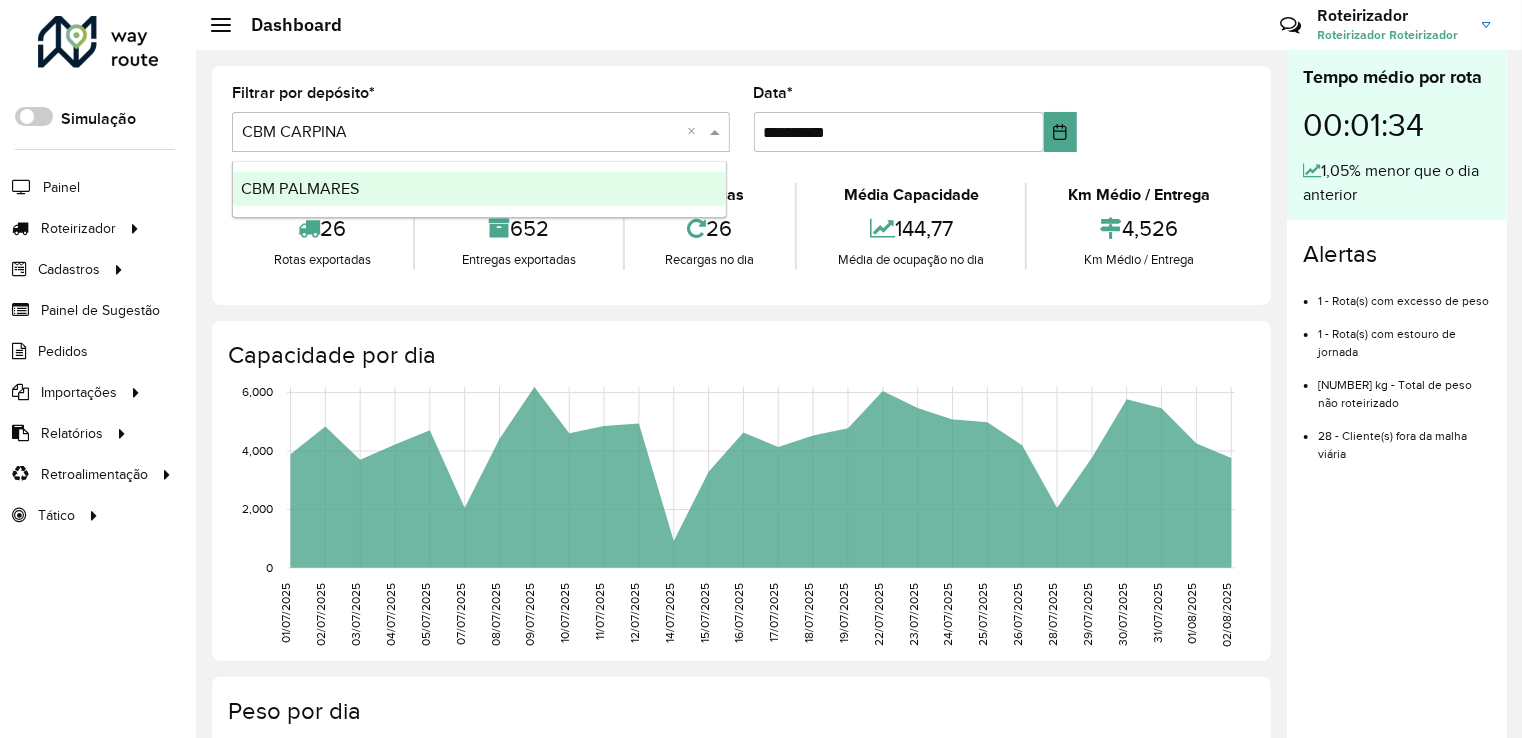 click on "CBM PALMARES" at bounding box center (300, 188) 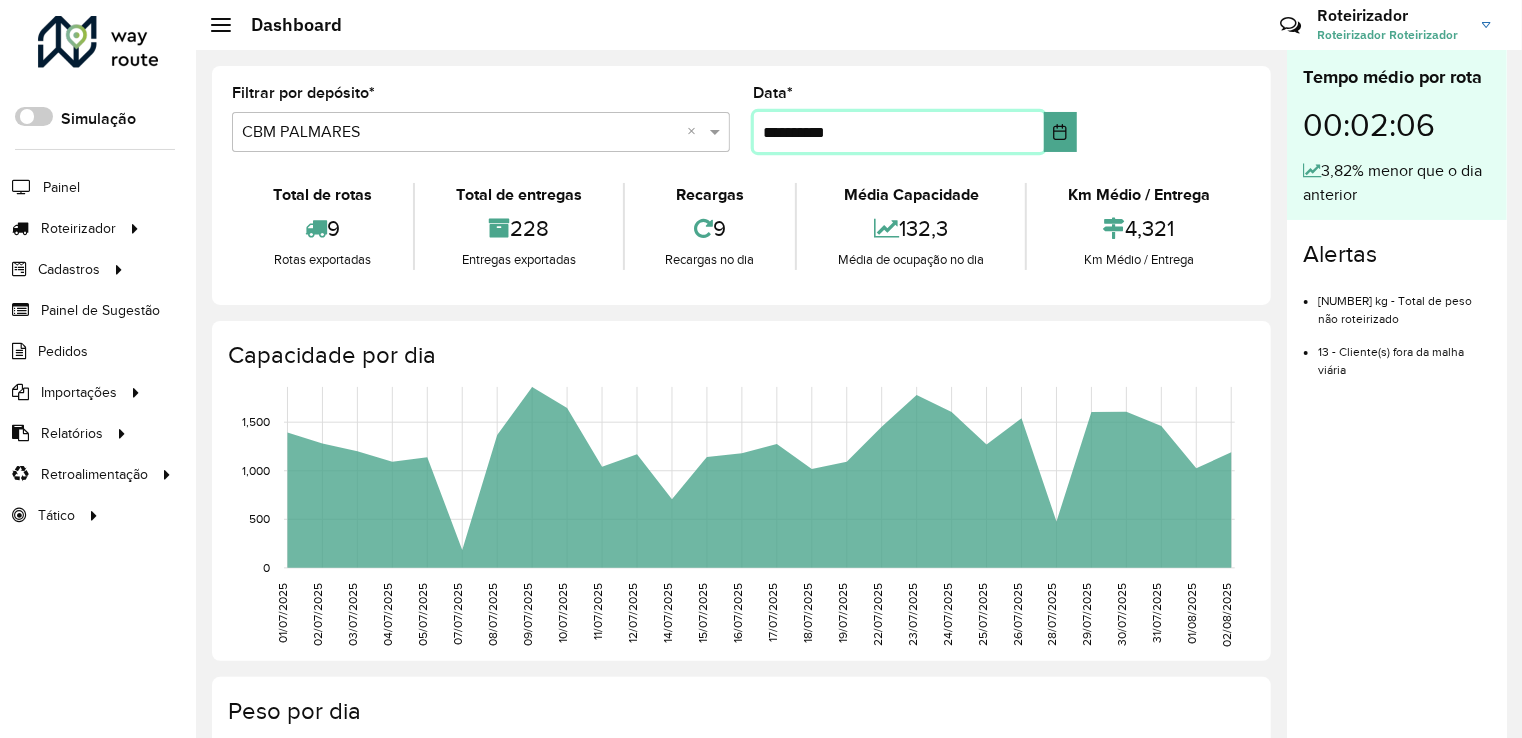 click on "**********" at bounding box center (899, 132) 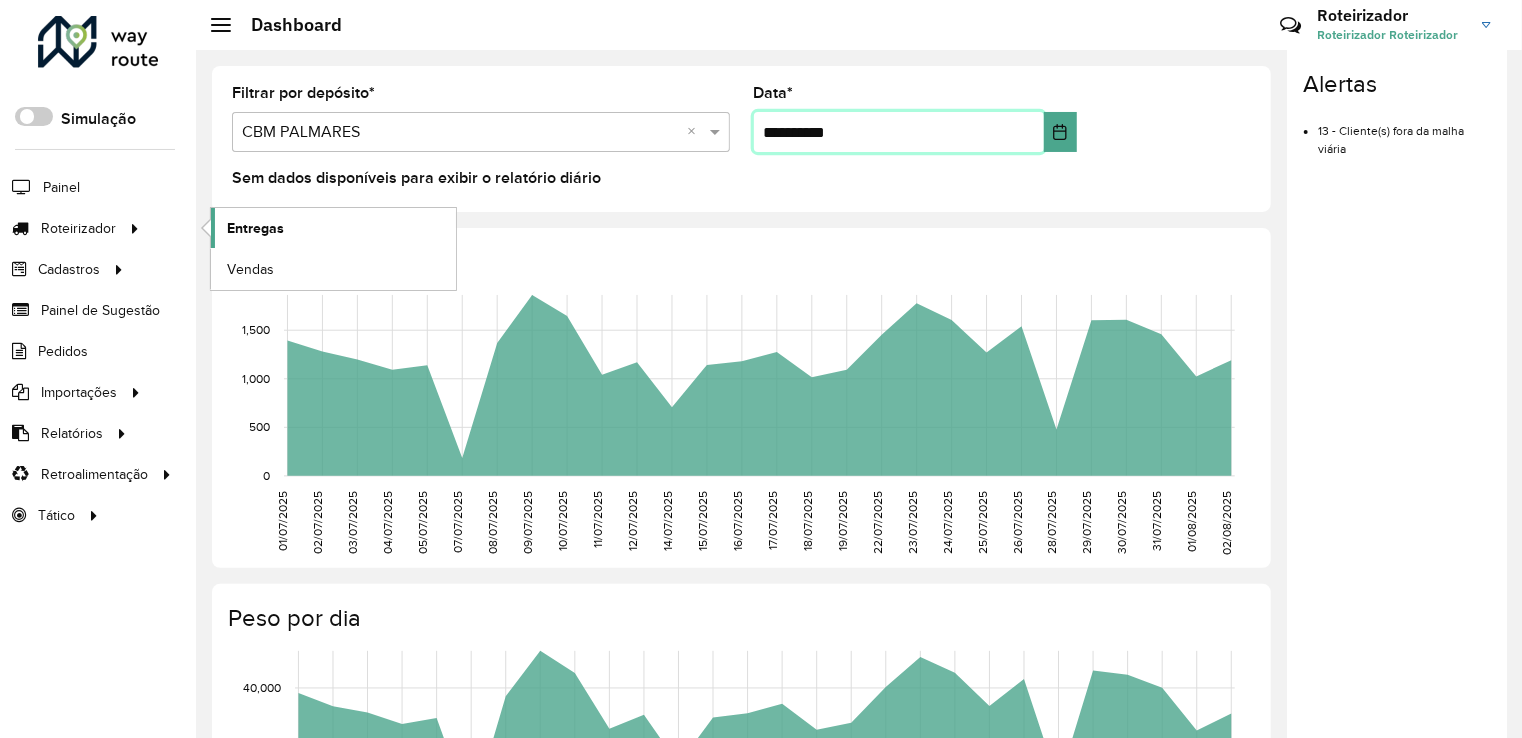type on "**********" 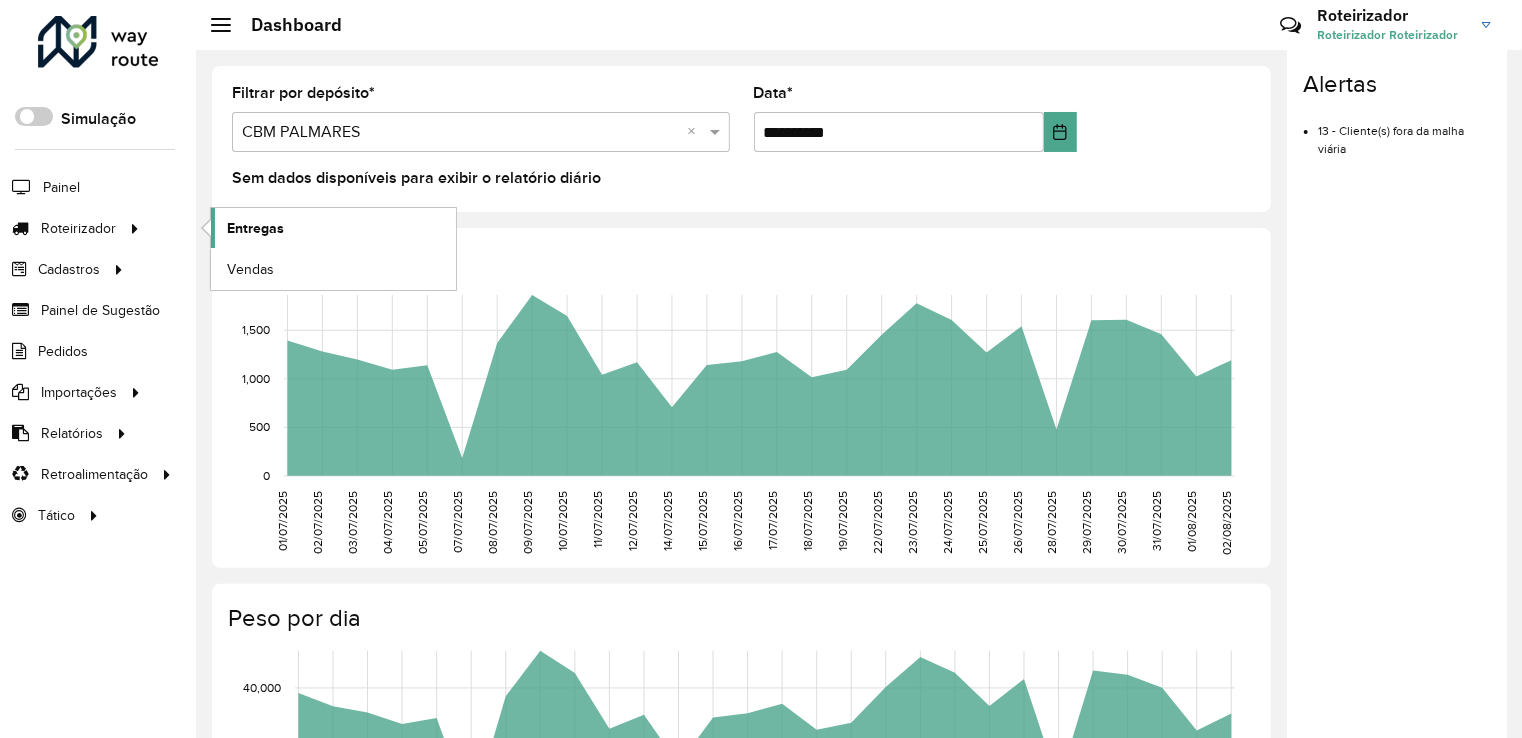 click on "Entregas" 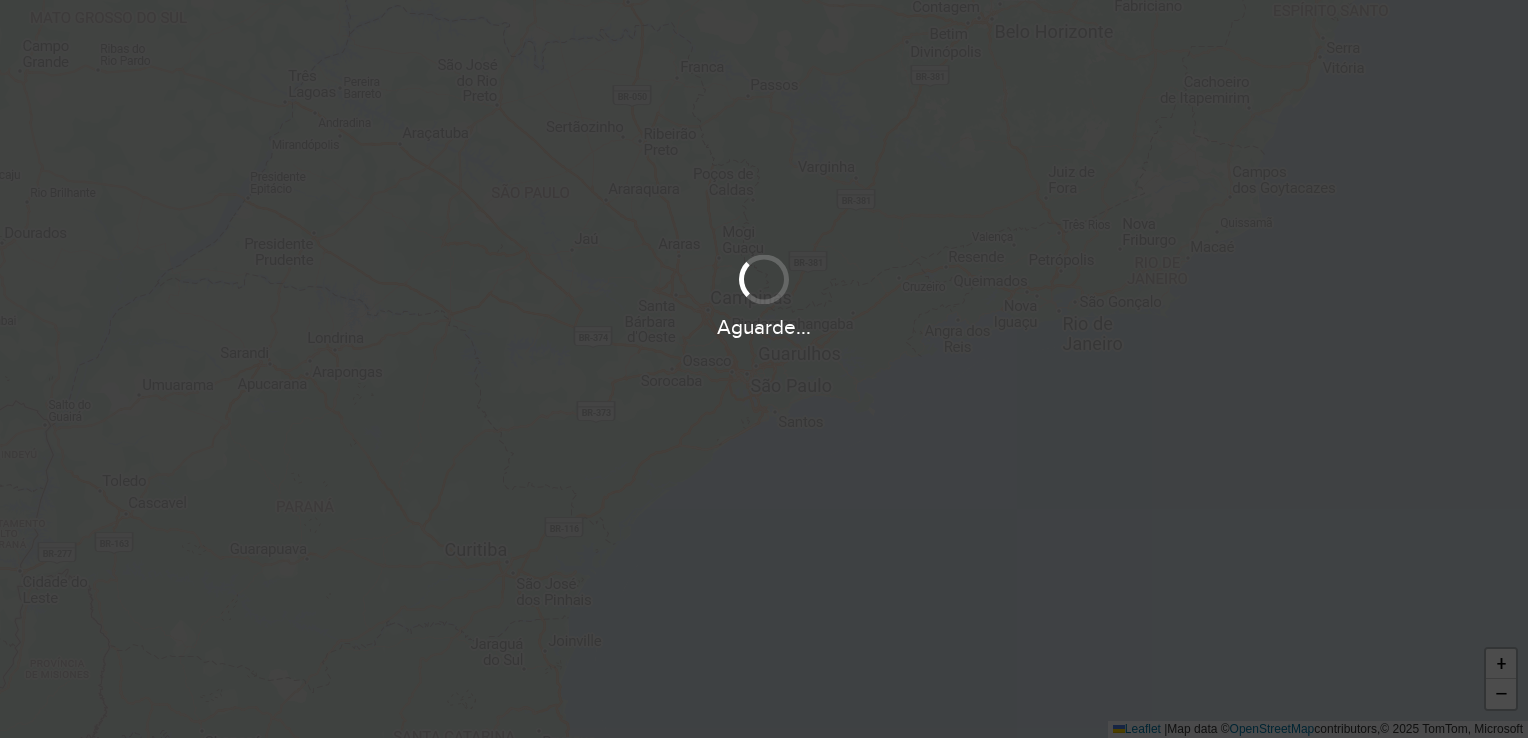 scroll, scrollTop: 0, scrollLeft: 0, axis: both 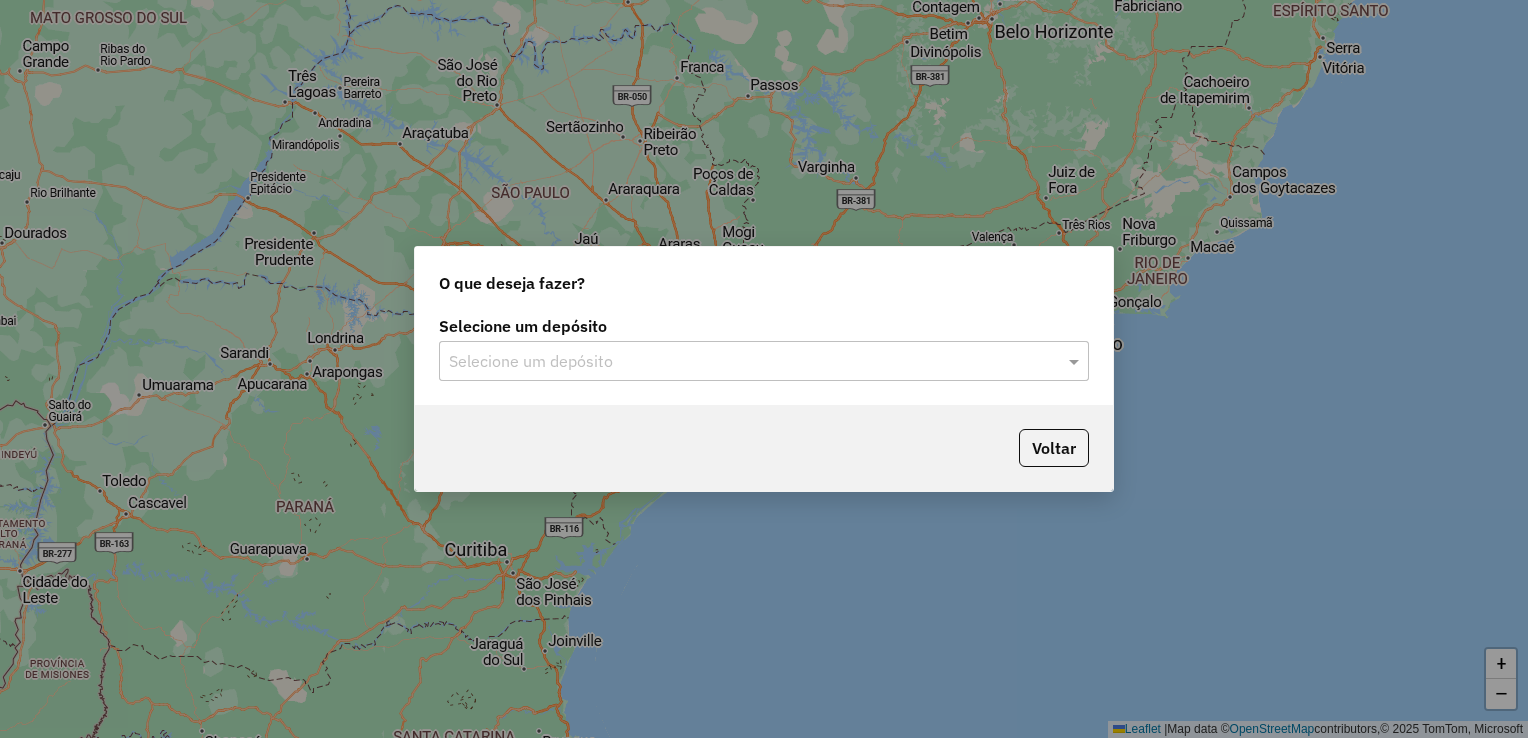 click on "Selecione um depósito" 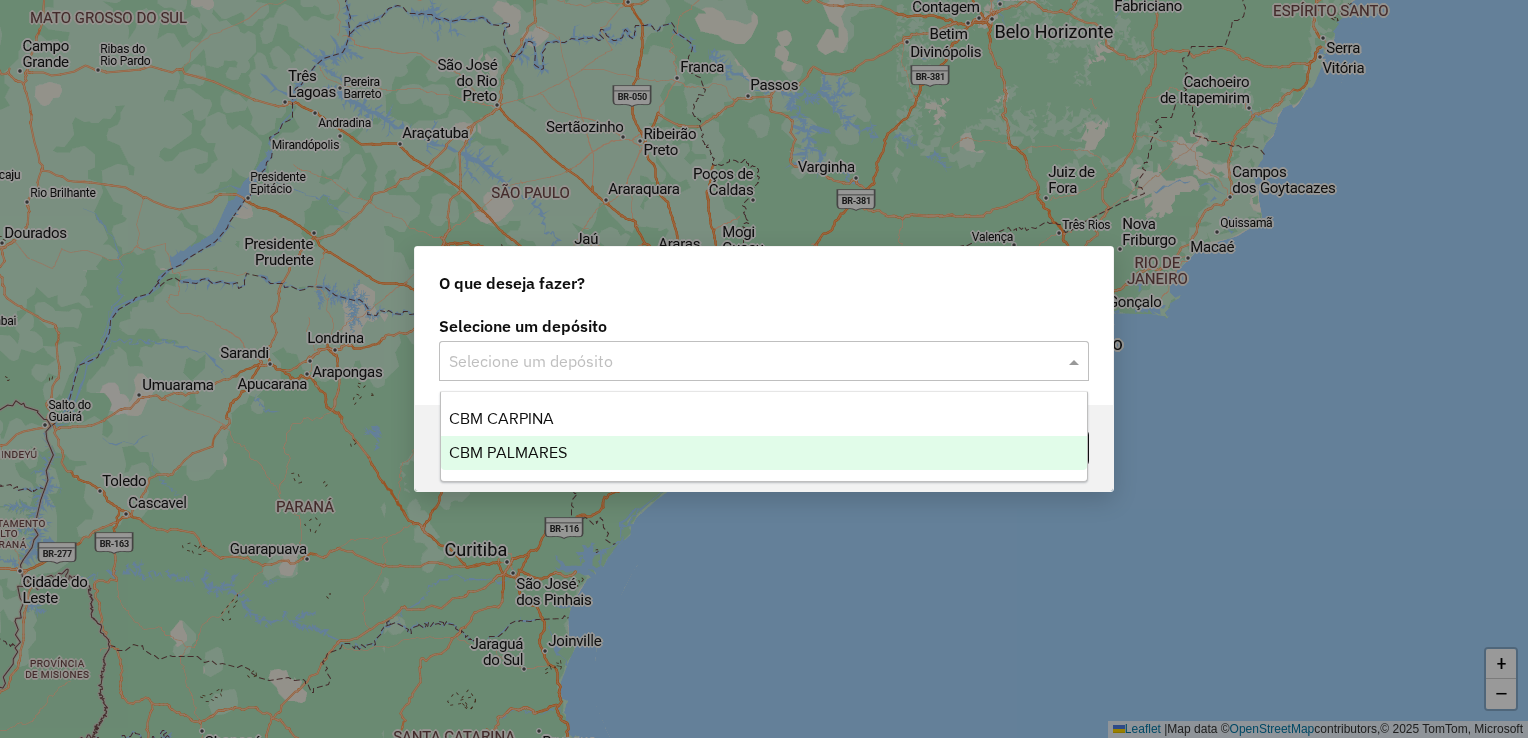 click on "CBM PALMARES" at bounding box center (508, 452) 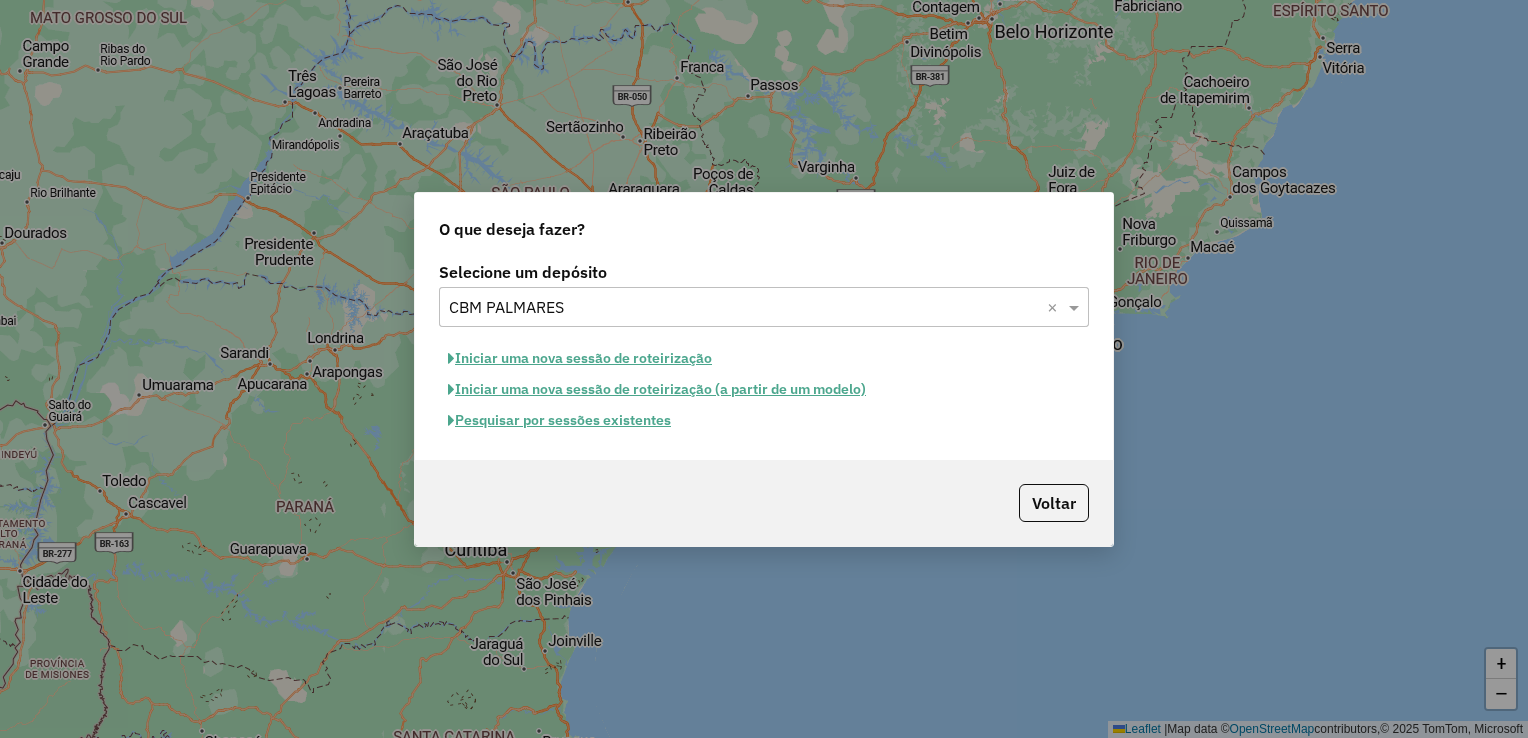 click on "Iniciar uma nova sessão de roteirização" 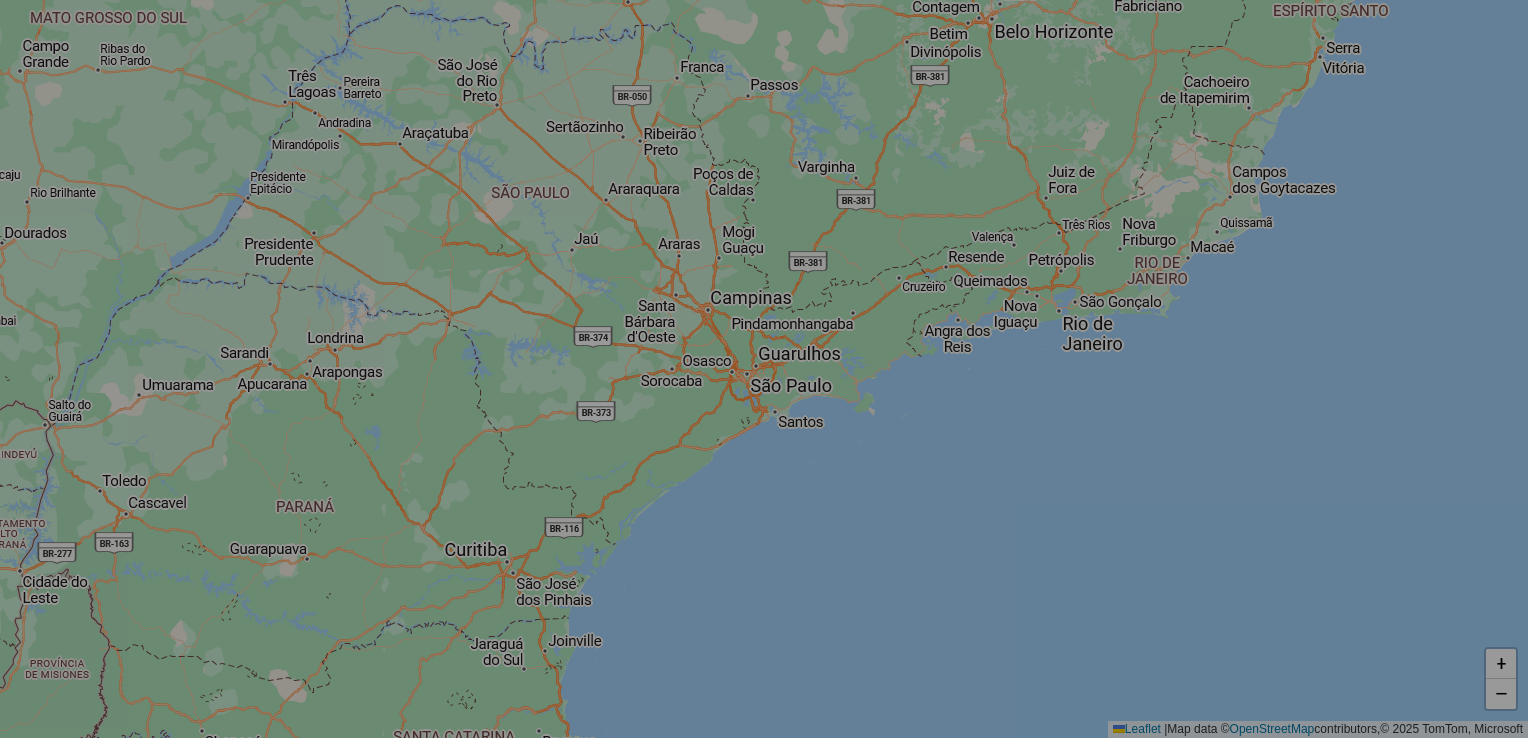 select on "*" 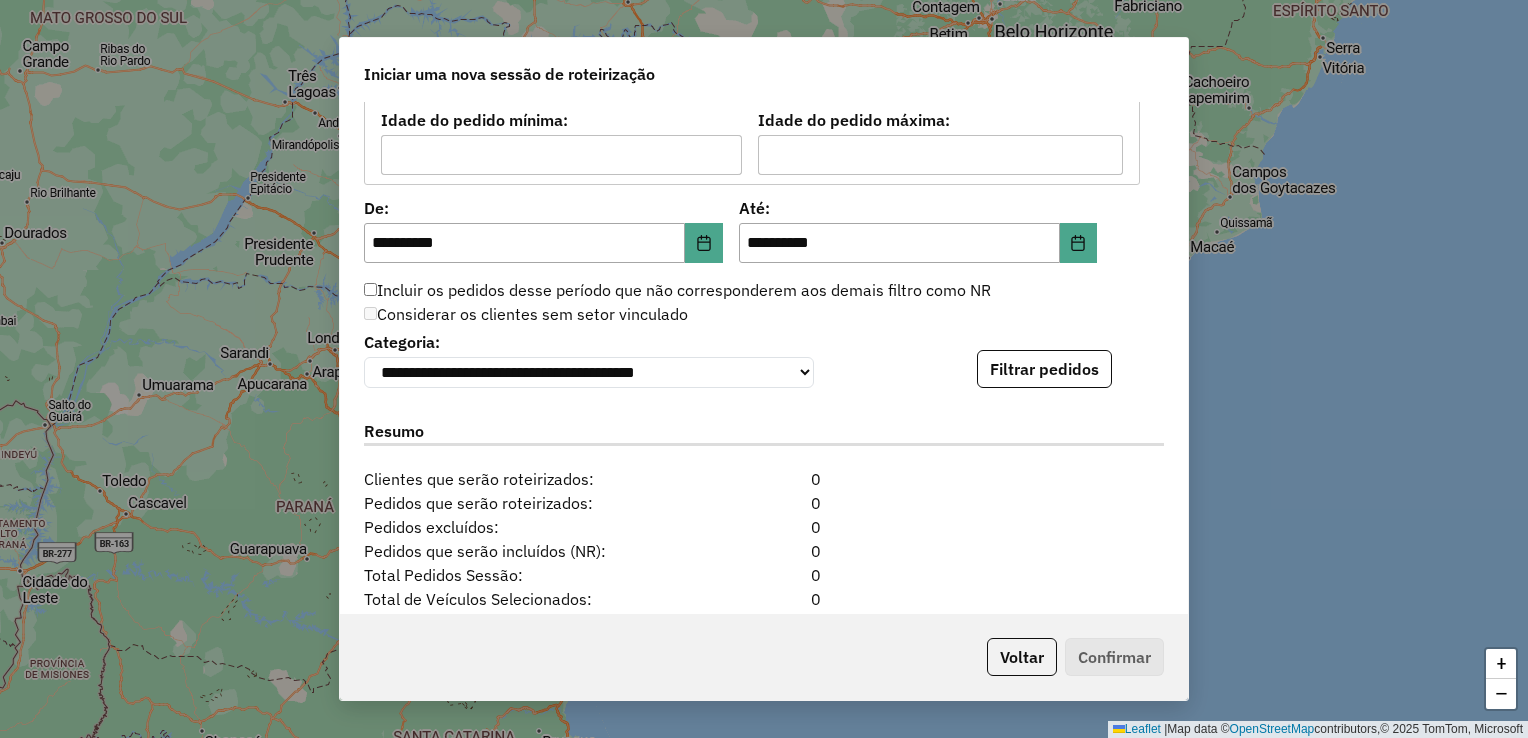 scroll, scrollTop: 1900, scrollLeft: 0, axis: vertical 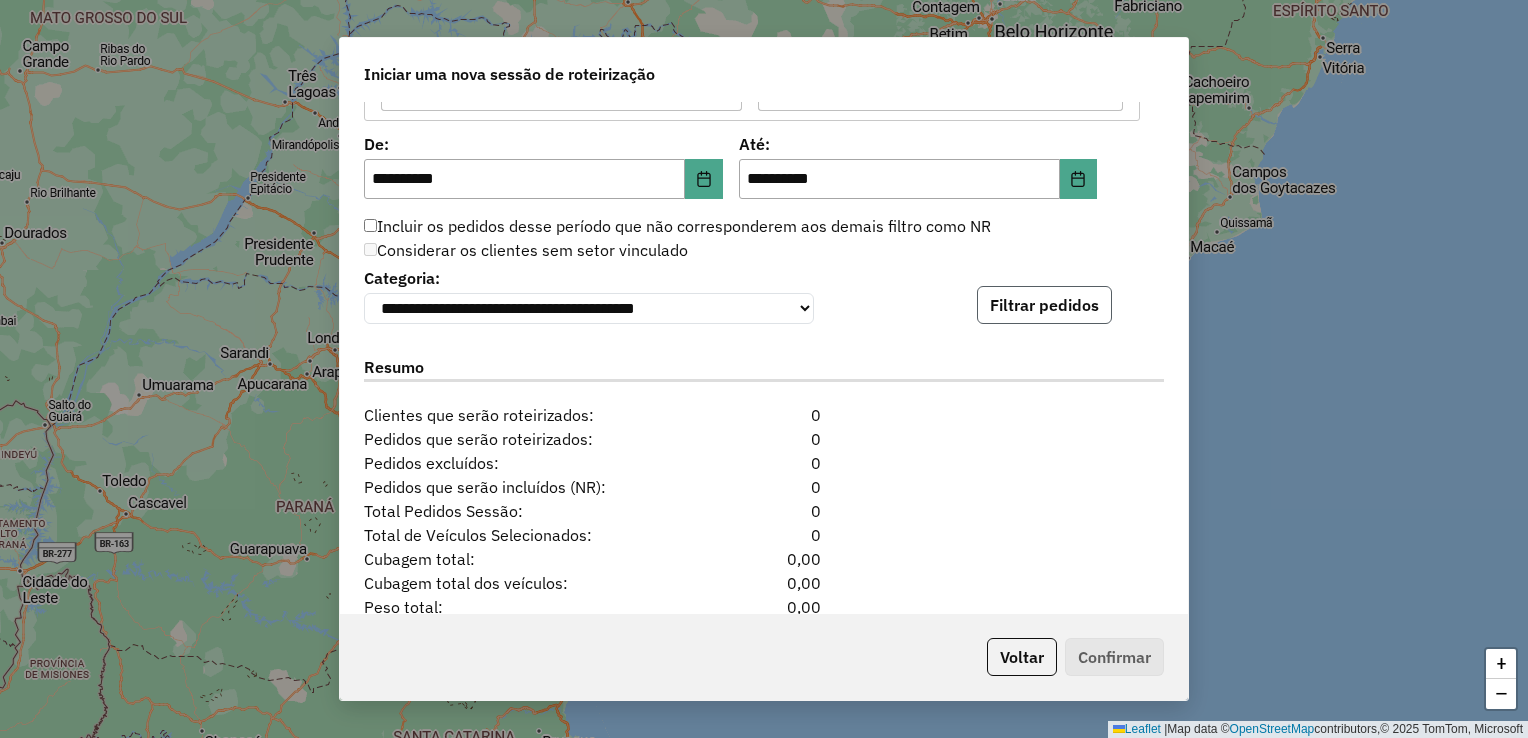click on "Filtrar pedidos" 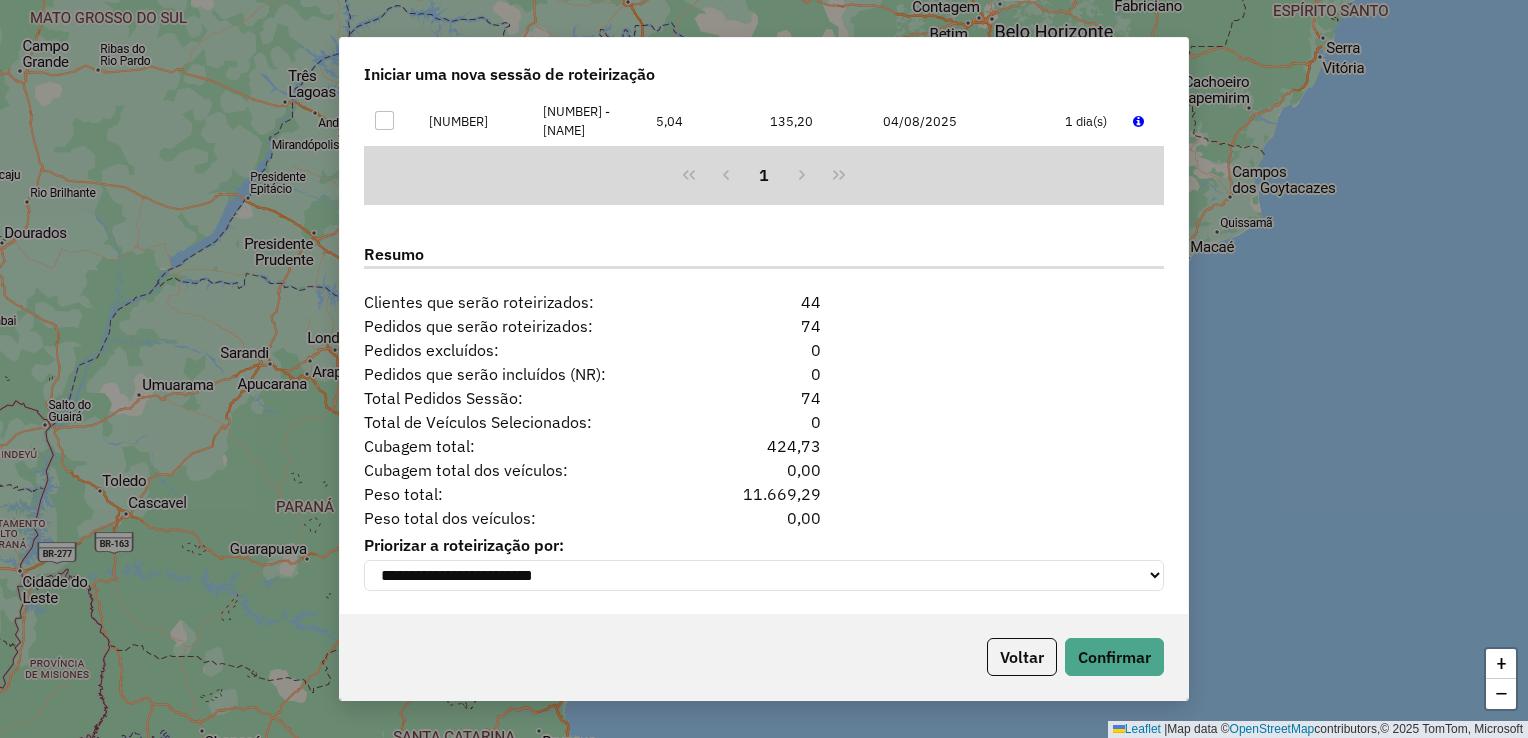scroll, scrollTop: 2433, scrollLeft: 0, axis: vertical 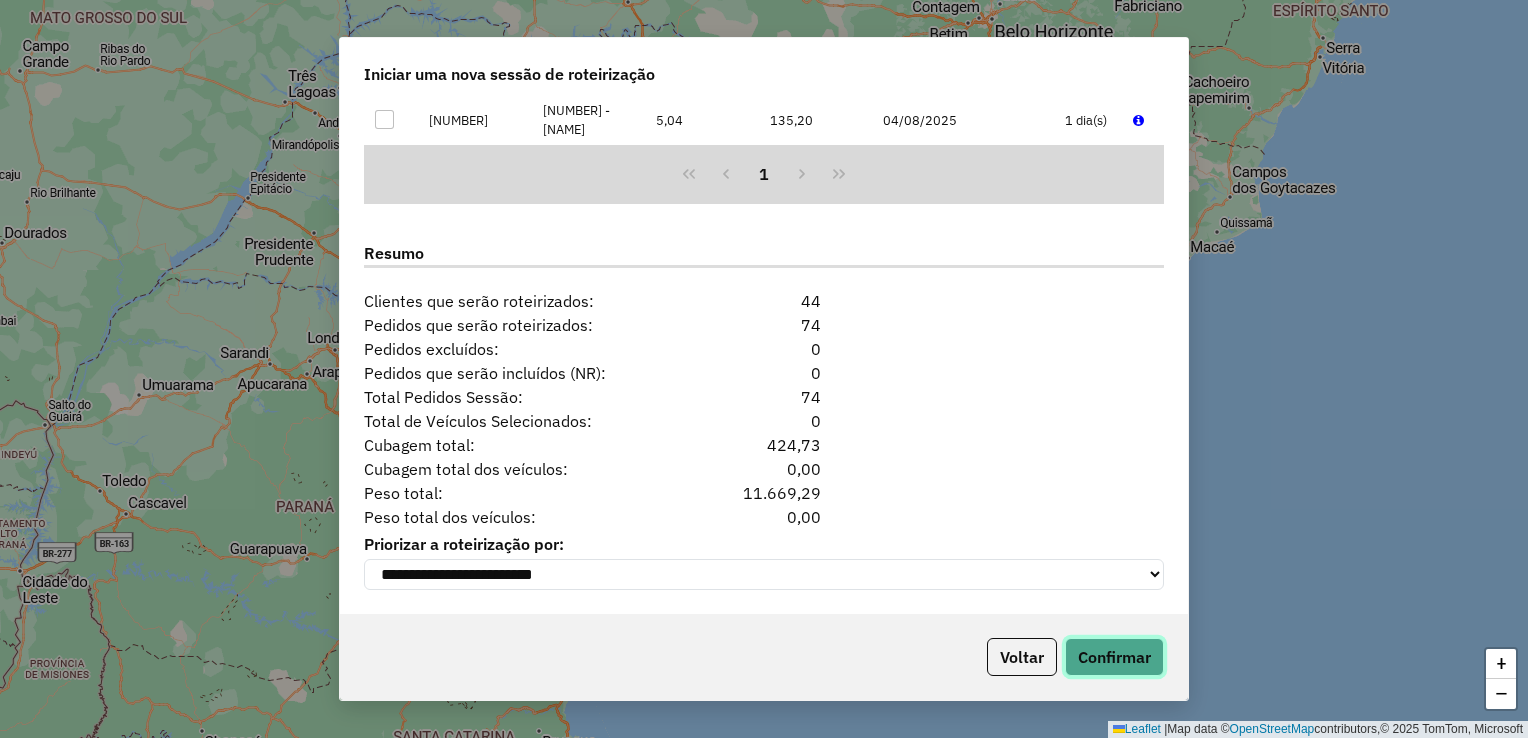 click on "Confirmar" 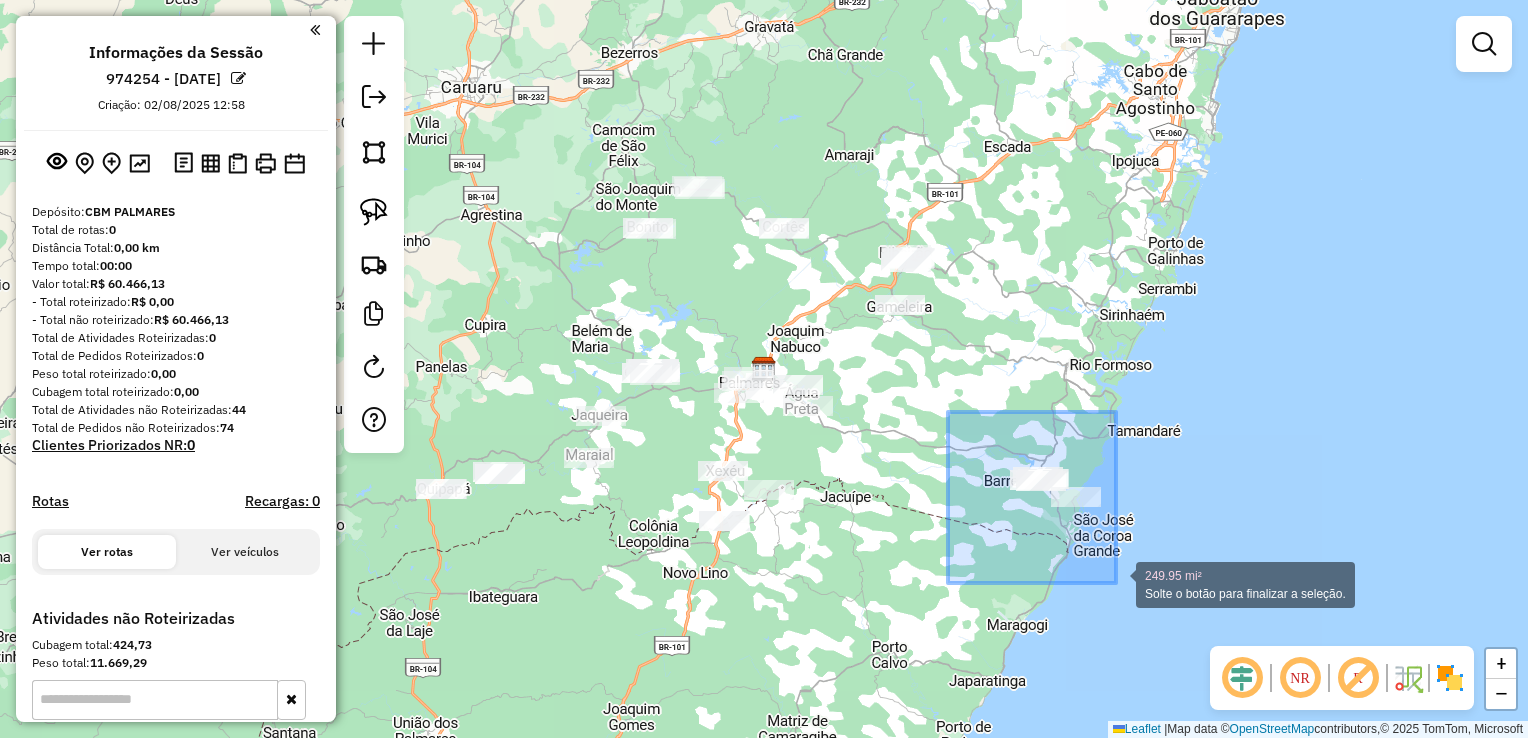 drag, startPoint x: 948, startPoint y: 412, endPoint x: 1116, endPoint y: 583, distance: 239.71858 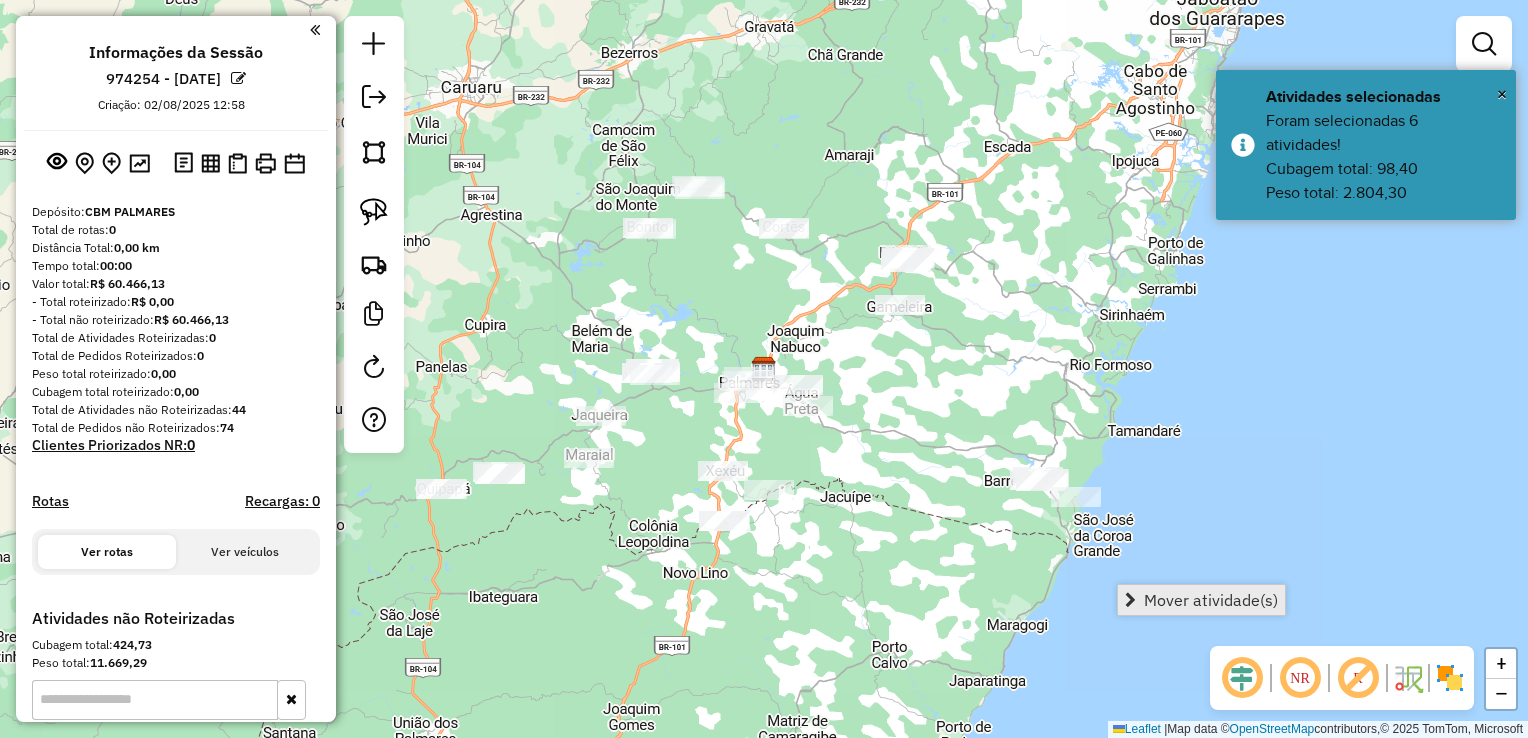 click on "Mover atividade(s)" at bounding box center (1211, 600) 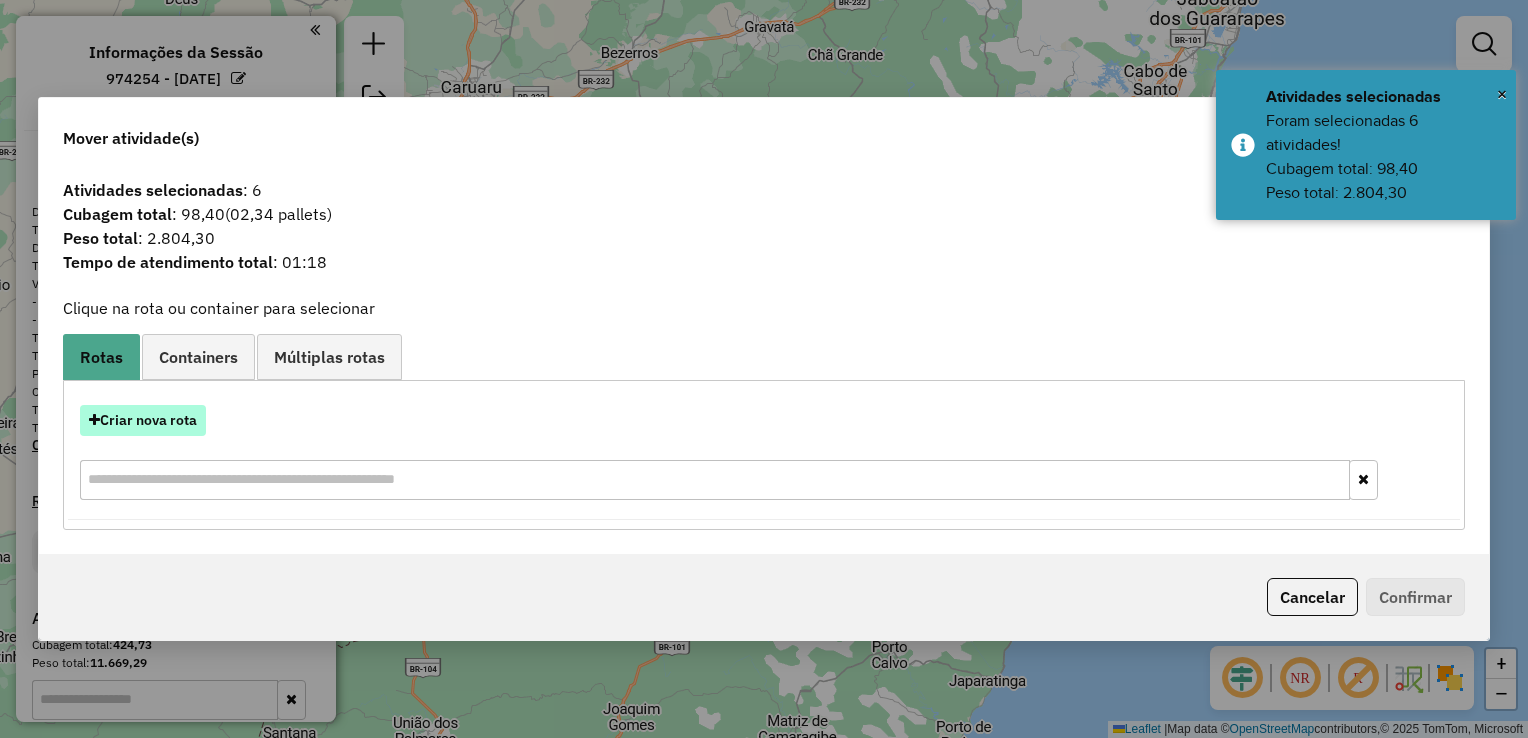 click on "Criar nova rota" at bounding box center [143, 420] 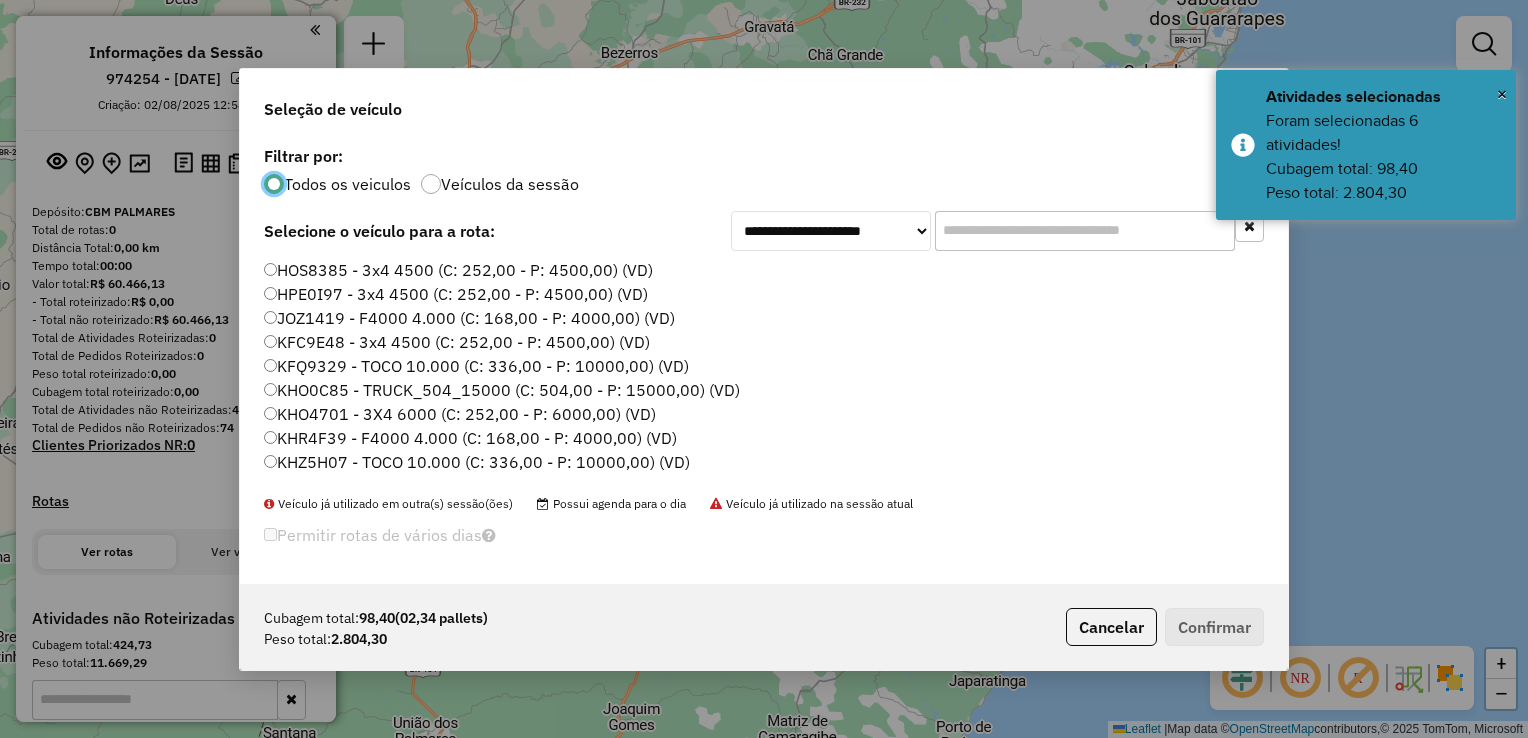 scroll, scrollTop: 10, scrollLeft: 6, axis: both 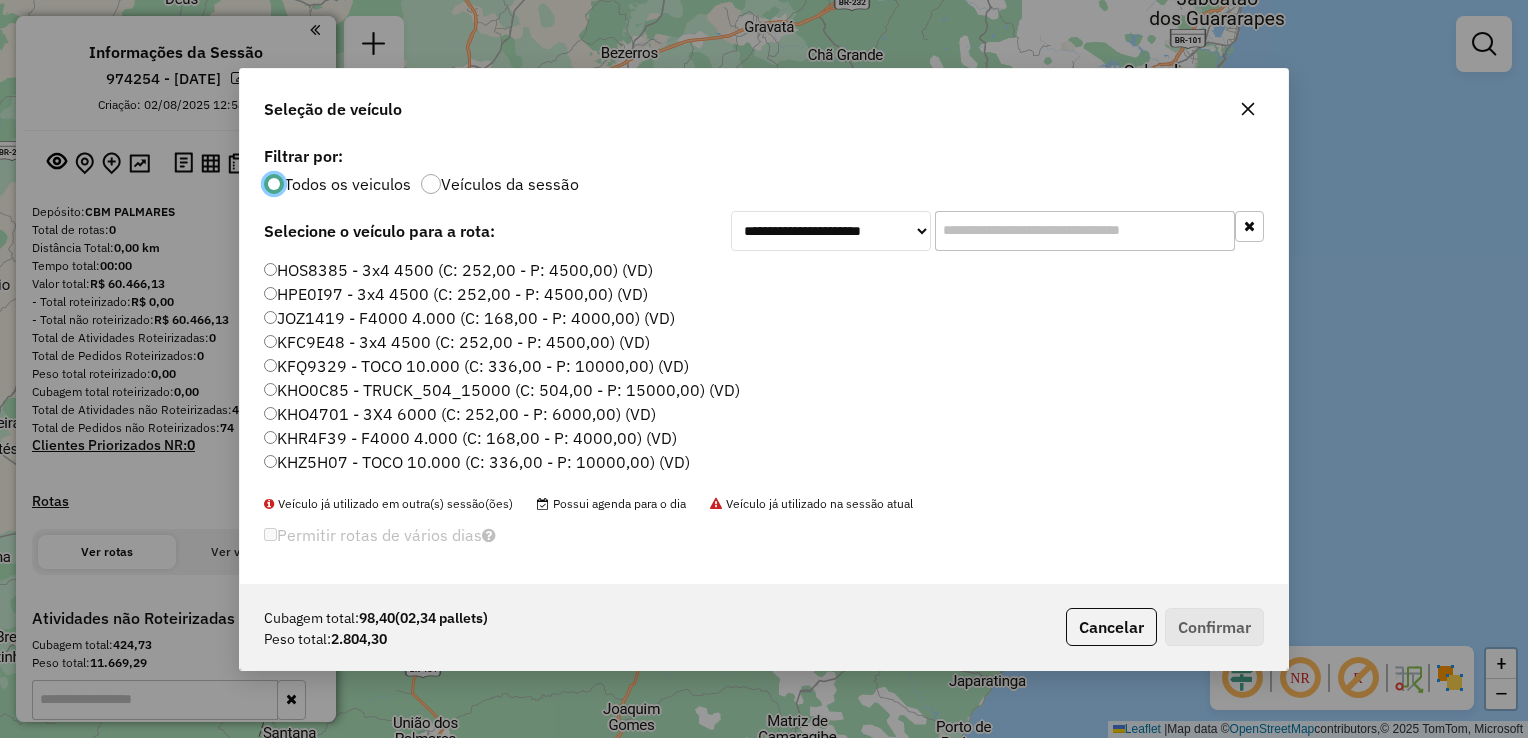 click 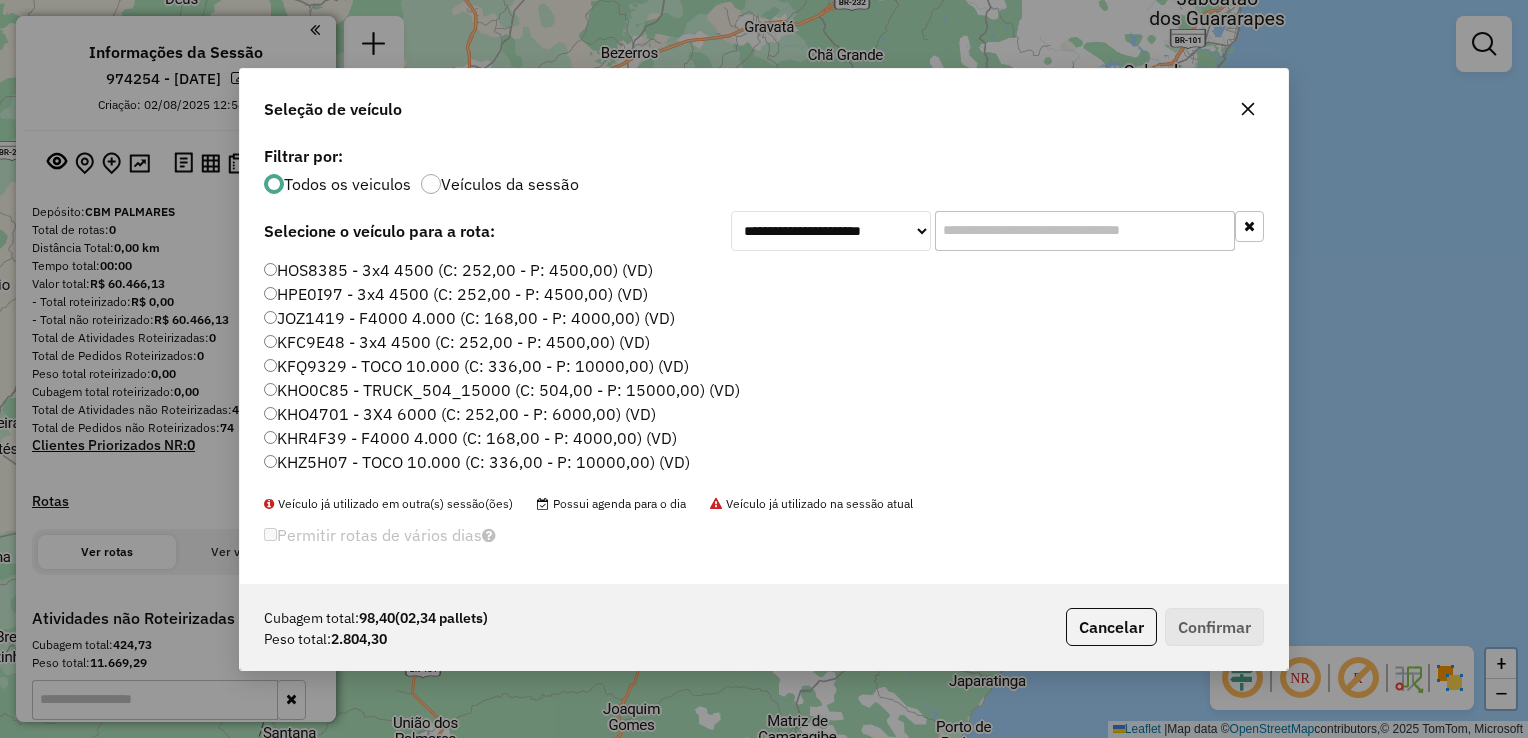 click 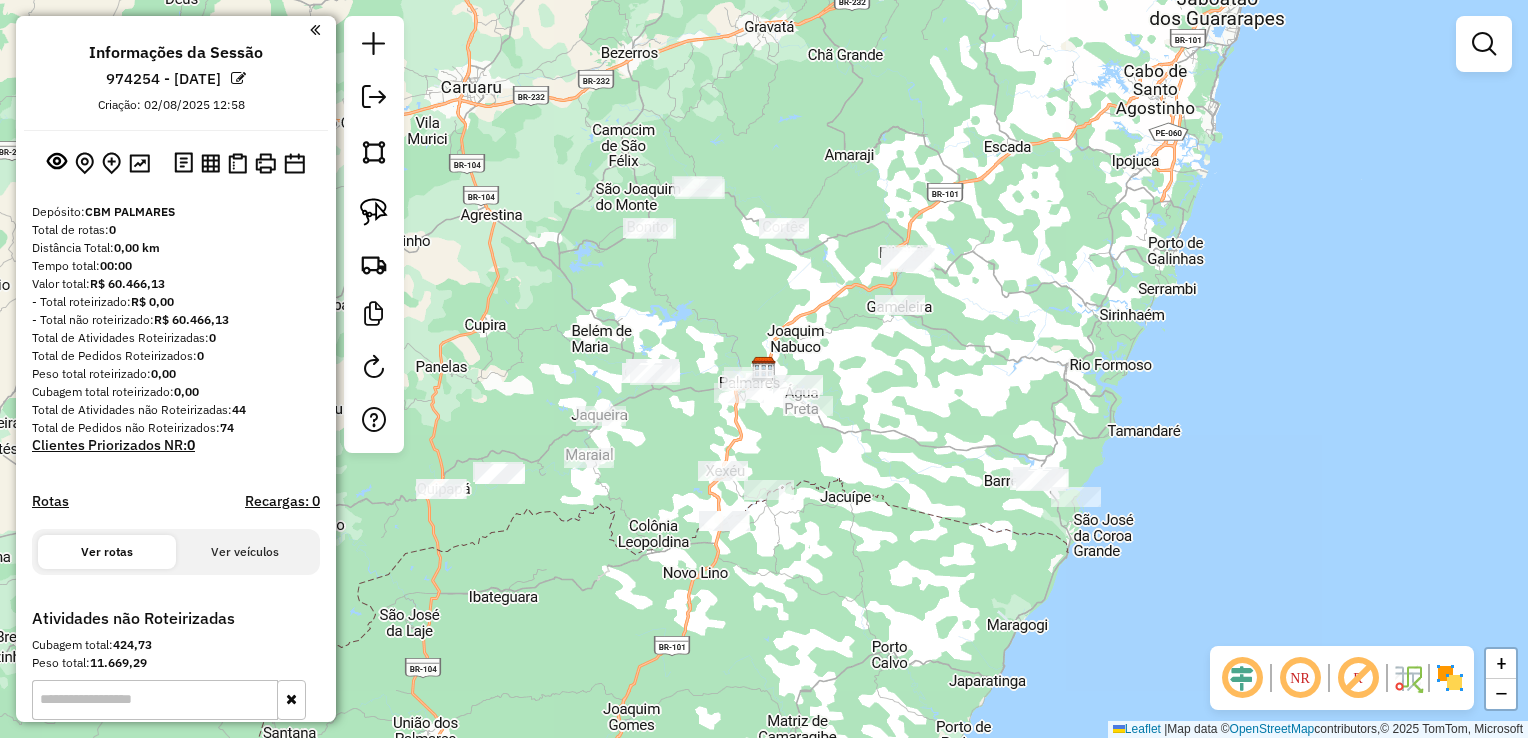 click 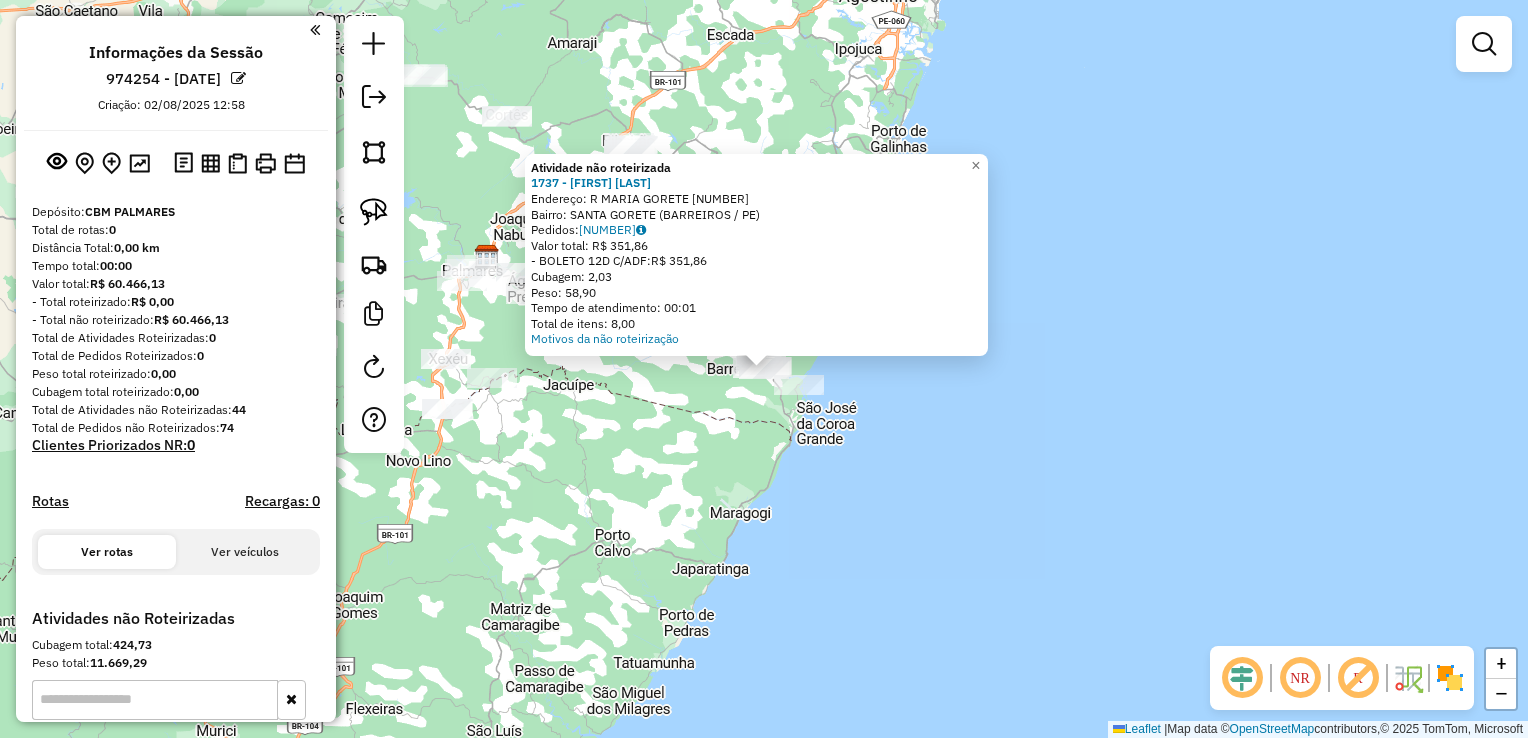 click on "Atividade não roteirizada 1737 - [FIRST] [LAST]  Endereço: R   MARIA GORETE                  05   Bairro: SANTA GORETE ([CITY] / [STATE])   Pedidos:  02186958   Valor total: R$ 351,86   - BOLETO 12D C/ADF:  R$ 351,86   Cubagem: 2,03   Peso: 58,90   Tempo de atendimento: 00:01   Total de itens: 8,00  Motivos da não roteirização × Janela de atendimento Grade de atendimento Capacidade Transportadoras Veículos Cliente Pedidos  Rotas Selecione os dias de semana para filtrar as janelas de atendimento  Seg   Ter   Qua   Qui   Sex   Sáb   Dom  Informe o período da janela de atendimento: De: Até:  Filtrar exatamente a janela do cliente  Considerar janela de atendimento padrão  Selecione os dias de semana para filtrar as grades de atendimento  Seg   Ter   Qua   Qui   Sex   Sáb   Dom   Considerar clientes sem dia de atendimento cadastrado  Clientes fora do dia de atendimento selecionado Filtrar as atividades entre os valores definidos abaixo:  Peso mínimo:   Peso máximo:   Cubagem mínima:   De:   De:" 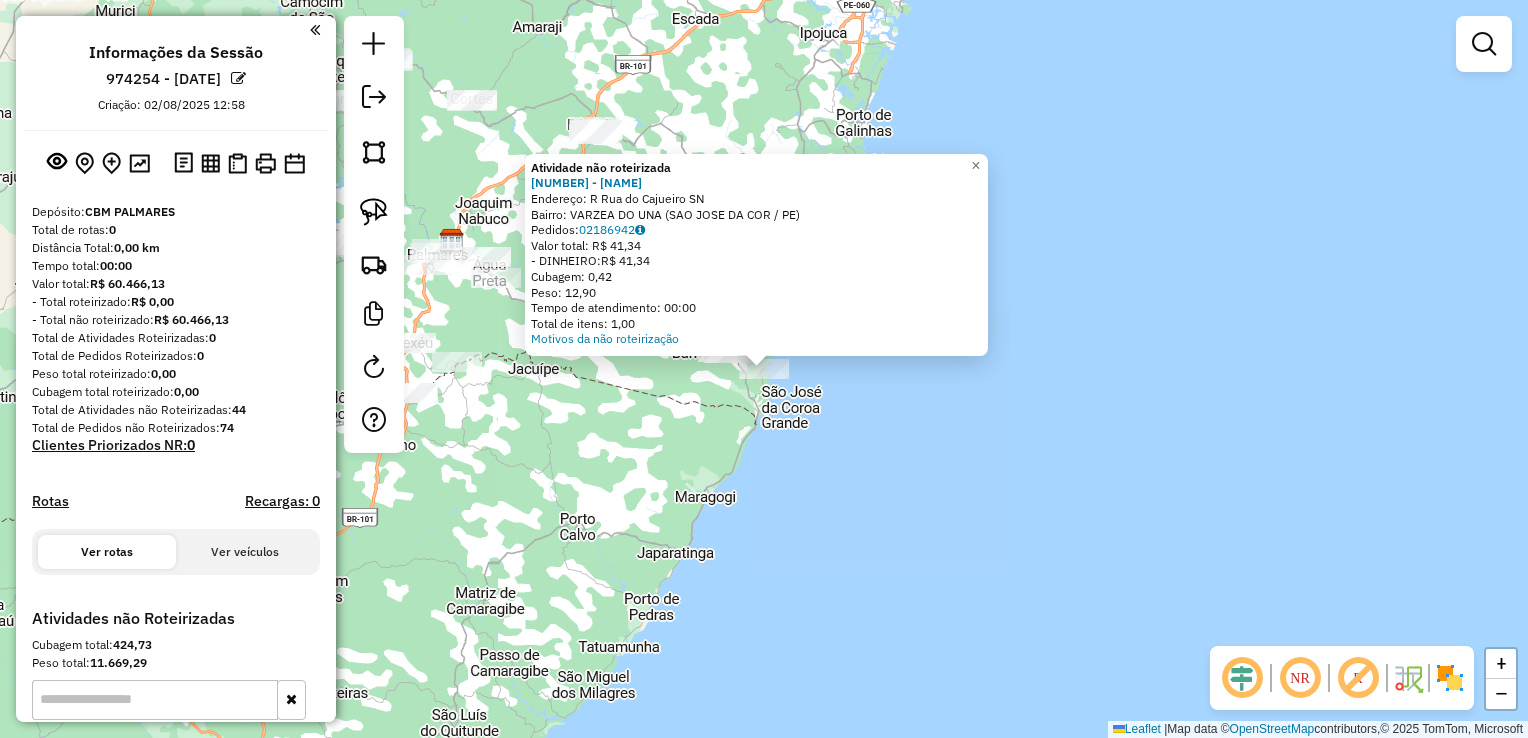 click on "Atividade não roteirizada [NUMBER] - [NAME] Endereço: R   Rua do Cajueiro               SN   Bairro: [CITY] ([CITY] / [STATE])   Pedidos:  [NUMBER]   Valor total: R$ [PRICE]   - DINHEIRO:  R$ [PRICE]   Cubagem: [NUMBER]   Peso: [NUMBER]   Tempo de atendimento: 00:00   Total de itens: [NUMBER]  Motivos da não roteirização × Janela de atendimento Grade de atendimento Capacidade Transportadoras Veículos Cliente Pedidos  Rotas Selecione os dias de semana para filtrar as janelas de atendimento  Seg   Ter   Qua   Qui   Sex   Sáb   Dom  Informe o período da janela de atendimento: De: Até:  Filtrar exatamente a janela do cliente  Considerar janela de atendimento padrão  Selecione os dias de semana para filtrar as grades de atendimento  Seg   Ter   Qua   Qui   Sex   Sáb   Dom   Considerar clientes sem dia de atendimento cadastrado  Clientes fora do dia de atendimento selecionado Filtrar as atividades entre os valores definidos abaixo:  Peso mínimo:   Peso máximo:   Cubagem mínima:   De:   Até:" 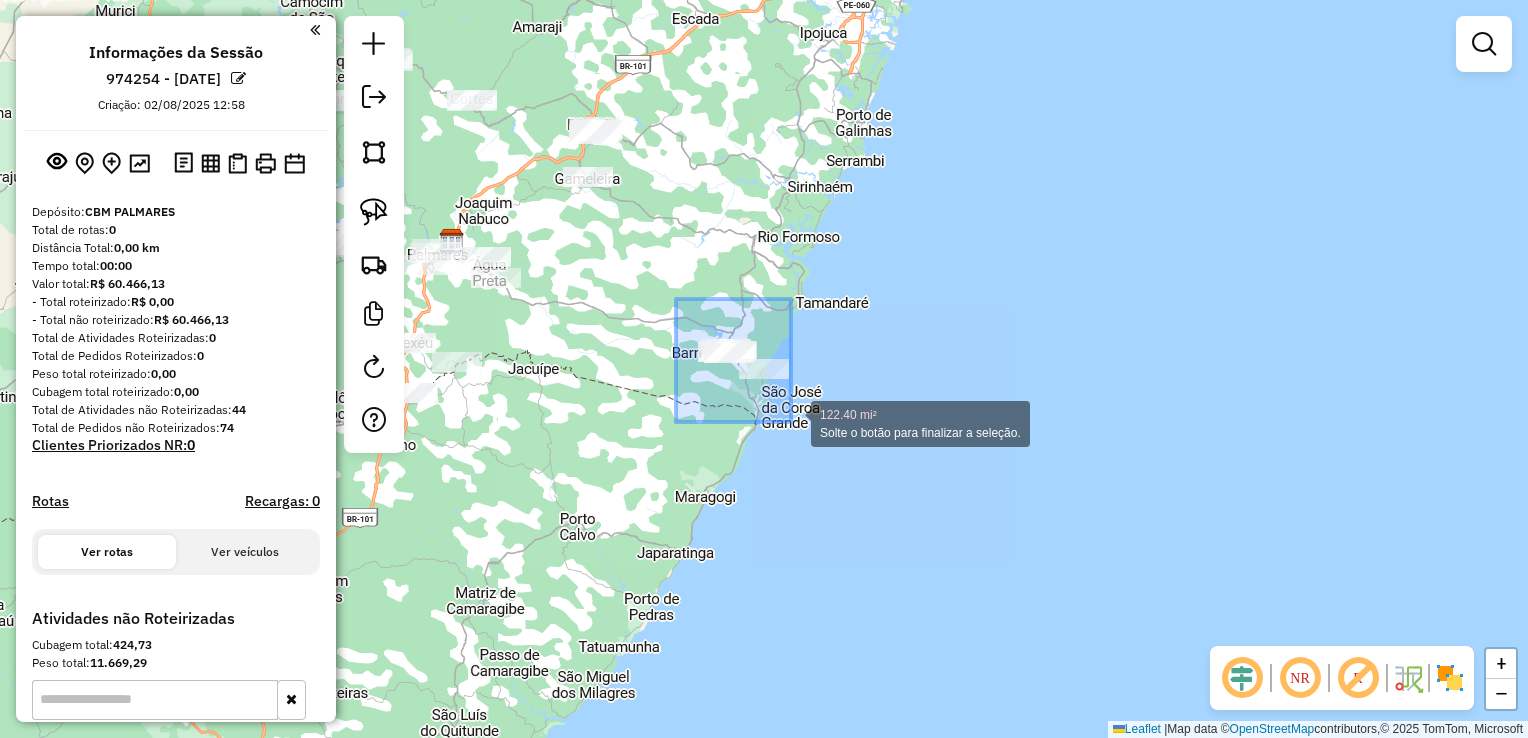 drag, startPoint x: 675, startPoint y: 330, endPoint x: 791, endPoint y: 422, distance: 148.05405 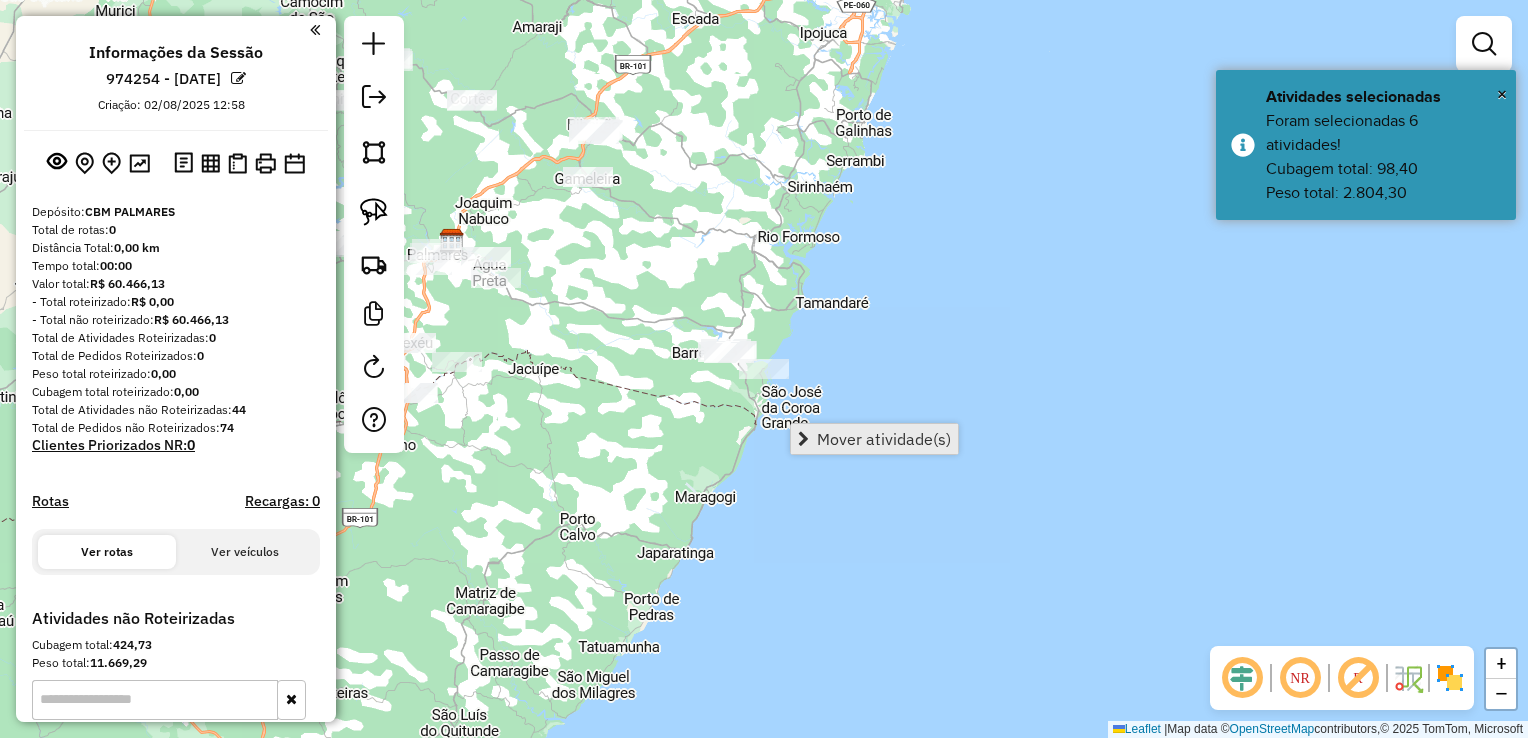 click on "Mover atividade(s)" at bounding box center [884, 439] 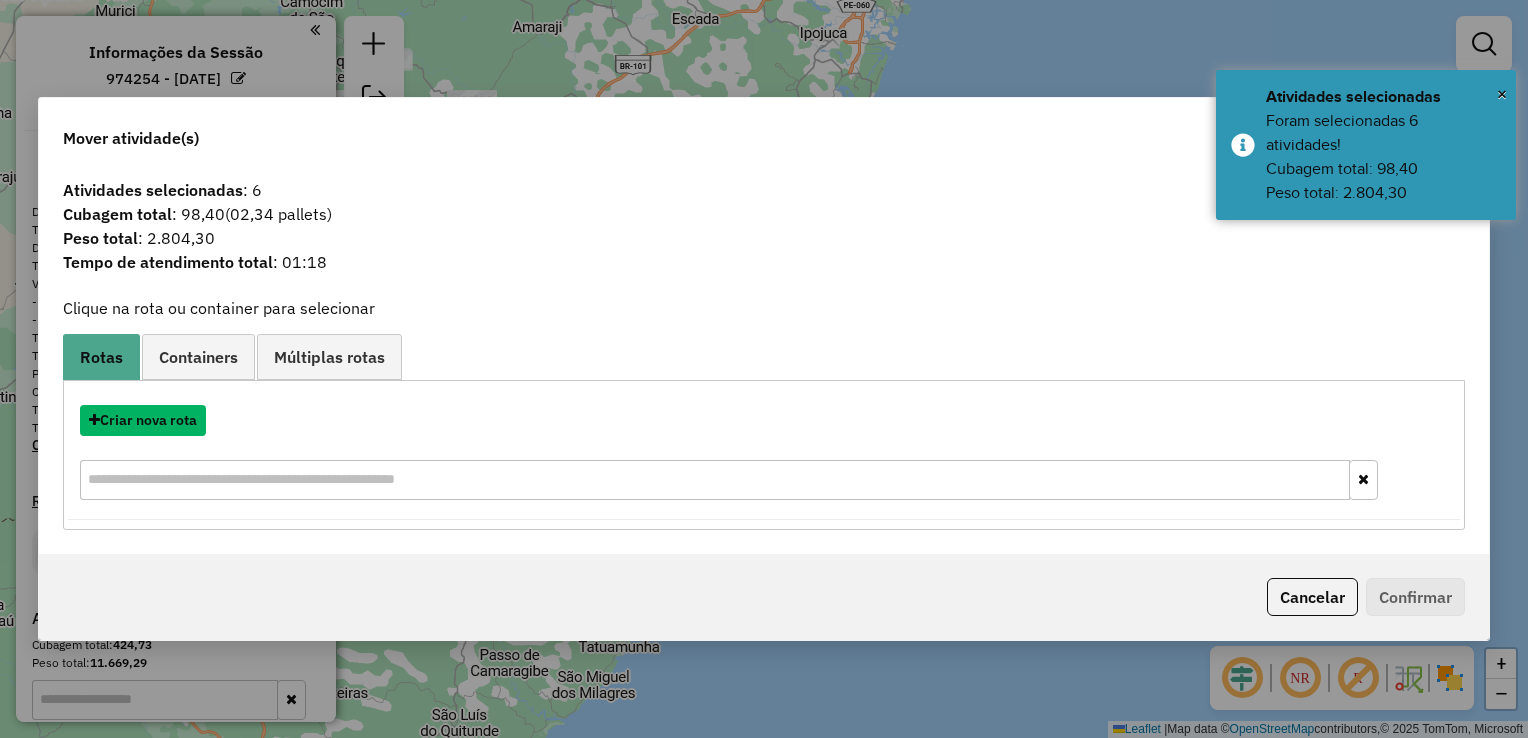 click on "Criar nova rota" at bounding box center [143, 420] 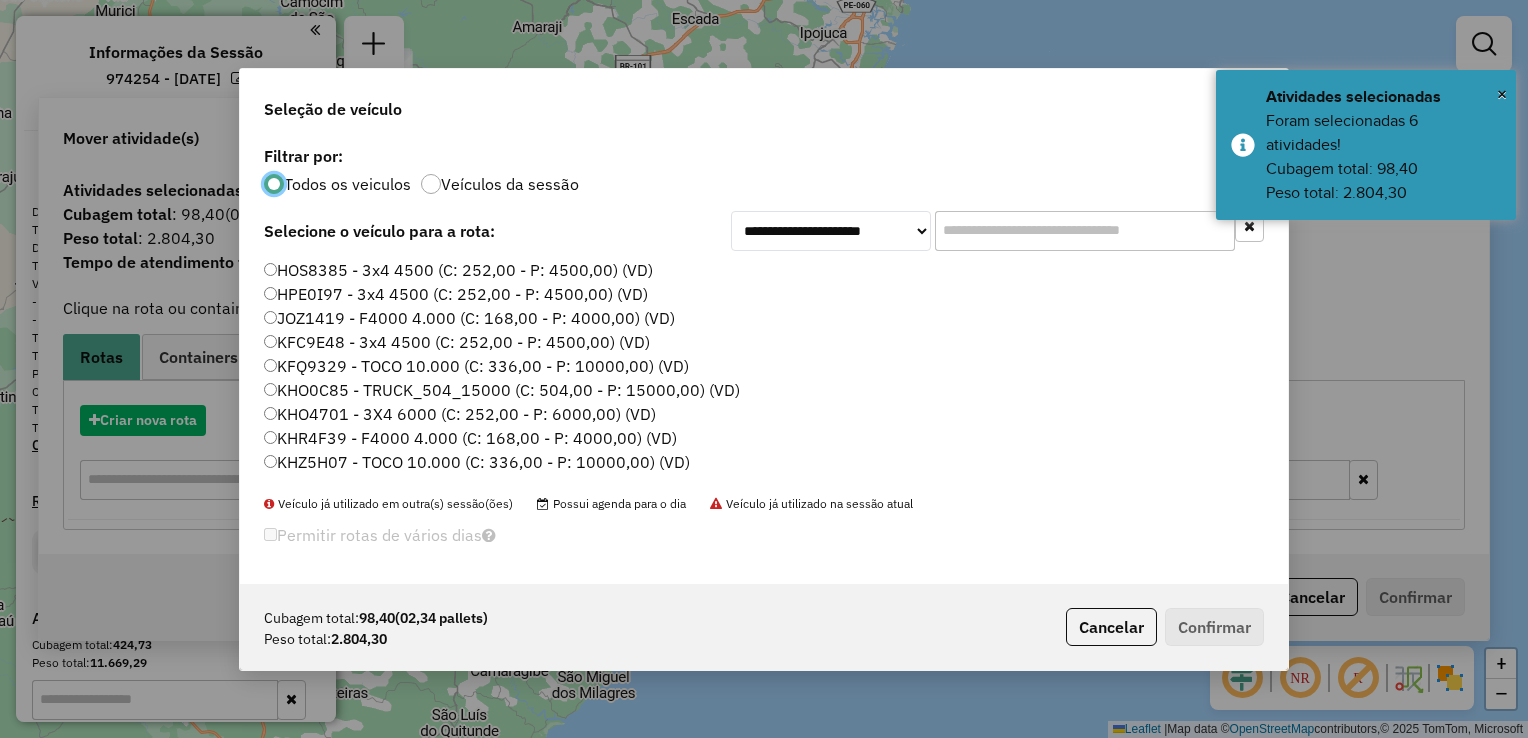 scroll, scrollTop: 10, scrollLeft: 6, axis: both 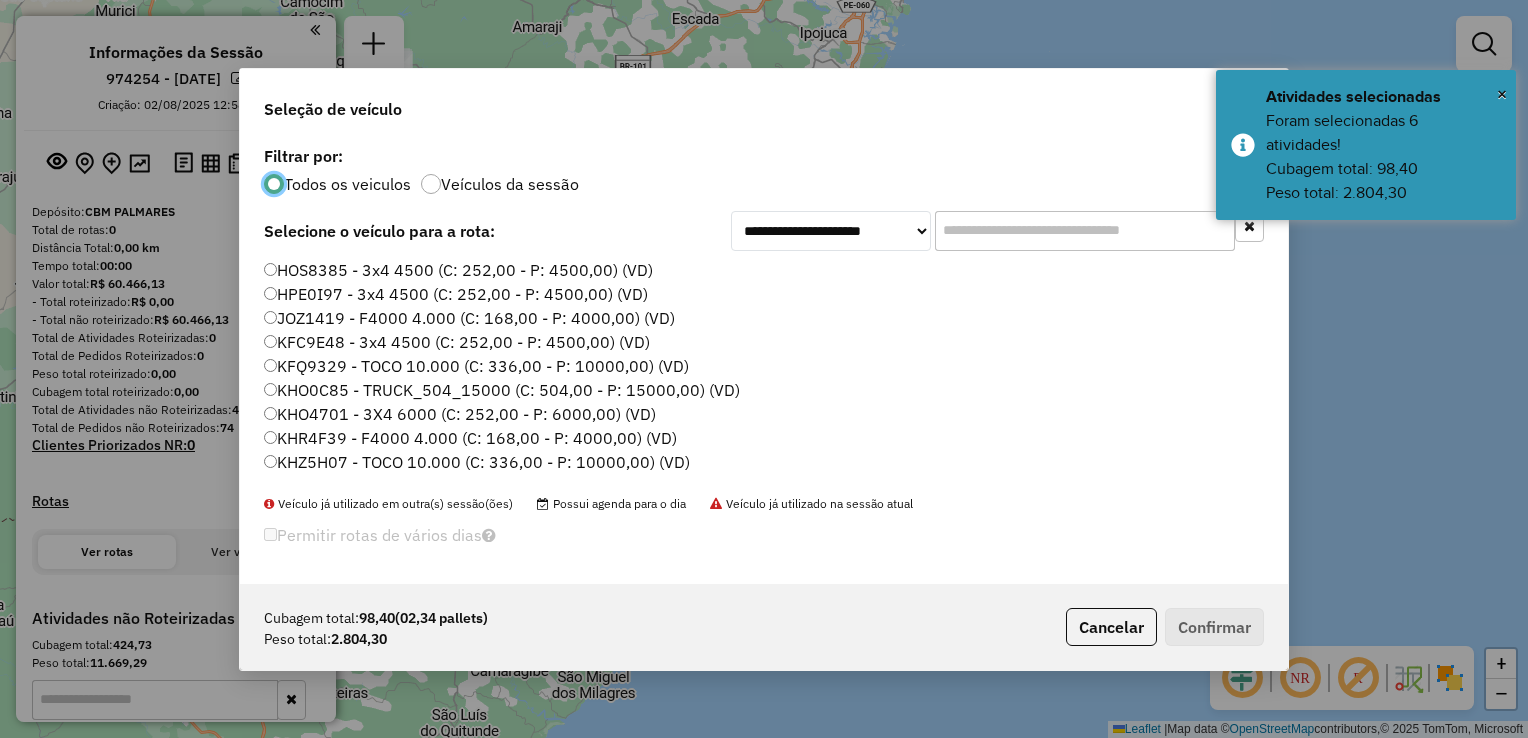 click 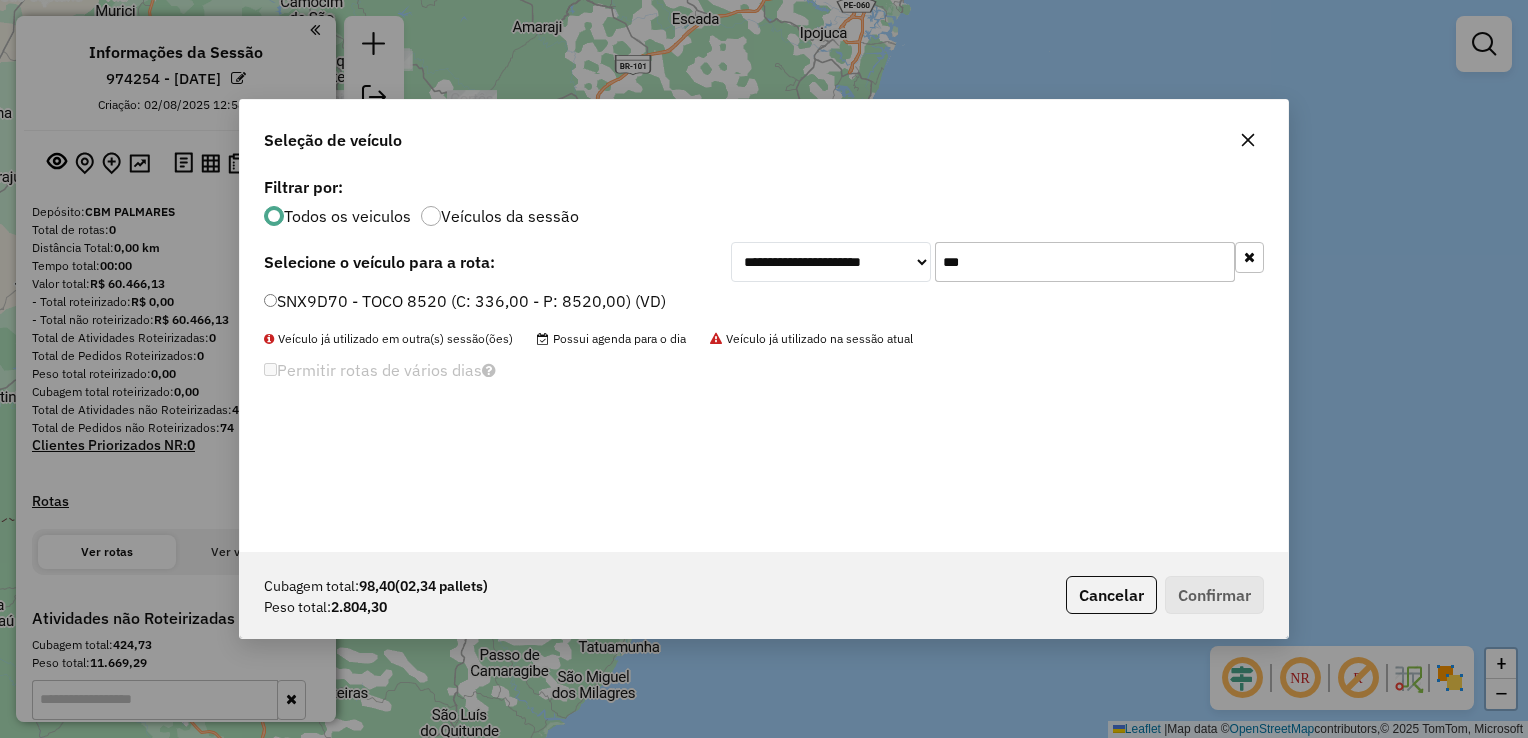 type on "***" 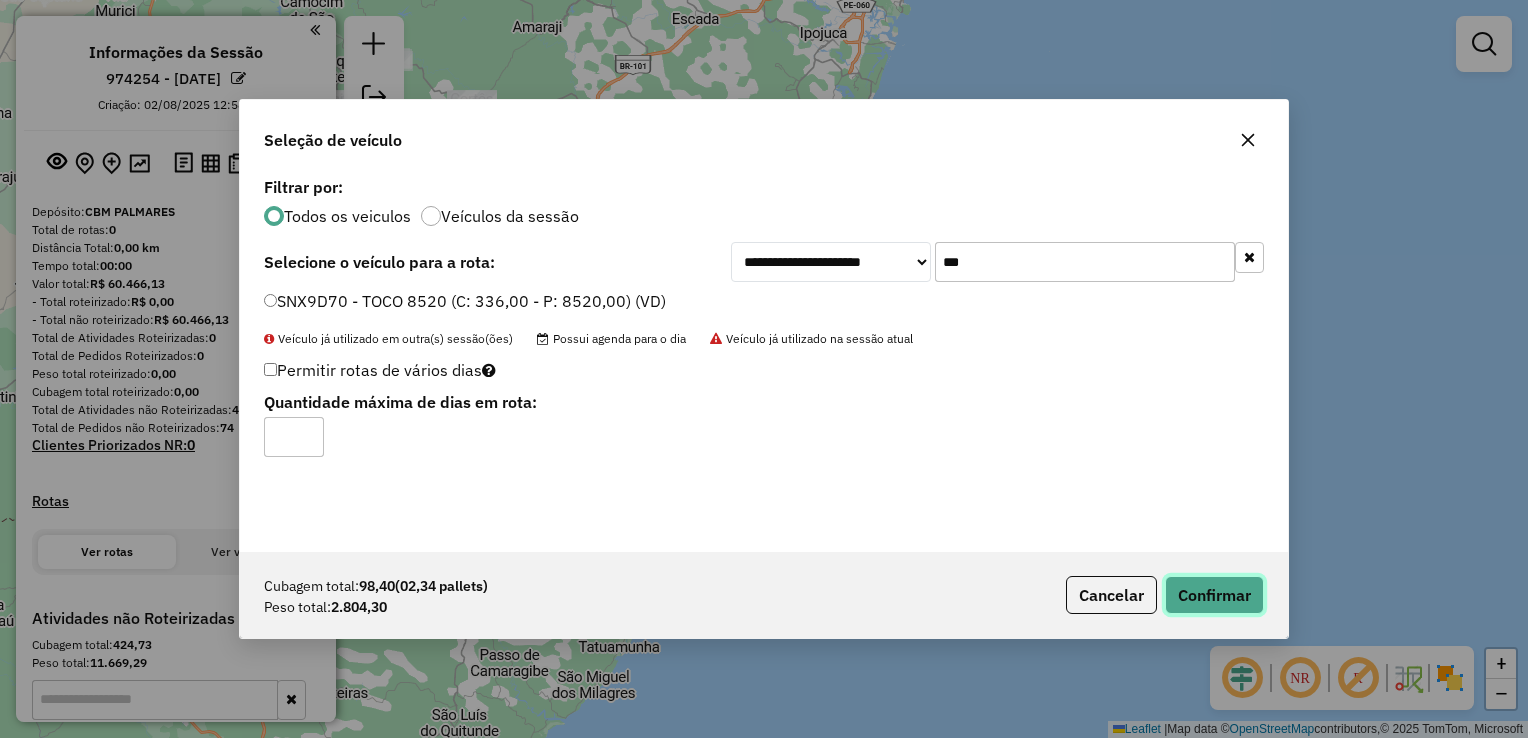 click on "Confirmar" 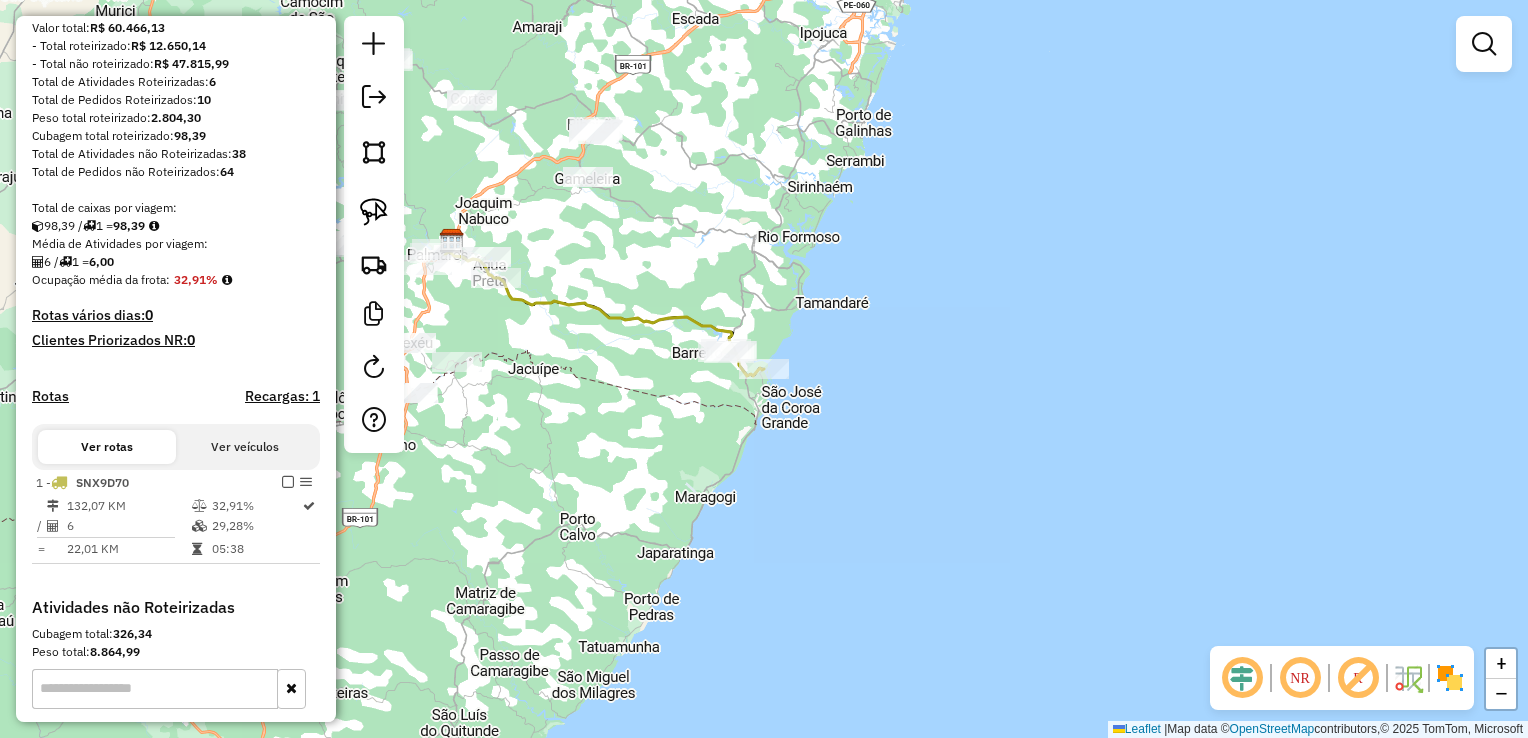 scroll, scrollTop: 300, scrollLeft: 0, axis: vertical 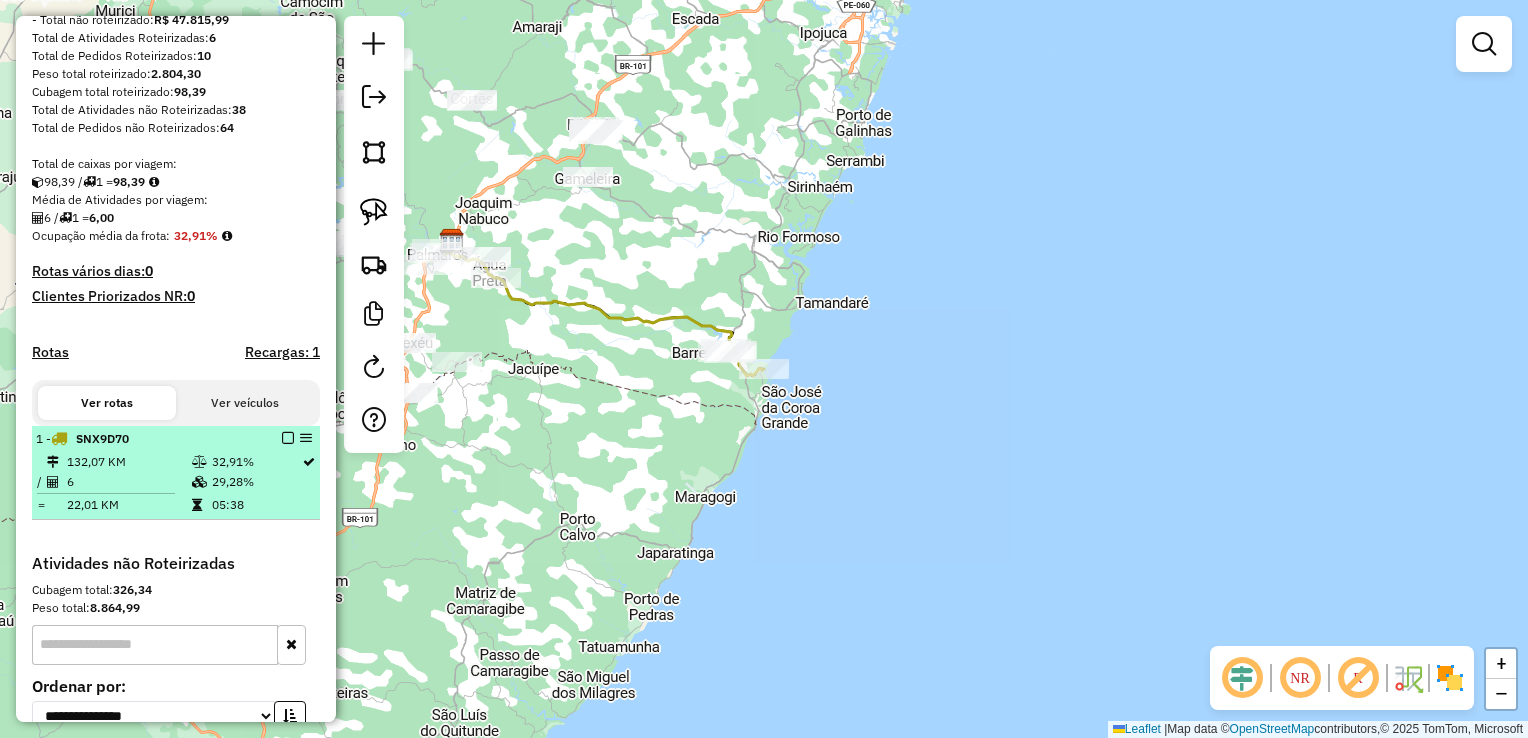 click on "22,01 KM" at bounding box center (128, 505) 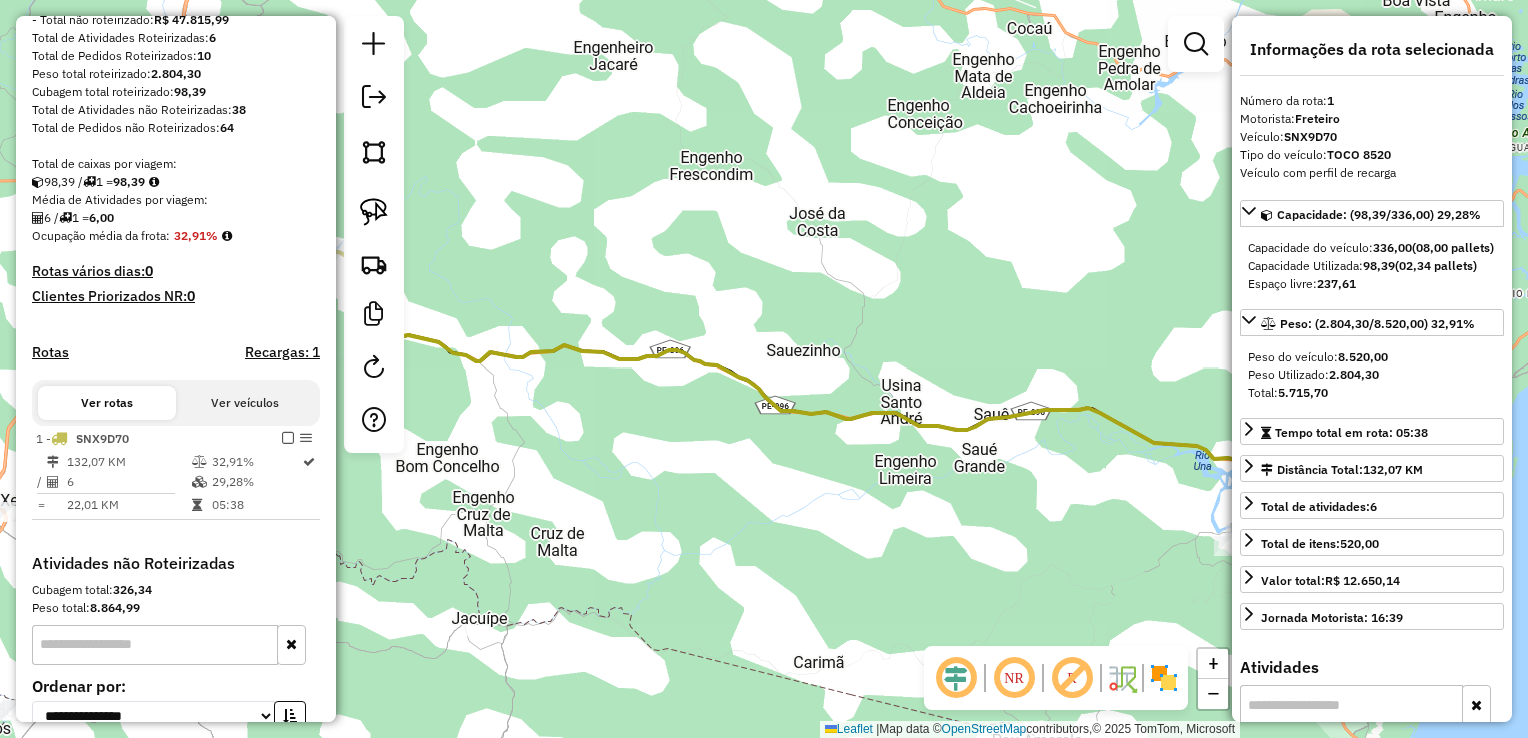 click on "Janela de atendimento Grade de atendimento Capacidade Transportadoras Veículos Cliente Pedidos  Rotas Selecione os dias de semana para filtrar as janelas de atendimento  Seg   Ter   Qua   Qui   Sex   Sáb   Dom  Informe o período da janela de atendimento: De: Até:  Filtrar exatamente a janela do cliente  Considerar janela de atendimento padrão  Selecione os dias de semana para filtrar as grades de atendimento  Seg   Ter   Qua   Qui   Sex   Sáb   Dom   Considerar clientes sem dia de atendimento cadastrado  Clientes fora do dia de atendimento selecionado Filtrar as atividades entre os valores definidos abaixo:  Peso mínimo:   Peso máximo:   Cubagem mínima:   Cubagem máxima:   De:   Até:  Filtrar as atividades entre o tempo de atendimento definido abaixo:  De:   Até:   Considerar capacidade total dos clientes não roteirizados Transportadora: Selecione um ou mais itens Tipo de veículo: Selecione um ou mais itens Veículo: Selecione um ou mais itens Motorista: Selecione um ou mais itens Nome: Rótulo:" 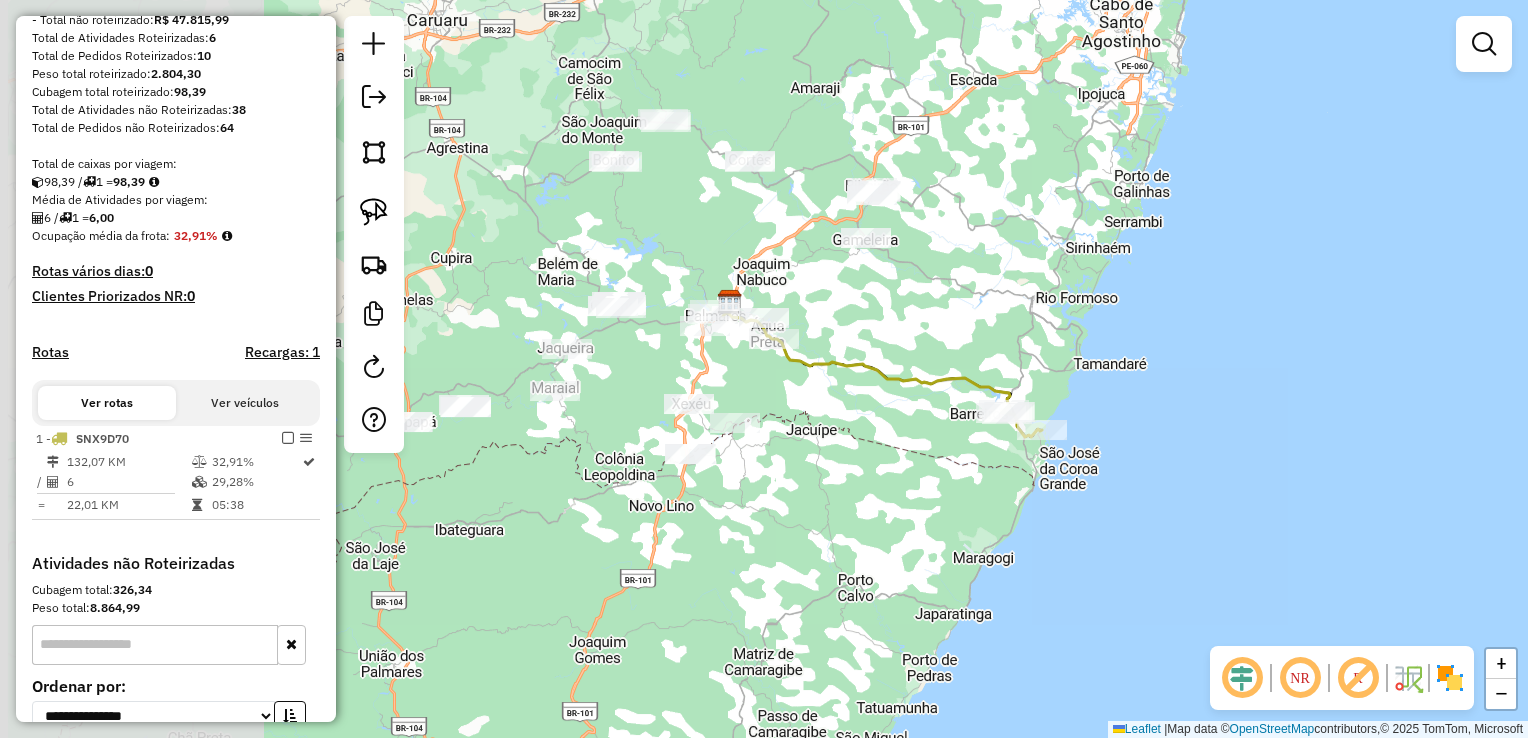 drag, startPoint x: 545, startPoint y: 409, endPoint x: 817, endPoint y: 397, distance: 272.2646 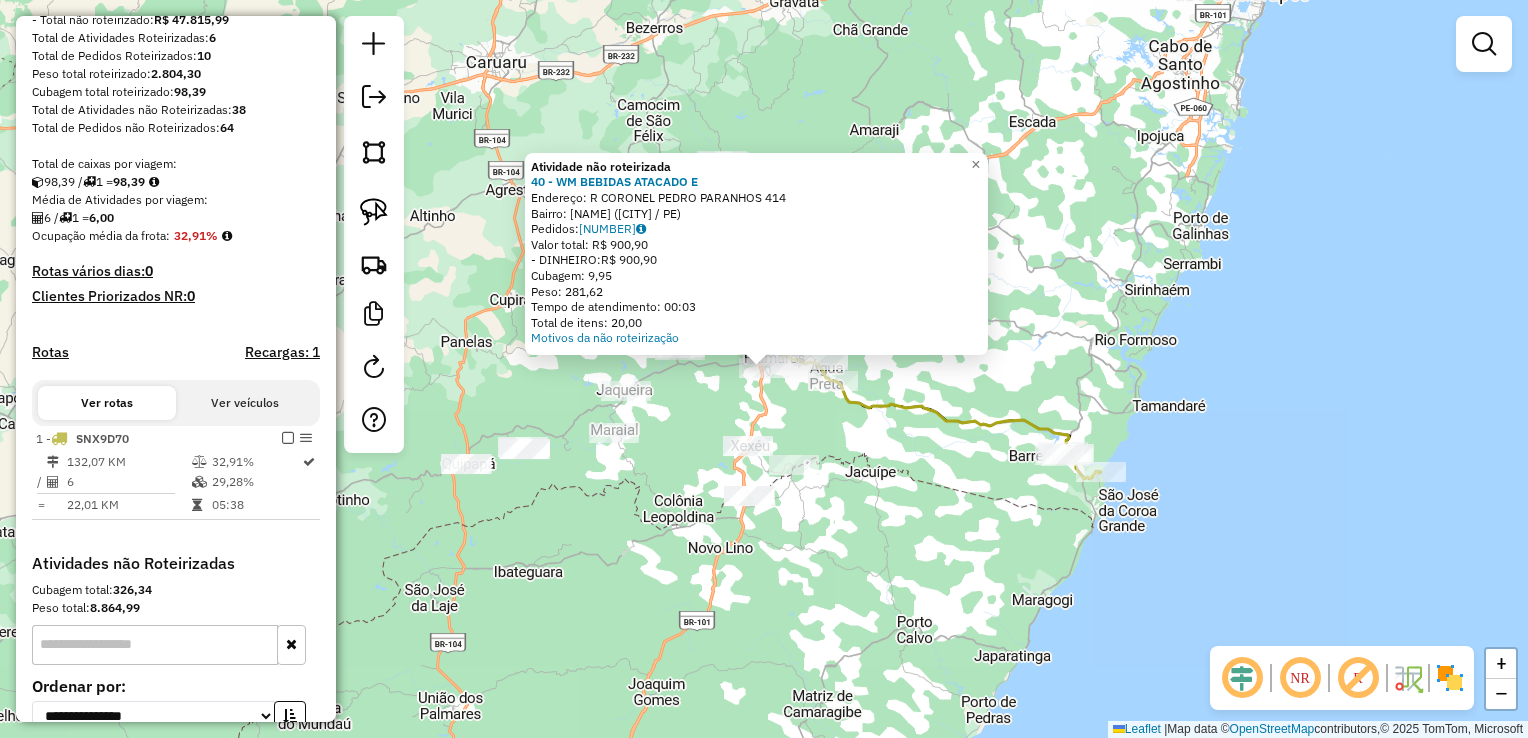 click on "Atividade não roteirizada [NUMBER] - [NAME] Endereço: R [STREET] [NUMBER] Bairro: [NAME] ([CITY] / PE) Pedidos: [NUMBER] Valor total: R$ [NUMBER] - DINHEIRO: R$ [NUMBER] Cubagem: [NUMBER] Peso: [NUMBER] Tempo de atendimento: [TIME] Total de itens: [NUMBER] Motivos da não roteirização × Janela de atendimento Grade de atendimento Capacidade Transportadoras Veículos Cliente Pedidos Rotas Selecione os dias de semana para filtrar as janelas de atendimento Seg Ter Qua Qui Sex Sáb Dom Informe o período da janela de atendimento: De: Até: Filtrar exatamente a janela do cliente Considerar janela de atendimento padrão Selecione os dias de semana para filtrar as grades de atendimento Seg Ter Qua Qui Sex Sáb Dom Considerar clientes sem dia de atendimento cadastrado Clientes fora do dia de atendimento selecionado Filtrar as atividades entre os valores definidos abaixo: Peso mínimo: Peso máximo: Cubagem mínima: Cubagem máxima: De:" 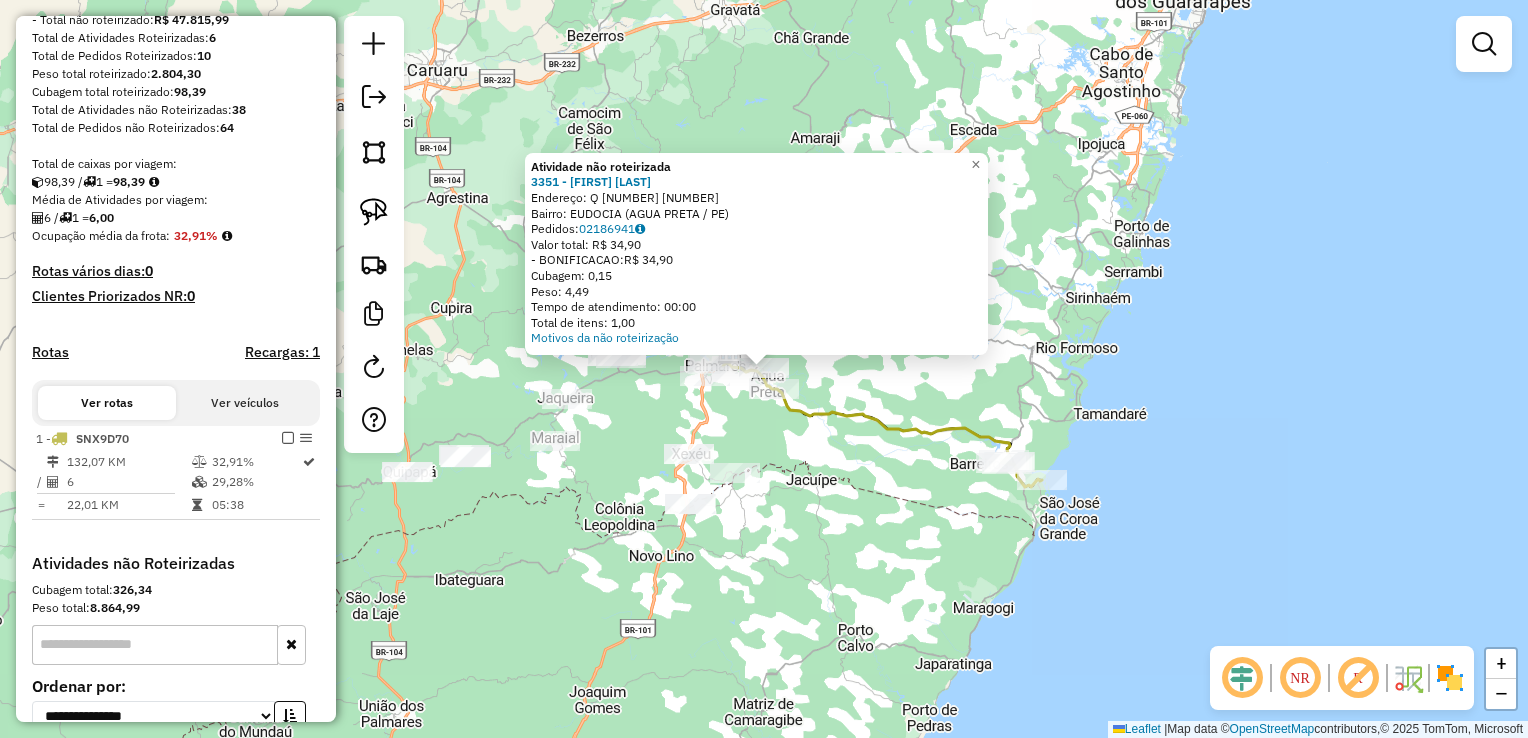 click on "Atividade não roteirizada [NUMBER] - [FIRST] [LAST] DE Endereço: Q [NUMBER] [NUMBER] Bairro: [NAME] ([CITY] / PE) Pedidos: [NUMBER] Valor total: R$ [NUMBER] - BONIFICACAO: R$ [NUMBER] Cubagem: [NUMBER] Peso: [NUMBER] Tempo de atendimento: [TIME] Total de itens: [NUMBER] Motivos da não roteirização × Janela de atendimento Grade de atendimento Capacidade Transportadoras Veículos Cliente Pedidos Rotas Selecione os dias de semana para filtrar as janelas de atendimento Seg Ter Qua Qui Sex Sáb Dom Informe o período da janela de atendimento: De: Até: Filtrar exatamente a janela do cliente Considerar janela de atendimento padrão Selecione os dias de semana para filtrar as grades de atendimento Seg Ter Qua Qui Sex Sáb Dom Considerar clientes sem dia de atendimento cadastrado Clientes fora do dia de atendimento selecionado Filtrar as atividades entre os valores definidos abaixo: Peso mínimo: Peso máximo: Cubagem mínima: Cubagem máxima: De:" 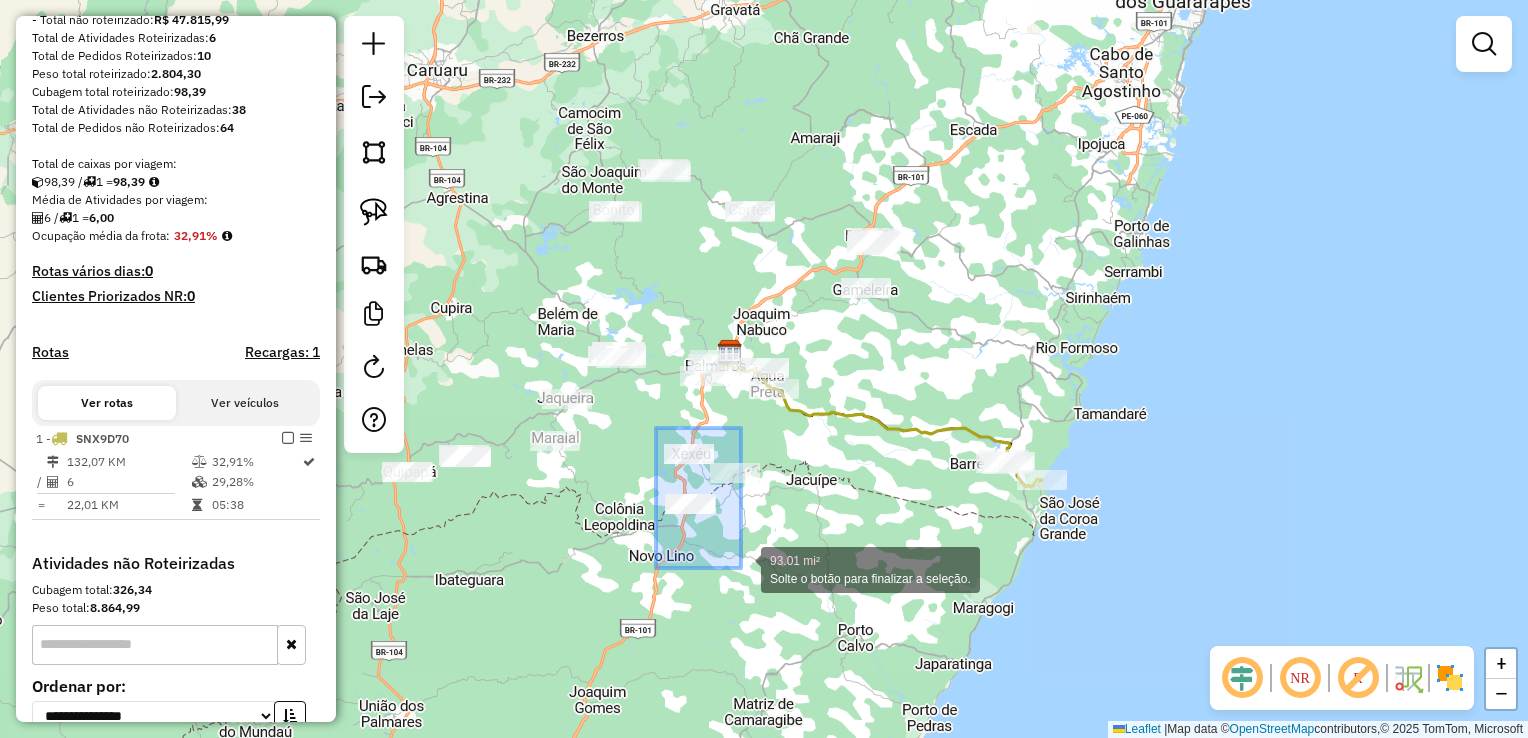 drag, startPoint x: 656, startPoint y: 428, endPoint x: 791, endPoint y: 570, distance: 195.9311 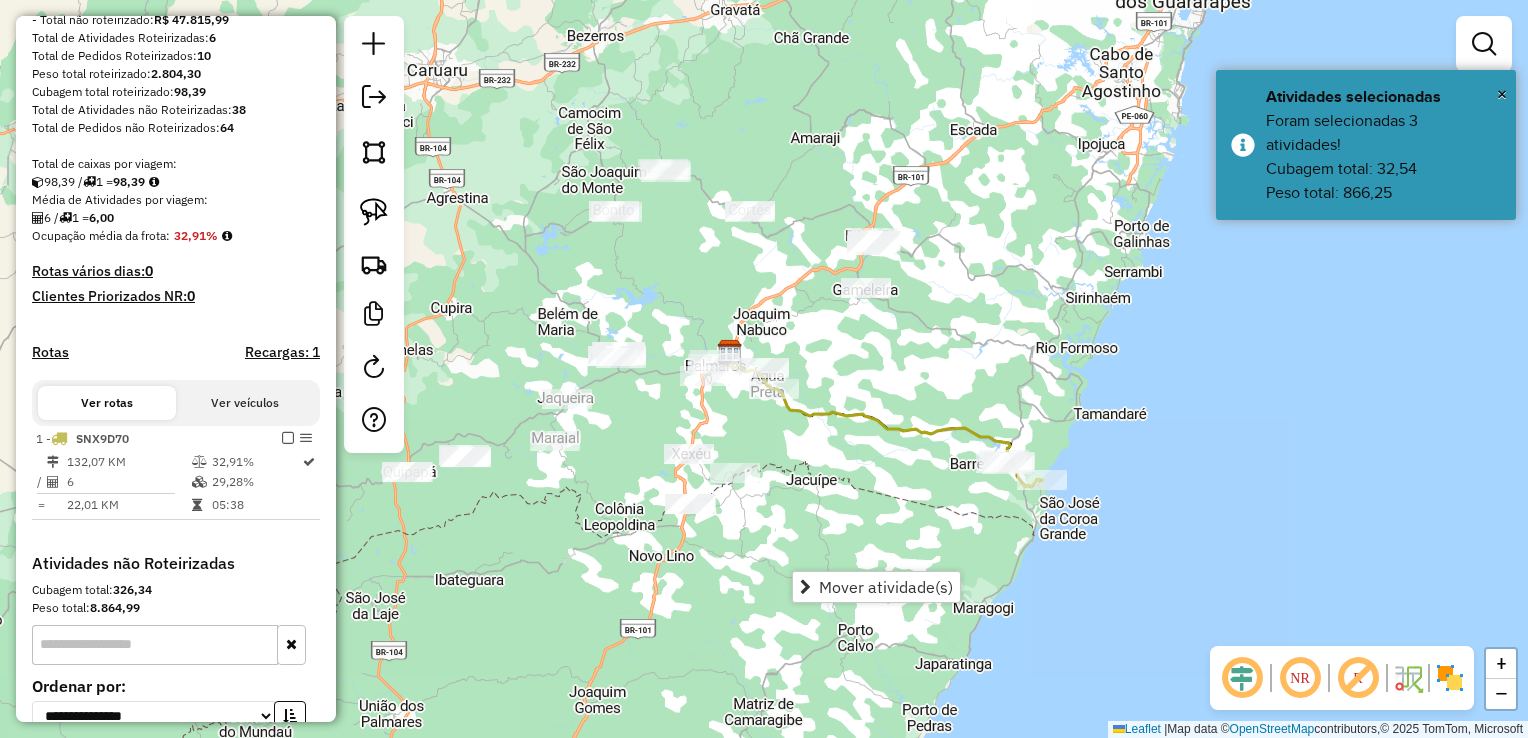 click on "Janela de atendimento Grade de atendimento Capacidade Transportadoras Veículos Cliente Pedidos  Rotas Selecione os dias de semana para filtrar as janelas de atendimento  Seg   Ter   Qua   Qui   Sex   Sáb   Dom  Informe o período da janela de atendimento: De: Até:  Filtrar exatamente a janela do cliente  Considerar janela de atendimento padrão  Selecione os dias de semana para filtrar as grades de atendimento  Seg   Ter   Qua   Qui   Sex   Sáb   Dom   Considerar clientes sem dia de atendimento cadastrado  Clientes fora do dia de atendimento selecionado Filtrar as atividades entre os valores definidos abaixo:  Peso mínimo:   Peso máximo:   Cubagem mínima:   Cubagem máxima:   De:   Até:  Filtrar as atividades entre o tempo de atendimento definido abaixo:  De:   Até:   Considerar capacidade total dos clientes não roteirizados Transportadora: Selecione um ou mais itens Tipo de veículo: Selecione um ou mais itens Veículo: Selecione um ou mais itens Motorista: Selecione um ou mais itens Nome: Rótulo:" 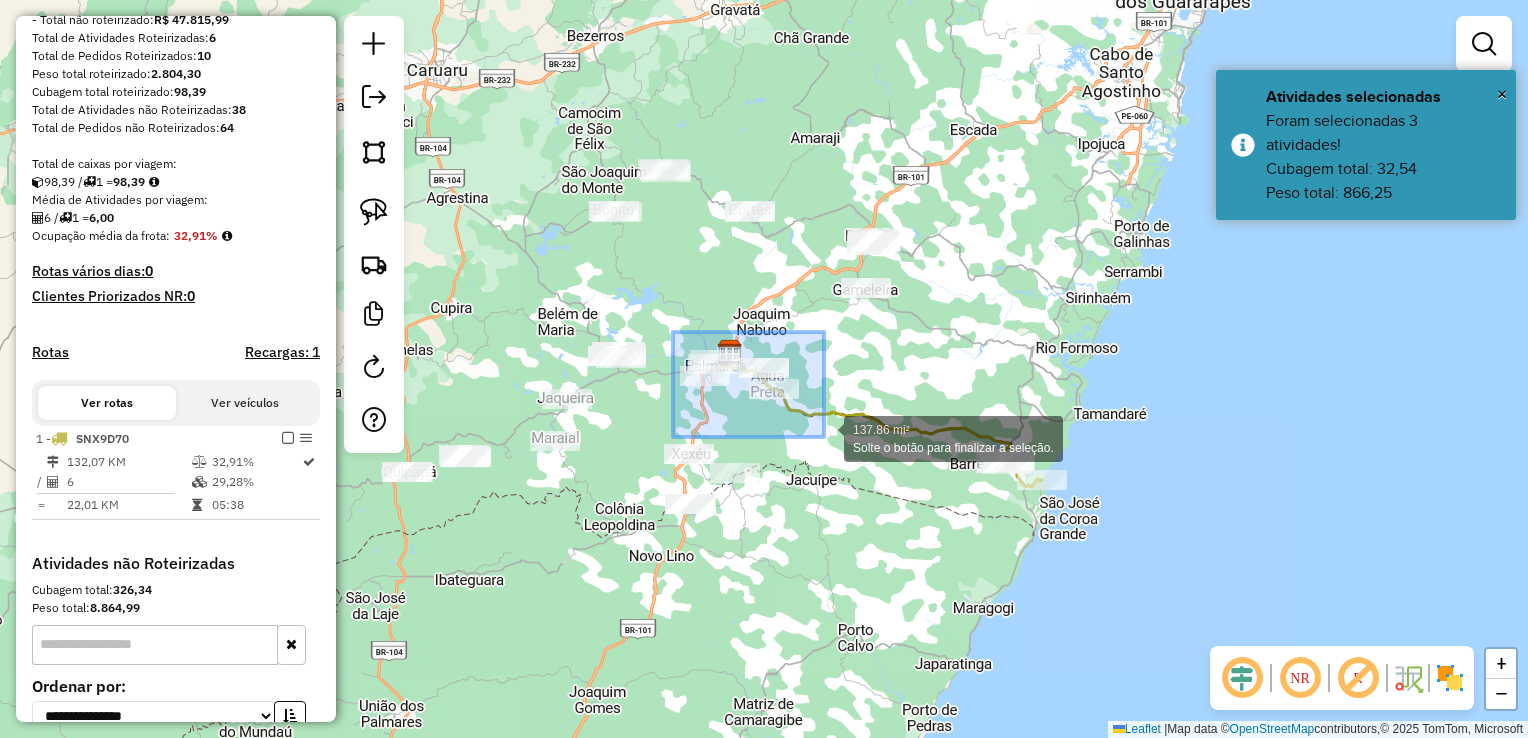 drag, startPoint x: 673, startPoint y: 332, endPoint x: 824, endPoint y: 437, distance: 183.91846 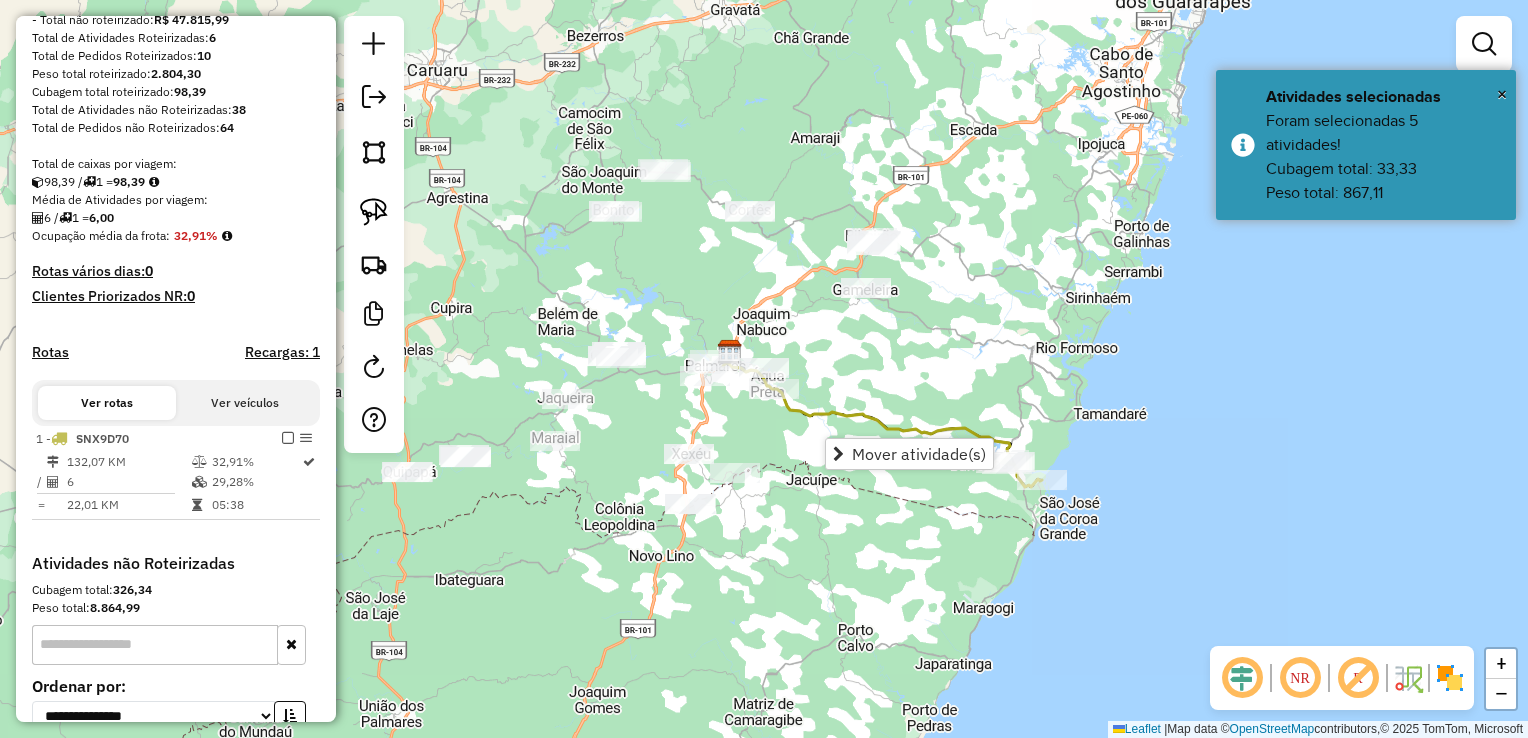 click on "Janela de atendimento Grade de atendimento Capacidade Transportadoras Veículos Cliente Pedidos  Rotas Selecione os dias de semana para filtrar as janelas de atendimento  Seg   Ter   Qua   Qui   Sex   Sáb   Dom  Informe o período da janela de atendimento: De: Até:  Filtrar exatamente a janela do cliente  Considerar janela de atendimento padrão  Selecione os dias de semana para filtrar as grades de atendimento  Seg   Ter   Qua   Qui   Sex   Sáb   Dom   Considerar clientes sem dia de atendimento cadastrado  Clientes fora do dia de atendimento selecionado Filtrar as atividades entre os valores definidos abaixo:  Peso mínimo:   Peso máximo:   Cubagem mínima:   Cubagem máxima:   De:   Até:  Filtrar as atividades entre o tempo de atendimento definido abaixo:  De:   Até:   Considerar capacidade total dos clientes não roteirizados Transportadora: Selecione um ou mais itens Tipo de veículo: Selecione um ou mais itens Veículo: Selecione um ou mais itens Motorista: Selecione um ou mais itens Nome: Rótulo:" 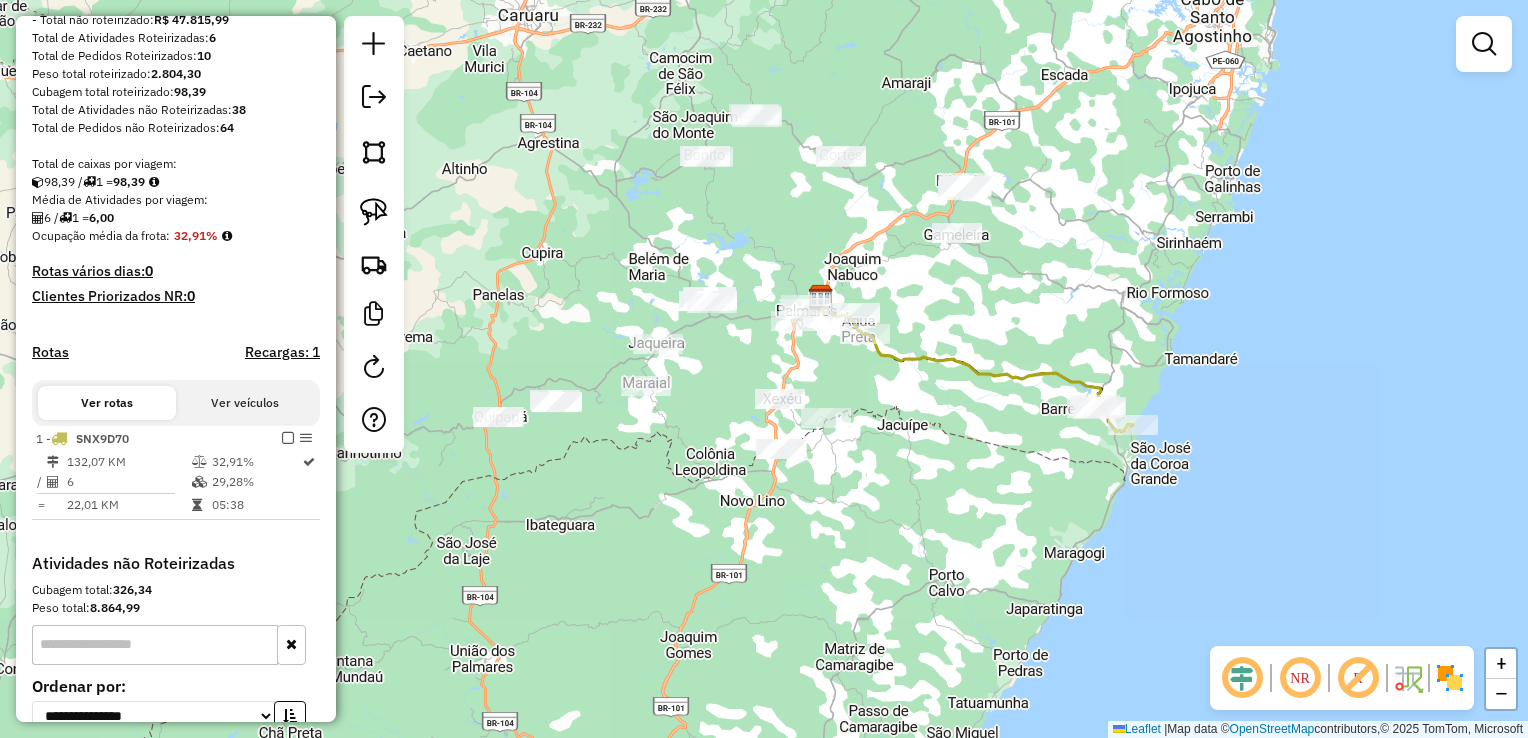 drag, startPoint x: 601, startPoint y: 455, endPoint x: 692, endPoint y: 400, distance: 106.32967 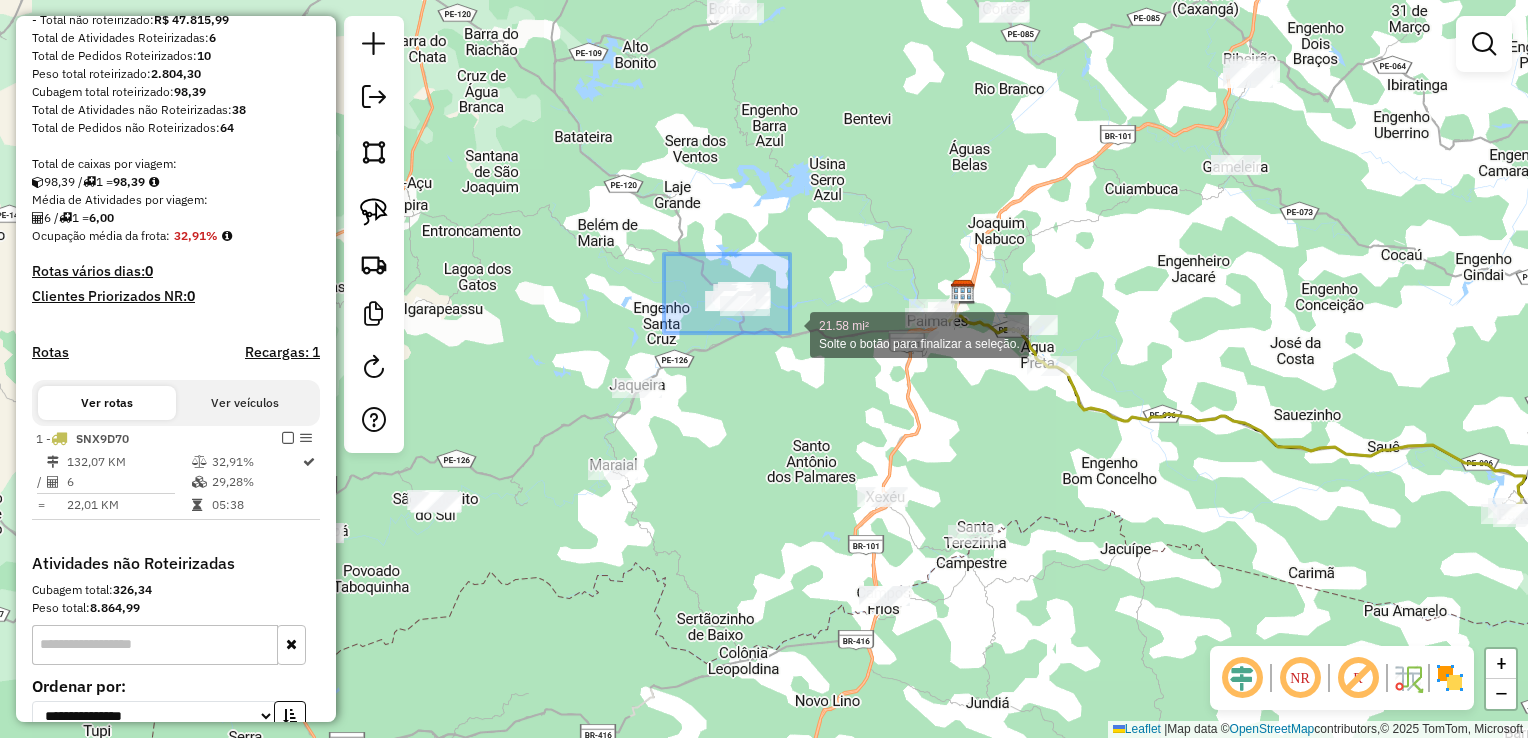 drag, startPoint x: 664, startPoint y: 274, endPoint x: 790, endPoint y: 333, distance: 139.12944 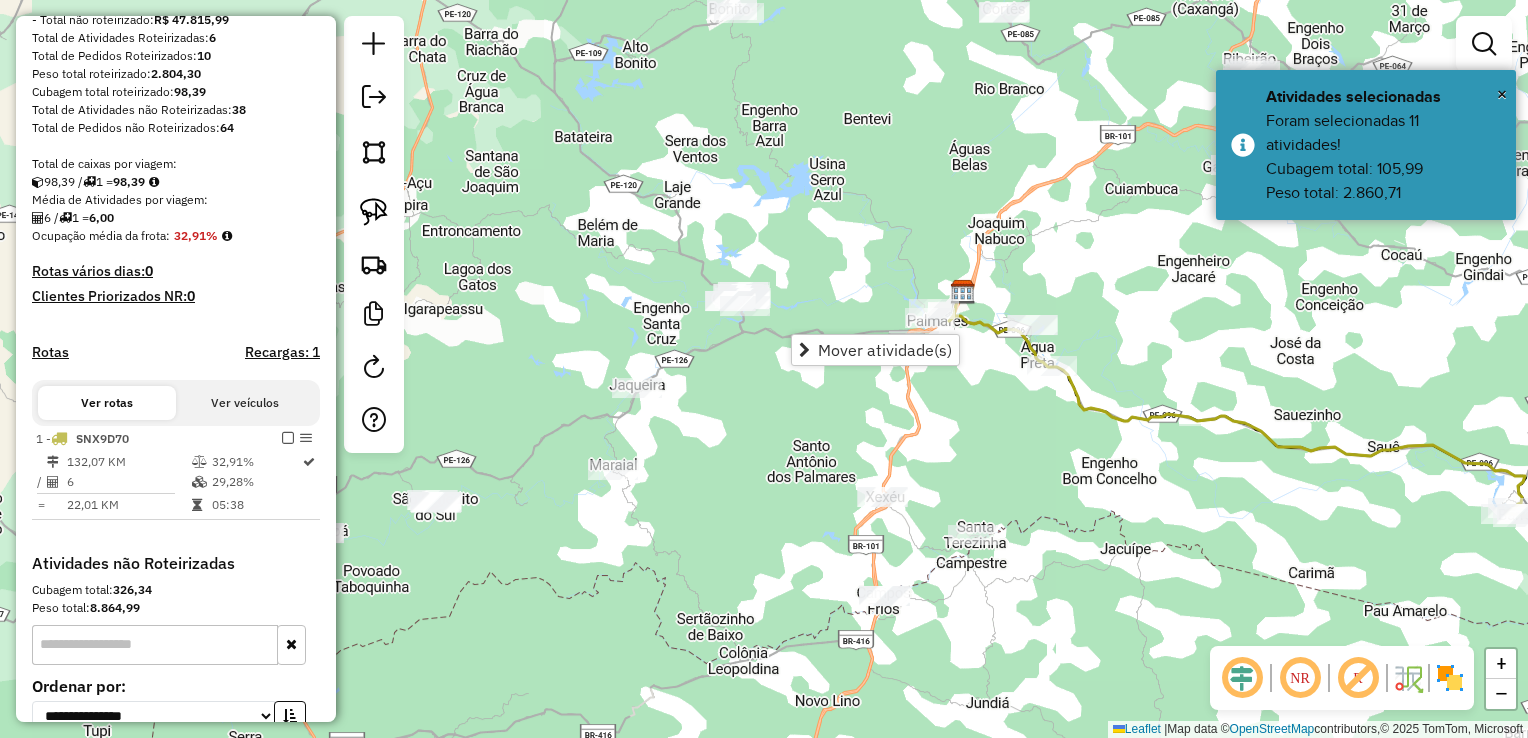 click on "Janela de atendimento Grade de atendimento Capacidade Transportadoras Veículos Cliente Pedidos  Rotas Selecione os dias de semana para filtrar as janelas de atendimento  Seg   Ter   Qua   Qui   Sex   Sáb   Dom  Informe o período da janela de atendimento: De: Até:  Filtrar exatamente a janela do cliente  Considerar janela de atendimento padrão  Selecione os dias de semana para filtrar as grades de atendimento  Seg   Ter   Qua   Qui   Sex   Sáb   Dom   Considerar clientes sem dia de atendimento cadastrado  Clientes fora do dia de atendimento selecionado Filtrar as atividades entre os valores definidos abaixo:  Peso mínimo:   Peso máximo:   Cubagem mínima:   Cubagem máxima:   De:   Até:  Filtrar as atividades entre o tempo de atendimento definido abaixo:  De:   Até:   Considerar capacidade total dos clientes não roteirizados Transportadora: Selecione um ou mais itens Tipo de veículo: Selecione um ou mais itens Veículo: Selecione um ou mais itens Motorista: Selecione um ou mais itens Nome: Rótulo:" 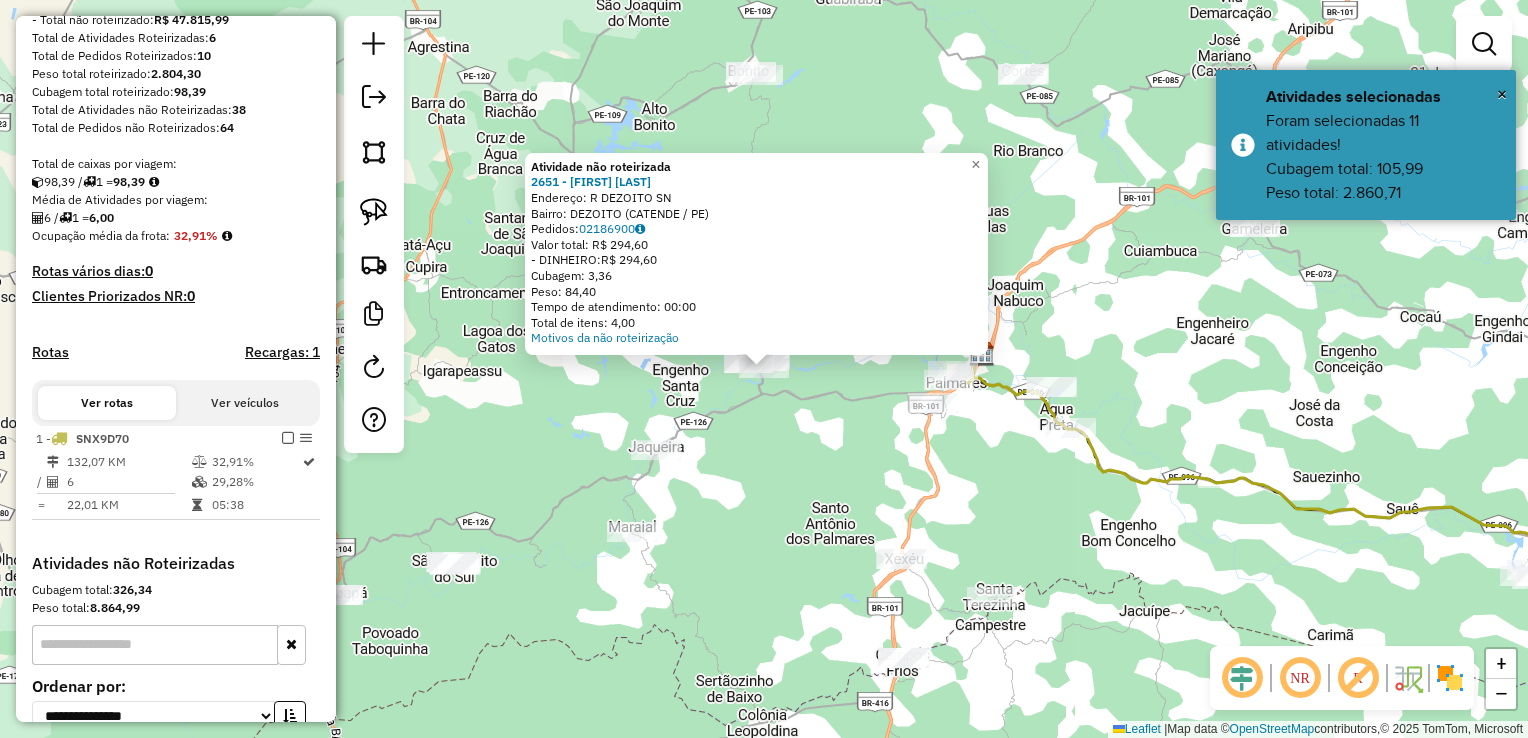 click on "Atividade não roteirizada 2651 - [FIRST] [LAST]  Endereço: R    DEZOITO                      SN   Bairro: DEZOITO ([CITY] / [STATE])   Pedidos:  02186900   Valor total: R$ 294,60   - DINHEIRO:  R$ 294,60   Cubagem: 3,36   Peso: 84,40   Tempo de atendimento: 00:00   Total de itens: 4,00  Motivos da não roteirização × Janela de atendimento Grade de atendimento Capacidade Transportadoras Veículos Cliente Pedidos  Rotas Selecione os dias de semana para filtrar as janelas de atendimento  Seg   Ter   Qua   Qui   Sex   Sáb   Dom  Informe o período da janela de atendimento: De: Até:  Filtrar exatamente a janela do cliente  Considerar janela de atendimento padrão  Selecione os dias de semana para filtrar as grades de atendimento  Seg   Ter   Qua   Qui   Sex   Sáb   Dom   Considerar clientes sem dia de atendimento cadastrado  Clientes fora do dia de atendimento selecionado Filtrar as atividades entre os valores definidos abaixo:  Peso mínimo:   Peso máximo:   Cubagem mínima:   Cubagem máxima:   De:  +" 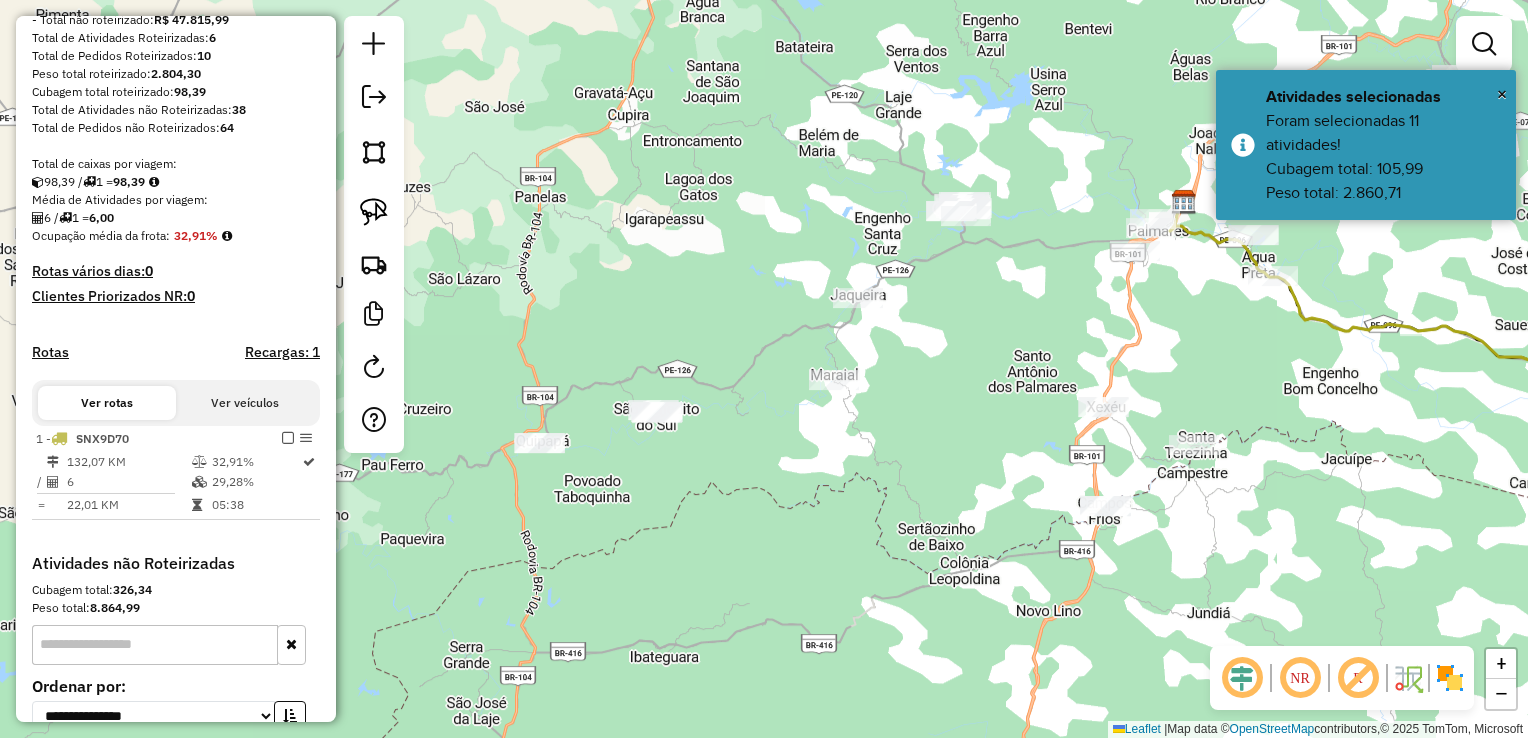 drag, startPoint x: 732, startPoint y: 540, endPoint x: 902, endPoint y: 406, distance: 216.46246 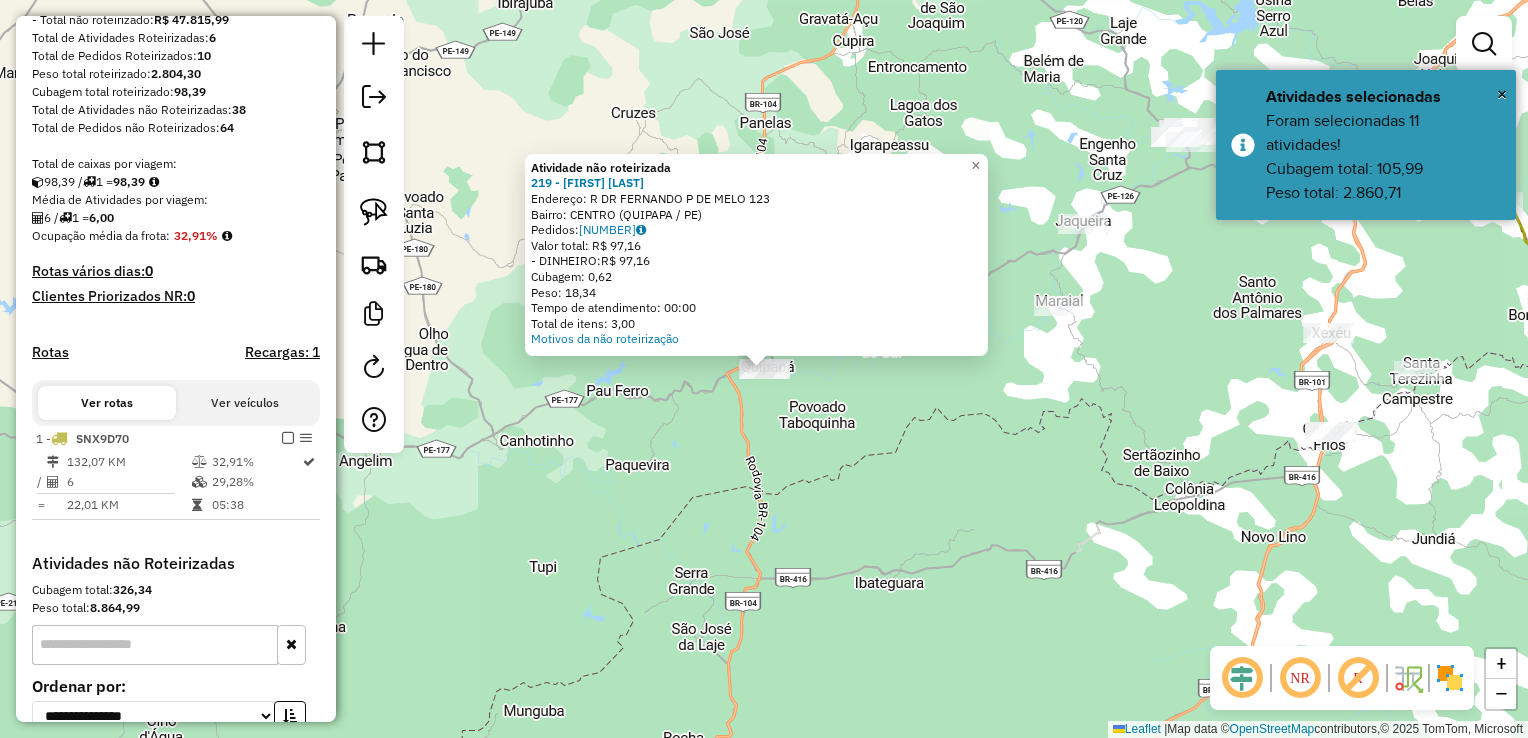click on "Atividade não roteirizada [NUMBER] - [NAME]  Endereço: R   DR FERNANDO P DE MELO         [NUMBER]   Bairro: [CITY] ([CITY] / [STATE])   Pedidos:  [NUMBER]   Valor total: R$ [PRICE]   - DINHEIRO:  R$ [PRICE]   Cubagem: [NUMBER]   Peso: [NUMBER]   Tempo de atendimento: 00:00   Total de itens: [NUMBER]  Motivos da não roteirização × Janela de atendimento Grade de atendimento Capacidade Transportadoras Veículos Cliente Pedidos  Rotas Selecione os dias de semana para filtrar as janelas de atendimento  Seg   Ter   Qua   Qui   Sex   Sáb   Dom  Informe o período da janela de atendimento: De: Até:  Filtrar exatamente a janela do cliente  Considerar janela de atendimento padrão  Selecione os dias de semana para filtrar as grades de atendimento  Seg   Ter   Qua   Qui   Sex   Sáb   Dom   Considerar clientes sem dia de atendimento cadastrado  Clientes fora do dia de atendimento selecionado Filtrar as atividades entre os valores definidos abaixo:  Peso mínimo:   Peso máximo:   Cubagem mínima:   Cubagem máxima:   De:  De:" 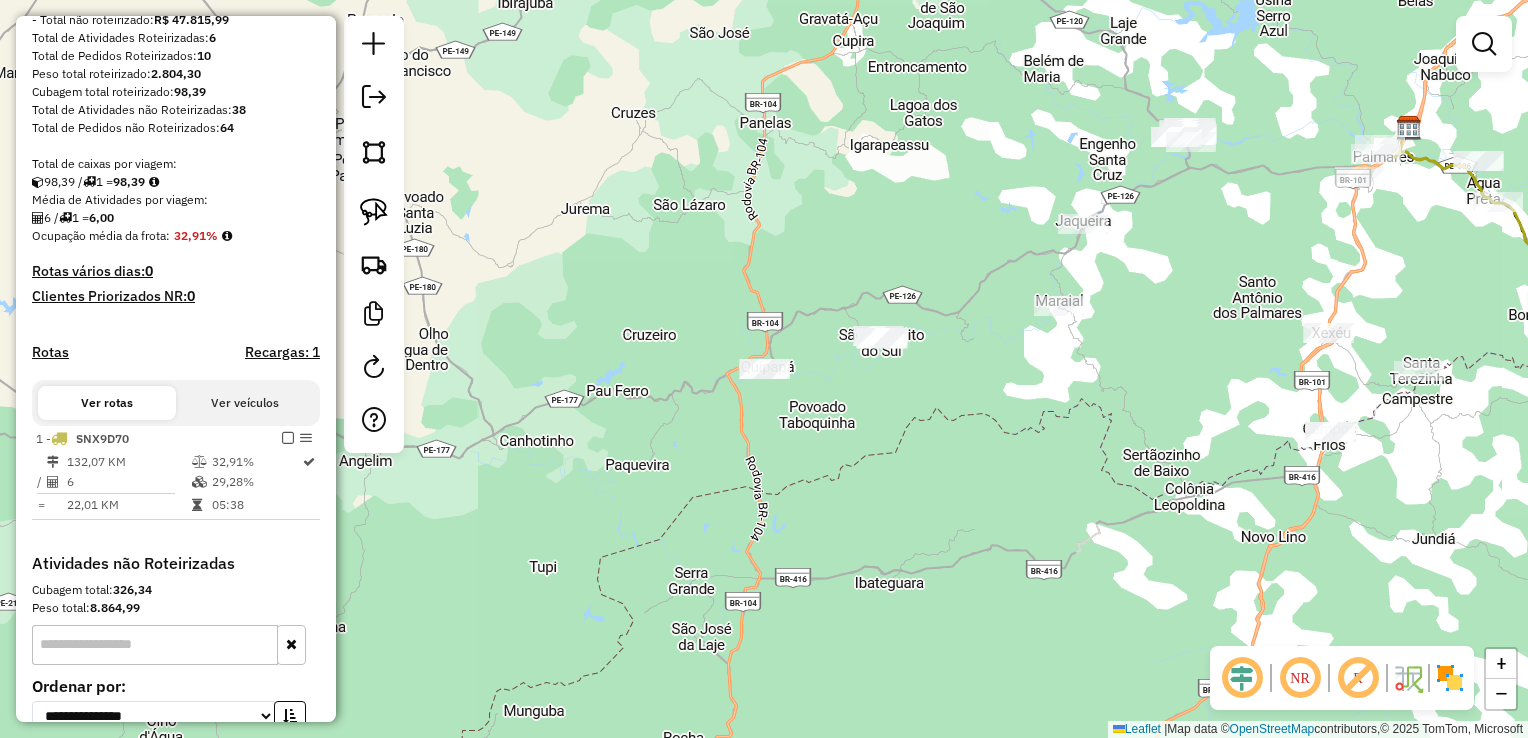 click 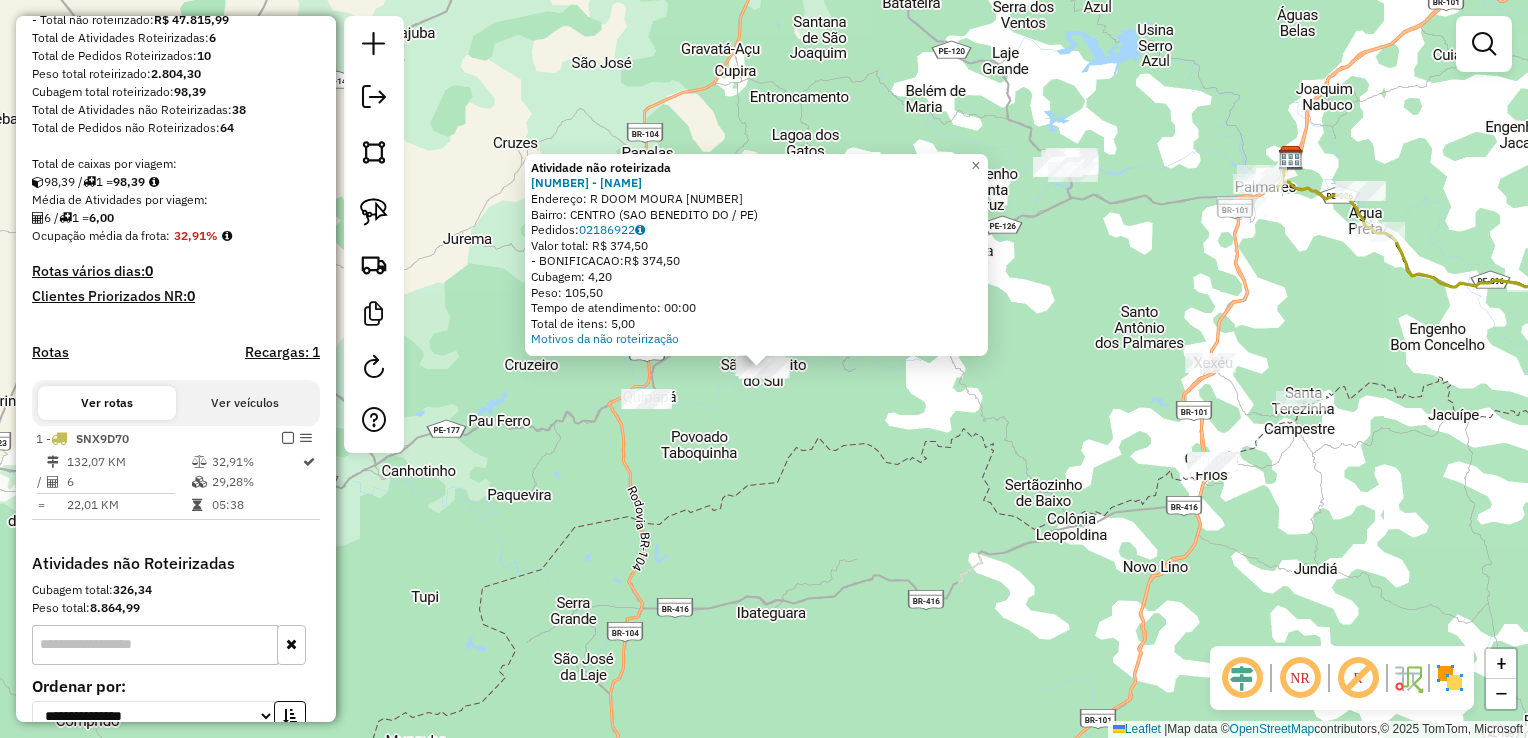 click on "Atividade não roteirizada 2820 - [FIRST] [LAST]  Endereço: R   DOOM MOURA                    122   Bairro: CENTRO ([CITY] / PE)   Pedidos:  02186922   Valor total: R$ 374,50   - BONIFICACAO:  R$ 374,50   Cubagem: 4,20   Peso: 105,50   Tempo de atendimento: 00:00   Total de itens: 5,00  Motivos da não roteirização × Janela de atendimento Grade de atendimento Capacidade Transportadoras Veículos Cliente Pedidos  Rotas Selecione os dias de semana para filtrar as janelas de atendimento  Seg   Ter   Qua   Qui   Sex   Sáb   Dom  Informe o período da janela de atendimento: De: Até:  Filtrar exatamente a janela do cliente  Considerar janela de atendimento padrão  Selecione os dias de semana para filtrar as grades de atendimento  Seg   Ter   Qua   Qui   Sex   Sáb   Dom   Considerar clientes sem dia de atendimento cadastrado  Clientes fora do dia de atendimento selecionado Filtrar as atividades entre os valores definidos abaixo:  Peso mínimo:   Peso máximo:   Cubagem mínima:   De:   Até:" 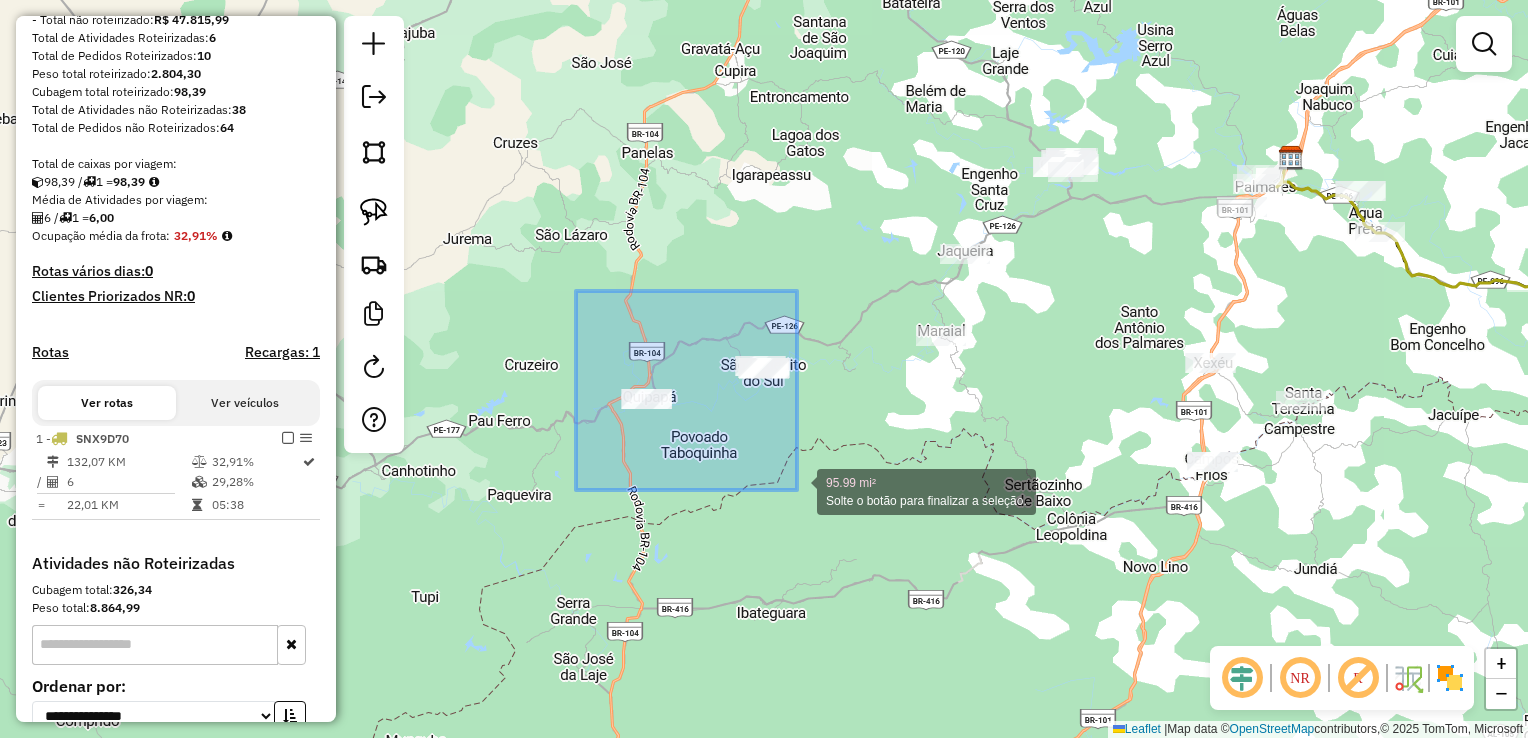 drag, startPoint x: 570, startPoint y: 361, endPoint x: 812, endPoint y: 486, distance: 272.3766 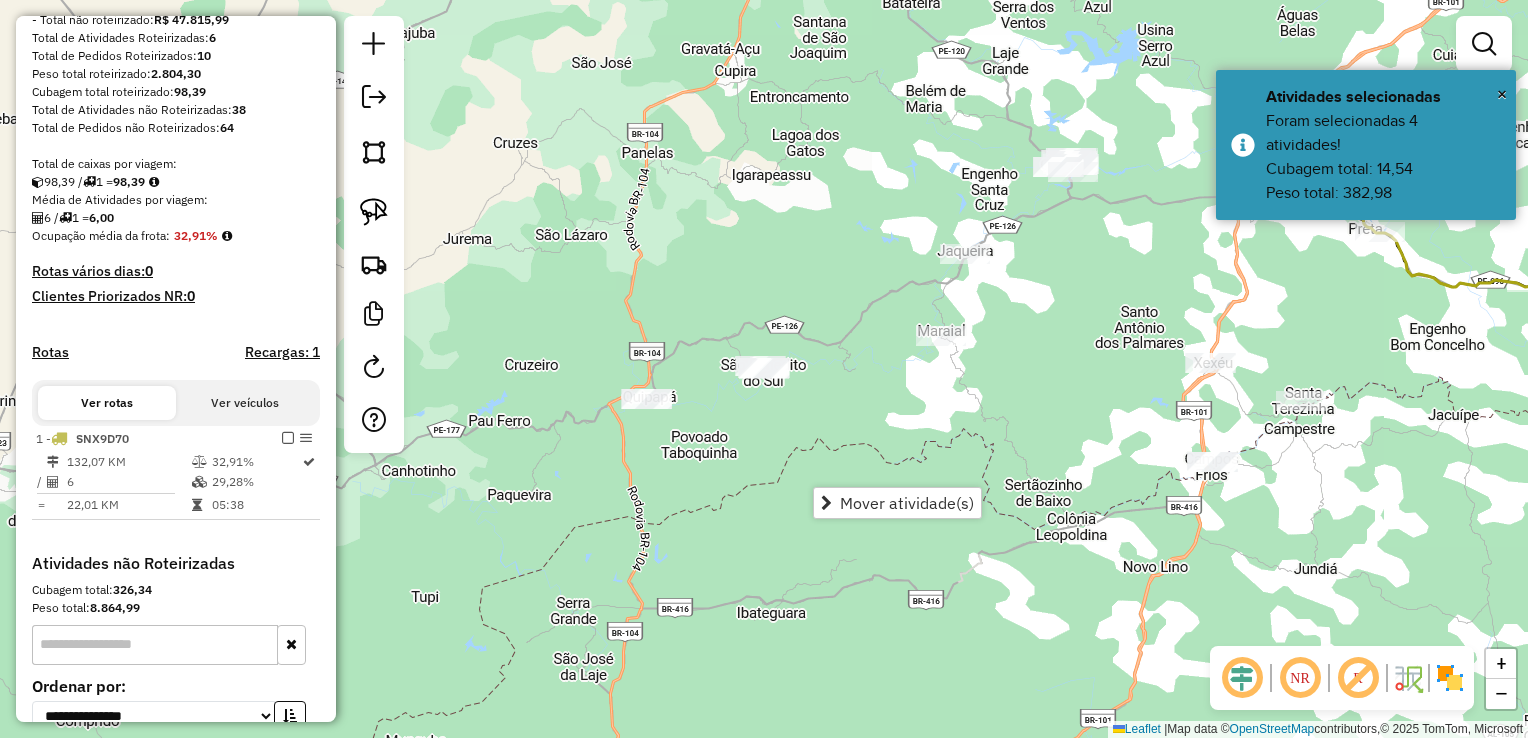 click on "Janela de atendimento Grade de atendimento Capacidade Transportadoras Veículos Cliente Pedidos  Rotas Selecione os dias de semana para filtrar as janelas de atendimento  Seg   Ter   Qua   Qui   Sex   Sáb   Dom  Informe o período da janela de atendimento: De: Até:  Filtrar exatamente a janela do cliente  Considerar janela de atendimento padrão  Selecione os dias de semana para filtrar as grades de atendimento  Seg   Ter   Qua   Qui   Sex   Sáb   Dom   Considerar clientes sem dia de atendimento cadastrado  Clientes fora do dia de atendimento selecionado Filtrar as atividades entre os valores definidos abaixo:  Peso mínimo:   Peso máximo:   Cubagem mínima:   Cubagem máxima:   De:   Até:  Filtrar as atividades entre o tempo de atendimento definido abaixo:  De:   Até:   Considerar capacidade total dos clientes não roteirizados Transportadora: Selecione um ou mais itens Tipo de veículo: Selecione um ou mais itens Veículo: Selecione um ou mais itens Motorista: Selecione um ou mais itens Nome: Rótulo:" 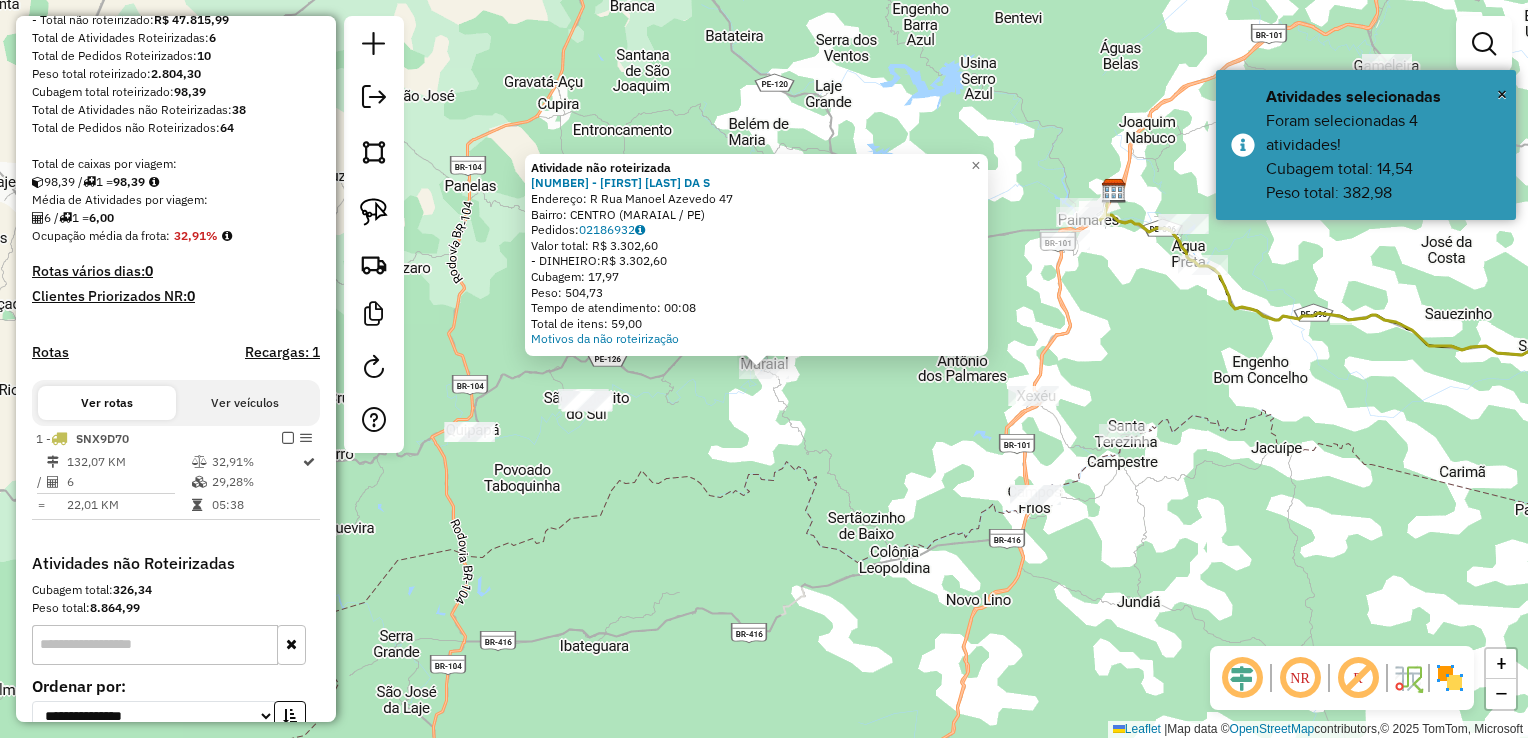 click on "Atividade não roteirizada 4835 - [FIRST] [LAST]  Endereço: R   Rua Manoel Azevedo            47   Bairro: CENTRO ([CITY] / PE)   Pedidos:  02186932   Valor total: R$ 3.302,60   - DINHEIRO:  R$ 3.302,60   Cubagem: 17,97   Peso: 504,73   Tempo de atendimento: 00:08   Total de itens: 59,00  Motivos da não roteirização × Janela de atendimento Grade de atendimento Capacidade Transportadoras Veículos Cliente Pedidos  Rotas Selecione os dias de semana para filtrar as janelas de atendimento  Seg   Ter   Qua   Qui   Sex   Sáb   Dom  Informe o período da janela de atendimento: De: Até:  Filtrar exatamente a janela do cliente  Considerar janela de atendimento padrão  Selecione os dias de semana para filtrar as grades de atendimento  Seg   Ter   Qua   Qui   Sex   Sáb   Dom   Considerar clientes sem dia de atendimento cadastrado  Clientes fora do dia de atendimento selecionado Filtrar as atividades entre os valores definidos abaixo:  Peso mínimo:   Peso máximo:   Cubagem mínima:   Cubagem máxima:  +" 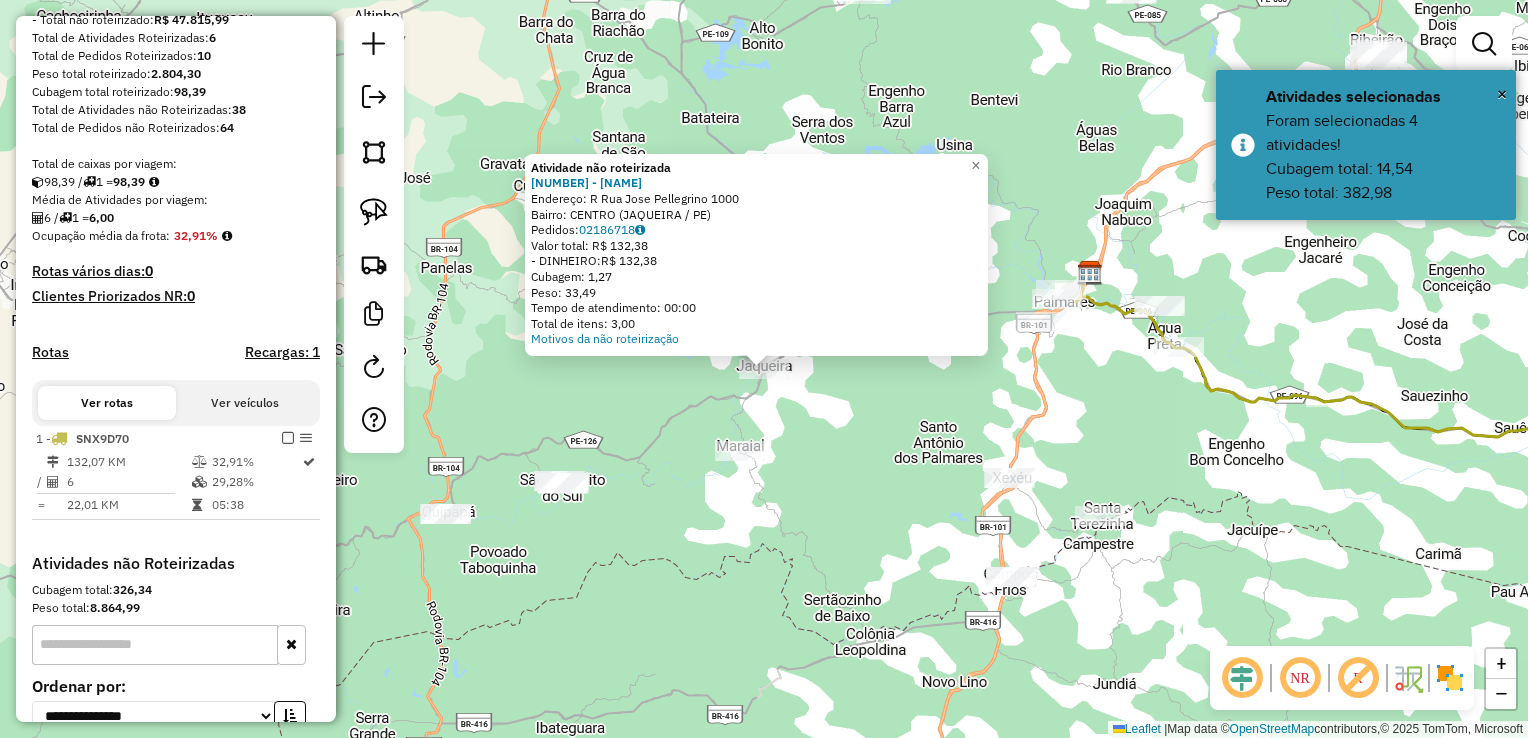 click on "Atividade não roteirizada [NUMBER] - [NAME] Endereço: R [STREET] [NUMBER] Bairro: [NAME] ([CITY] / PE) Pedidos: [NUMBER] Valor total: R$ [NUMBER] - DINHEIRO: R$ [NUMBER] Cubagem: [NUMBER] Peso: [NUMBER] Tempo de atendimento: [TIME] Total de itens: [NUMBER] Motivos da não roteirização × Janela de atendimento Grade de atendimento Capacidade Transportadoras Veículos Cliente Pedidos Rotas Selecione os dias de semana para filtrar as janelas de atendimento Seg Ter Qua Qui Sex Sáb Dom Informe o período da janela de atendimento: De: Até: Filtrar exatamente a janela do cliente Considerar janela de atendimento padrão Selecione os dias de semana para filtrar as grades de atendimento Seg Ter Qua Qui Sex Sáb Dom Considerar clientes sem dia de atendimento cadastrado Clientes fora do dia de atendimento selecionado Filtrar as atividades entre os valores definidos abaixo: Peso mínimo: Peso máximo: Cubagem mínima: Cubagem máxima: De:" 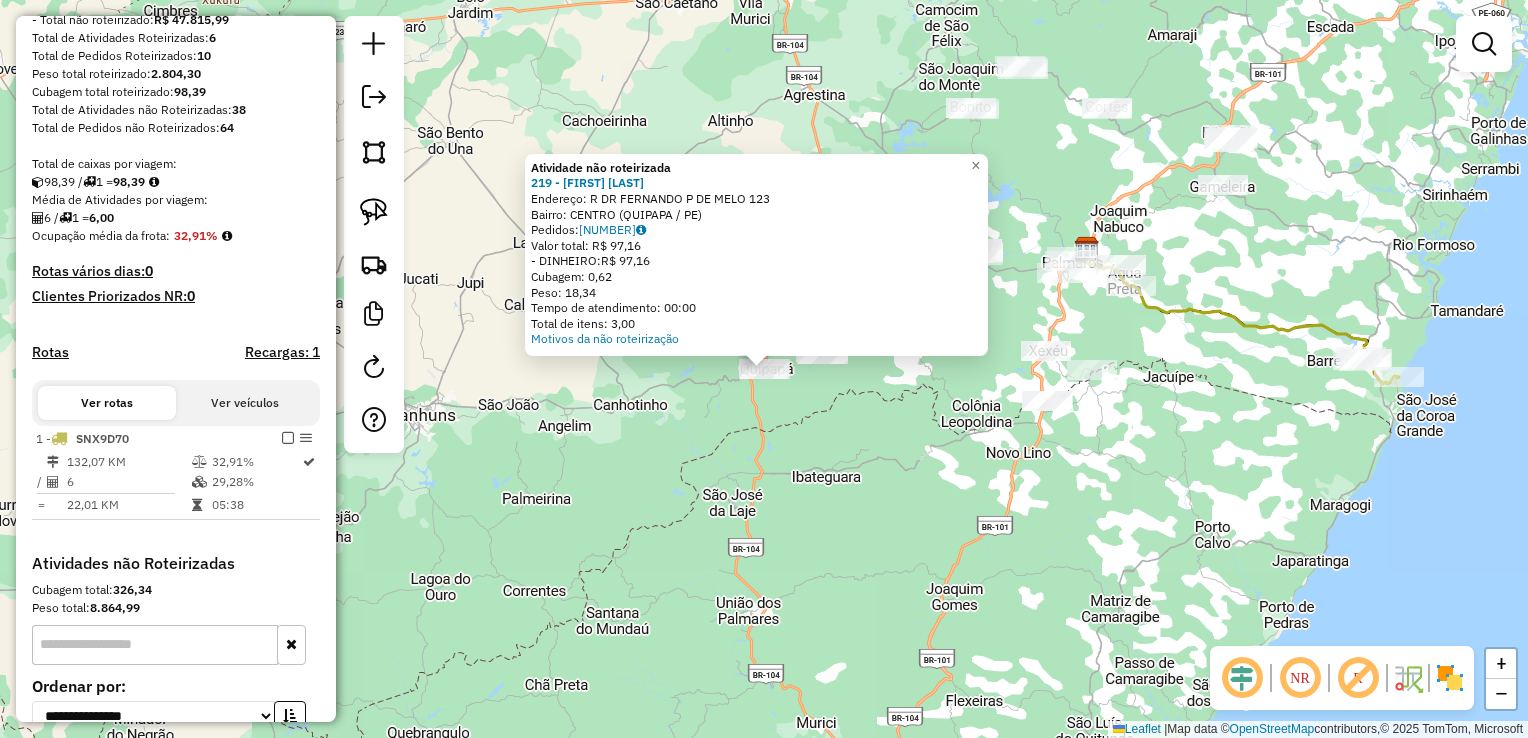 click on "Atividade não roteirizada [NUMBER] - [NAME]  Endereço: R   DR FERNANDO P DE MELO         [NUMBER]   Bairro: [CITY] ([CITY] / [STATE])   Pedidos:  [NUMBER]   Valor total: R$ [PRICE]   - DINHEIRO:  R$ [PRICE]   Cubagem: [NUMBER]   Peso: [NUMBER]   Tempo de atendimento: 00:00   Total de itens: [NUMBER]  Motivos da não roteirização × Janela de atendimento Grade de atendimento Capacidade Transportadoras Veículos Cliente Pedidos  Rotas Selecione os dias de semana para filtrar as janelas de atendimento  Seg   Ter   Qua   Qui   Sex   Sáb   Dom  Informe o período da janela de atendimento: De: Até:  Filtrar exatamente a janela do cliente  Considerar janela de atendimento padrão  Selecione os dias de semana para filtrar as grades de atendimento  Seg   Ter   Qua   Qui   Sex   Sáb   Dom   Considerar clientes sem dia de atendimento cadastrado  Clientes fora do dia de atendimento selecionado Filtrar as atividades entre os valores definidos abaixo:  Peso mínimo:   Peso máximo:   Cubagem mínima:   Cubagem máxima:   De:  De:" 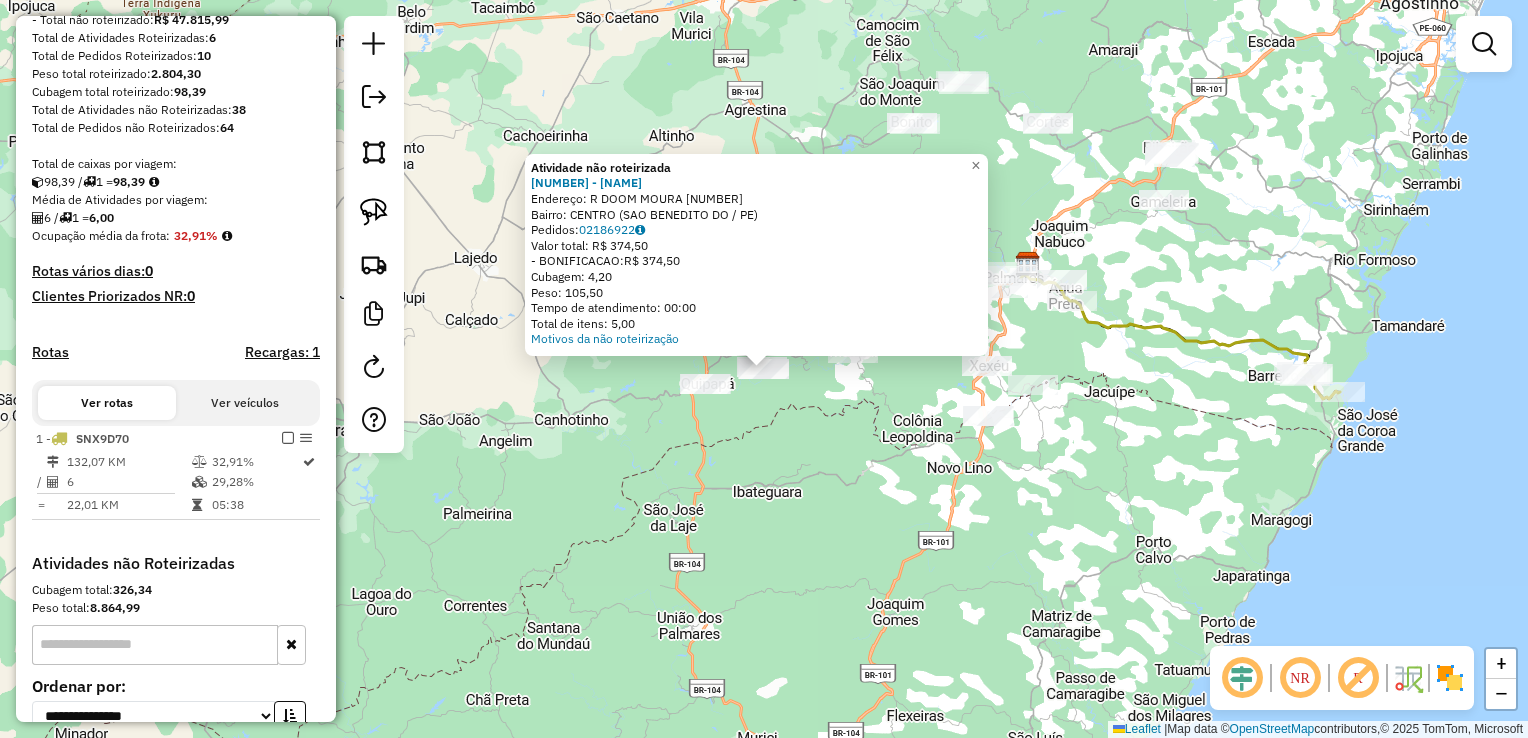 click on "Atividade não roteirizada 2820 - [FIRST] [LAST]  Endereço: R   DOOM MOURA                    122   Bairro: CENTRO ([CITY] / PE)   Pedidos:  02186922   Valor total: R$ 374,50   - BONIFICACAO:  R$ 374,50   Cubagem: 4,20   Peso: 105,50   Tempo de atendimento: 00:00   Total de itens: 5,00  Motivos da não roteirização × Janela de atendimento Grade de atendimento Capacidade Transportadoras Veículos Cliente Pedidos  Rotas Selecione os dias de semana para filtrar as janelas de atendimento  Seg   Ter   Qua   Qui   Sex   Sáb   Dom  Informe o período da janela de atendimento: De: Até:  Filtrar exatamente a janela do cliente  Considerar janela de atendimento padrão  Selecione os dias de semana para filtrar as grades de atendimento  Seg   Ter   Qua   Qui   Sex   Sáb   Dom   Considerar clientes sem dia de atendimento cadastrado  Clientes fora do dia de atendimento selecionado Filtrar as atividades entre os valores definidos abaixo:  Peso mínimo:   Peso máximo:   Cubagem mínima:   De:   Até:" 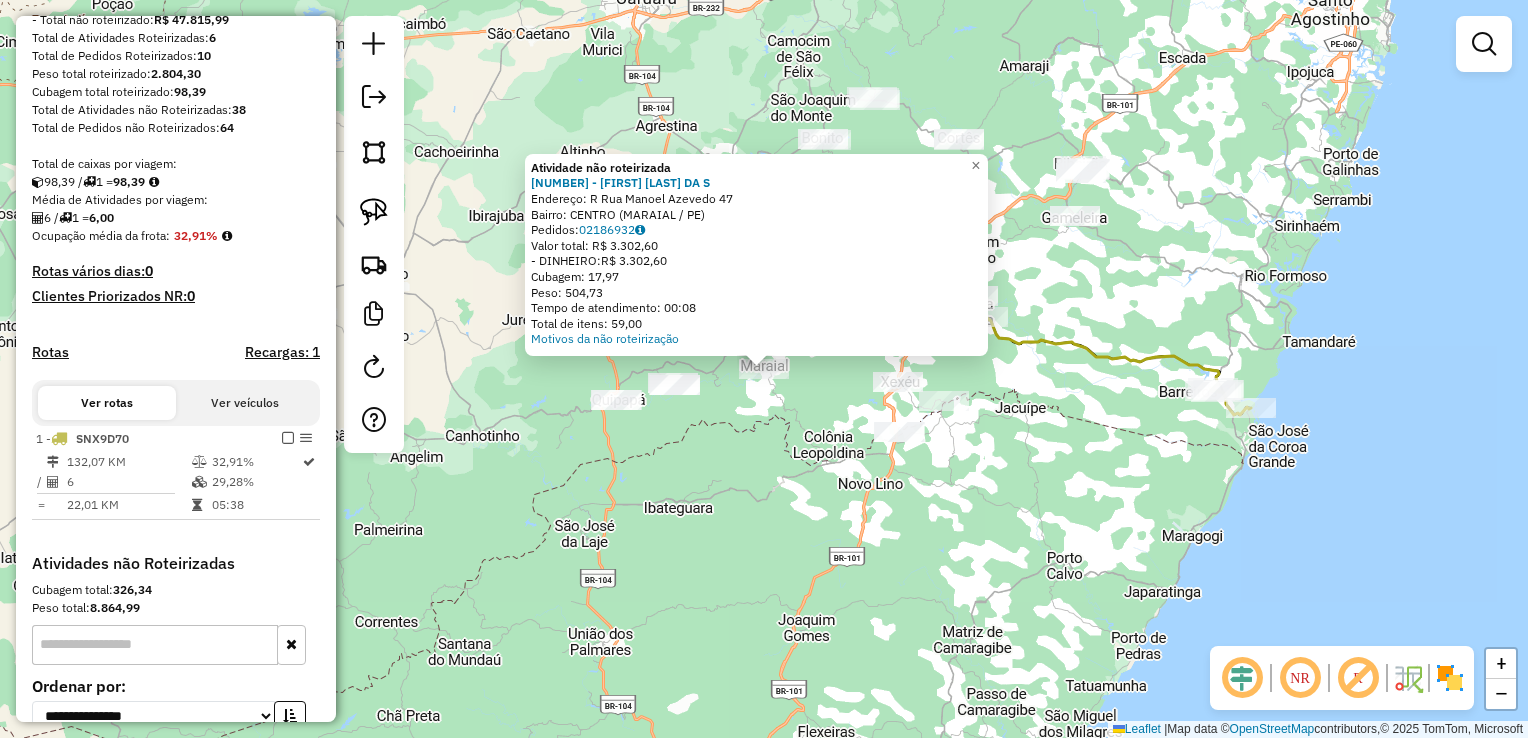 click on "Atividade não roteirizada 4835 - [FIRST] [LAST]  Endereço: R   Rua Manoel Azevedo            47   Bairro: CENTRO ([CITY] / PE)   Pedidos:  02186932   Valor total: R$ 3.302,60   - DINHEIRO:  R$ 3.302,60   Cubagem: 17,97   Peso: 504,73   Tempo de atendimento: 00:08   Total de itens: 59,00  Motivos da não roteirização × Janela de atendimento Grade de atendimento Capacidade Transportadoras Veículos Cliente Pedidos  Rotas Selecione os dias de semana para filtrar as janelas de atendimento  Seg   Ter   Qua   Qui   Sex   Sáb   Dom  Informe o período da janela de atendimento: De: Até:  Filtrar exatamente a janela do cliente  Considerar janela de atendimento padrão  Selecione os dias de semana para filtrar as grades de atendimento  Seg   Ter   Qua   Qui   Sex   Sáb   Dom   Considerar clientes sem dia de atendimento cadastrado  Clientes fora do dia de atendimento selecionado Filtrar as atividades entre os valores definidos abaixo:  Peso mínimo:   Peso máximo:   Cubagem mínima:   Cubagem máxima:  +" 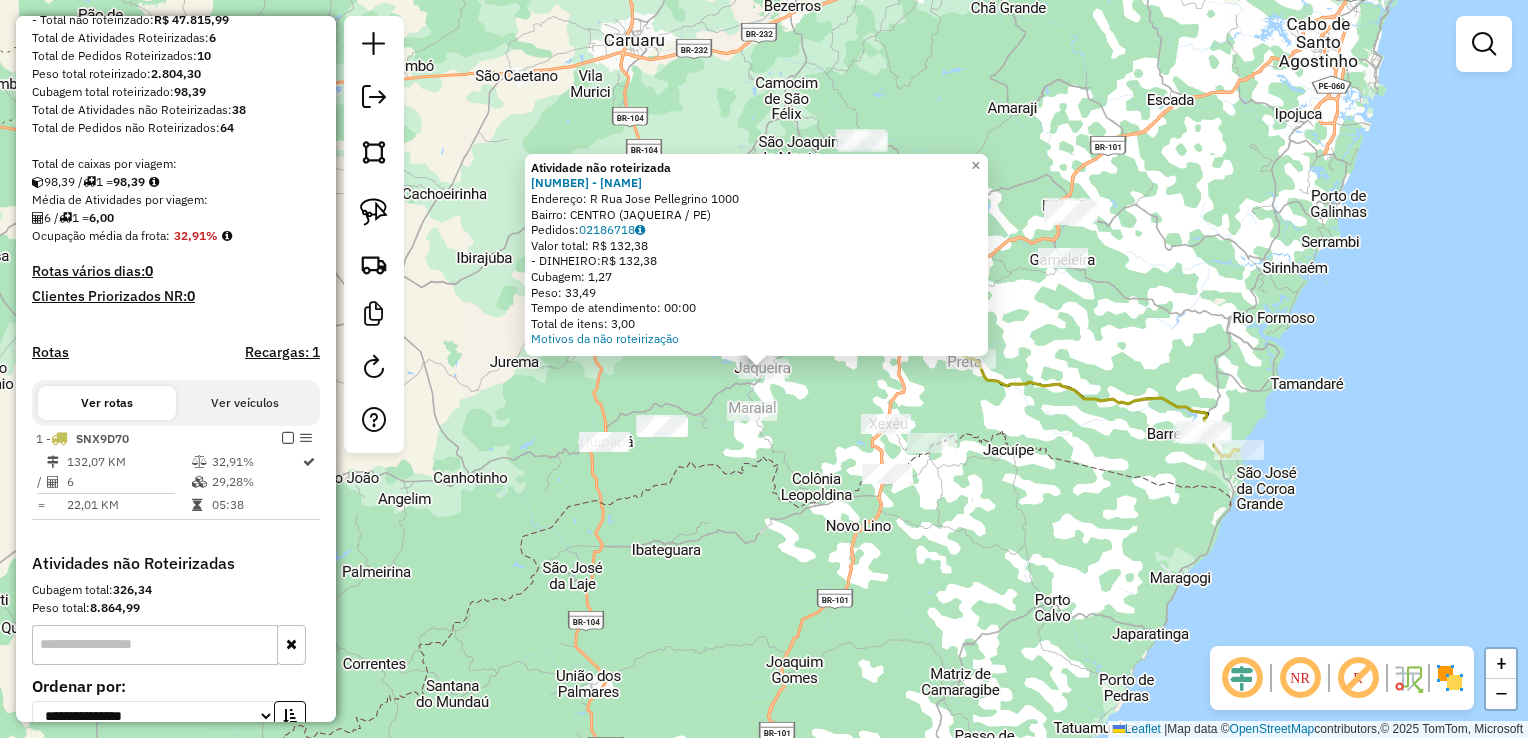 click on "Atividade não roteirizada [NUMBER] - [NAME] Endereço: R [STREET] [NUMBER] Bairro: [NAME] ([CITY] / PE) Pedidos: [NUMBER] Valor total: R$ [NUMBER] - DINHEIRO: R$ [NUMBER] Cubagem: [NUMBER] Peso: [NUMBER] Tempo de atendimento: [TIME] Total de itens: [NUMBER] Motivos da não roteirização × Janela de atendimento Grade de atendimento Capacidade Transportadoras Veículos Cliente Pedidos Rotas Selecione os dias de semana para filtrar as janelas de atendimento Seg Ter Qua Qui Sex Sáb Dom Informe o período da janela de atendimento: De: Até: Filtrar exatamente a janela do cliente Considerar janela de atendimento padrão Selecione os dias de semana para filtrar as grades de atendimento Seg Ter Qua Qui Sex Sáb Dom Considerar clientes sem dia de atendimento cadastrado Clientes fora do dia de atendimento selecionado Filtrar as atividades entre os valores definidos abaixo: Peso mínimo: Peso máximo: Cubagem mínima: Cubagem máxima: De:" 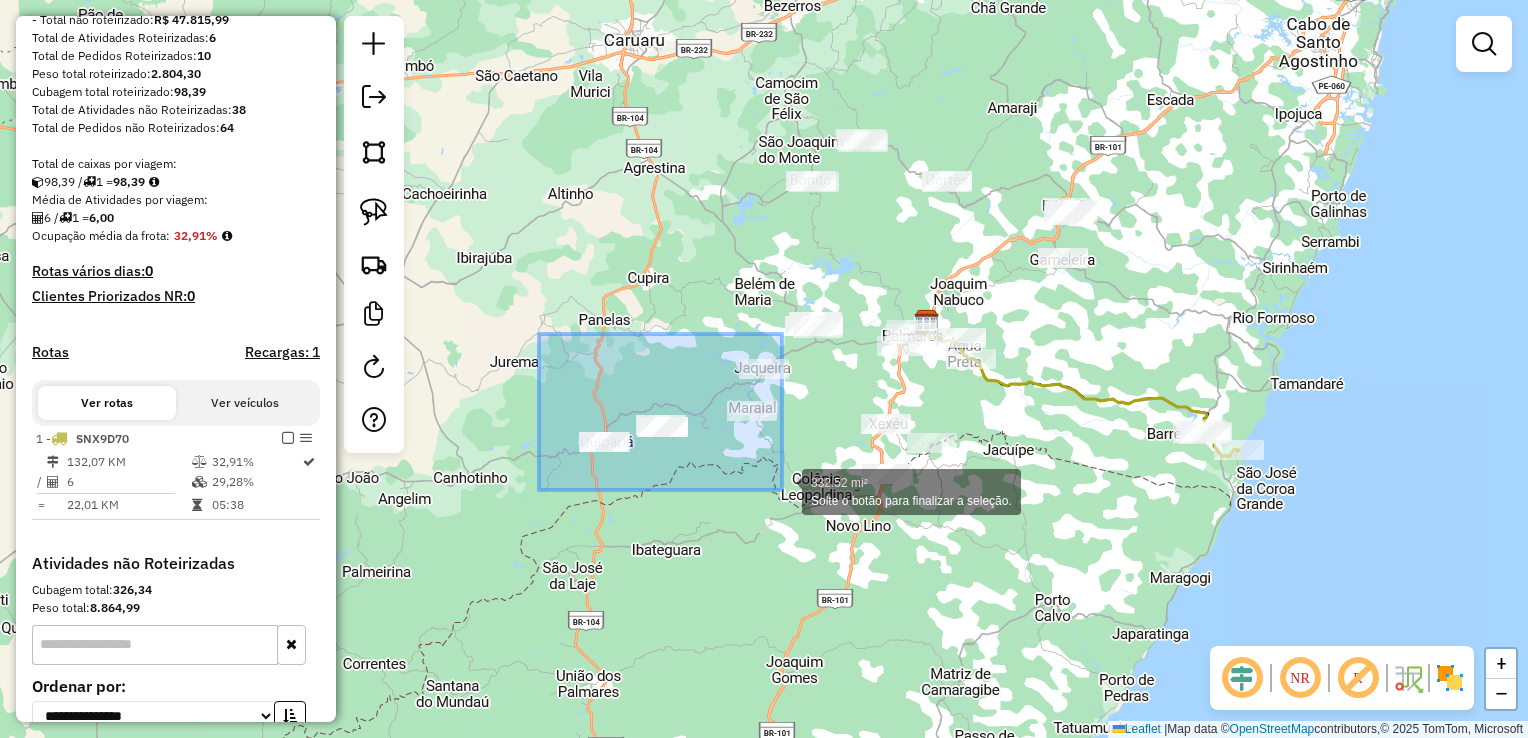 drag, startPoint x: 539, startPoint y: 334, endPoint x: 782, endPoint y: 490, distance: 288.76462 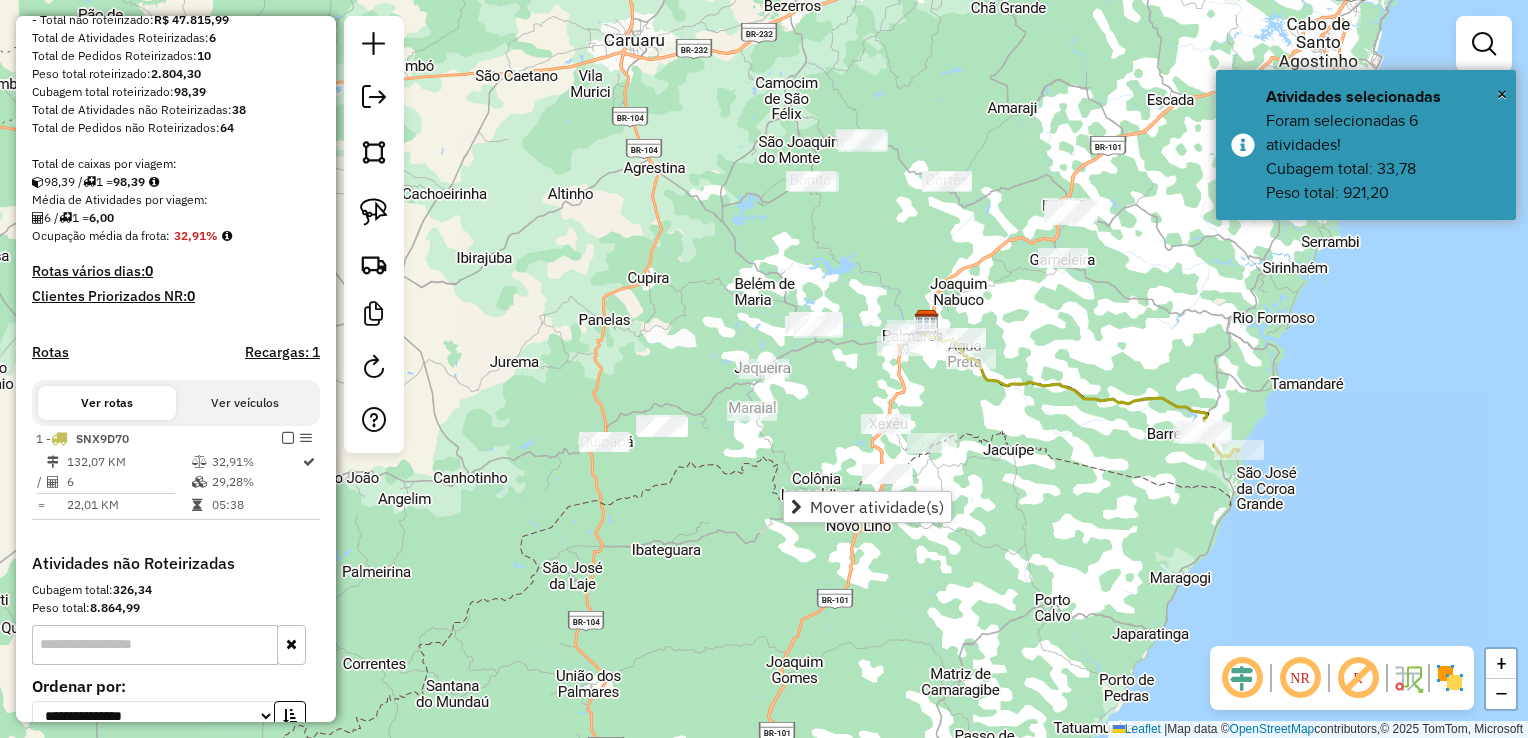 click on "Janela de atendimento Grade de atendimento Capacidade Transportadoras Veículos Cliente Pedidos  Rotas Selecione os dias de semana para filtrar as janelas de atendimento  Seg   Ter   Qua   Qui   Sex   Sáb   Dom  Informe o período da janela de atendimento: De: Até:  Filtrar exatamente a janela do cliente  Considerar janela de atendimento padrão  Selecione os dias de semana para filtrar as grades de atendimento  Seg   Ter   Qua   Qui   Sex   Sáb   Dom   Considerar clientes sem dia de atendimento cadastrado  Clientes fora do dia de atendimento selecionado Filtrar as atividades entre os valores definidos abaixo:  Peso mínimo:   Peso máximo:   Cubagem mínima:   Cubagem máxima:   De:   Até:  Filtrar as atividades entre o tempo de atendimento definido abaixo:  De:   Até:   Considerar capacidade total dos clientes não roteirizados Transportadora: Selecione um ou mais itens Tipo de veículo: Selecione um ou mais itens Veículo: Selecione um ou mais itens Motorista: Selecione um ou mais itens Nome: Rótulo:" 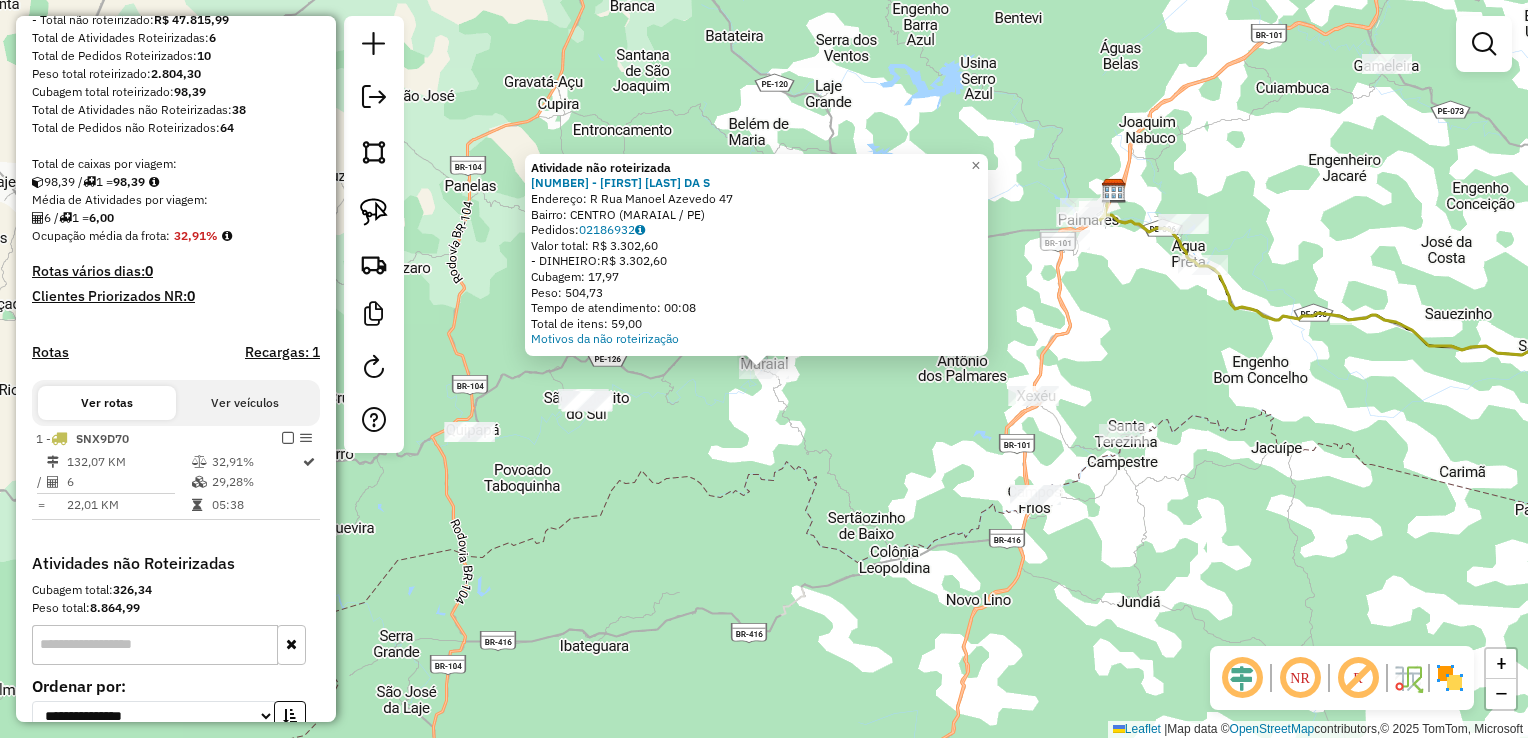 click on "Atividade não roteirizada 4835 - [FIRST] [LAST]  Endereço: R   Rua Manoel Azevedo            47   Bairro: CENTRO ([CITY] / PE)   Pedidos:  02186932   Valor total: R$ 3.302,60   - DINHEIRO:  R$ 3.302,60   Cubagem: 17,97   Peso: 504,73   Tempo de atendimento: 00:08   Total de itens: 59,00  Motivos da não roteirização × Janela de atendimento Grade de atendimento Capacidade Transportadoras Veículos Cliente Pedidos  Rotas Selecione os dias de semana para filtrar as janelas de atendimento  Seg   Ter   Qua   Qui   Sex   Sáb   Dom  Informe o período da janela de atendimento: De: Até:  Filtrar exatamente a janela do cliente  Considerar janela de atendimento padrão  Selecione os dias de semana para filtrar as grades de atendimento  Seg   Ter   Qua   Qui   Sex   Sáb   Dom   Considerar clientes sem dia de atendimento cadastrado  Clientes fora do dia de atendimento selecionado Filtrar as atividades entre os valores definidos abaixo:  Peso mínimo:   Peso máximo:   Cubagem mínima:   Cubagem máxima:  +" 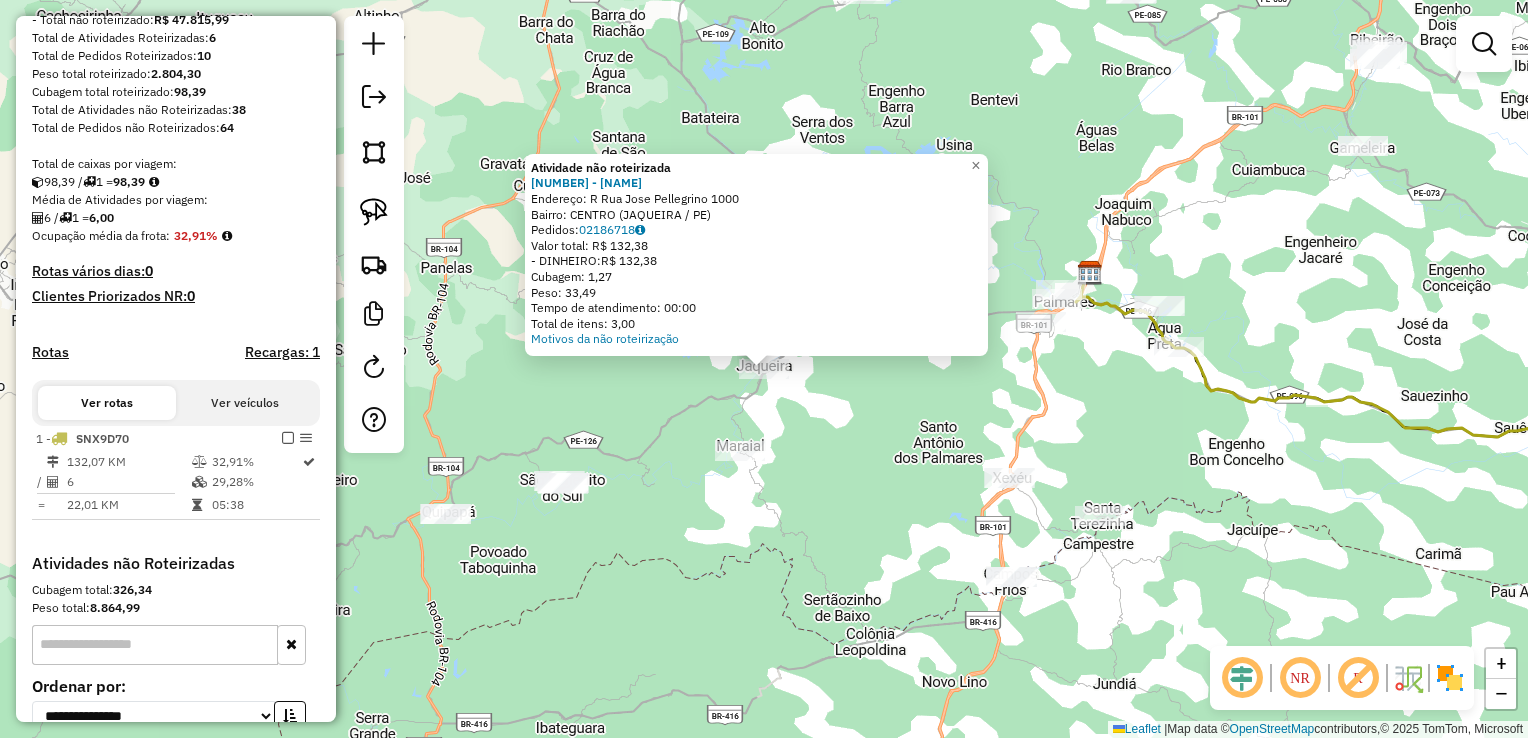click on "Atividade não roteirizada [NUMBER] - [NAME] Endereço: R [STREET] [NUMBER] Bairro: [NAME] ([CITY] / PE) Pedidos: [NUMBER] Valor total: R$ [NUMBER] - DINHEIRO: R$ [NUMBER] Cubagem: [NUMBER] Peso: [NUMBER] Tempo de atendimento: [TIME] Total de itens: [NUMBER] Motivos da não roteirização × Janela de atendimento Grade de atendimento Capacidade Transportadoras Veículos Cliente Pedidos Rotas Selecione os dias de semana para filtrar as janelas de atendimento Seg Ter Qua Qui Sex Sáb Dom Informe o período da janela de atendimento: De: Até: Filtrar exatamente a janela do cliente Considerar janela de atendimento padrão Selecione os dias de semana para filtrar as grades de atendimento Seg Ter Qua Qui Sex Sáb Dom Considerar clientes sem dia de atendimento cadastrado Clientes fora do dia de atendimento selecionado Filtrar as atividades entre os valores definidos abaixo: Peso mínimo: Peso máximo: Cubagem mínima: Cubagem máxima: De:" 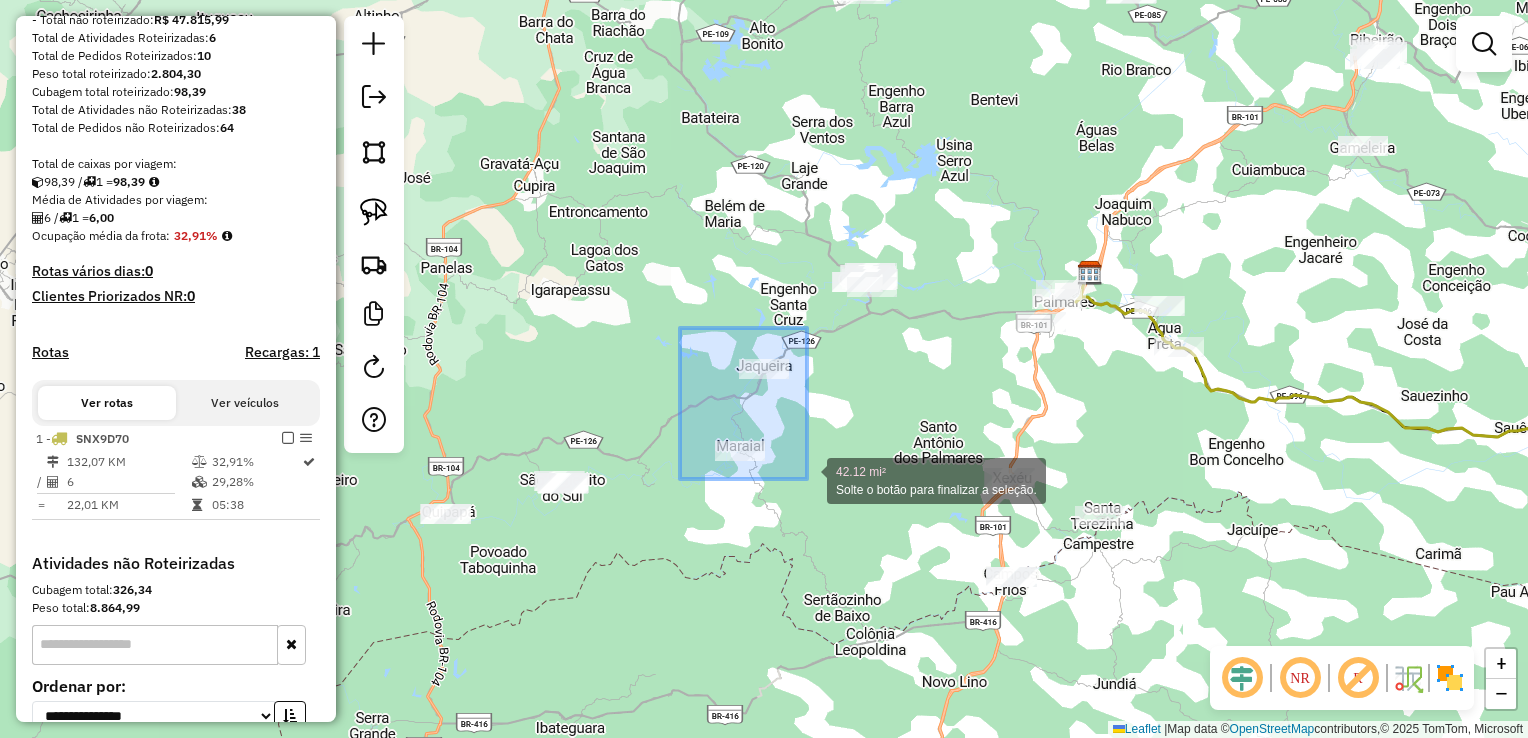 drag, startPoint x: 680, startPoint y: 357, endPoint x: 811, endPoint y: 479, distance: 179.01117 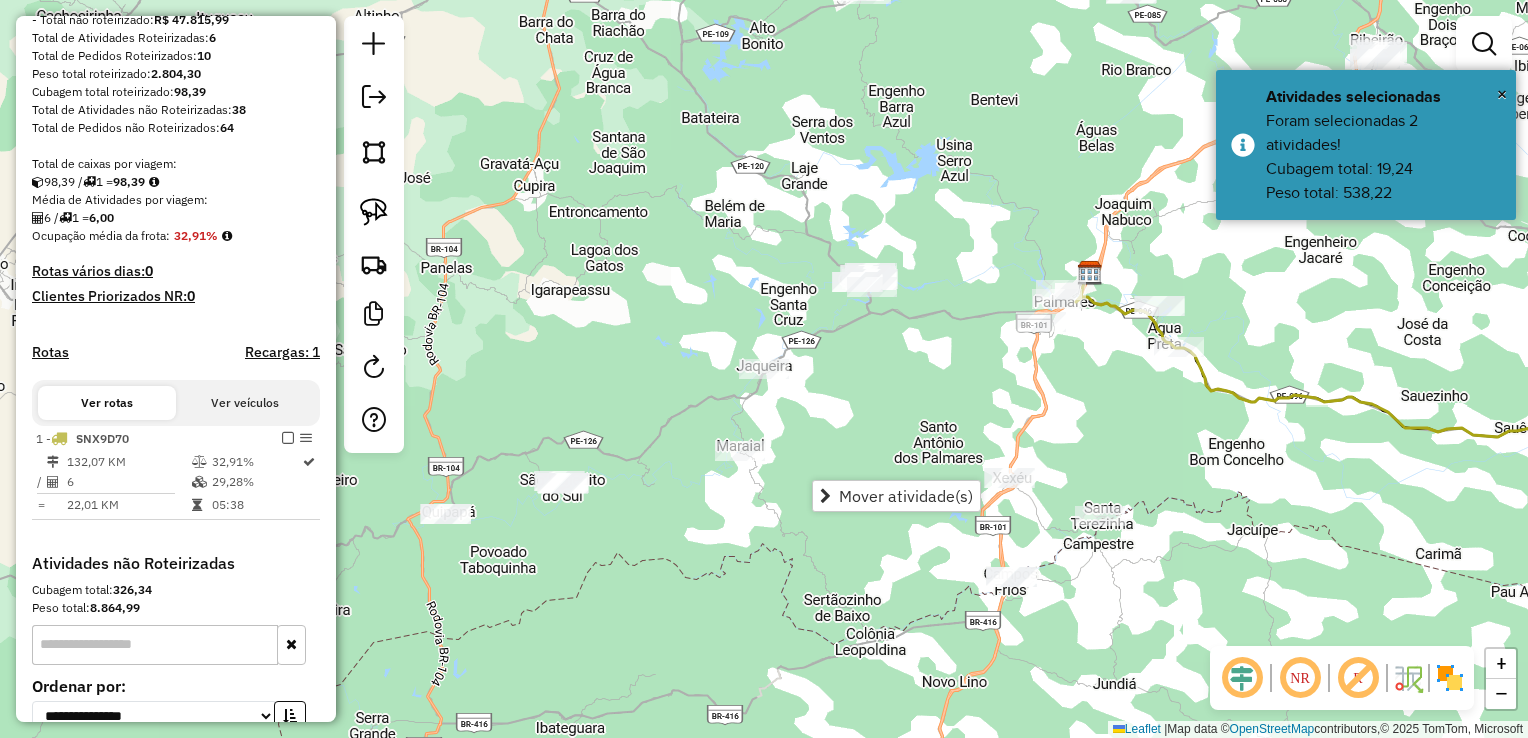 click on "Janela de atendimento Grade de atendimento Capacidade Transportadoras Veículos Cliente Pedidos  Rotas Selecione os dias de semana para filtrar as janelas de atendimento  Seg   Ter   Qua   Qui   Sex   Sáb   Dom  Informe o período da janela de atendimento: De: Até:  Filtrar exatamente a janela do cliente  Considerar janela de atendimento padrão  Selecione os dias de semana para filtrar as grades de atendimento  Seg   Ter   Qua   Qui   Sex   Sáb   Dom   Considerar clientes sem dia de atendimento cadastrado  Clientes fora do dia de atendimento selecionado Filtrar as atividades entre os valores definidos abaixo:  Peso mínimo:   Peso máximo:   Cubagem mínima:   Cubagem máxima:   De:   Até:  Filtrar as atividades entre o tempo de atendimento definido abaixo:  De:   Até:   Considerar capacidade total dos clientes não roteirizados Transportadora: Selecione um ou mais itens Tipo de veículo: Selecione um ou mais itens Veículo: Selecione um ou mais itens Motorista: Selecione um ou mais itens Nome: Rótulo:" 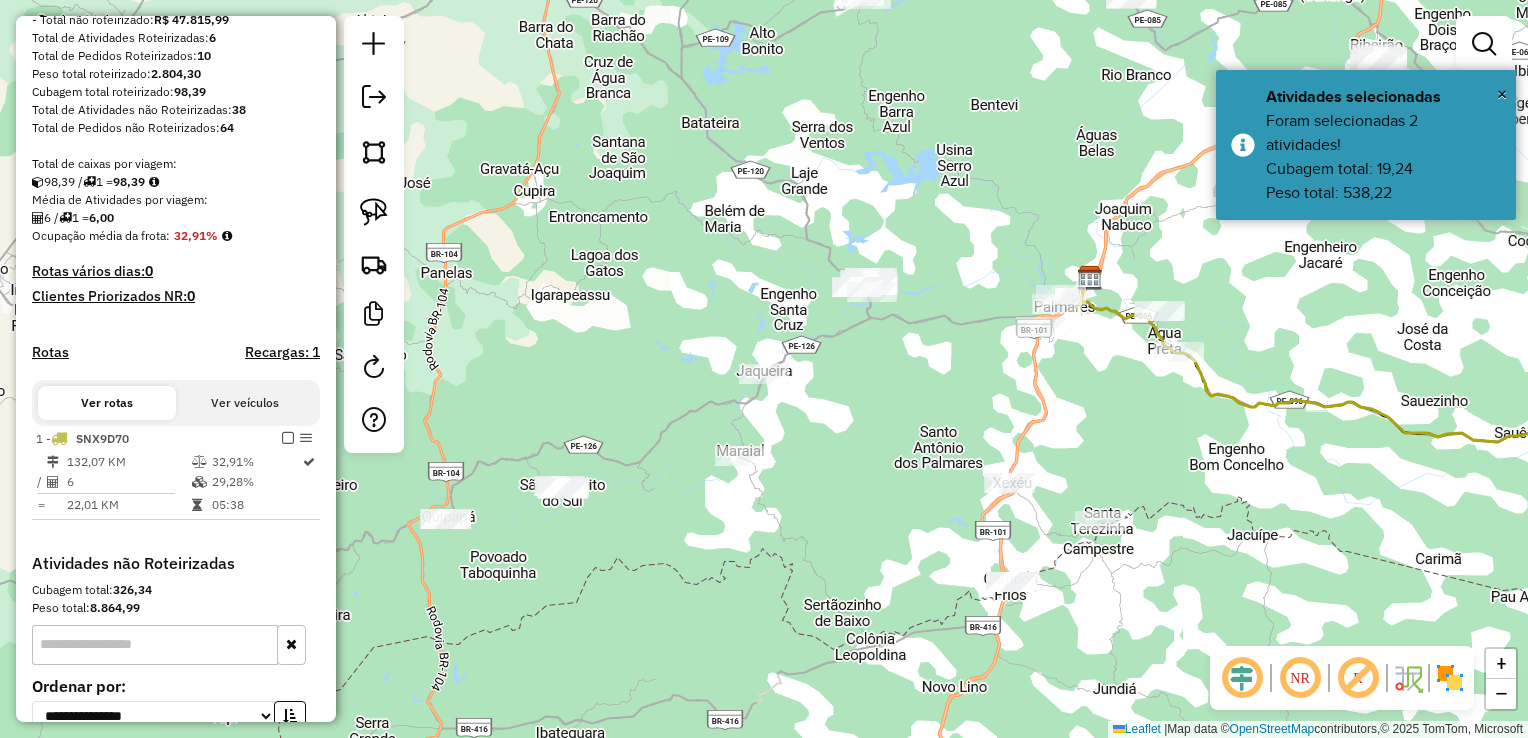 drag, startPoint x: 1044, startPoint y: 400, endPoint x: 943, endPoint y: 501, distance: 142.83557 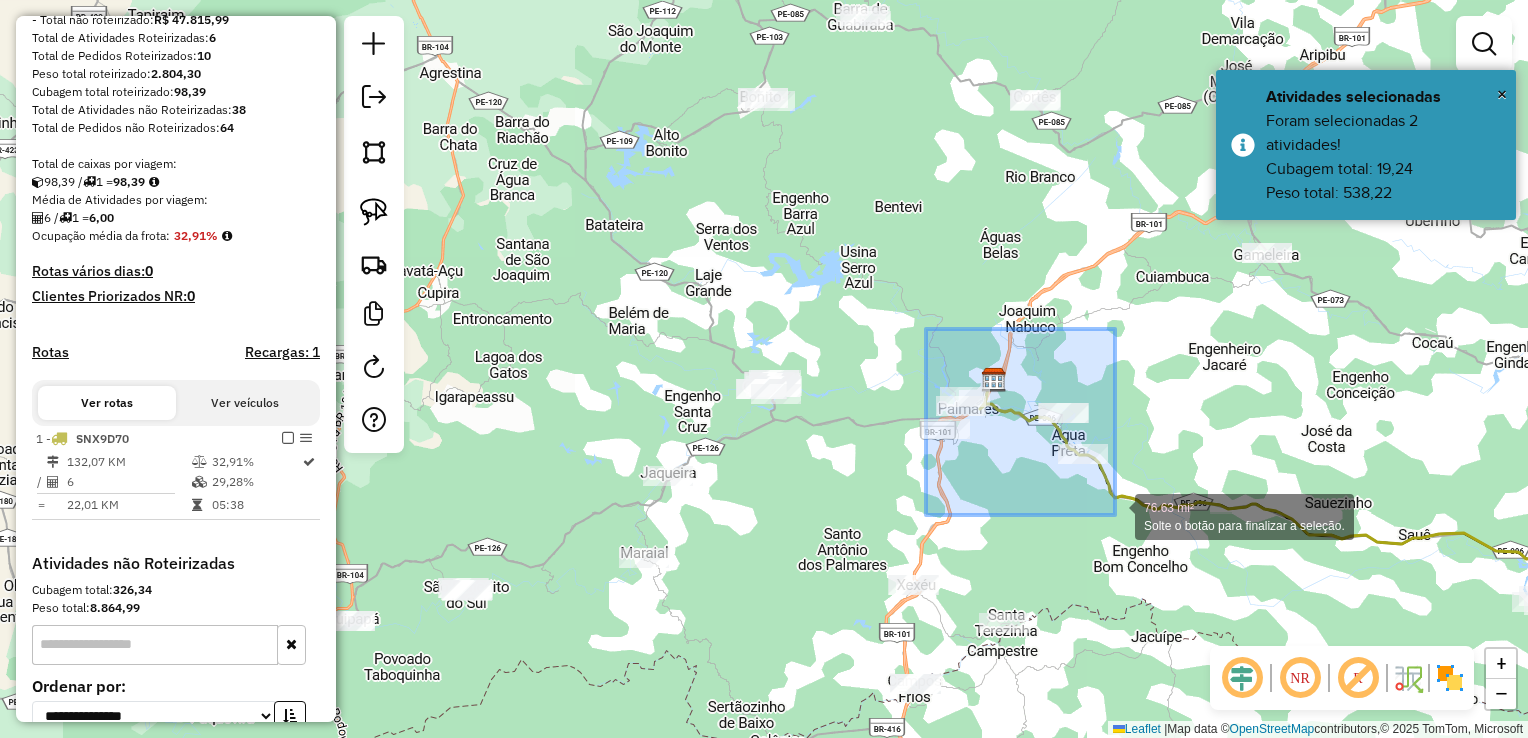drag, startPoint x: 902, startPoint y: 406, endPoint x: 1116, endPoint y: 515, distance: 240.16037 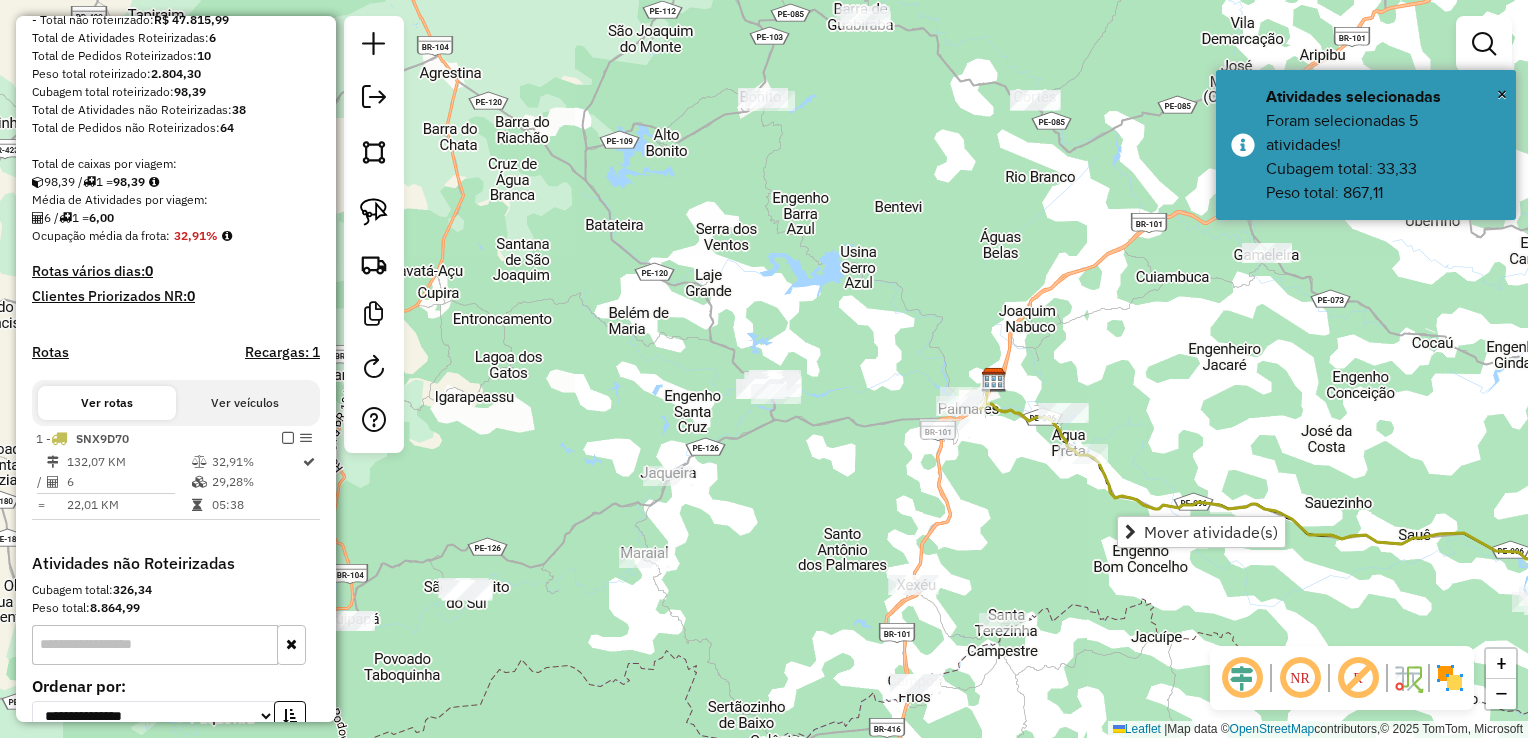 click on "Janela de atendimento Grade de atendimento Capacidade Transportadoras Veículos Cliente Pedidos  Rotas Selecione os dias de semana para filtrar as janelas de atendimento  Seg   Ter   Qua   Qui   Sex   Sáb   Dom  Informe o período da janela de atendimento: De: Até:  Filtrar exatamente a janela do cliente  Considerar janela de atendimento padrão  Selecione os dias de semana para filtrar as grades de atendimento  Seg   Ter   Qua   Qui   Sex   Sáb   Dom   Considerar clientes sem dia de atendimento cadastrado  Clientes fora do dia de atendimento selecionado Filtrar as atividades entre os valores definidos abaixo:  Peso mínimo:   Peso máximo:   Cubagem mínima:   Cubagem máxima:   De:   Até:  Filtrar as atividades entre o tempo de atendimento definido abaixo:  De:   Até:   Considerar capacidade total dos clientes não roteirizados Transportadora: Selecione um ou mais itens Tipo de veículo: Selecione um ou mais itens Veículo: Selecione um ou mais itens Motorista: Selecione um ou mais itens Nome: Rótulo:" 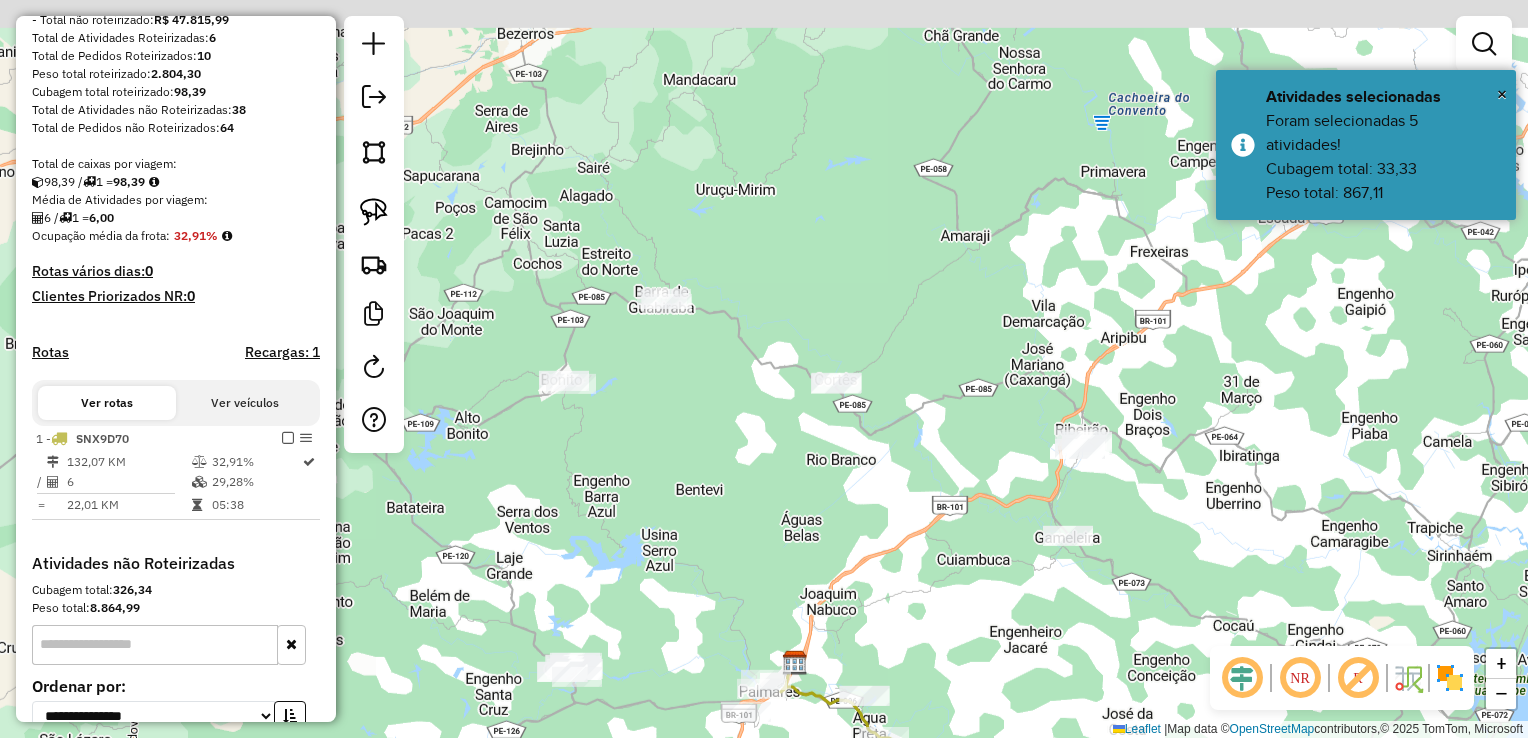 drag, startPoint x: 1191, startPoint y: 462, endPoint x: 1040, endPoint y: 687, distance: 270.97232 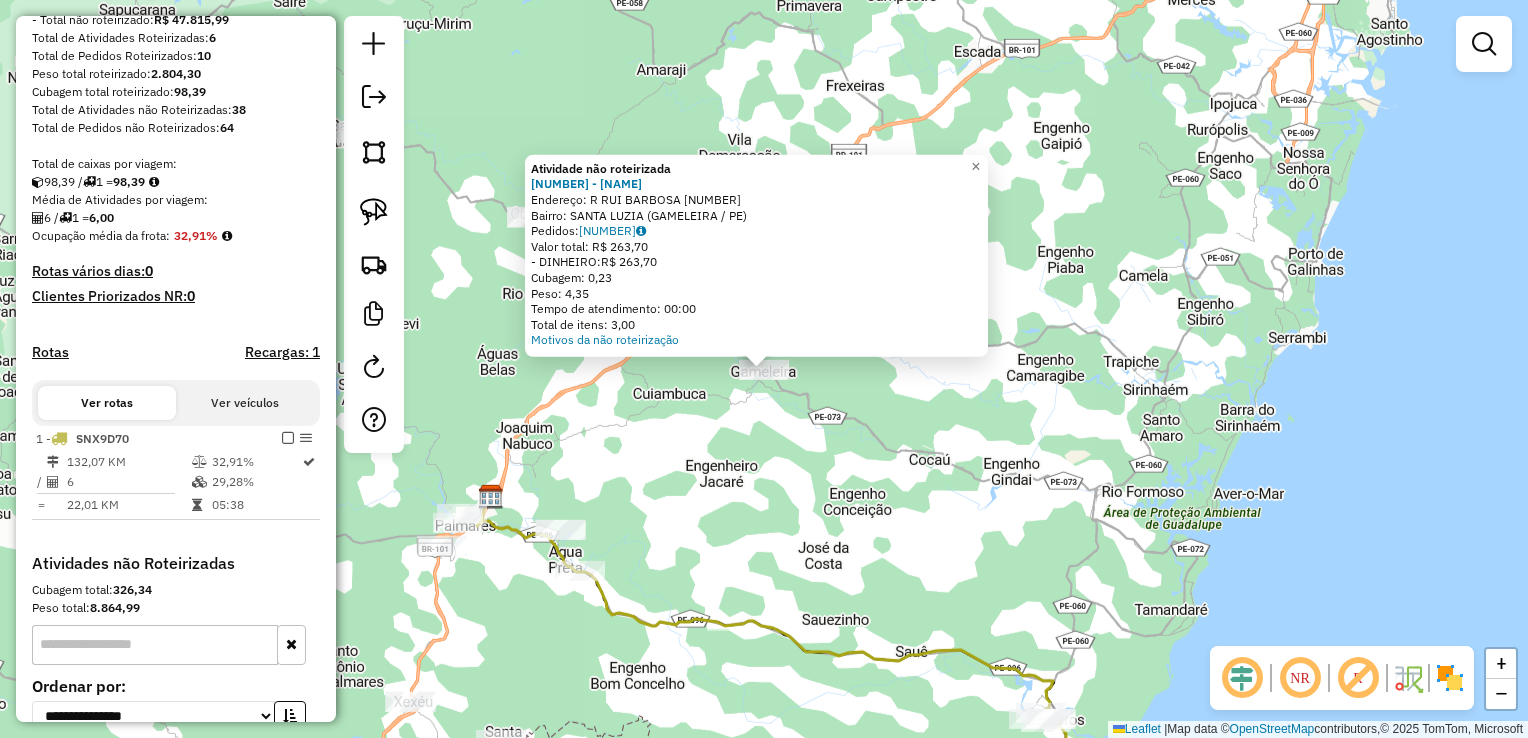 click on "Atividade não roteirizada 2934 - [FIRST] [LAST]  Endereço: R   RUI BARBOSA                   14   Bairro: SANTA LUZIA ([CITY] / PE)   Pedidos:  02186953   Valor total: R$ 263,70   - DINHEIRO:  R$ 263,70   Cubagem: 0,23   Peso: 4,35   Tempo de atendimento: 00:00   Total de itens: 3,00  Motivos da não roteirização × Janela de atendimento Grade de atendimento Capacidade Transportadoras Veículos Cliente Pedidos  Rotas Selecione os dias de semana para filtrar as janelas de atendimento  Seg   Ter   Qua   Qui   Sex   Sáb   Dom  Informe o período da janela de atendimento: De: Até:  Filtrar exatamente a janela do cliente  Considerar janela de atendimento padrão  Selecione os dias de semana para filtrar as grades de atendimento  Seg   Ter   Qua   Qui   Sex   Sáb   Dom   Considerar clientes sem dia de atendimento cadastrado  Clientes fora do dia de atendimento selecionado Filtrar as atividades entre os valores definidos abaixo:  Peso mínimo:   Peso máximo:   Cubagem mínima:   Cubagem máxima:  +" 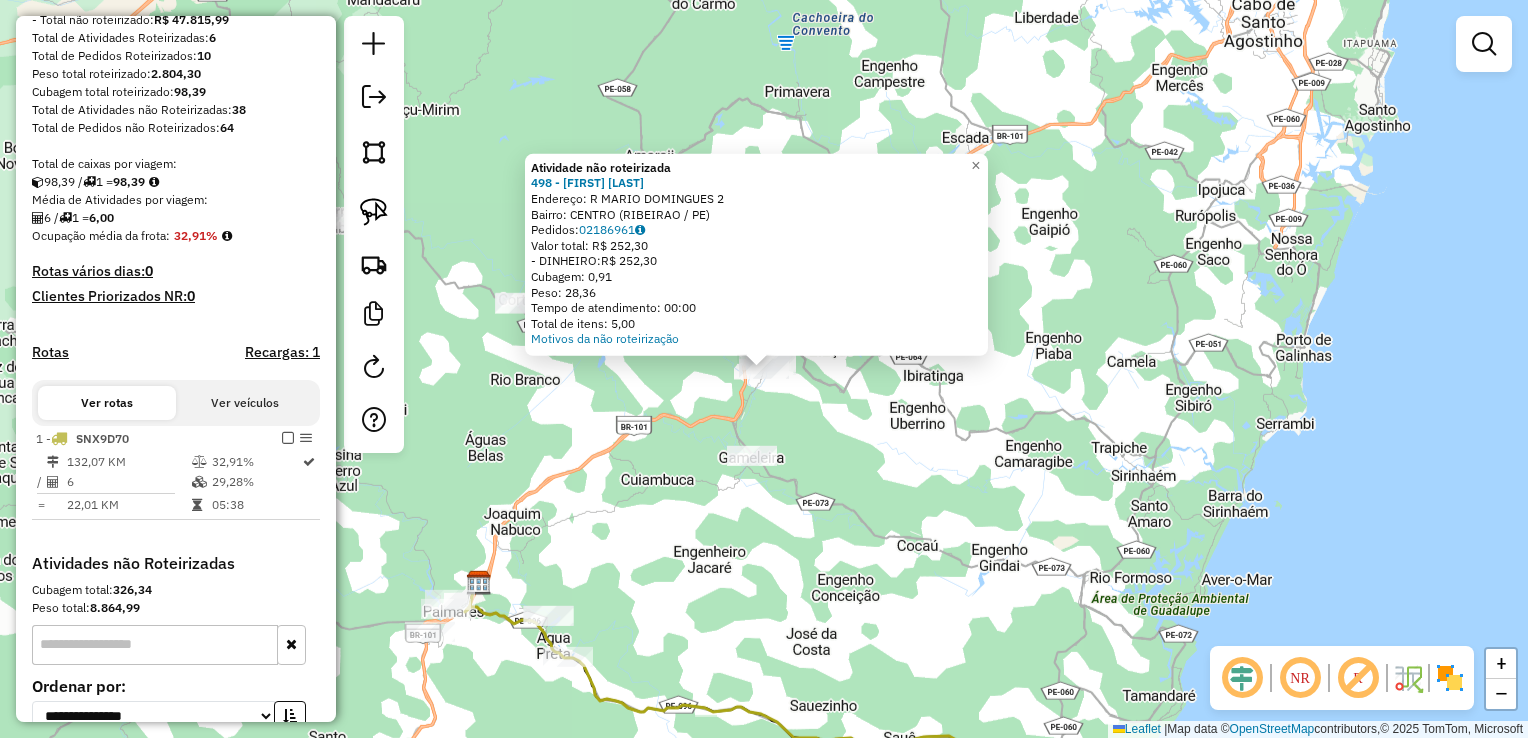click on "Atividade não roteirizada 498 - [FIRST] [LAST]  Endereço: R   MARIO DOMINGUES               2   Bairro: CENTRO ([CITY] / PE)   Pedidos:  02186961   Valor total: R$ 252,30   - DINHEIRO:  R$ 252,30   Cubagem: 0,91   Peso: 28,36   Tempo de atendimento: 00:00   Total de itens: 5,00  Motivos da não roteirização × Janela de atendimento Grade de atendimento Capacidade Transportadoras Veículos Cliente Pedidos  Rotas Selecione os dias de semana para filtrar as janelas de atendimento  Seg   Ter   Qua   Qui   Sex   Sáb   Dom  Informe o período da janela de atendimento: De: Até:  Filtrar exatamente a janela do cliente  Considerar janela de atendimento padrão  Selecione os dias de semana para filtrar as grades de atendimento  Seg   Ter   Qua   Qui   Sex   Sáb   Dom   Considerar clientes sem dia de atendimento cadastrado  Clientes fora do dia de atendimento selecionado Filtrar as atividades entre os valores definidos abaixo:  Peso mínimo:   Peso máximo:   Cubagem mínima:   Cubagem máxima:   De:  De:" 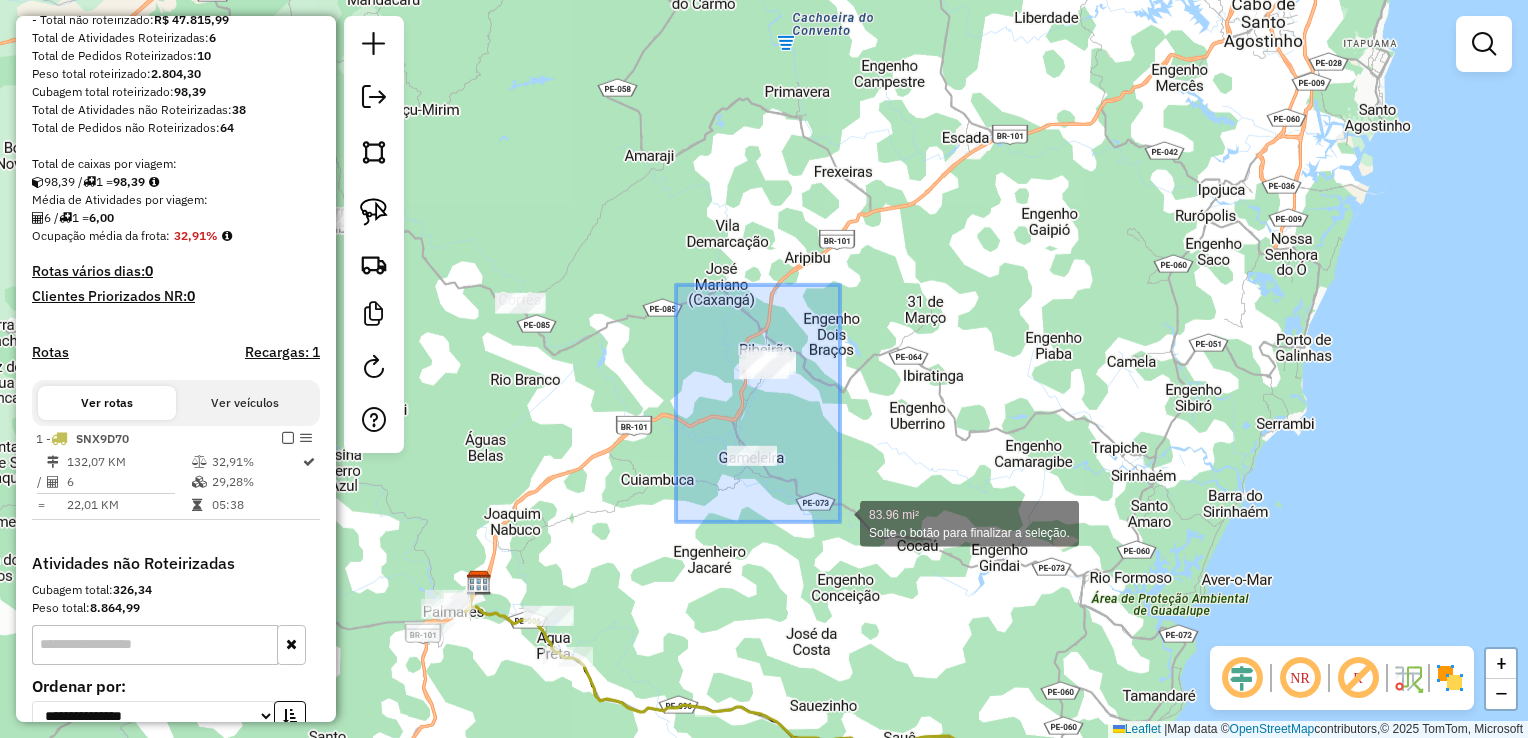 drag, startPoint x: 668, startPoint y: 326, endPoint x: 842, endPoint y: 522, distance: 262.09158 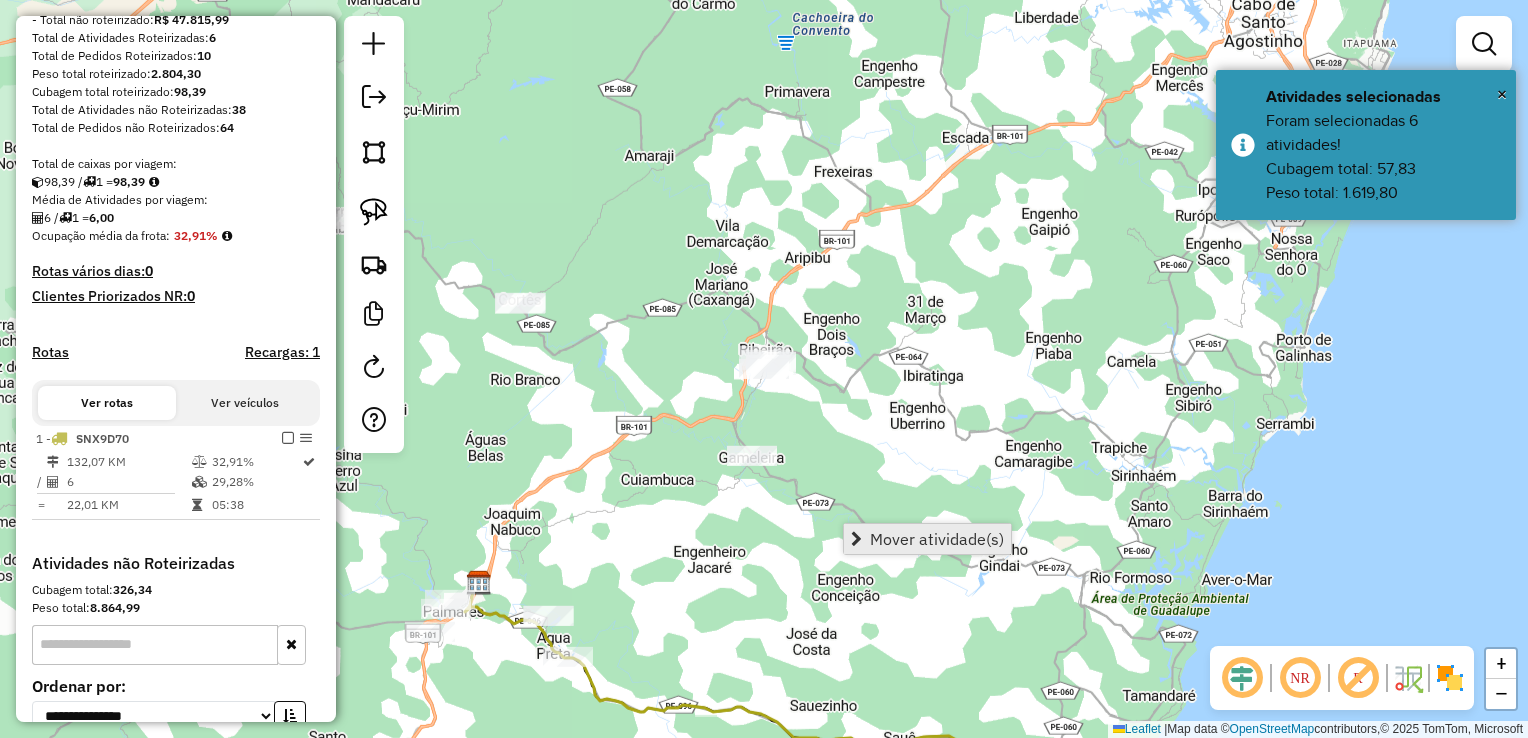 click on "Mover atividade(s)" at bounding box center (937, 539) 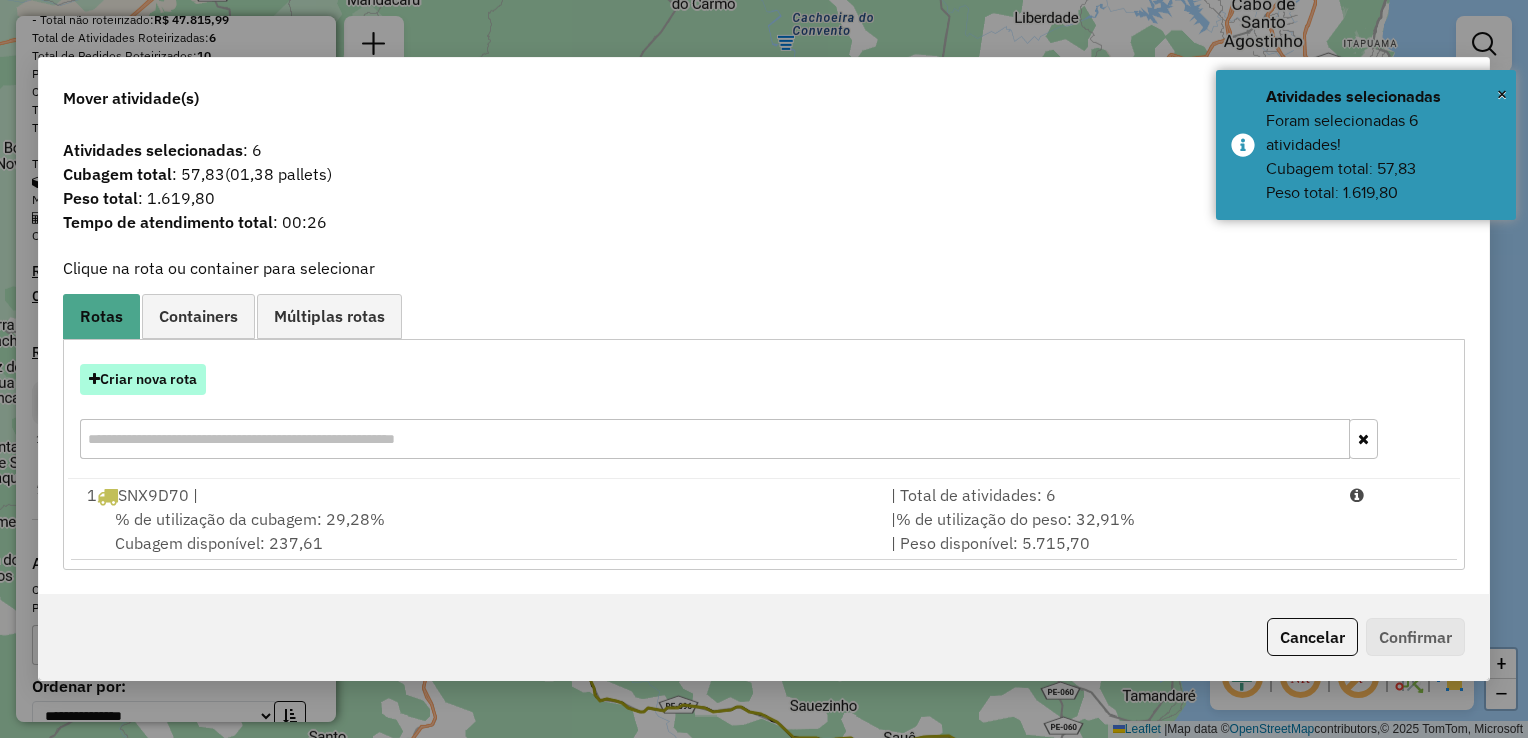 click on "Criar nova rota" at bounding box center [143, 379] 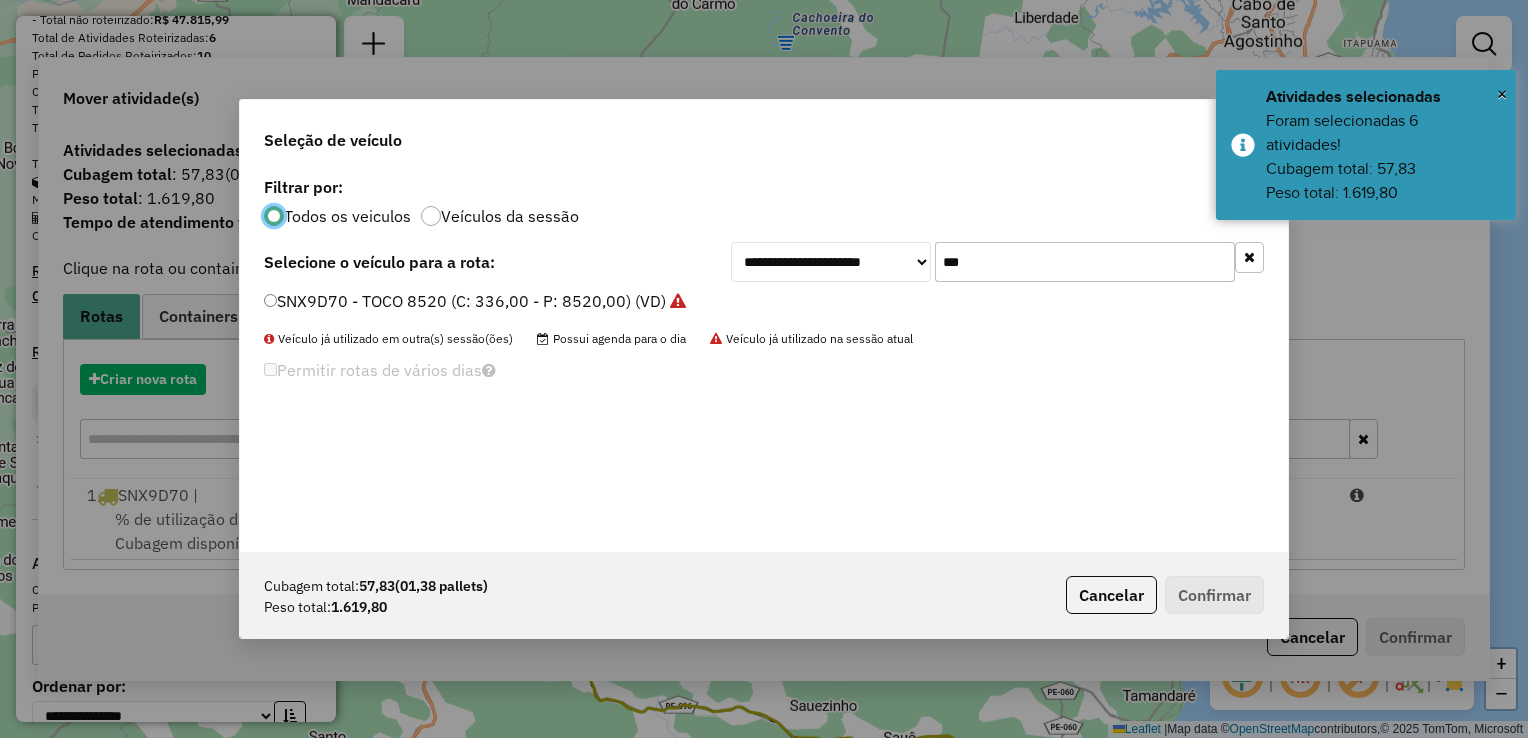 scroll, scrollTop: 10, scrollLeft: 6, axis: both 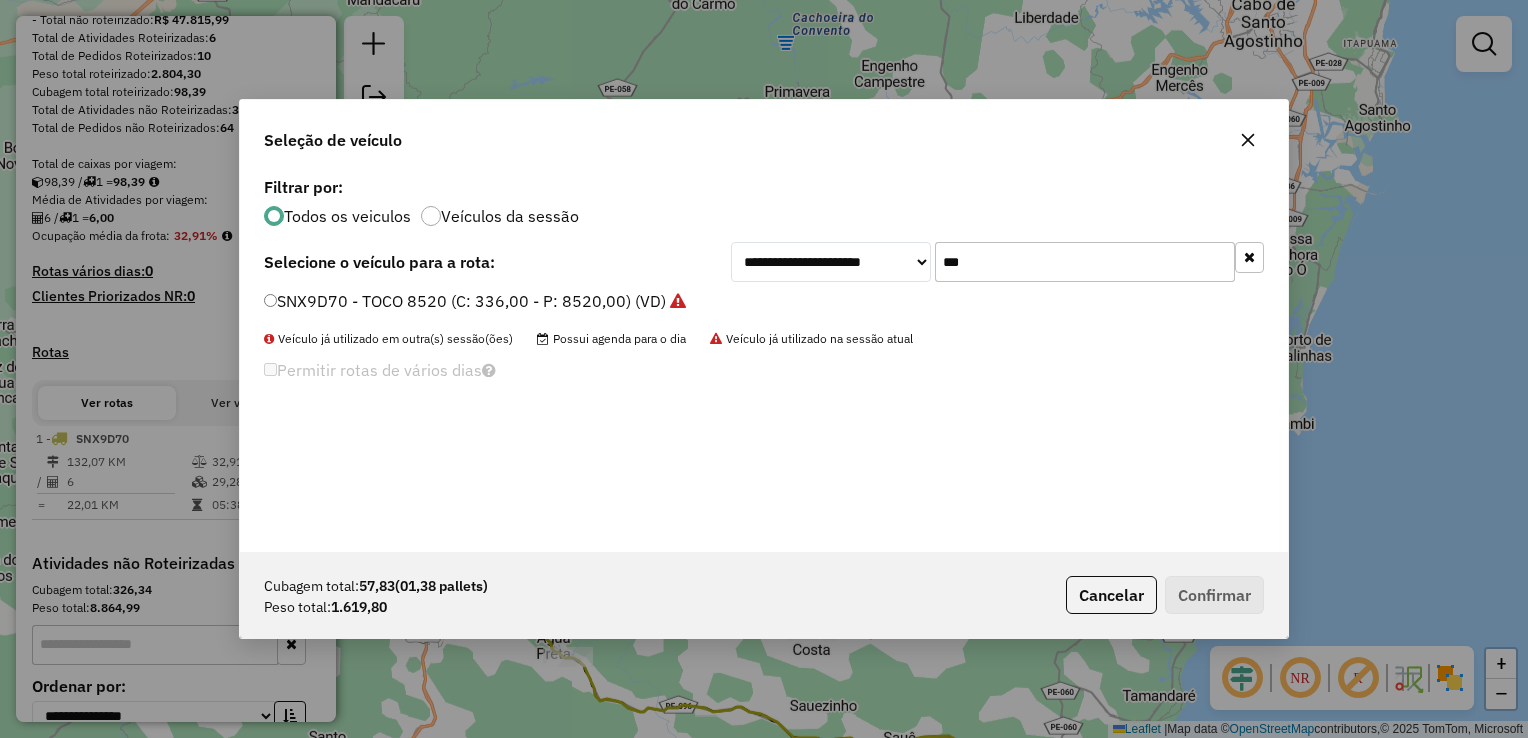 click on "**********" 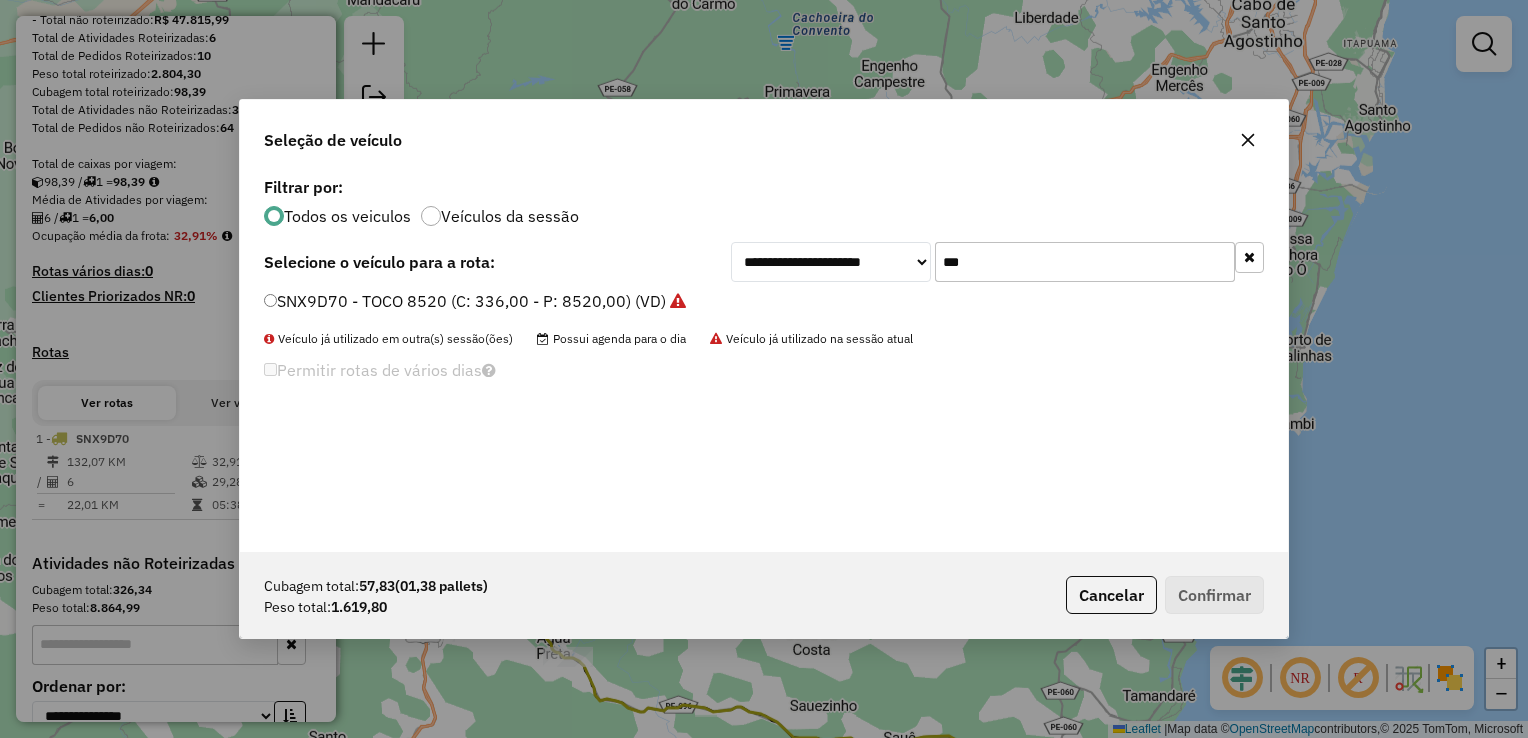 click on "***" 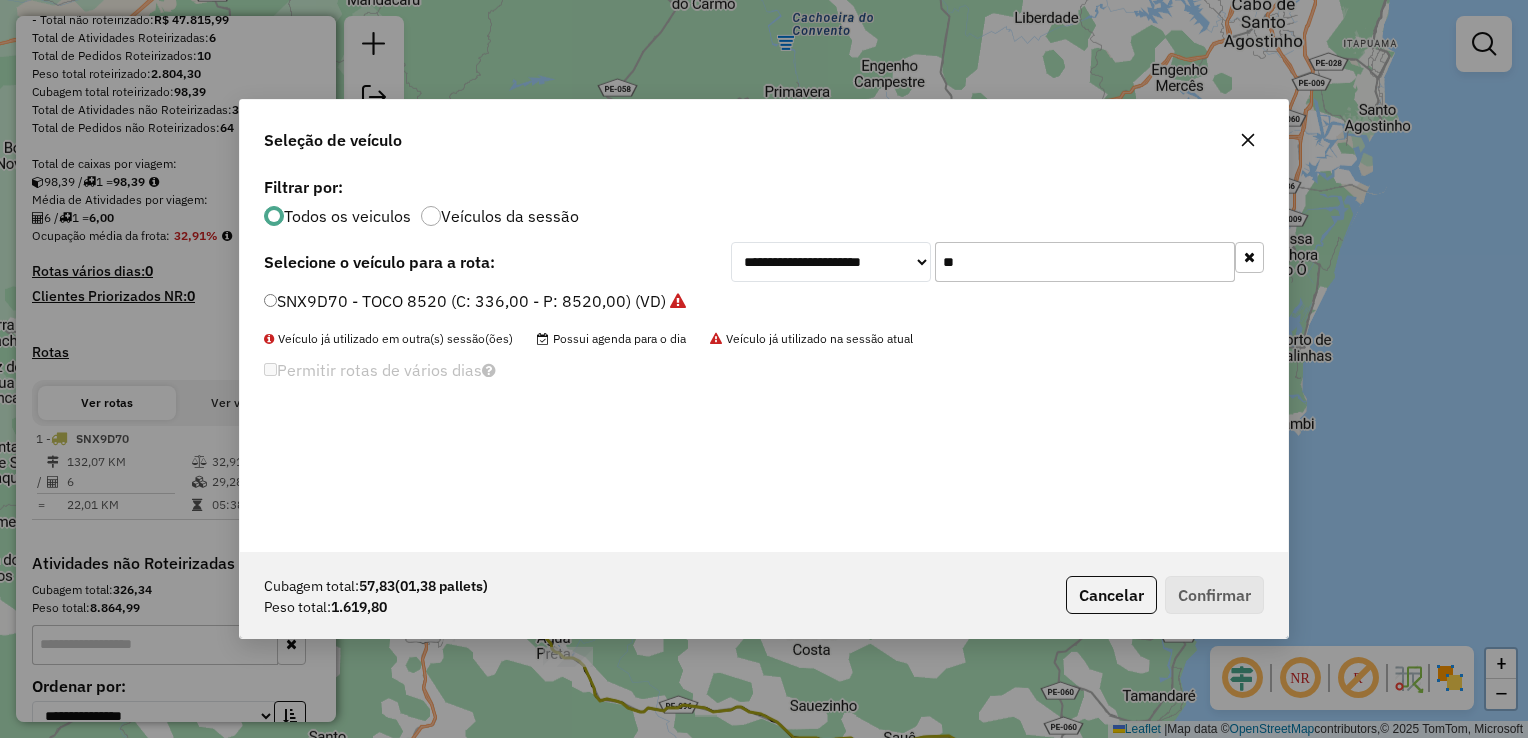 type on "*" 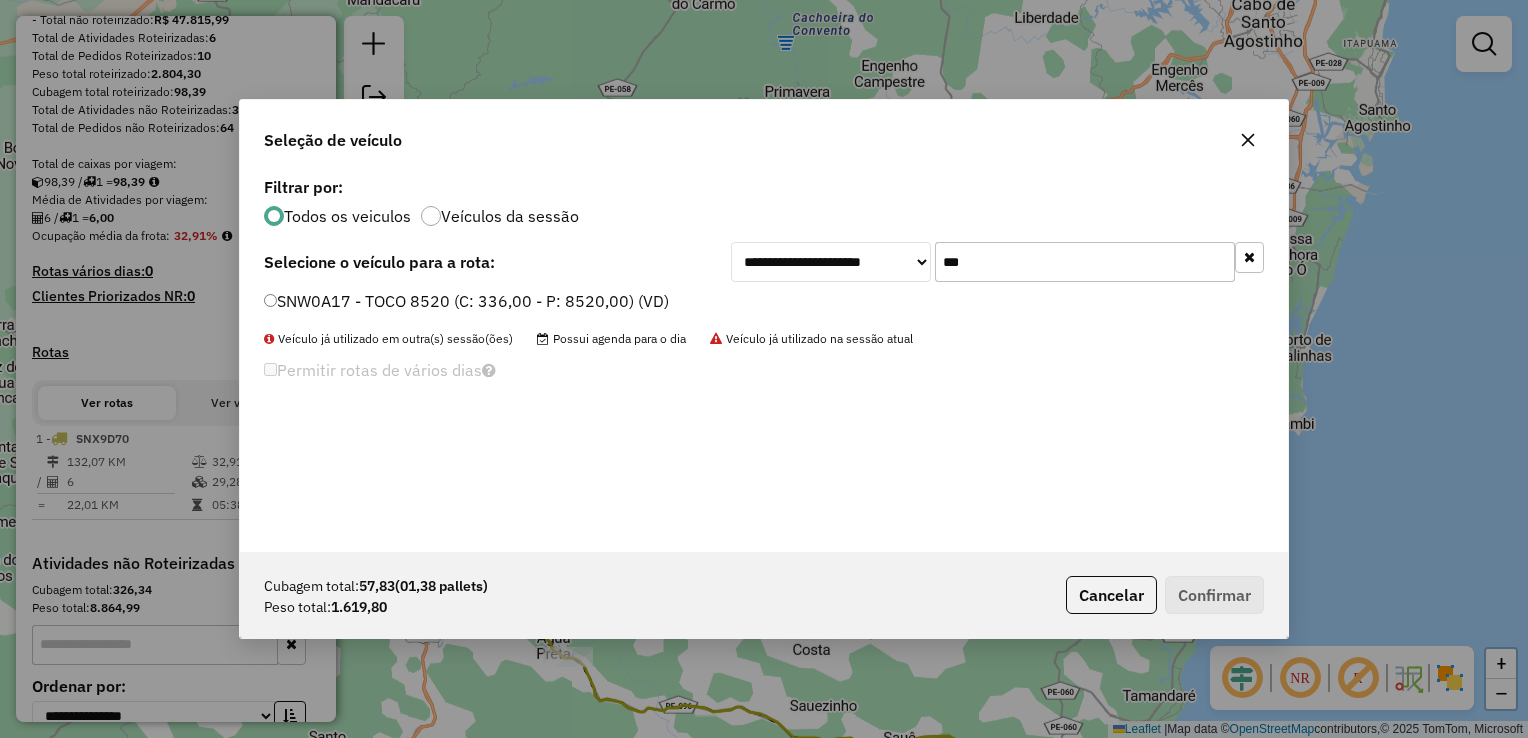 type on "***" 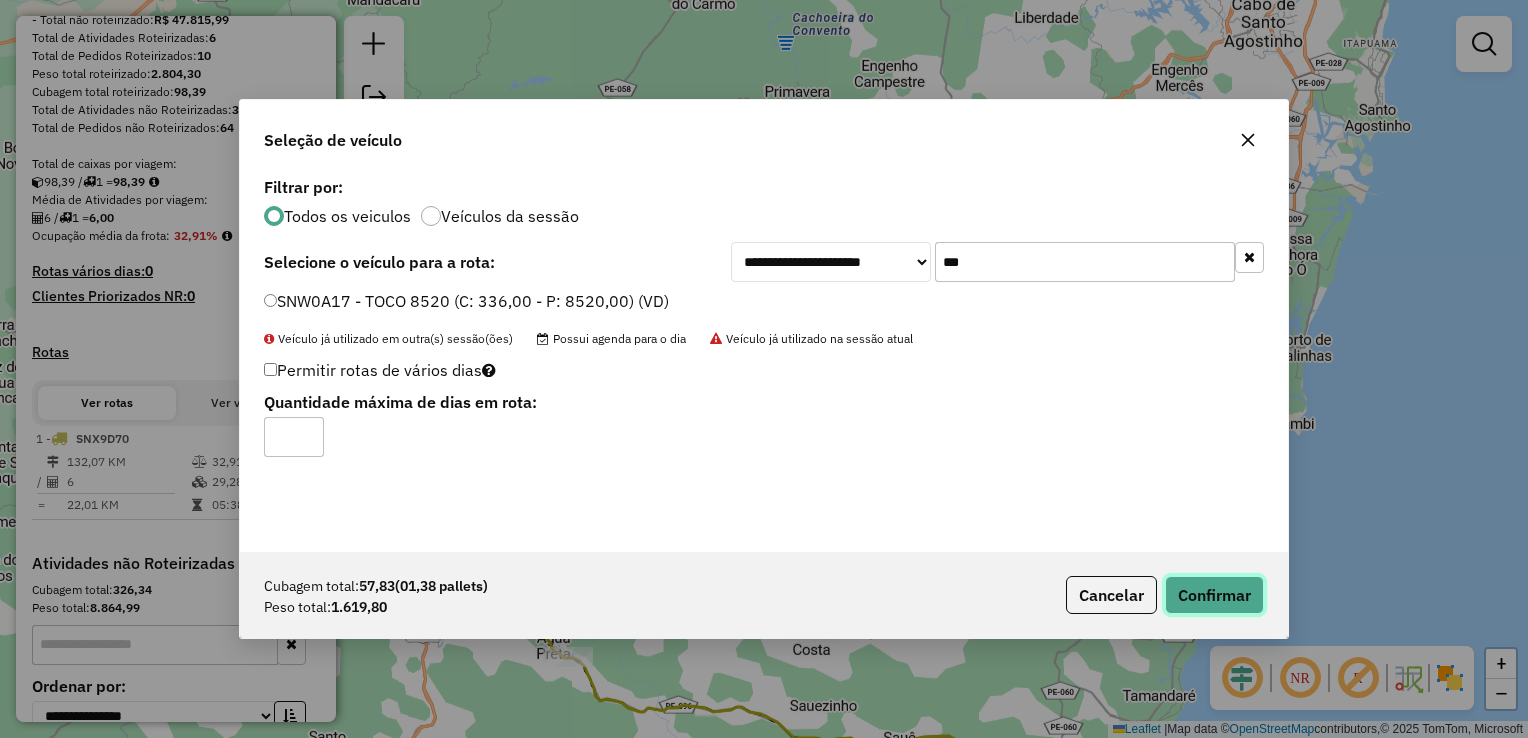 click on "Confirmar" 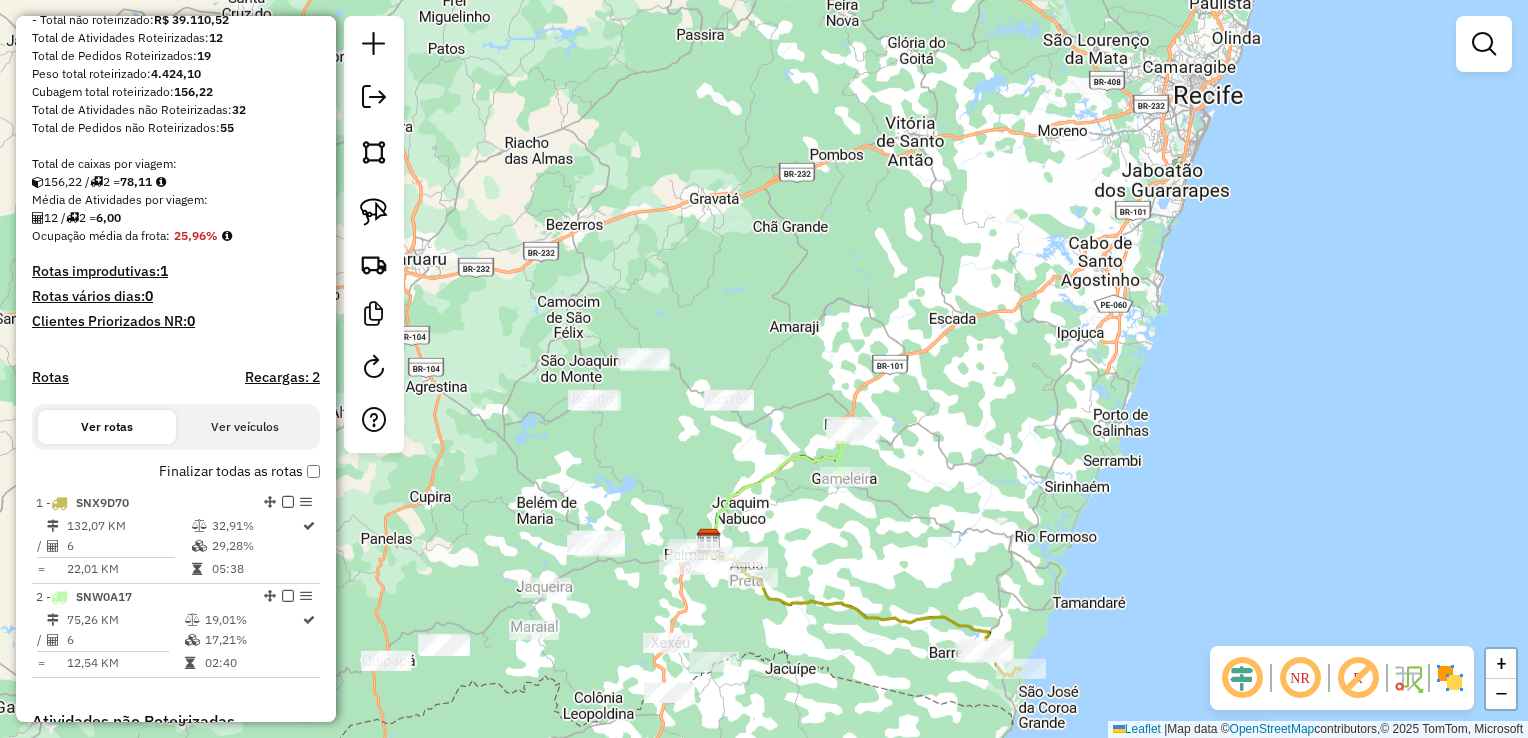 drag, startPoint x: 620, startPoint y: 470, endPoint x: 786, endPoint y: 464, distance: 166.1084 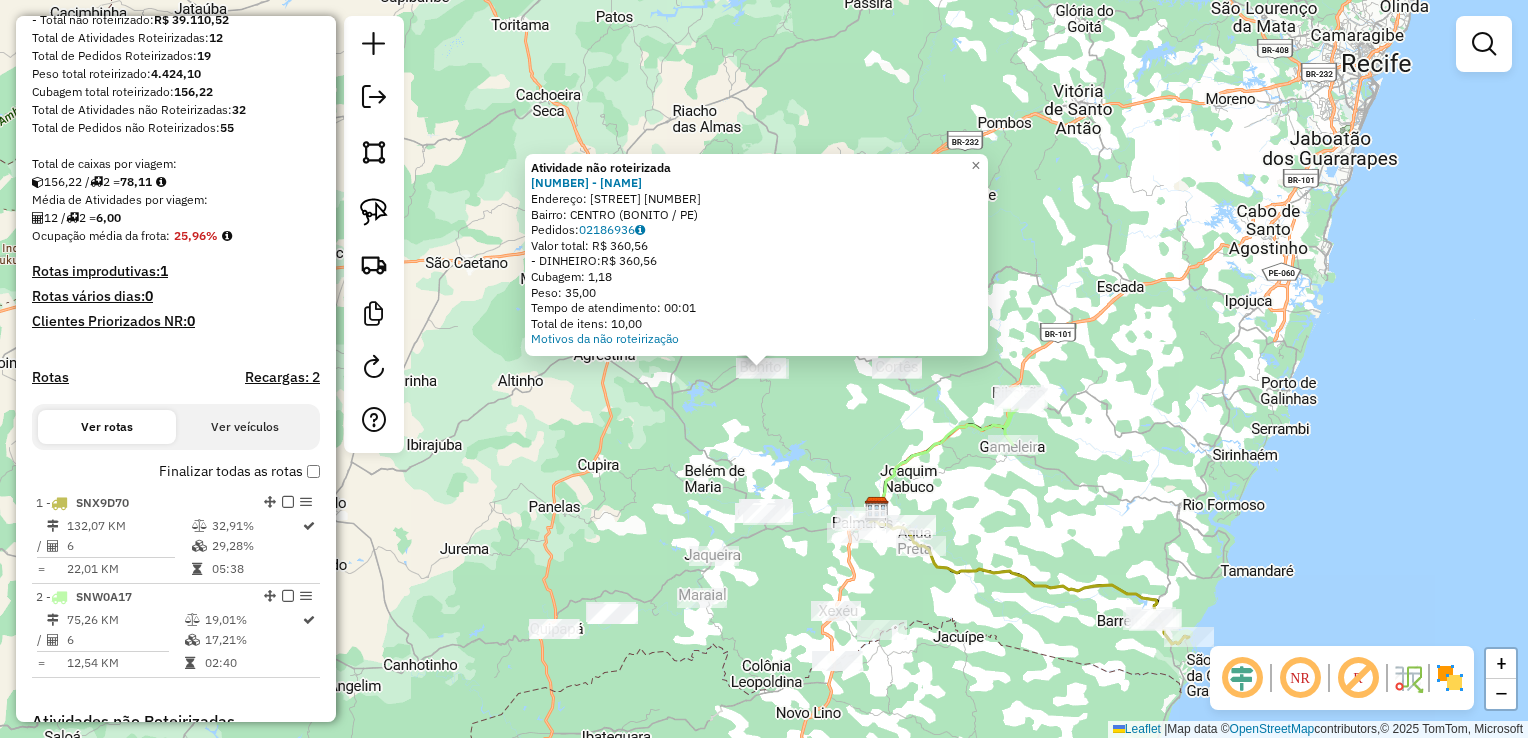 drag, startPoint x: 843, startPoint y: 428, endPoint x: 812, endPoint y: 378, distance: 58.830265 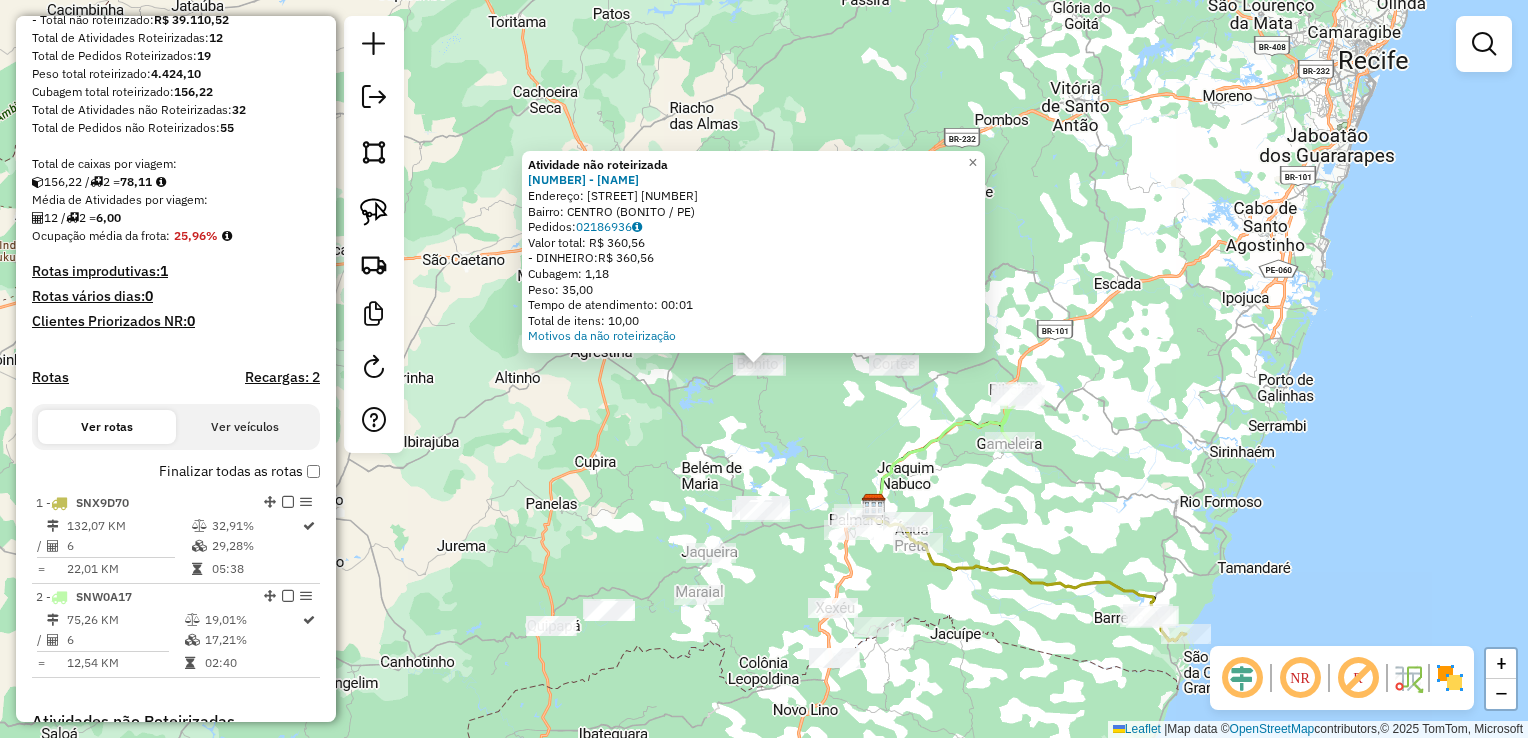 click on "Atividade não roteirizada [NUMBER] - [NAME] Endereço: [STREET] [NUMBER] Bairro: [NAME] ([CITY] / PE) Pedidos: [NUMBER] Valor total: R$ [NUMBER] - DINHEIRO: R$ [NUMBER] Cubagem: [NUMBER] Peso: [NUMBER] Tempo de atendimento: [TIME] Total de itens: [NUMBER] Motivos da não roteirização × Janela de atendimento Grade de atendimento Capacidade Transportadoras Veículos Cliente Pedidos Rotas Selecione os dias de semana para filtrar as janelas de atendimento Seg Ter Qua Qui Sex Sáb Dom Informe o período da janela de atendimento: De: Até: Filtrar exatamente a janela do cliente Considerar janela de atendimento padrão Selecione os dias de semana para filtrar as grades de atendimento Seg Ter Qua Qui Sex Sáb Dom Considerar clientes sem dia de atendimento cadastrado Clientes fora do dia de atendimento selecionado Filtrar as atividades entre os valores definidos abaixo: Peso mínimo: Peso máximo: Cubagem mínima: Cubagem máxima: De: Até: De: Até: +" 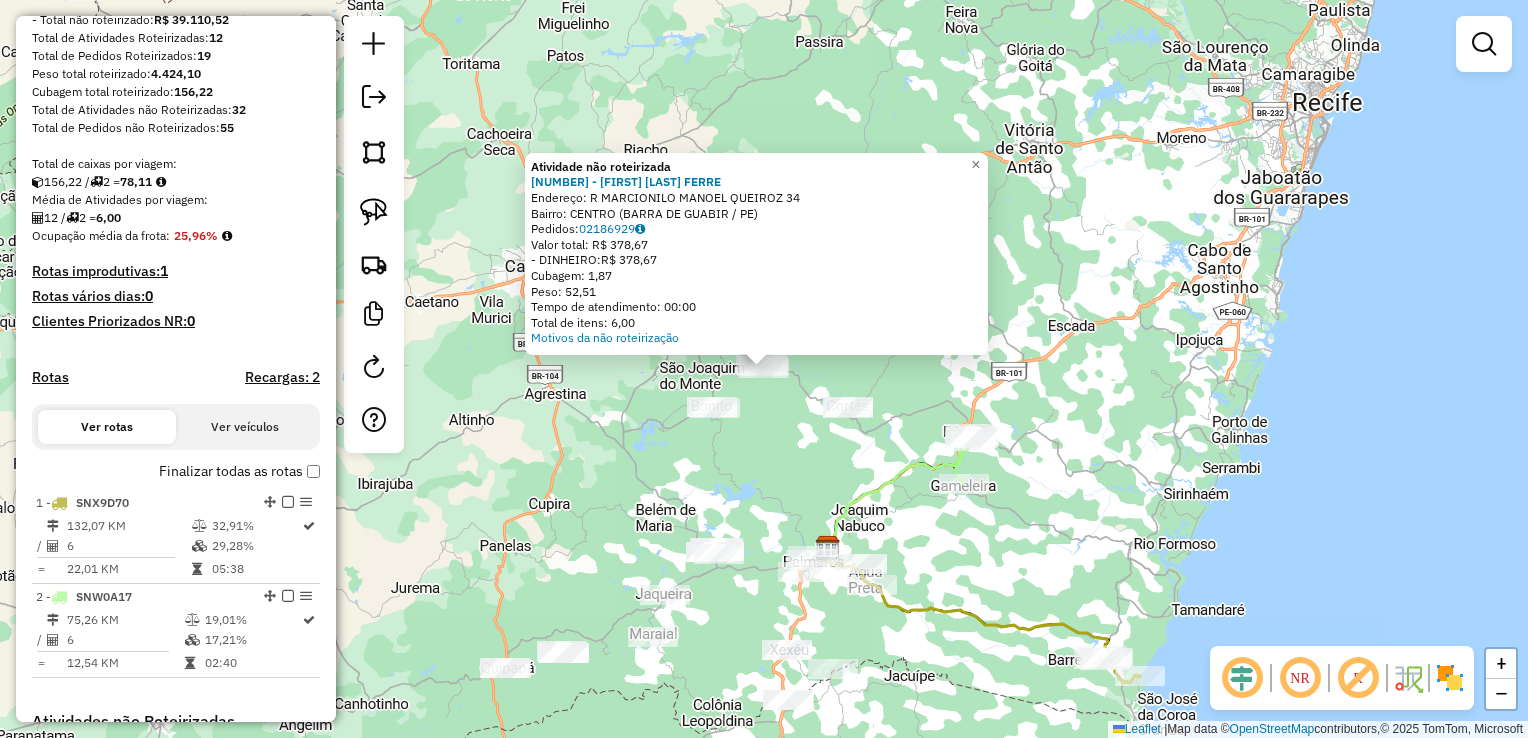 drag, startPoint x: 784, startPoint y: 449, endPoint x: 816, endPoint y: 421, distance: 42.520584 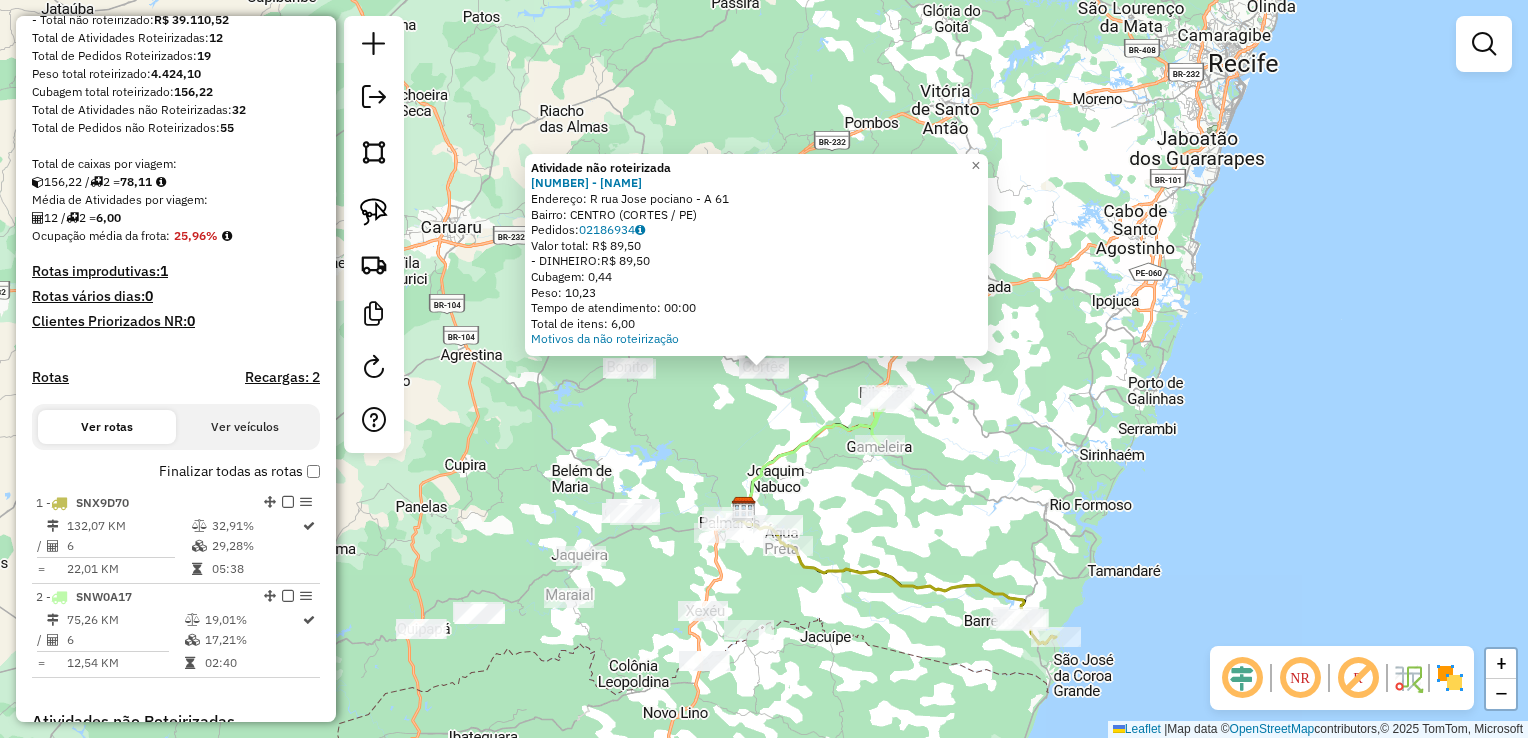 click on "Atividade não roteirizada [NUMBER] - [NAME] Endereço: R [STREET] [NUMBER] Bairro: [NAME] ([CITY] / PE) Pedidos: [NUMBER] Valor total: R$ [NUMBER] - DINHEIRO: R$ [NUMBER] Cubagem: [NUMBER] Peso: [NUMBER] Tempo de atendimento: [TIME] Total de itens: [NUMBER] Motivos da não roteirização × Janela de atendimento Grade de atendimento Capacidade Transportadoras Veículos Cliente Pedidos Rotas Selecione os dias de semana para filtrar as janelas de atendimento Seg Ter Qua Qui Sex Sáb Dom Informe o período da janela de atendimento: De: Até: Filtrar exatamente a janela do cliente Considerar janela de atendimento padrão Selecione os dias de semana para filtrar as grades de atendimento Seg Ter Qua Qui Sex Sáb Dom Considerar clientes sem dia de atendimento cadastrado Clientes fora do dia de atendimento selecionado Filtrar as atividades entre os valores definidos abaixo: Peso mínimo: Peso máximo: Cubagem mínima: Cubagem máxima: De: De:" 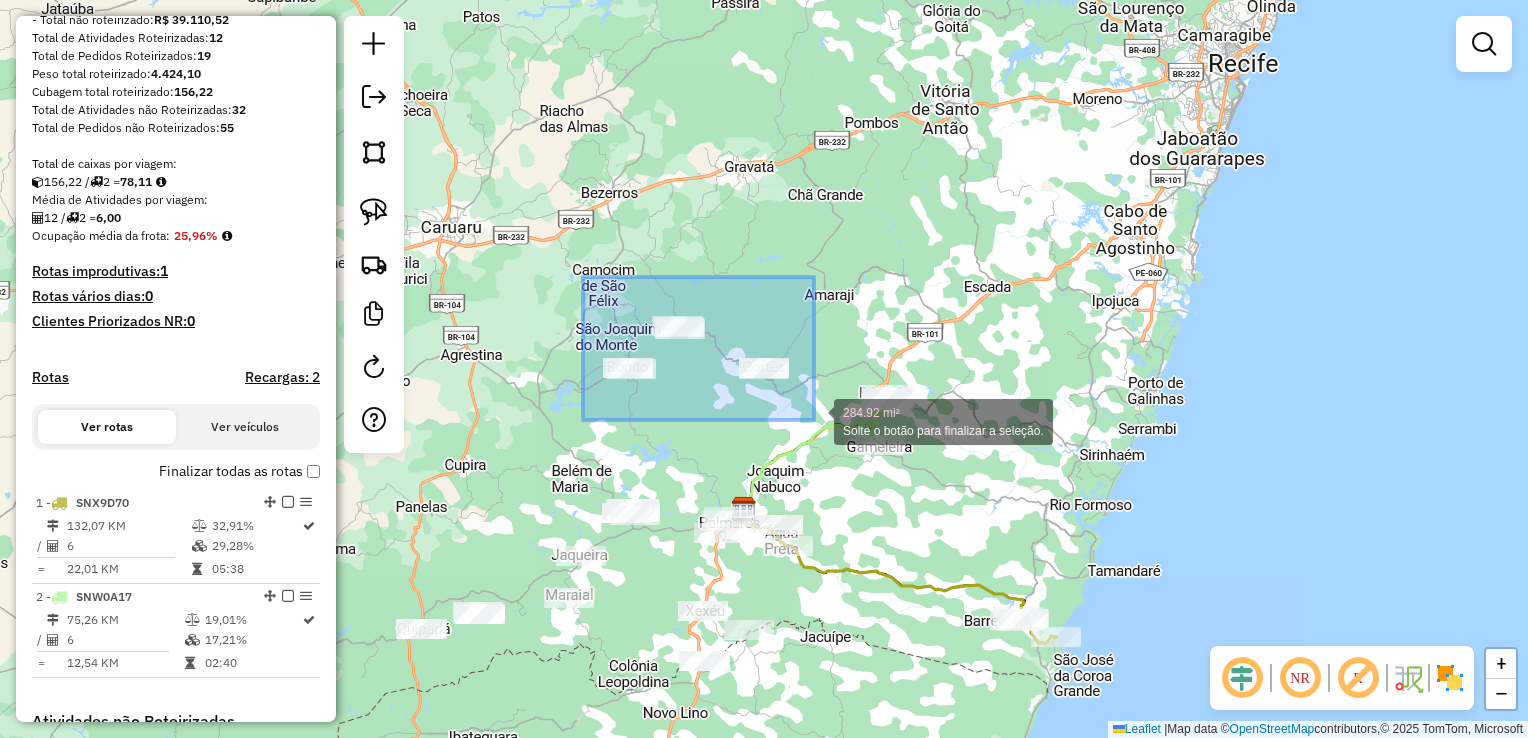 drag, startPoint x: 583, startPoint y: 277, endPoint x: 814, endPoint y: 420, distance: 271.67996 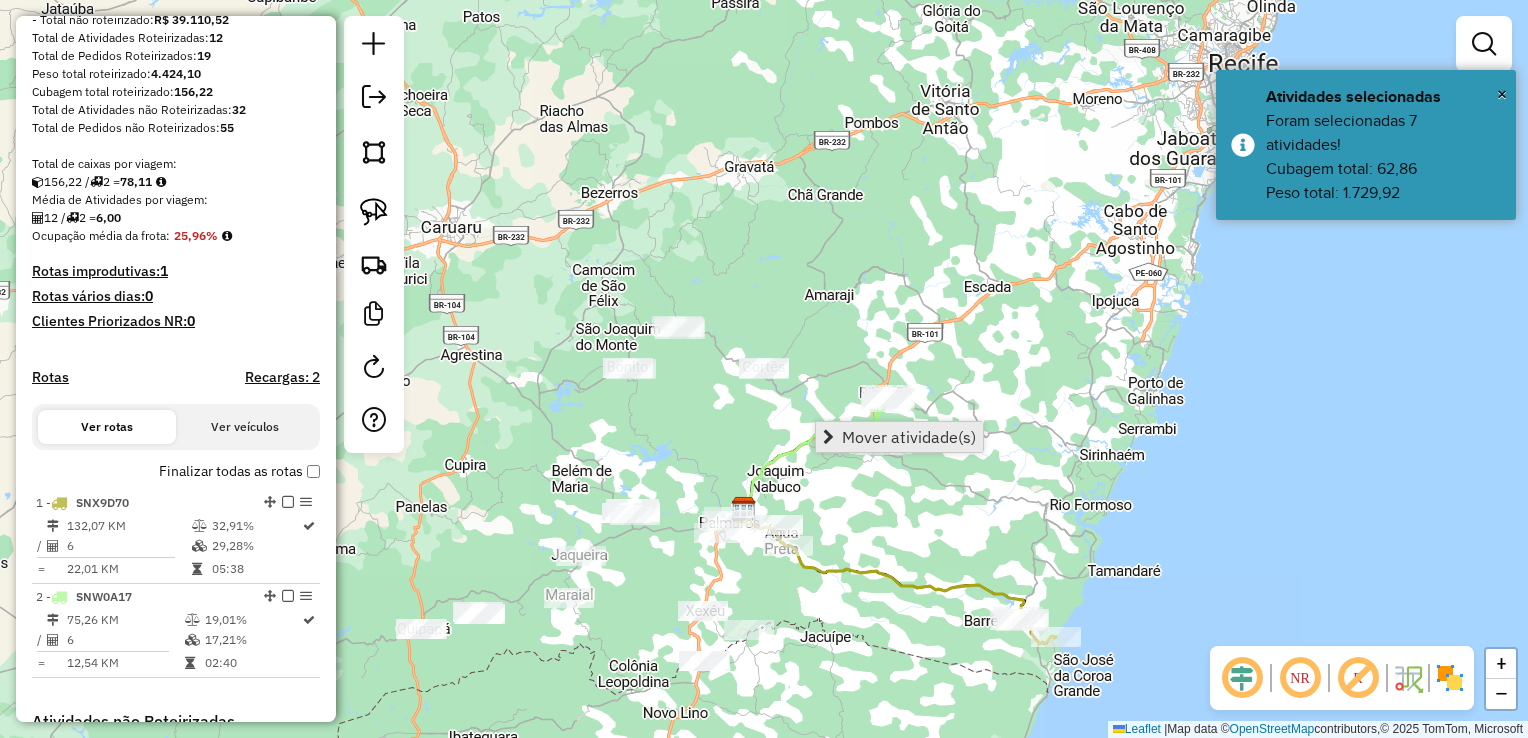 click on "Mover atividade(s)" at bounding box center [909, 437] 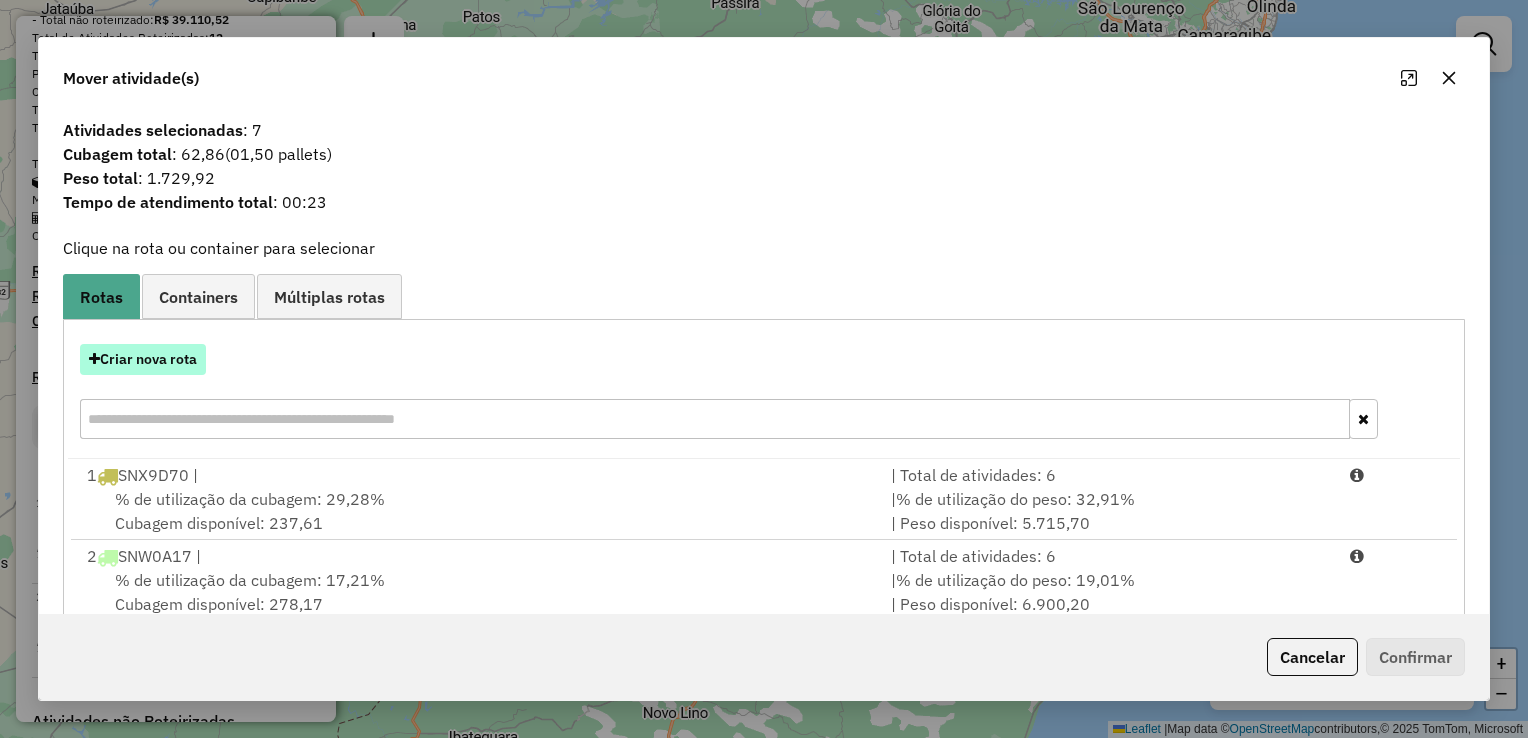 click on "Criar nova rota" at bounding box center [143, 359] 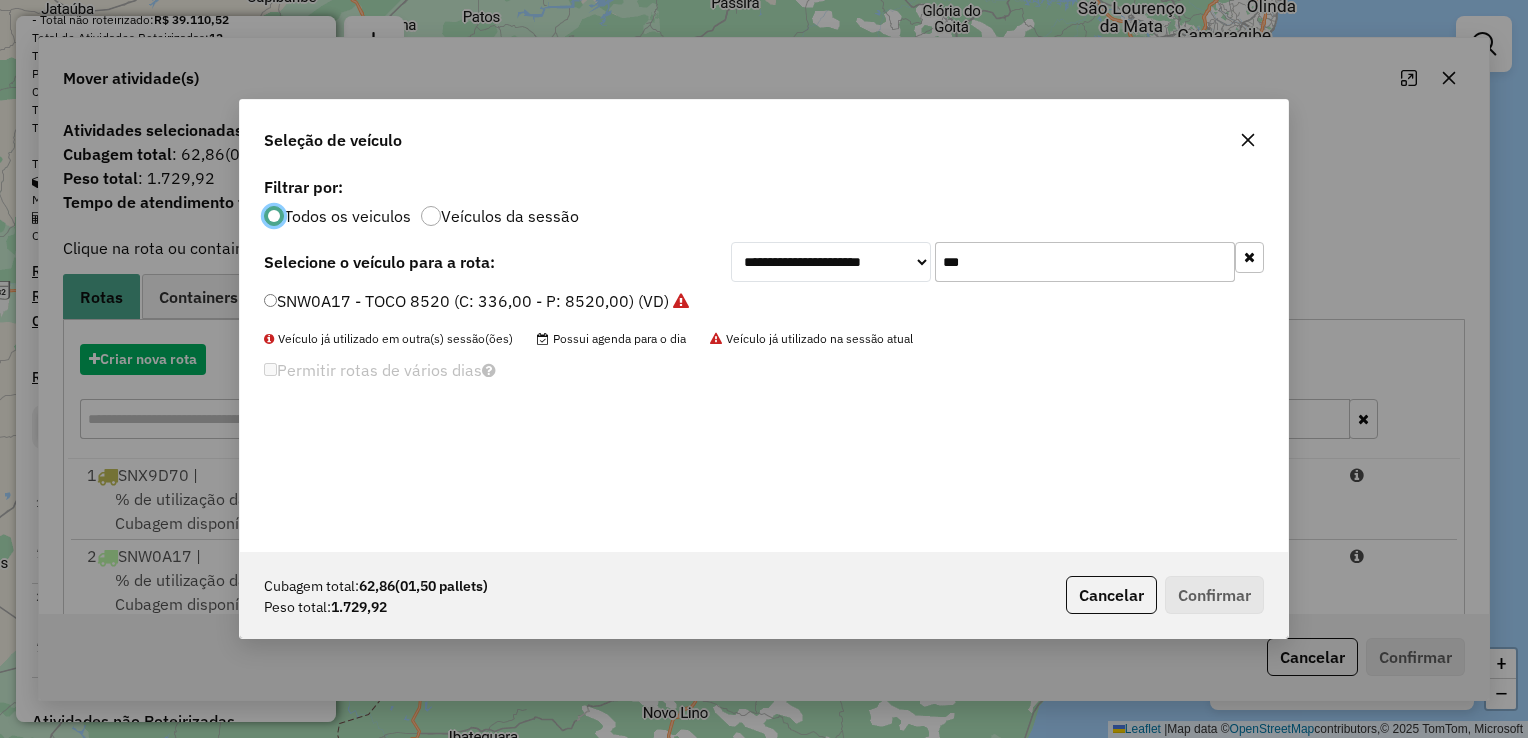 scroll, scrollTop: 10, scrollLeft: 6, axis: both 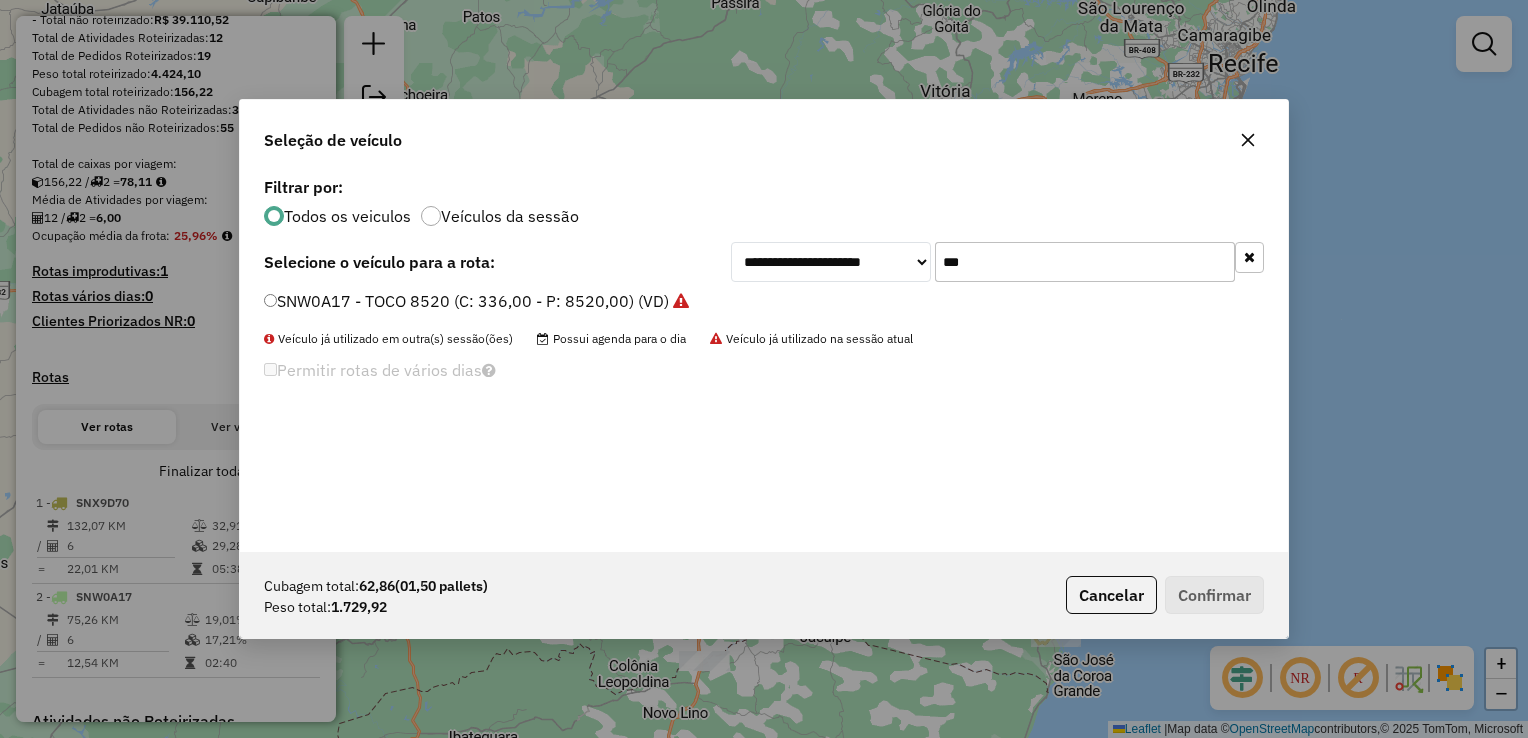 click on "***" 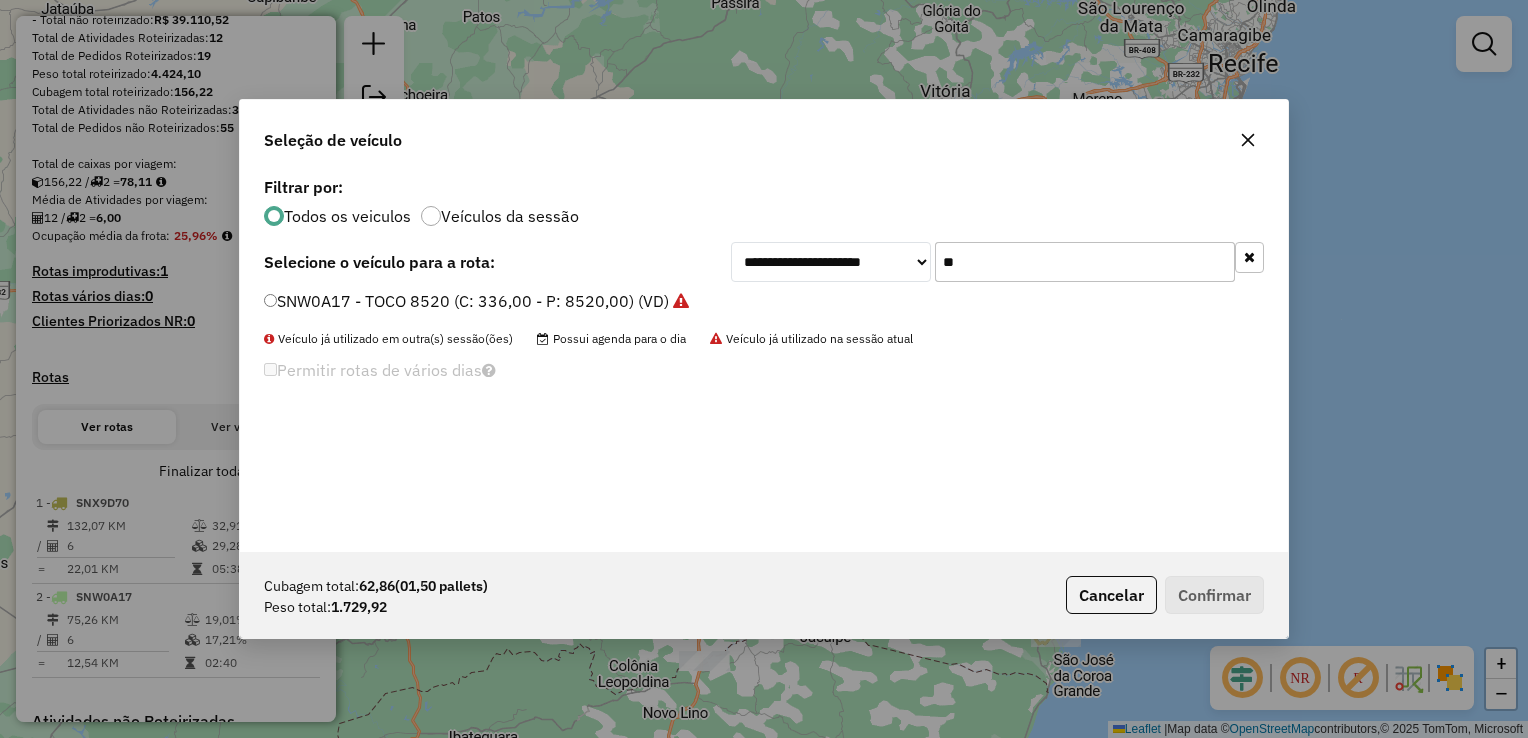type on "*" 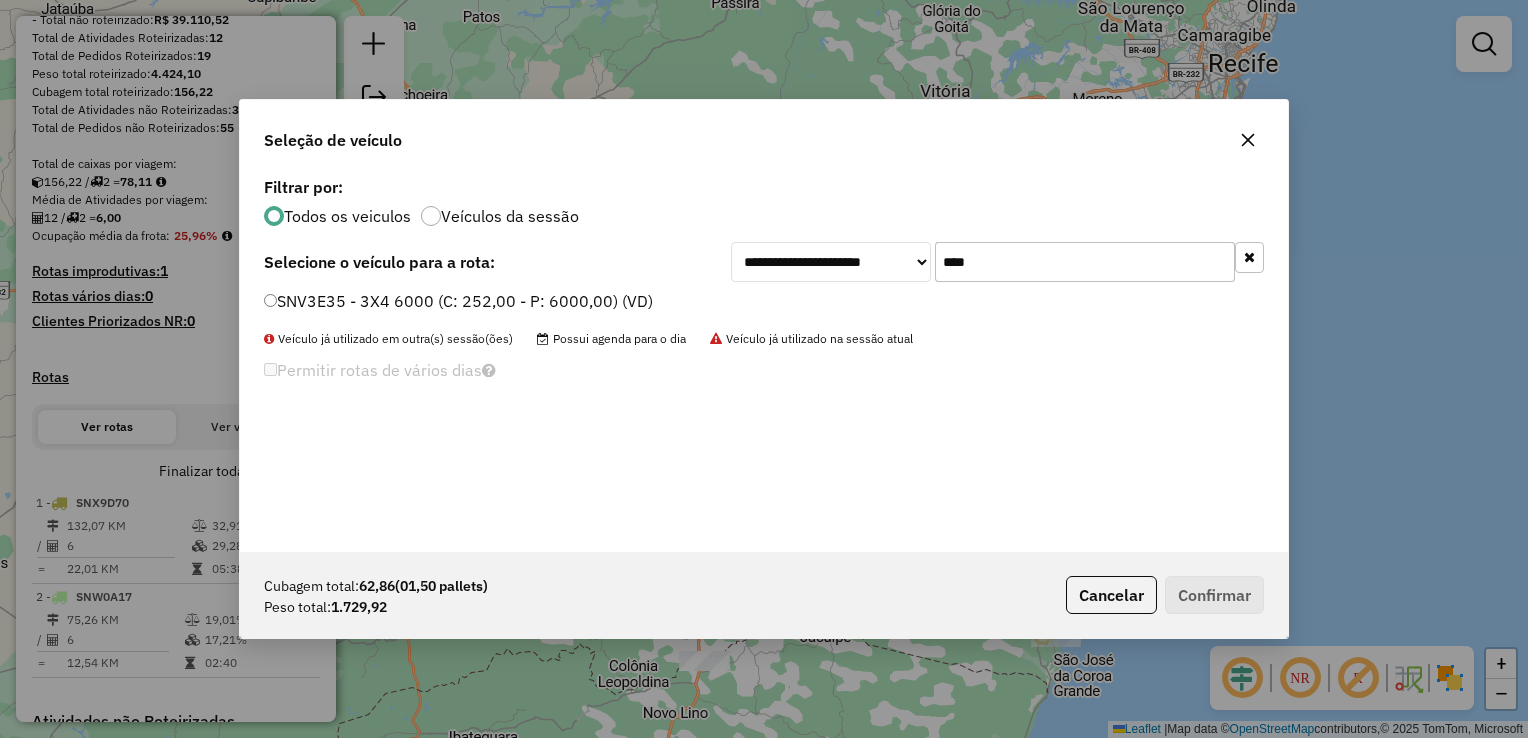 type on "****" 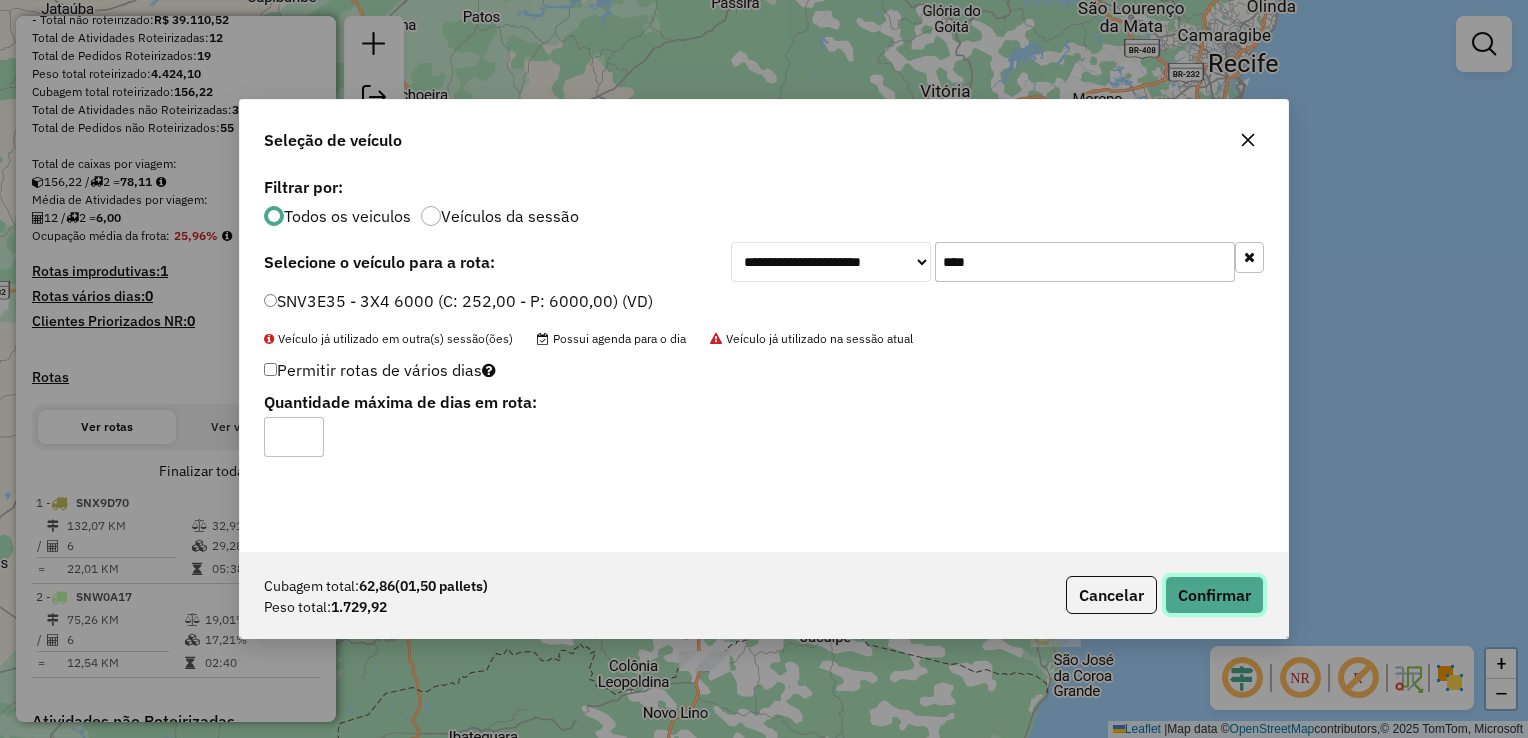 click on "Confirmar" 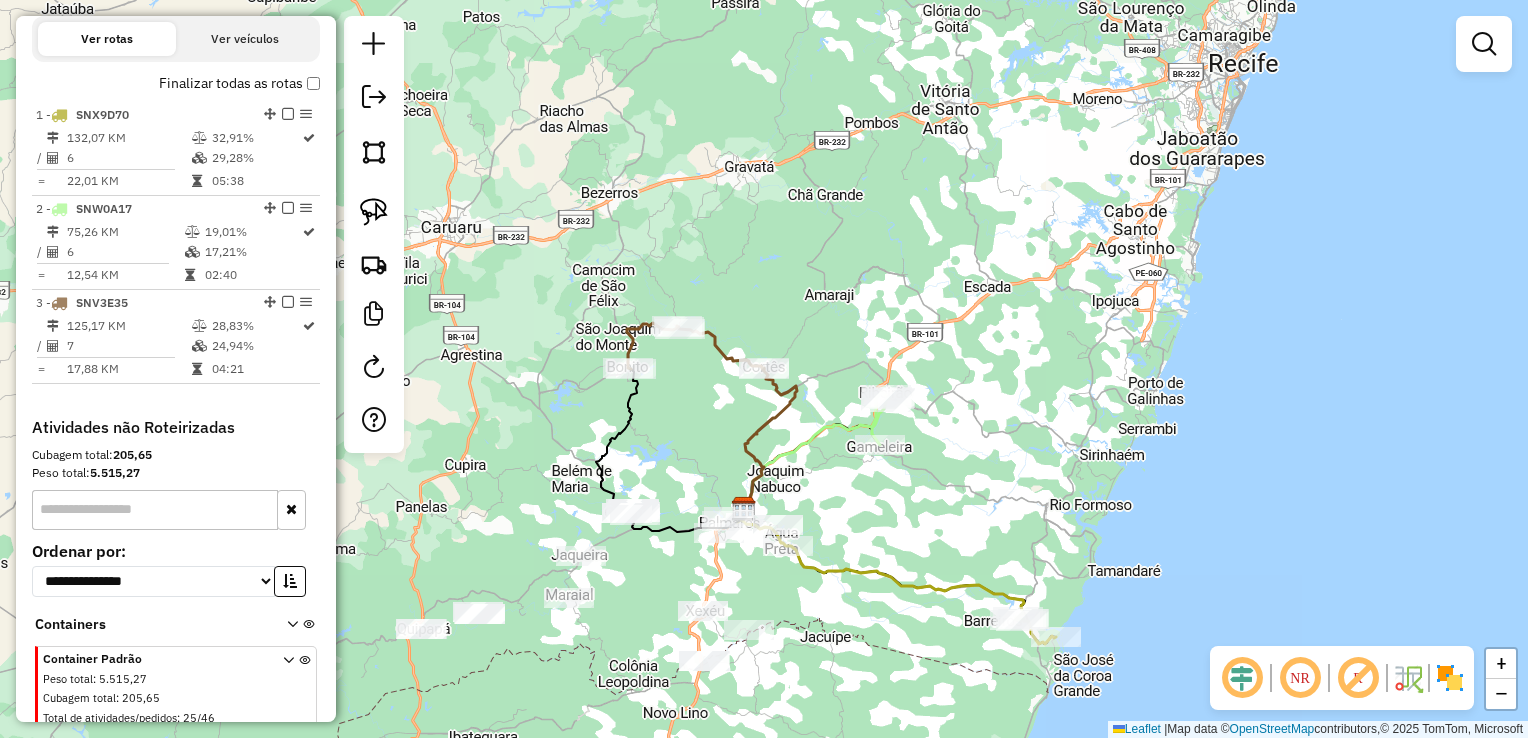 scroll, scrollTop: 741, scrollLeft: 0, axis: vertical 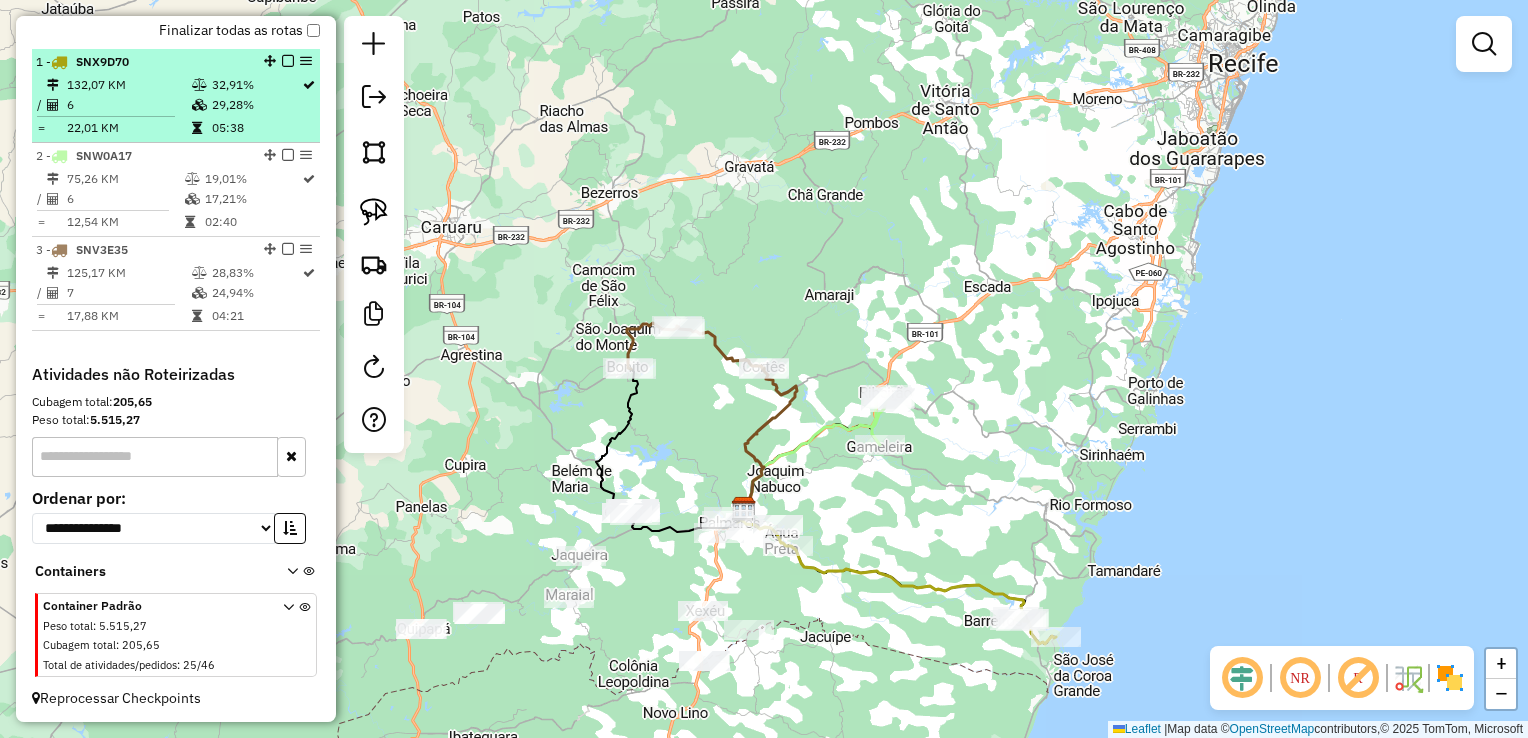 click on "SNX9D70" at bounding box center [102, 61] 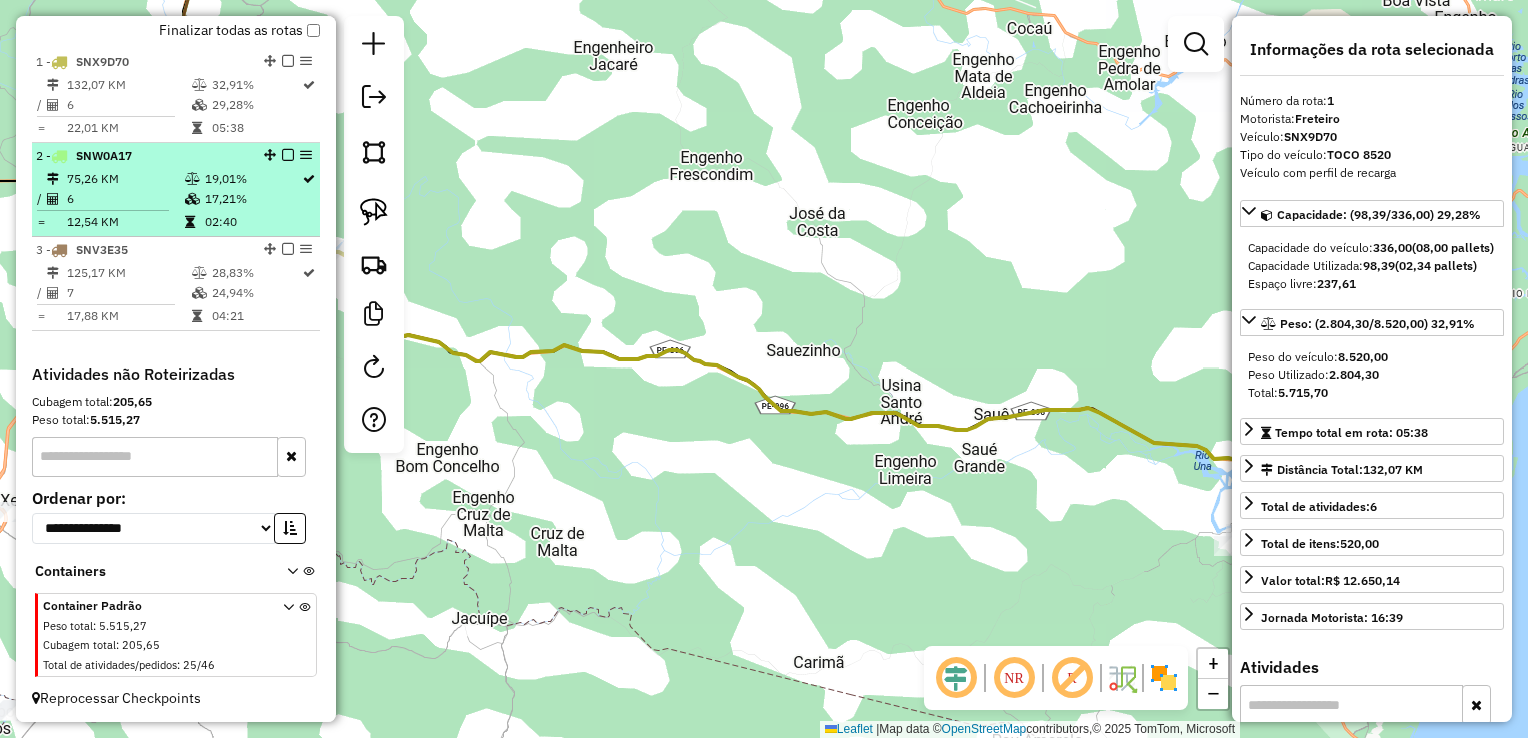 click on "75,26 KM" at bounding box center (125, 179) 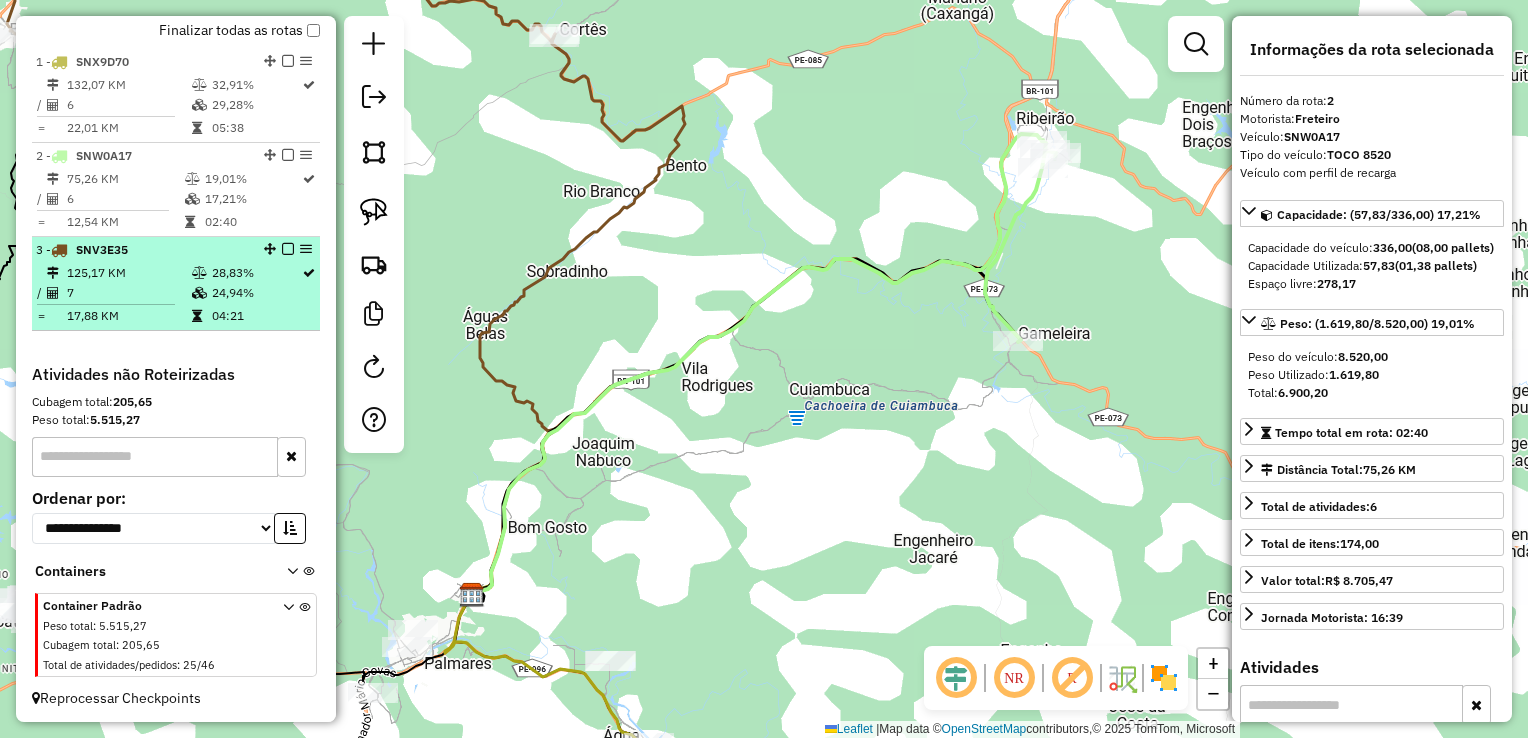 click on "125,17 KM" at bounding box center [128, 273] 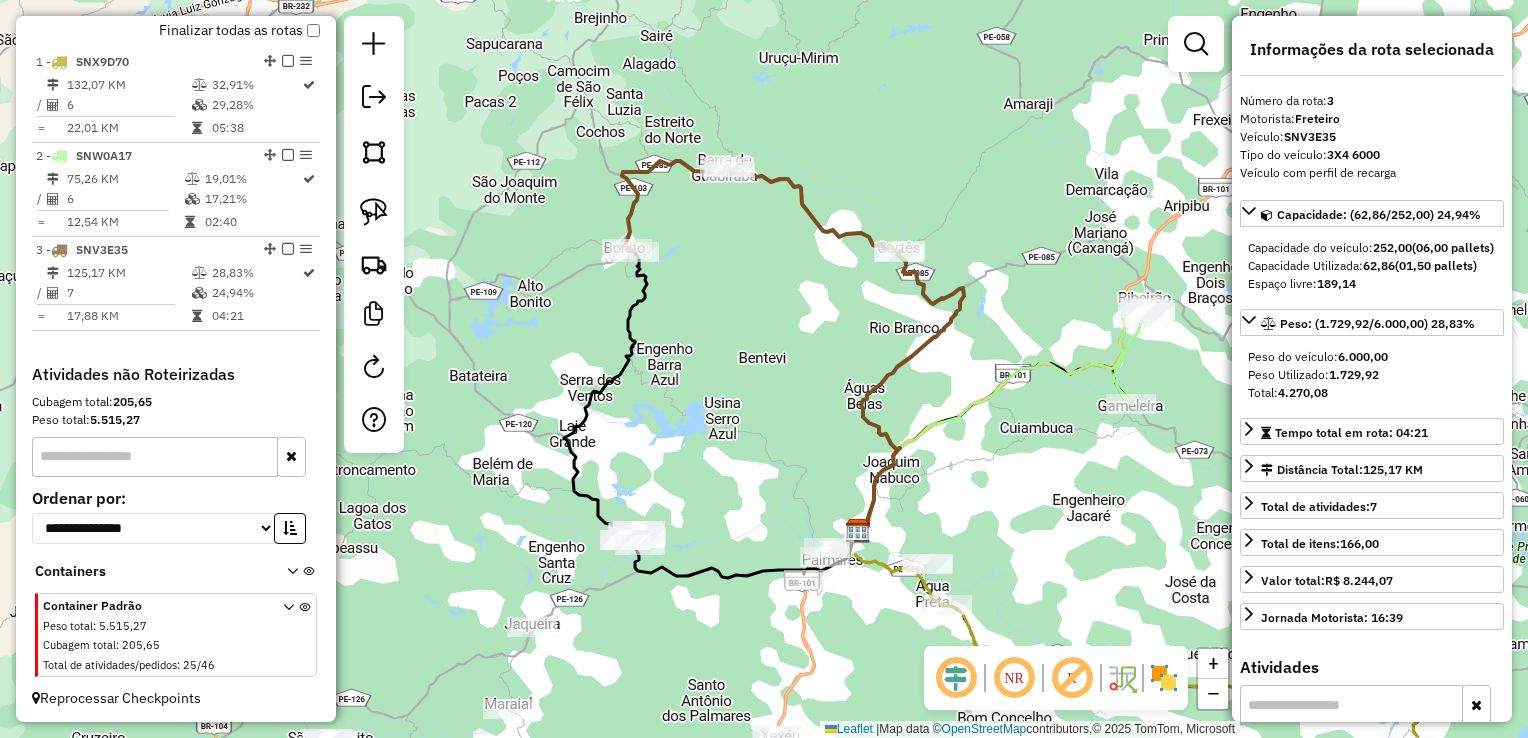 click on "Janela de atendimento Grade de atendimento Capacidade Transportadoras Veículos Cliente Pedidos  Rotas Selecione os dias de semana para filtrar as janelas de atendimento  Seg   Ter   Qua   Qui   Sex   Sáb   Dom  Informe o período da janela de atendimento: De: Até:  Filtrar exatamente a janela do cliente  Considerar janela de atendimento padrão  Selecione os dias de semana para filtrar as grades de atendimento  Seg   Ter   Qua   Qui   Sex   Sáb   Dom   Considerar clientes sem dia de atendimento cadastrado  Clientes fora do dia de atendimento selecionado Filtrar as atividades entre os valores definidos abaixo:  Peso mínimo:   Peso máximo:   Cubagem mínima:   Cubagem máxima:   De:   Até:  Filtrar as atividades entre o tempo de atendimento definido abaixo:  De:   Até:   Considerar capacidade total dos clientes não roteirizados Transportadora: Selecione um ou mais itens Tipo de veículo: Selecione um ou mais itens Veículo: Selecione um ou mais itens Motorista: Selecione um ou mais itens Nome: Rótulo:" 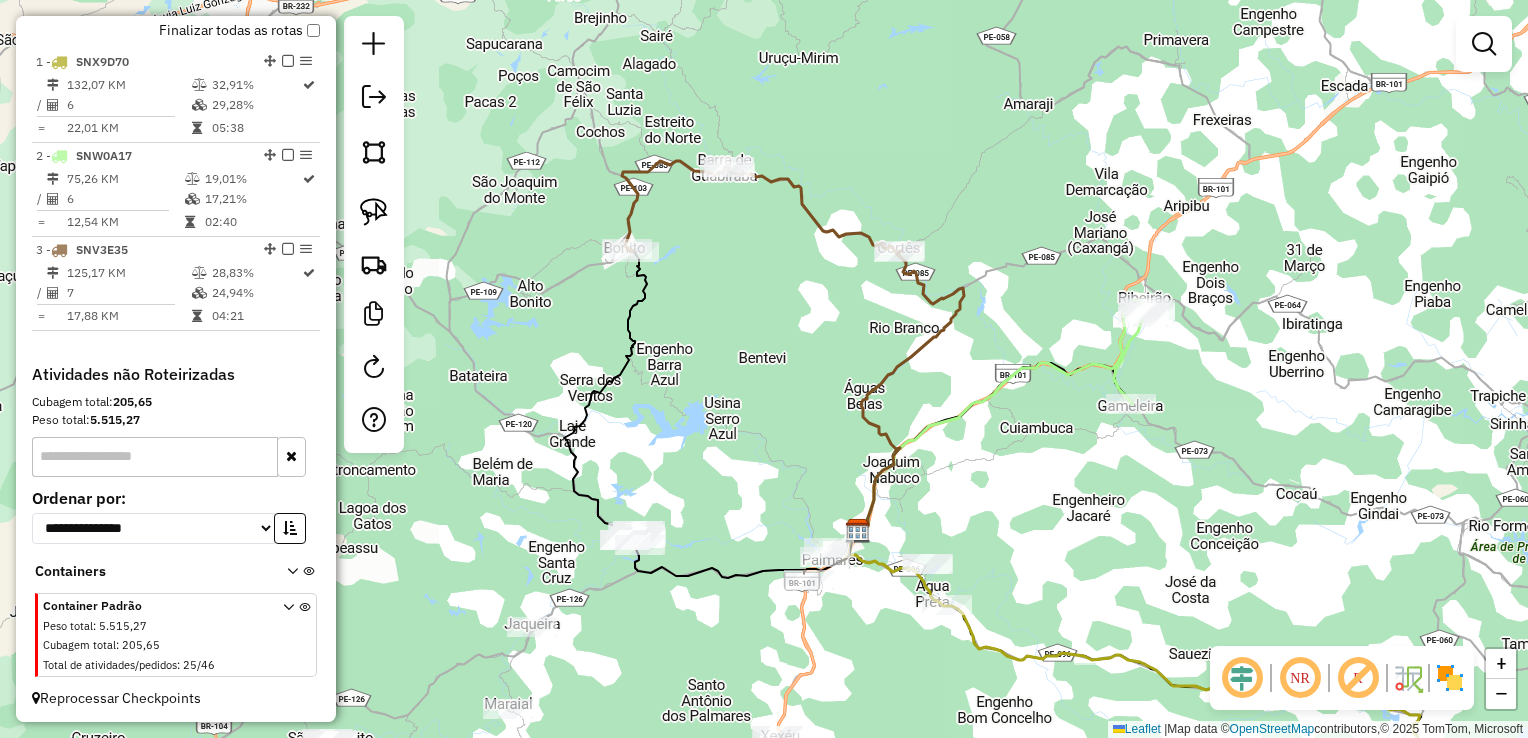 drag, startPoint x: 715, startPoint y: 478, endPoint x: 762, endPoint y: 138, distance: 343.23315 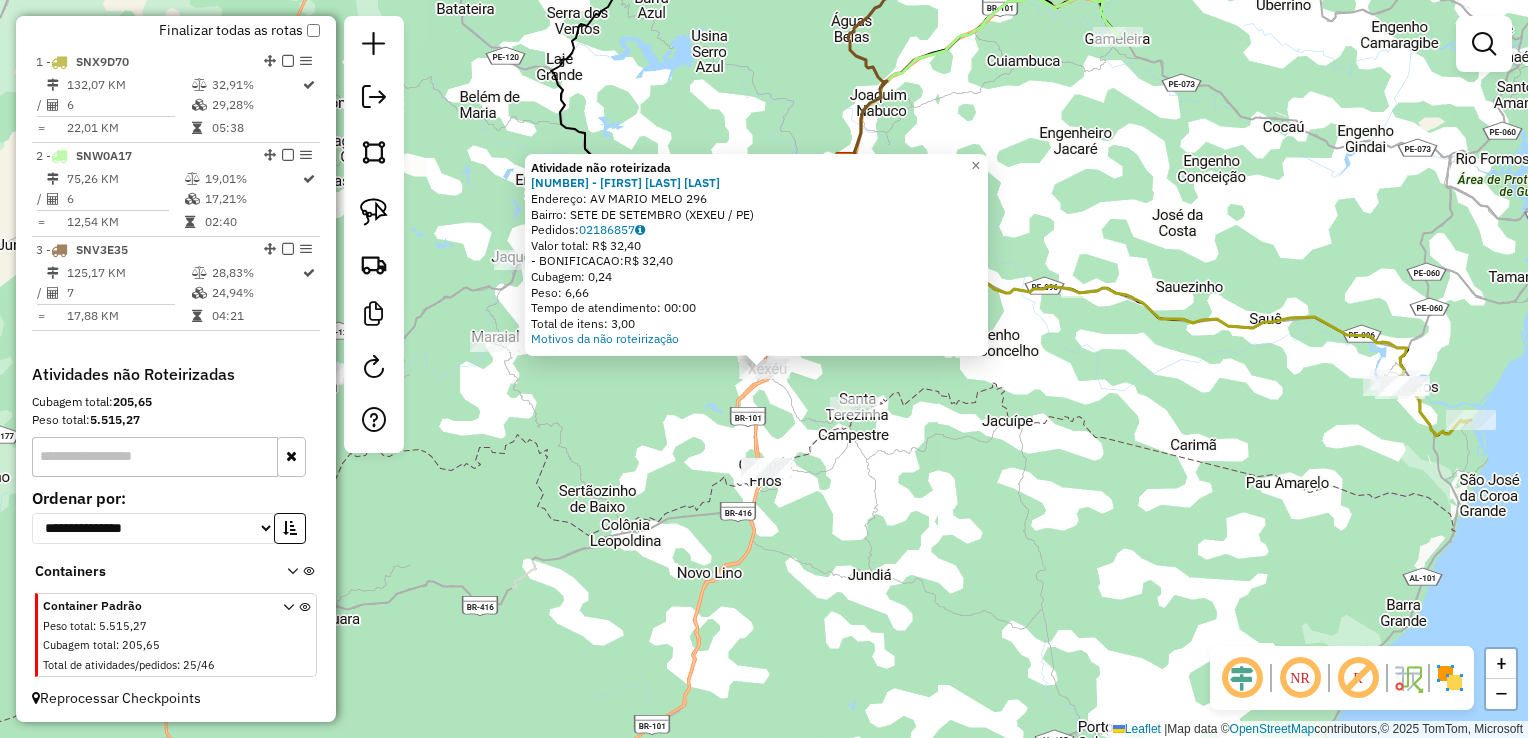 drag, startPoint x: 889, startPoint y: 480, endPoint x: 844, endPoint y: 491, distance: 46.32494 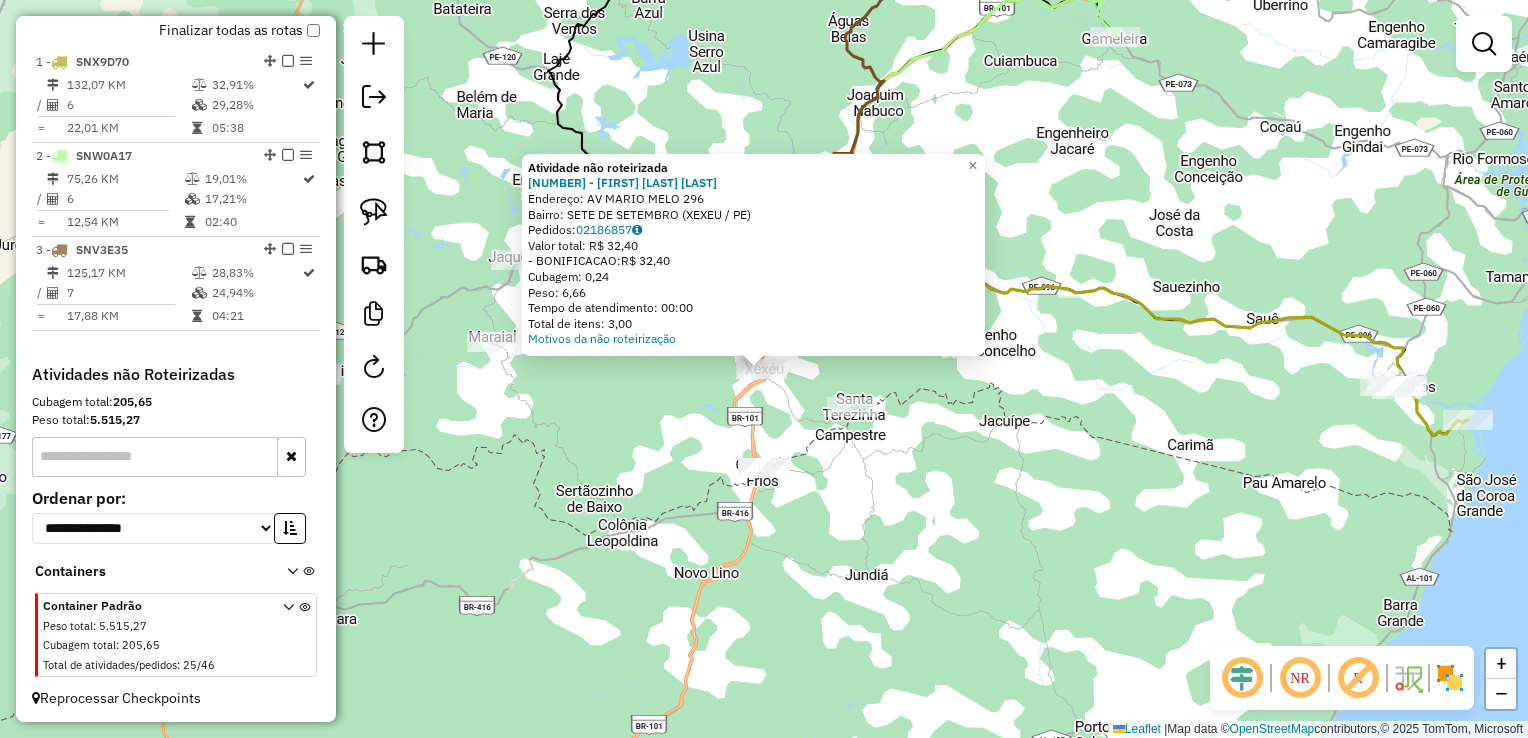click on "Atividade não roteirizada 3399 - [FIRST] [LAST]  Endereço: AV  MARIO MELO                    296   Bairro: SETE DE SETEMBRO ([CITY] / PE)   Pedidos:  02186857   Valor total: R$ 32,40   - BONIFICACAO:  R$ 32,40   Cubagem: 0,24   Peso: 6,66   Tempo de atendimento: 00:00   Total de itens: 3,00  Motivos da não roteirização × Janela de atendimento Grade de atendimento Capacidade Transportadoras Veículos Cliente Pedidos  Rotas Selecione os dias de semana para filtrar as janelas de atendimento  Seg   Ter   Qua   Qui   Sex   Sáb   Dom  Informe o período da janela de atendimento: De: Até:  Filtrar exatamente a janela do cliente  Considerar janela de atendimento padrão  Selecione os dias de semana para filtrar as grades de atendimento  Seg   Ter   Qua   Qui   Sex   Sáb   Dom   Considerar clientes sem dia de atendimento cadastrado  Clientes fora do dia de atendimento selecionado Filtrar as atividades entre os valores definidos abaixo:  Peso mínimo:   Peso máximo:   Cubagem mínima:   Cubagem máxima:  +" 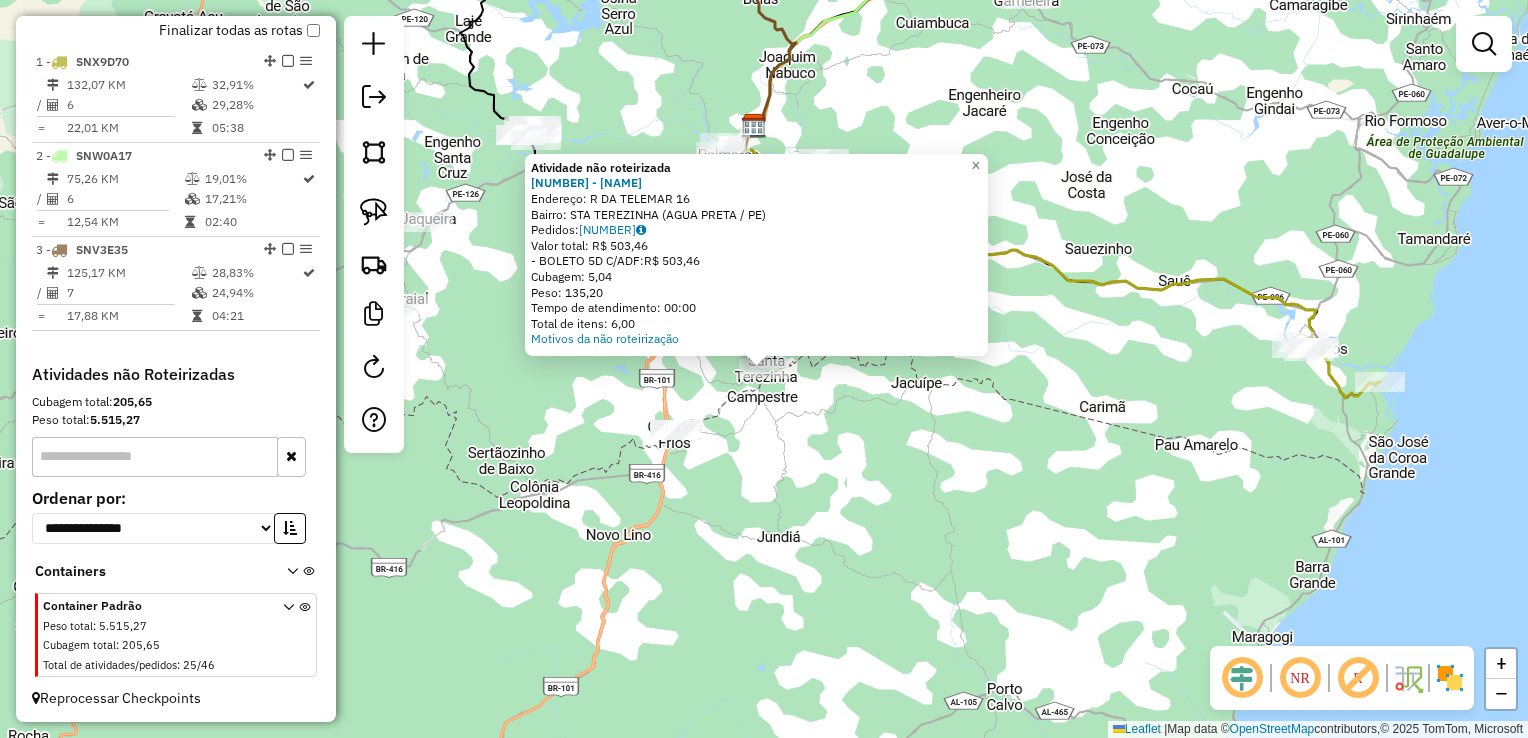 click on "Atividade não roteirizada 1597 - [FIRST] [LAST]  Endereço: R   DA TELEMAR                    16   Bairro: STA TEREZINHA ([CITY] / PE)   Pedidos:  02186610   Valor total: R$ 503,46   - BOLETO 5D C/ADF:  R$ 503,46   Cubagem: 5,04   Peso: 135,20   Tempo de atendimento: 00:00   Total de itens: 6,00  Motivos da não roteirização × Janela de atendimento Grade de atendimento Capacidade Transportadoras Veículos Cliente Pedidos  Rotas Selecione os dias de semana para filtrar as janelas de atendimento  Seg   Ter   Qua   Qui   Sex   Sáb   Dom  Informe o período da janela de atendimento: De: Até:  Filtrar exatamente a janela do cliente  Considerar janela de atendimento padrão  Selecione os dias de semana para filtrar as grades de atendimento  Seg   Ter   Qua   Qui   Sex   Sáb   Dom   Considerar clientes sem dia de atendimento cadastrado  Clientes fora do dia de atendimento selecionado Filtrar as atividades entre os valores definidos abaixo:  Peso mínimo:   Peso máximo:   Cubagem mínima:   De:  De:" 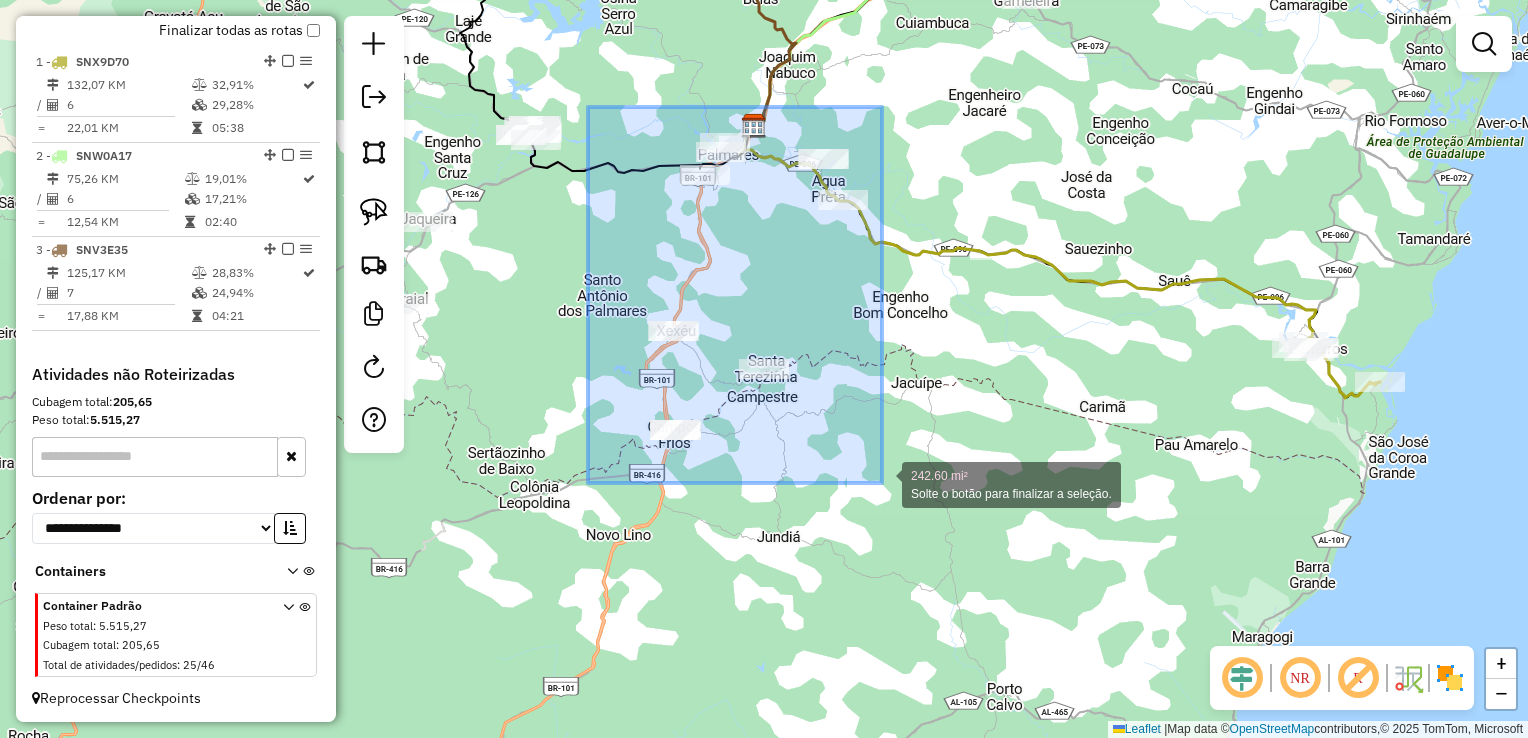 drag, startPoint x: 588, startPoint y: 107, endPoint x: 882, endPoint y: 483, distance: 477.29654 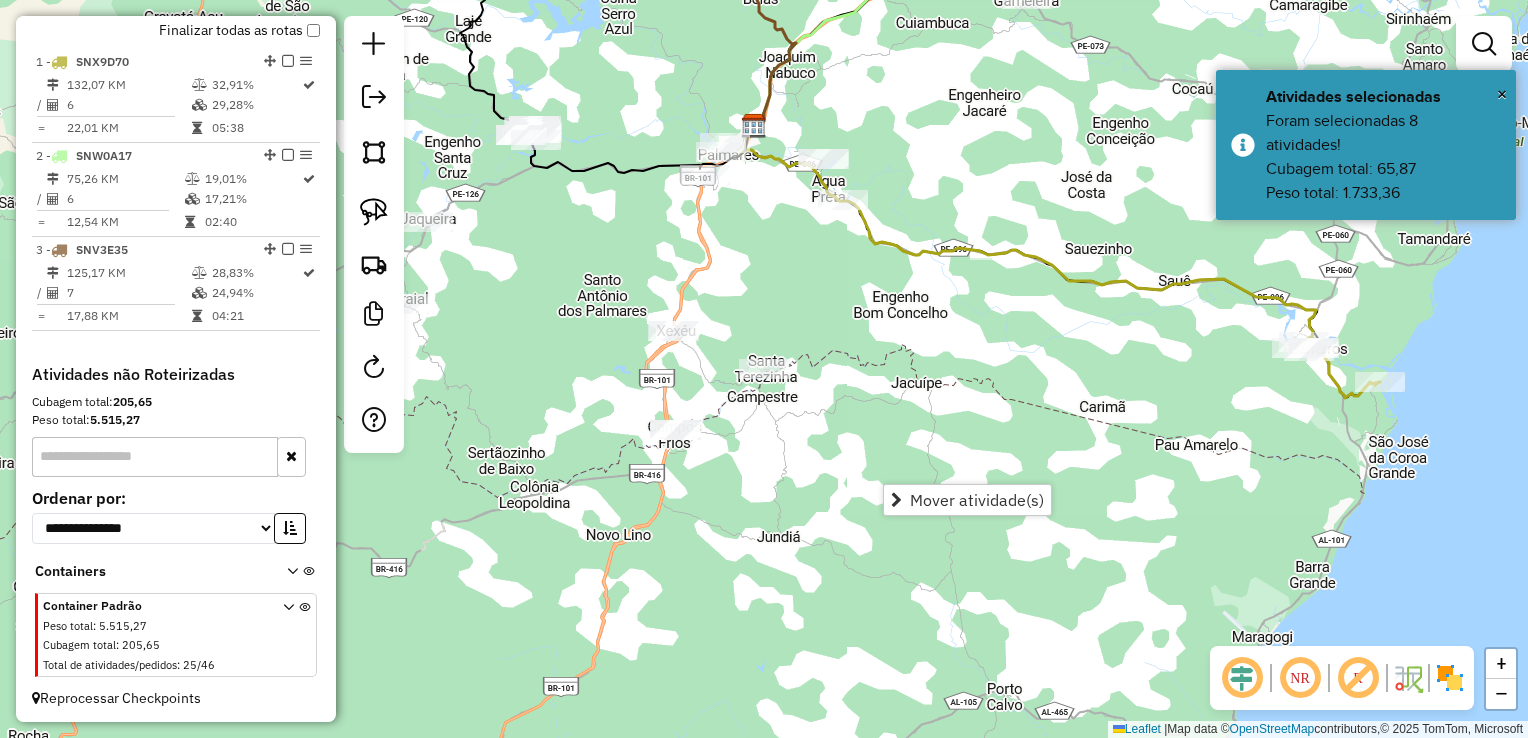 click on "Janela de atendimento Grade de atendimento Capacidade Transportadoras Veículos Cliente Pedidos  Rotas Selecione os dias de semana para filtrar as janelas de atendimento  Seg   Ter   Qua   Qui   Sex   Sáb   Dom  Informe o período da janela de atendimento: De: Até:  Filtrar exatamente a janela do cliente  Considerar janela de atendimento padrão  Selecione os dias de semana para filtrar as grades de atendimento  Seg   Ter   Qua   Qui   Sex   Sáb   Dom   Considerar clientes sem dia de atendimento cadastrado  Clientes fora do dia de atendimento selecionado Filtrar as atividades entre os valores definidos abaixo:  Peso mínimo:   Peso máximo:   Cubagem mínima:   Cubagem máxima:   De:   Até:  Filtrar as atividades entre o tempo de atendimento definido abaixo:  De:   Até:   Considerar capacidade total dos clientes não roteirizados Transportadora: Selecione um ou mais itens Tipo de veículo: Selecione um ou mais itens Veículo: Selecione um ou mais itens Motorista: Selecione um ou mais itens Nome: Rótulo:" 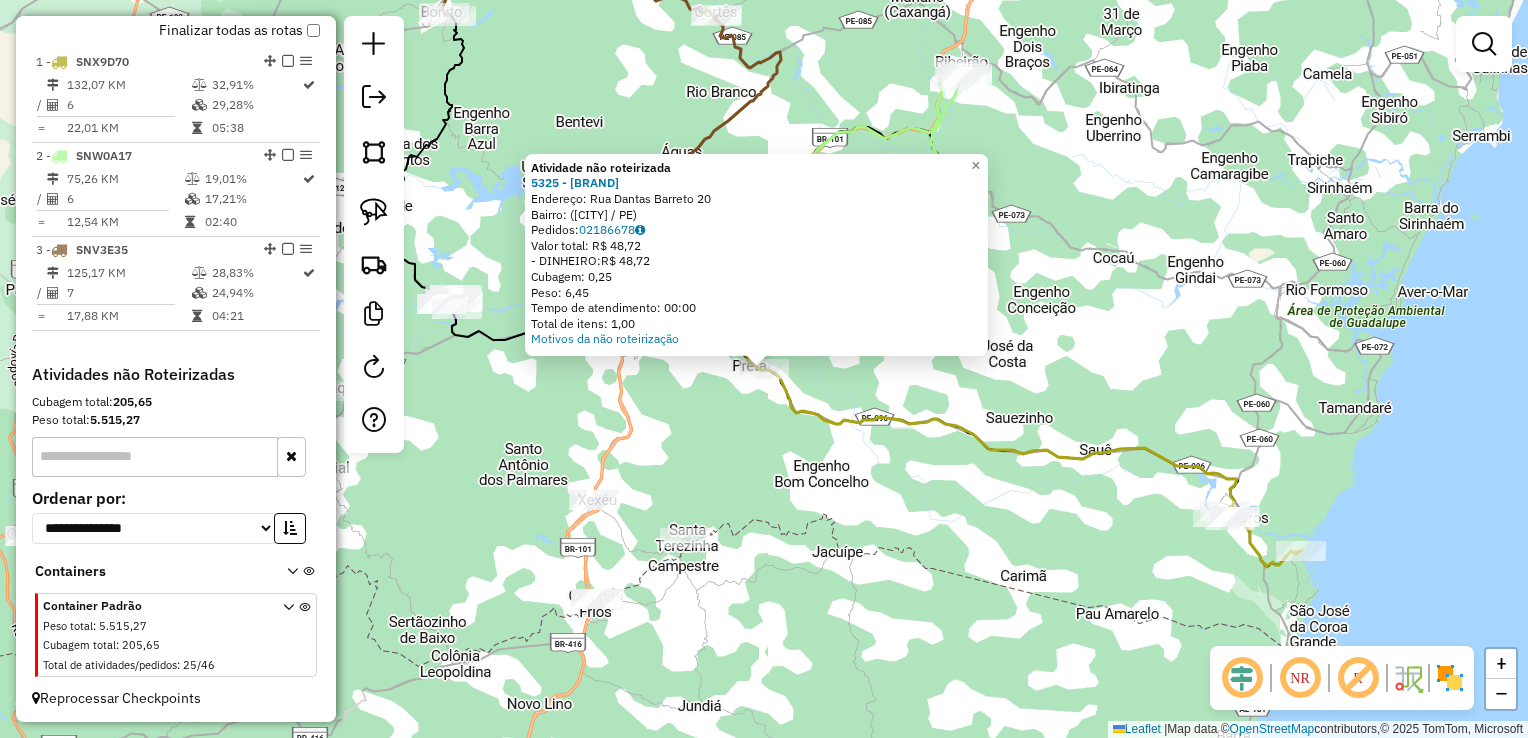 click on "Atividade não roteirizada [NUMBER] - [NAME] Endereço: [STREET] [NUMBER] Bairro: [NAME] ([CITY] / PE) Pedidos: [NUMBER] Valor total: R$ [NUMBER] - DINHEIRO: R$ [NUMBER] Cubagem: [NUMBER] Peso: [NUMBER] Tempo de atendimento: [TIME] Total de itens: [NUMBER] Motivos da não roteirização × Janela de atendimento Grade de atendimento Capacidade Transportadoras Veículos Cliente Pedidos Rotas Selecione os dias de semana para filtrar as janelas de atendimento Seg Ter Qua Qui Sex Sáb Dom Informe o período da janela de atendimento: De: Até: Filtrar exatamente a janela do cliente Considerar janela de atendimento padrão Selecione os dias de semana para filtrar as grades de atendimento Seg Ter Qua Qui Sex Sáb Dom Considerar clientes sem dia de atendimento cadastrado Clientes fora do dia de atendimento selecionado Filtrar as atividades entre os valores definidos abaixo: Peso mínimo: Peso máximo: Cubagem mínima: Cubagem máxima: De: Até: De: Até: Nome: +" 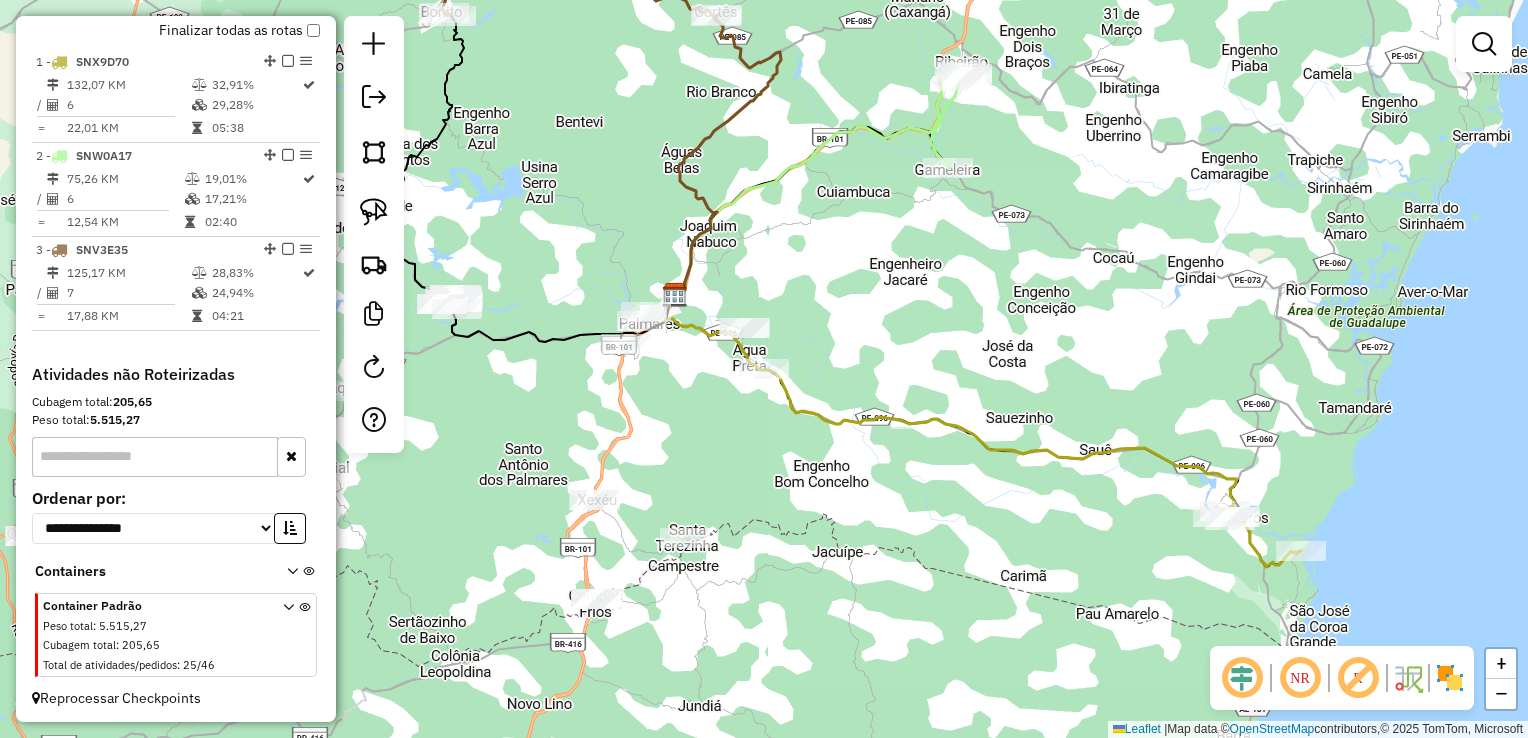 click on "Janela de atendimento Grade de atendimento Capacidade Transportadoras Veículos Cliente Pedidos  Rotas Selecione os dias de semana para filtrar as janelas de atendimento  Seg   Ter   Qua   Qui   Sex   Sáb   Dom  Informe o período da janela de atendimento: De: Até:  Filtrar exatamente a janela do cliente  Considerar janela de atendimento padrão  Selecione os dias de semana para filtrar as grades de atendimento  Seg   Ter   Qua   Qui   Sex   Sáb   Dom   Considerar clientes sem dia de atendimento cadastrado  Clientes fora do dia de atendimento selecionado Filtrar as atividades entre os valores definidos abaixo:  Peso mínimo:   Peso máximo:   Cubagem mínima:   Cubagem máxima:   De:   Até:  Filtrar as atividades entre o tempo de atendimento definido abaixo:  De:   Até:   Considerar capacidade total dos clientes não roteirizados Transportadora: Selecione um ou mais itens Tipo de veículo: Selecione um ou mais itens Veículo: Selecione um ou mais itens Motorista: Selecione um ou mais itens Nome: Rótulo:" 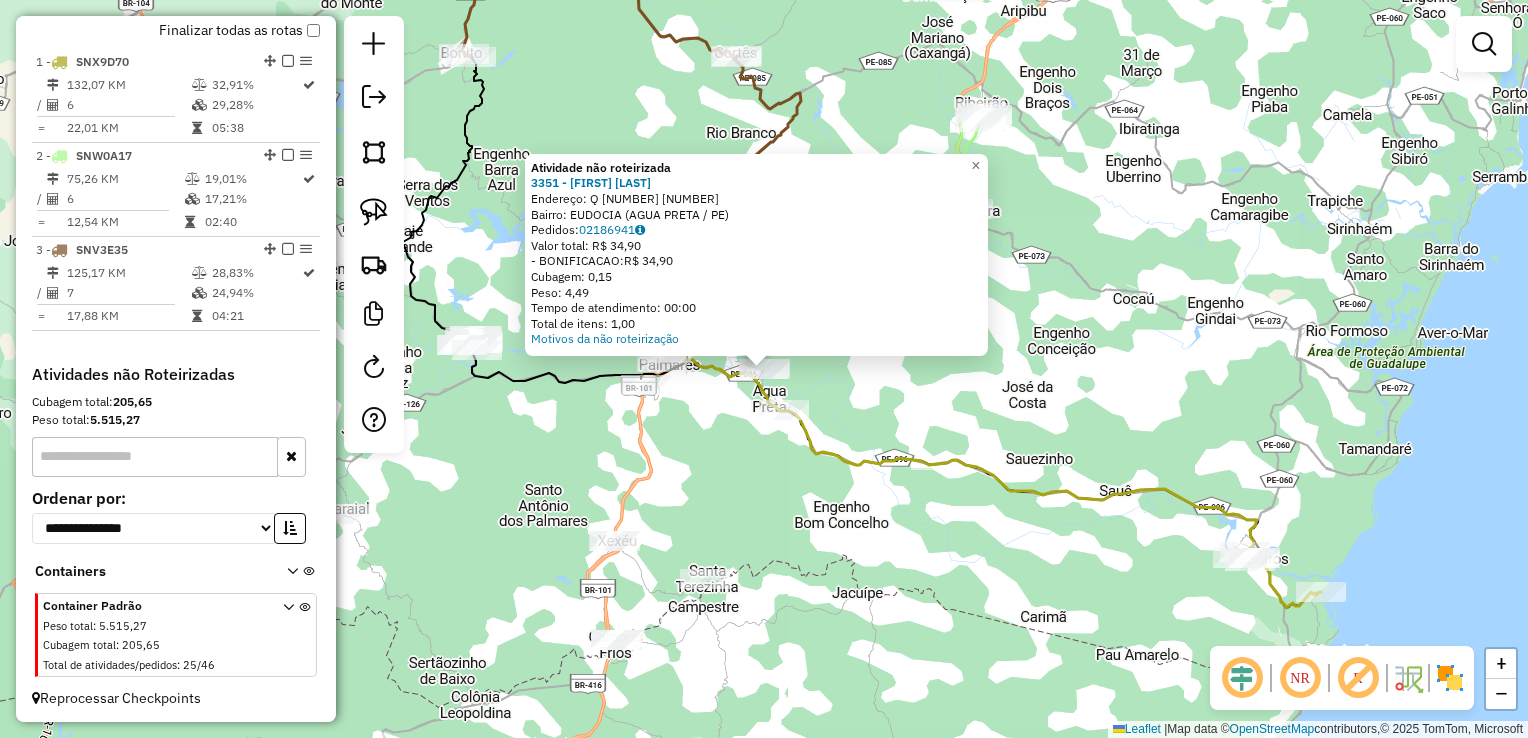 click on "Atividade não roteirizada [NUMBER] - [FIRST] [LAST] DE Endereço: Q [NUMBER] [NUMBER] Bairro: [NAME] ([CITY] / PE) Pedidos: [NUMBER] Valor total: R$ [NUMBER] - BONIFICACAO: R$ [NUMBER] Cubagem: [NUMBER] Peso: [NUMBER] Tempo de atendimento: [TIME] Total de itens: [NUMBER] Motivos da não roteirização × Janela de atendimento Grade de atendimento Capacidade Transportadoras Veículos Cliente Pedidos Rotas Selecione os dias de semana para filtrar as janelas de atendimento Seg Ter Qua Qui Sex Sáb Dom Informe o período da janela de atendimento: De: Até: Filtrar exatamente a janela do cliente Considerar janela de atendimento padrão Selecione os dias de semana para filtrar as grades de atendimento Seg Ter Qua Qui Sex Sáb Dom Considerar clientes sem dia de atendimento cadastrado Clientes fora do dia de atendimento selecionado Filtrar as atividades entre os valores definidos abaixo: Peso mínimo: Peso máximo: Cubagem mínima: Cubagem máxima: De:" 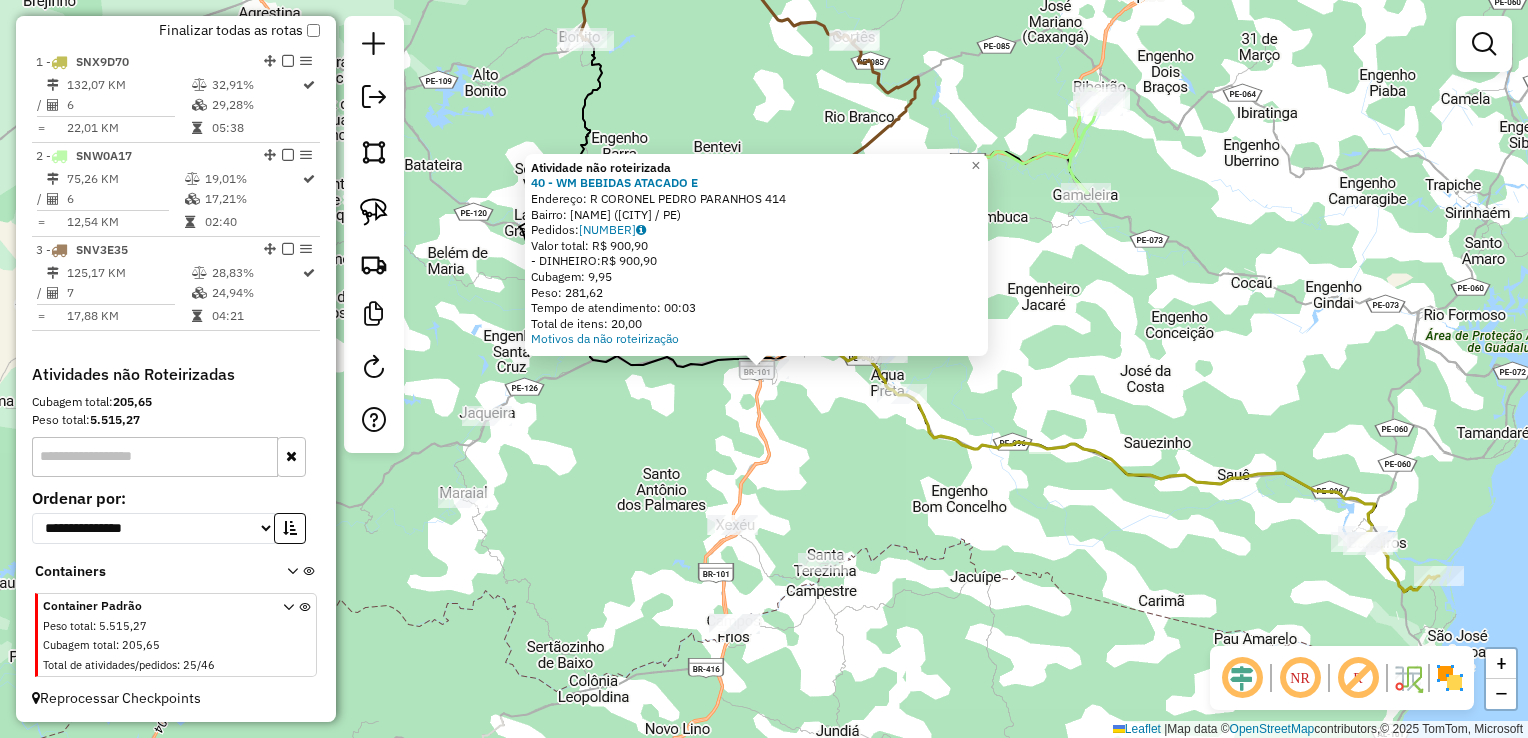 click on "Atividade não roteirizada [NUMBER] - [NAME] Endereço: R [STREET] [NUMBER] Bairro: [NAME] ([CITY] / PE) Pedidos: [NUMBER] Valor total: R$ [NUMBER] - DINHEIRO: R$ [NUMBER] Cubagem: [NUMBER] Peso: [NUMBER] Tempo de atendimento: [TIME] Total de itens: [NUMBER] Motivos da não roteirização × Janela de atendimento Grade de atendimento Capacidade Transportadoras Veículos Cliente Pedidos Rotas Selecione os dias de semana para filtrar as janelas de atendimento Seg Ter Qua Qui Sex Sáb Dom Informe o período da janela de atendimento: De: Até: Filtrar exatamente a janela do cliente Considerar janela de atendimento padrão Selecione os dias de semana para filtrar as grades de atendimento Seg Ter Qua Qui Sex Sáb Dom Considerar clientes sem dia de atendimento cadastrado Clientes fora do dia de atendimento selecionado Filtrar as atividades entre os valores definidos abaixo: Peso mínimo: Peso máximo: Cubagem mínima: Cubagem máxima: De:" 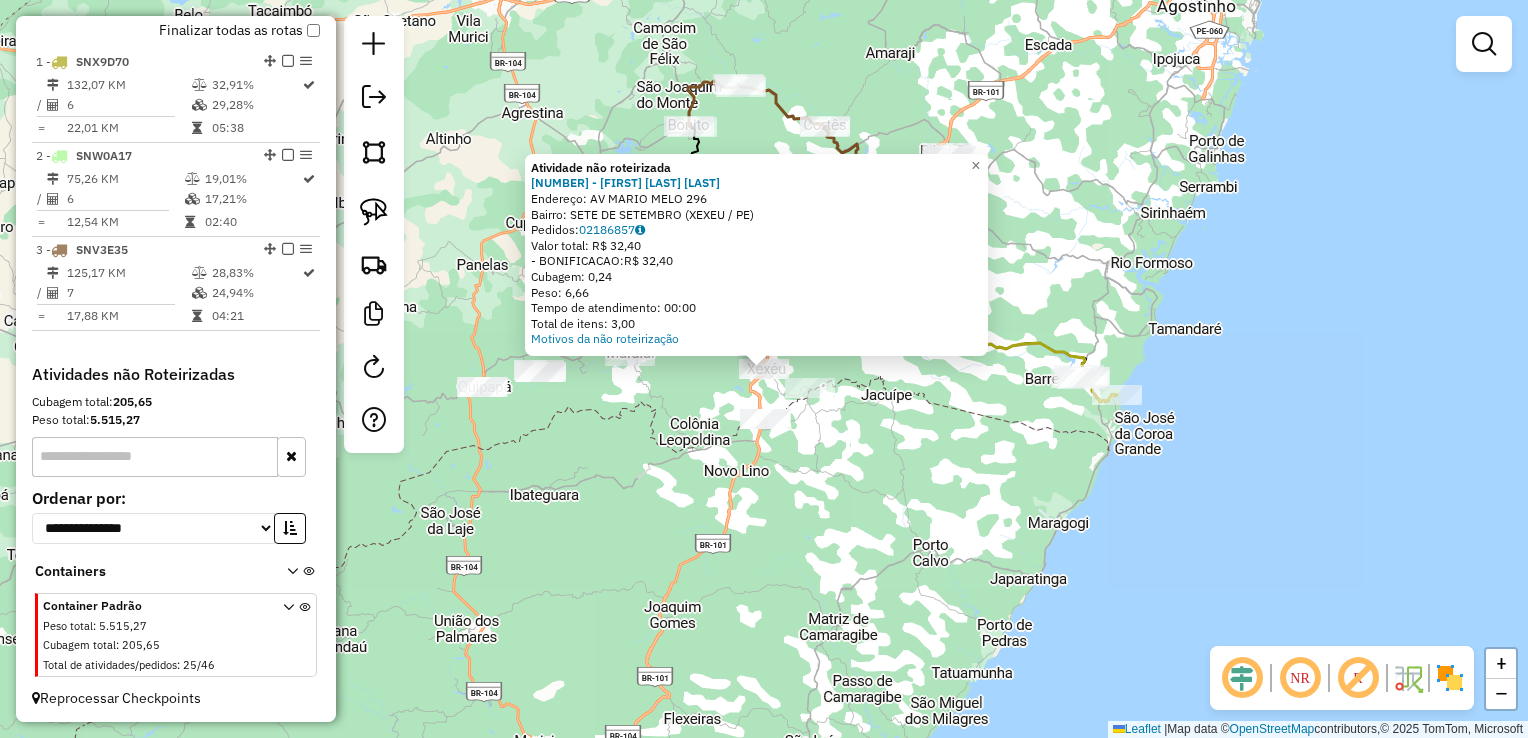 click on "Atividade não roteirizada 3399 - [FIRST] [LAST]  Endereço: AV  MARIO MELO                    296   Bairro: SETE DE SETEMBRO ([CITY] / PE)   Pedidos:  02186857   Valor total: R$ 32,40   - BONIFICACAO:  R$ 32,40   Cubagem: 0,24   Peso: 6,66   Tempo de atendimento: 00:00   Total de itens: 3,00  Motivos da não roteirização × Janela de atendimento Grade de atendimento Capacidade Transportadoras Veículos Cliente Pedidos  Rotas Selecione os dias de semana para filtrar as janelas de atendimento  Seg   Ter   Qua   Qui   Sex   Sáb   Dom  Informe o período da janela de atendimento: De: Até:  Filtrar exatamente a janela do cliente  Considerar janela de atendimento padrão  Selecione os dias de semana para filtrar as grades de atendimento  Seg   Ter   Qua   Qui   Sex   Sáb   Dom   Considerar clientes sem dia de atendimento cadastrado  Clientes fora do dia de atendimento selecionado Filtrar as atividades entre os valores definidos abaixo:  Peso mínimo:   Peso máximo:   Cubagem mínima:   Cubagem máxima:  +" 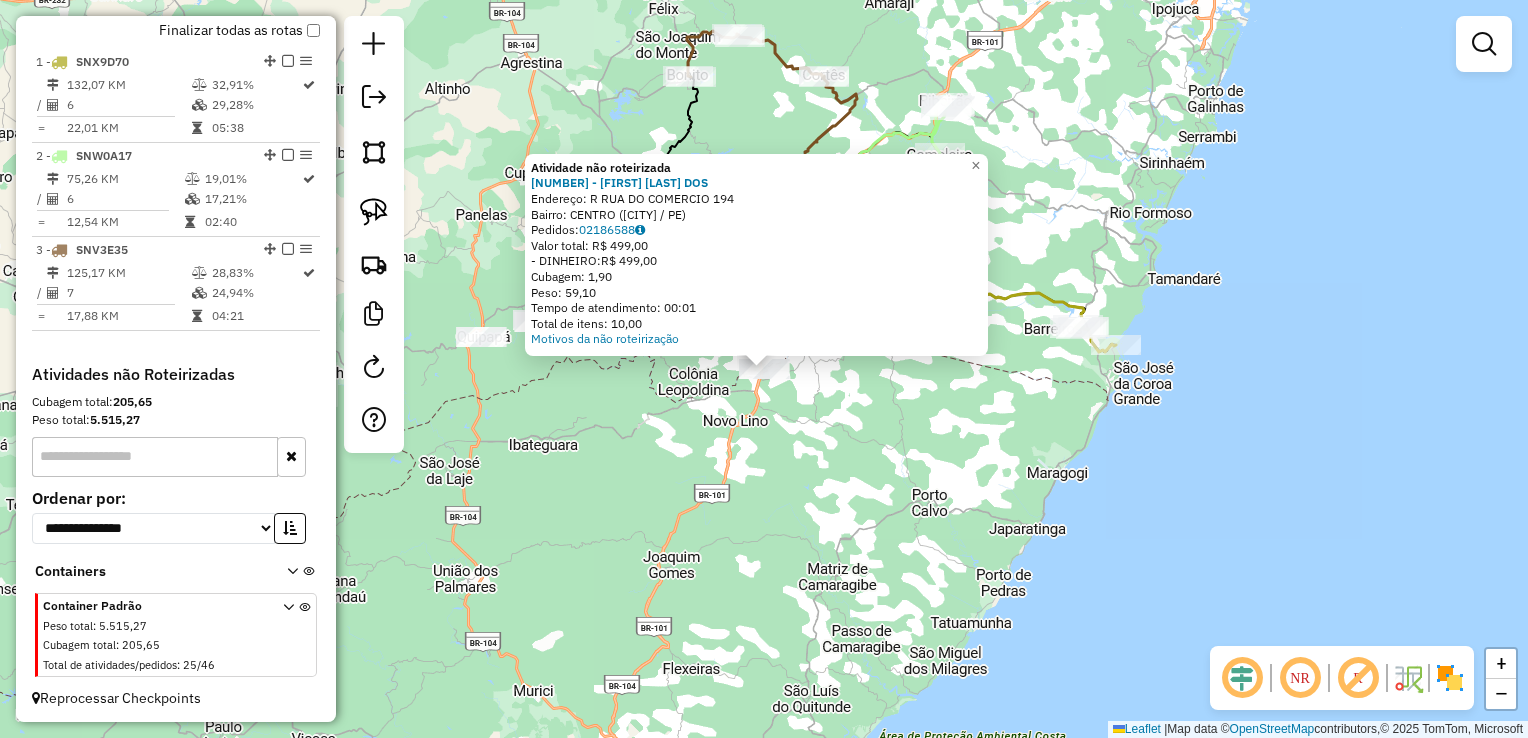 click on "Atividade não roteirizada [NUMBER] - [NAME]  Endereço: R   RUA DO COMERCIO               [NUMBER]   Bairro: [CITY] ([CITY] / [STATE])   Pedidos:  [NUMBER]   Valor total: R$ [PRICE]   - DINHEIRO:  R$ [PRICE]   Cubagem: [NUMBER]   Peso: [NUMBER]   Tempo de atendimento: 00:01   Total de itens: [NUMBER]  Motivos da não roteirização × Janela de atendimento Grade de atendimento Capacidade Transportadoras Veículos Cliente Pedidos  Rotas Selecione os dias de semana para filtrar as janelas de atendimento  Seg   Ter   Qua   Qui   Sex   Sáb   Dom  Informe o período da janela de atendimento: De: Até:  Filtrar exatamente a janela do cliente  Considerar janela de atendimento padrão  Selecione os dias de semana para filtrar as grades de atendimento  Seg   Ter   Qua   Qui   Sex   Sáb   Dom   Considerar clientes sem dia de atendimento cadastrado  Clientes fora do dia de atendimento selecionado Filtrar as atividades entre os valores definidos abaixo:  Peso mínimo:   Peso máximo:   Cubagem mínima:   Cubagem máxima:   De:  +" 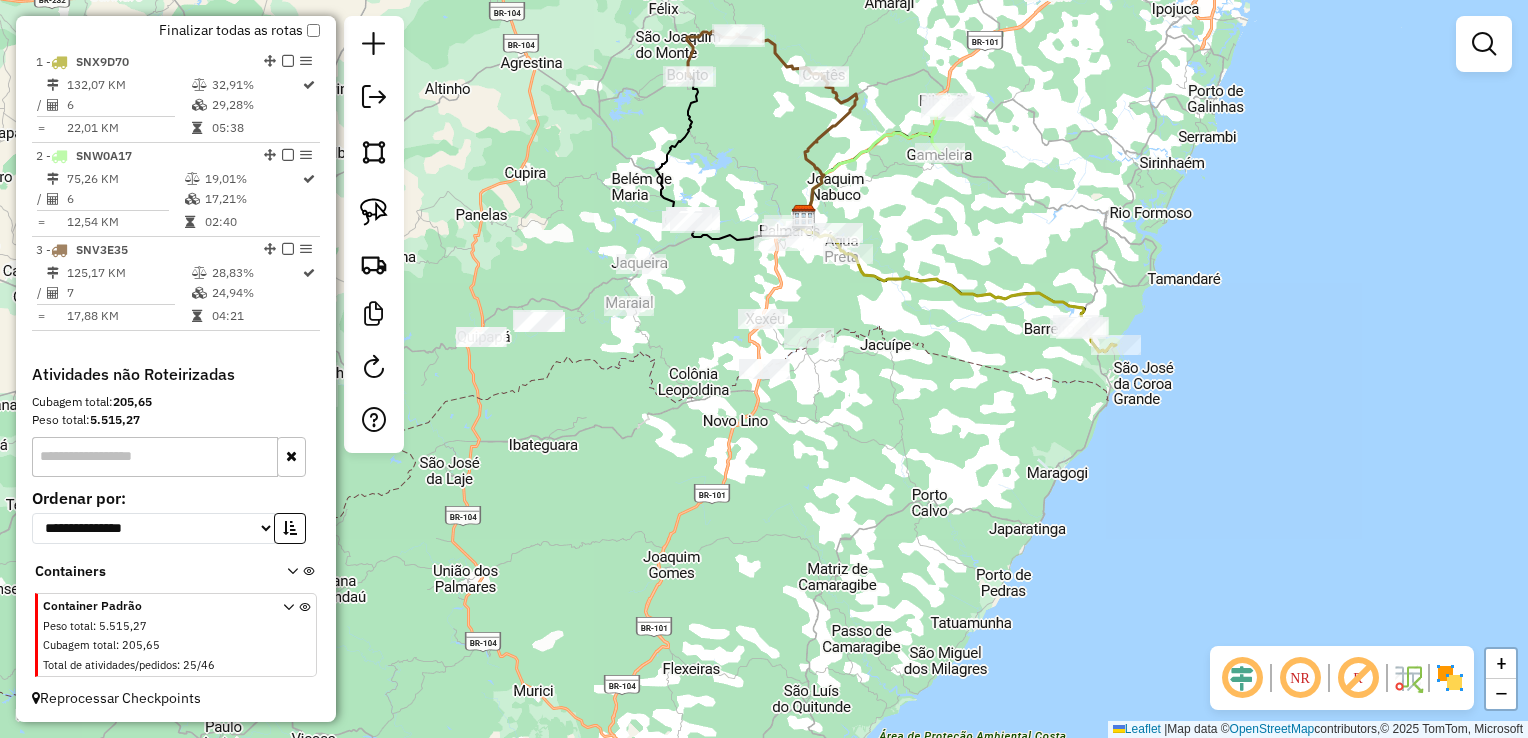click 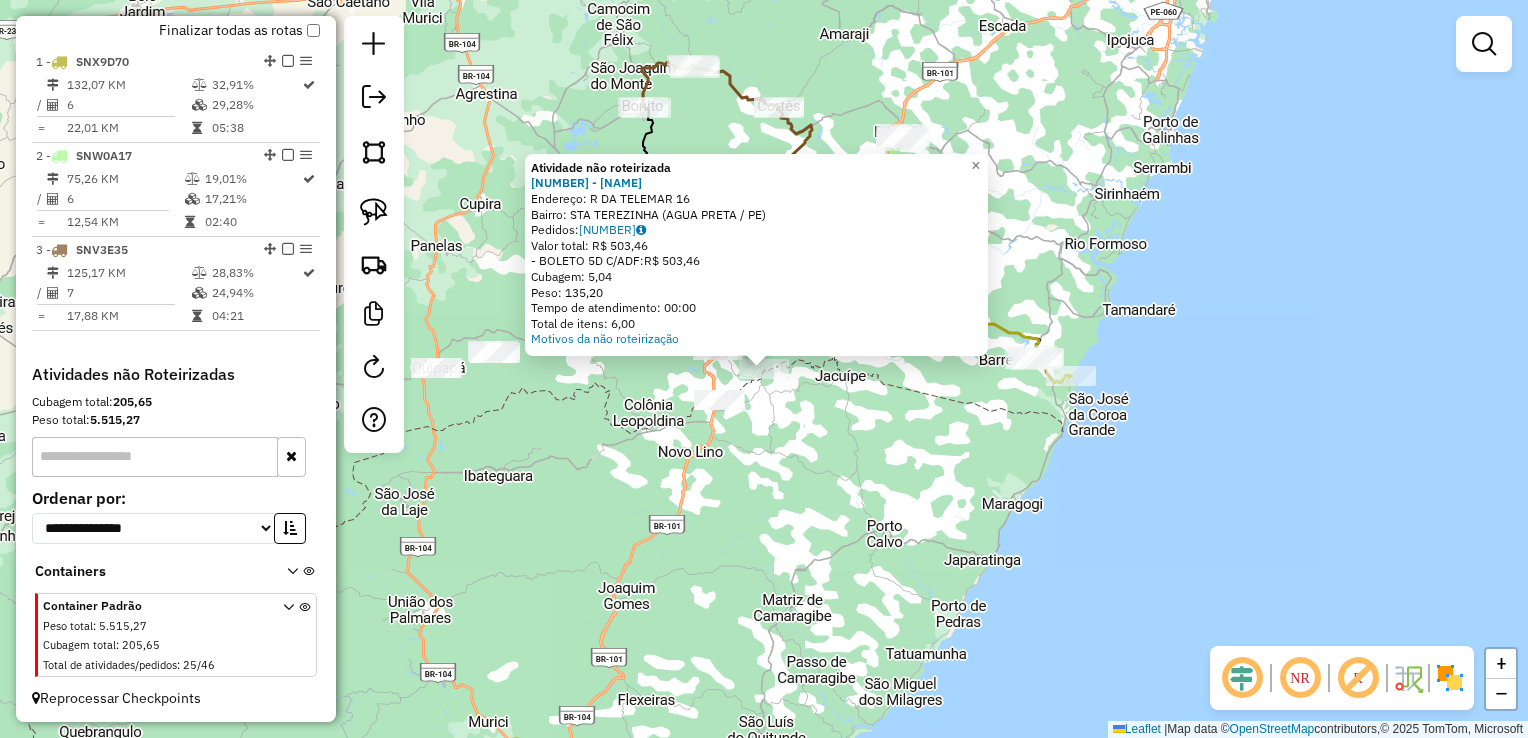 click on "Atividade não roteirizada 1597 - [FIRST] [LAST]  Endereço: R   DA TELEMAR                    16   Bairro: STA TEREZINHA ([CITY] / PE)   Pedidos:  02186610   Valor total: R$ 503,46   - BOLETO 5D C/ADF:  R$ 503,46   Cubagem: 5,04   Peso: 135,20   Tempo de atendimento: 00:00   Total de itens: 6,00  Motivos da não roteirização × Janela de atendimento Grade de atendimento Capacidade Transportadoras Veículos Cliente Pedidos  Rotas Selecione os dias de semana para filtrar as janelas de atendimento  Seg   Ter   Qua   Qui   Sex   Sáb   Dom  Informe o período da janela de atendimento: De: Até:  Filtrar exatamente a janela do cliente  Considerar janela de atendimento padrão  Selecione os dias de semana para filtrar as grades de atendimento  Seg   Ter   Qua   Qui   Sex   Sáb   Dom   Considerar clientes sem dia de atendimento cadastrado  Clientes fora do dia de atendimento selecionado Filtrar as atividades entre os valores definidos abaixo:  Peso mínimo:   Peso máximo:   Cubagem mínima:   De:  De:" 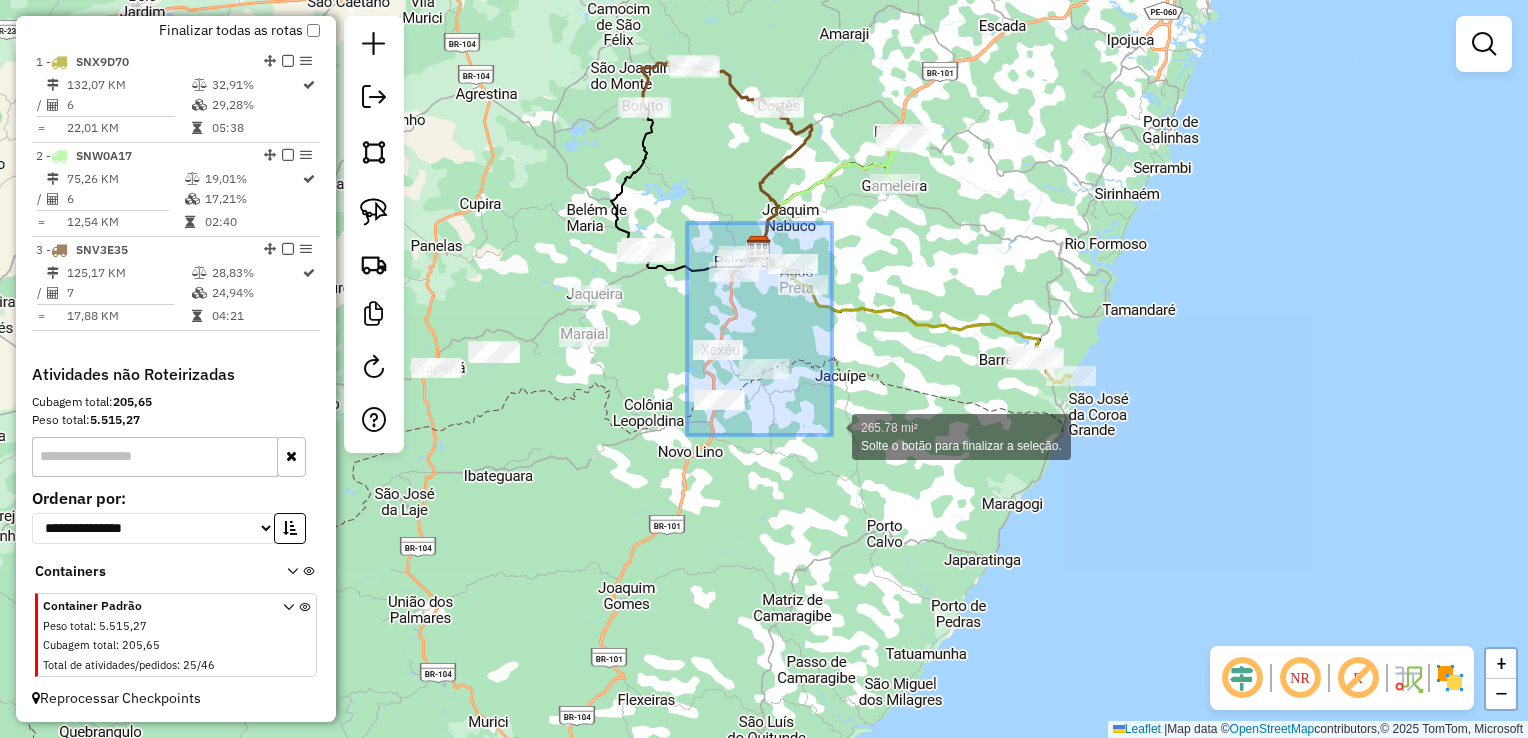 drag, startPoint x: 687, startPoint y: 224, endPoint x: 832, endPoint y: 435, distance: 256.01953 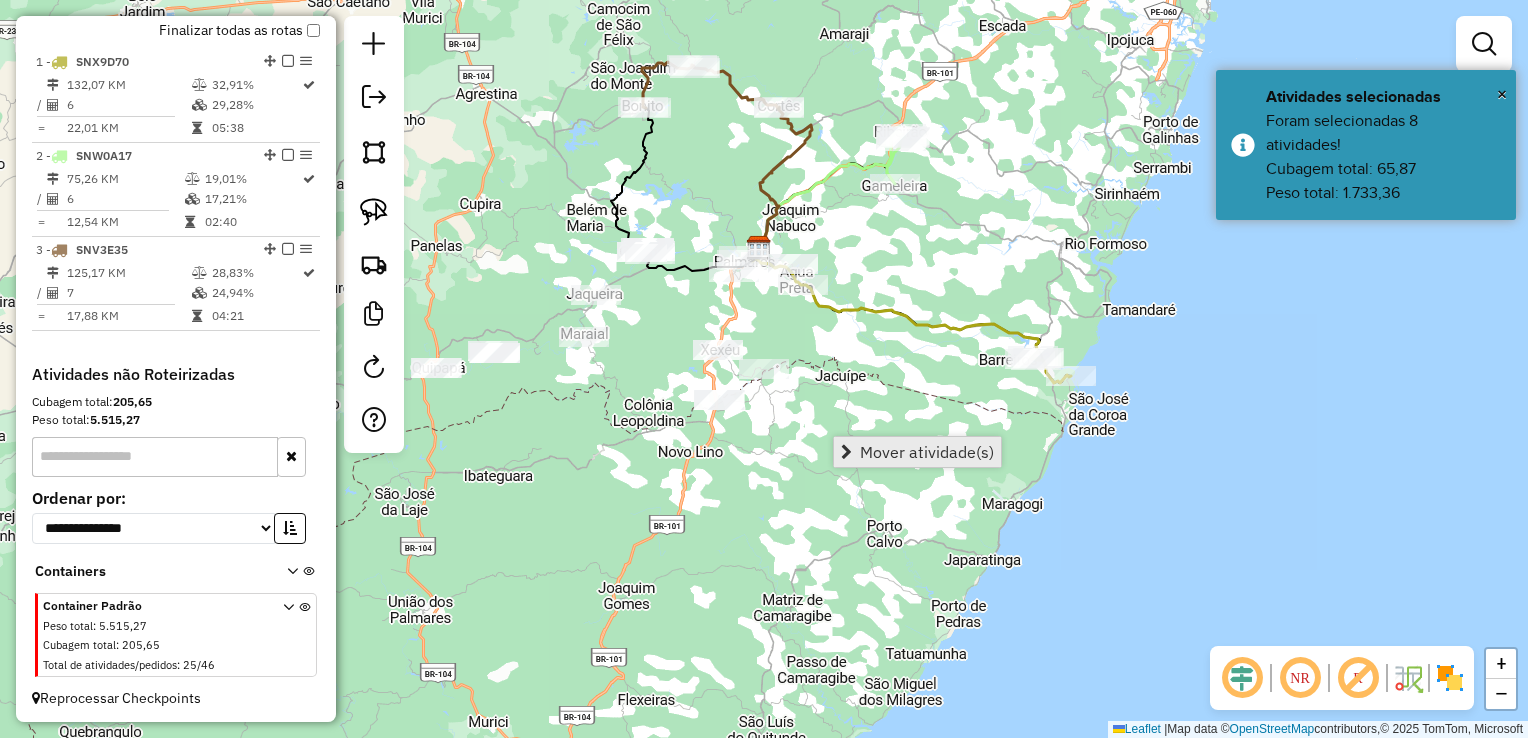 click on "Mover atividade(s)" at bounding box center [927, 452] 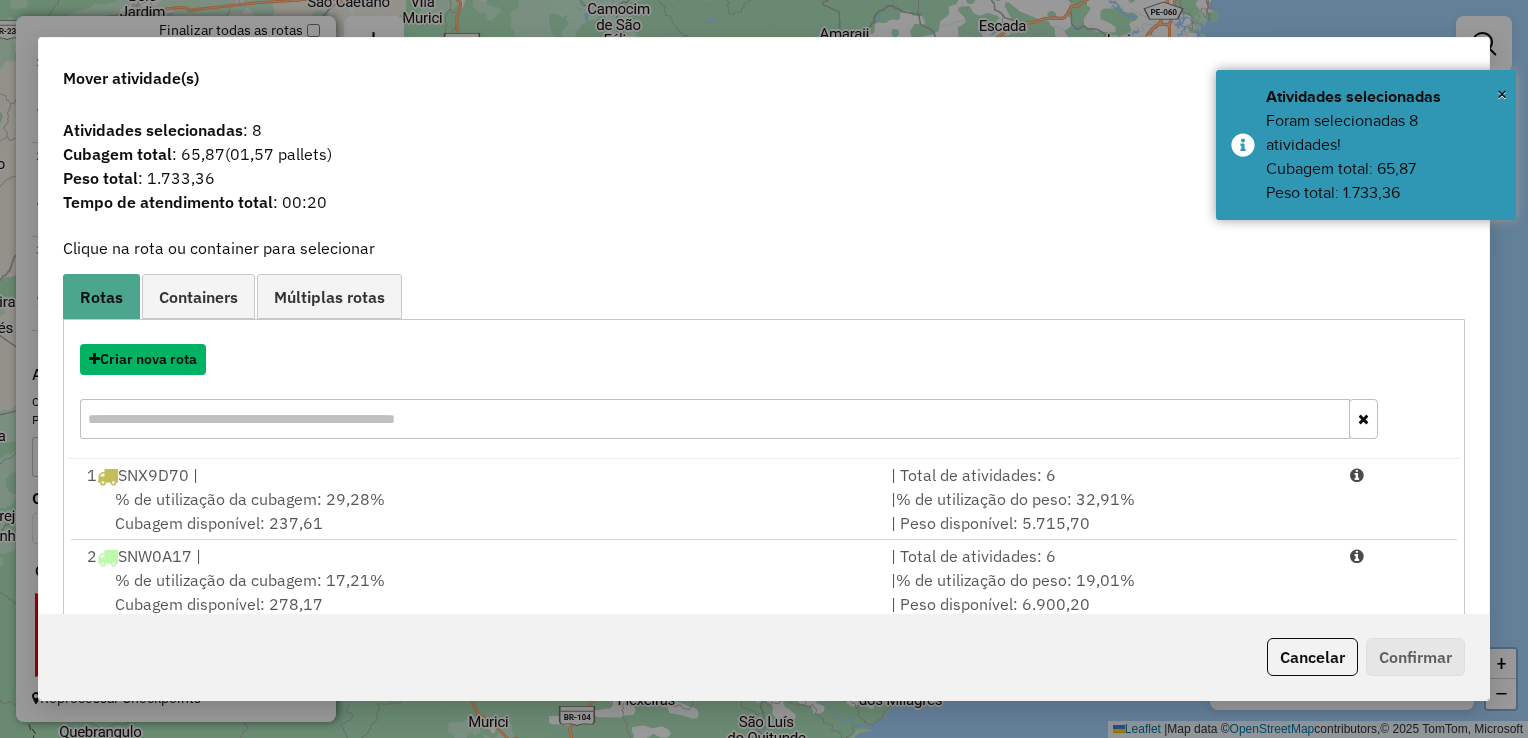 click on "Criar nova rota" at bounding box center [143, 359] 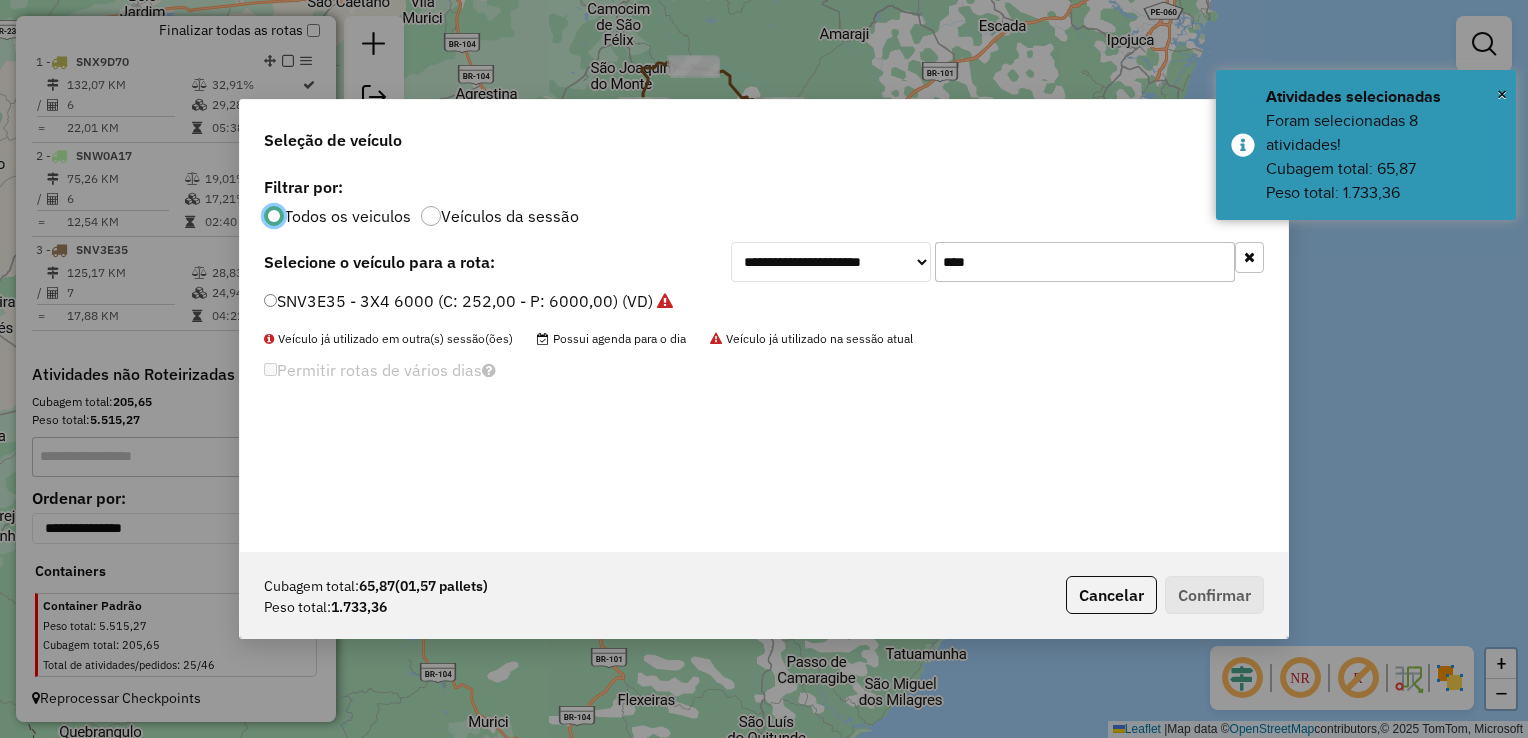 scroll, scrollTop: 10, scrollLeft: 6, axis: both 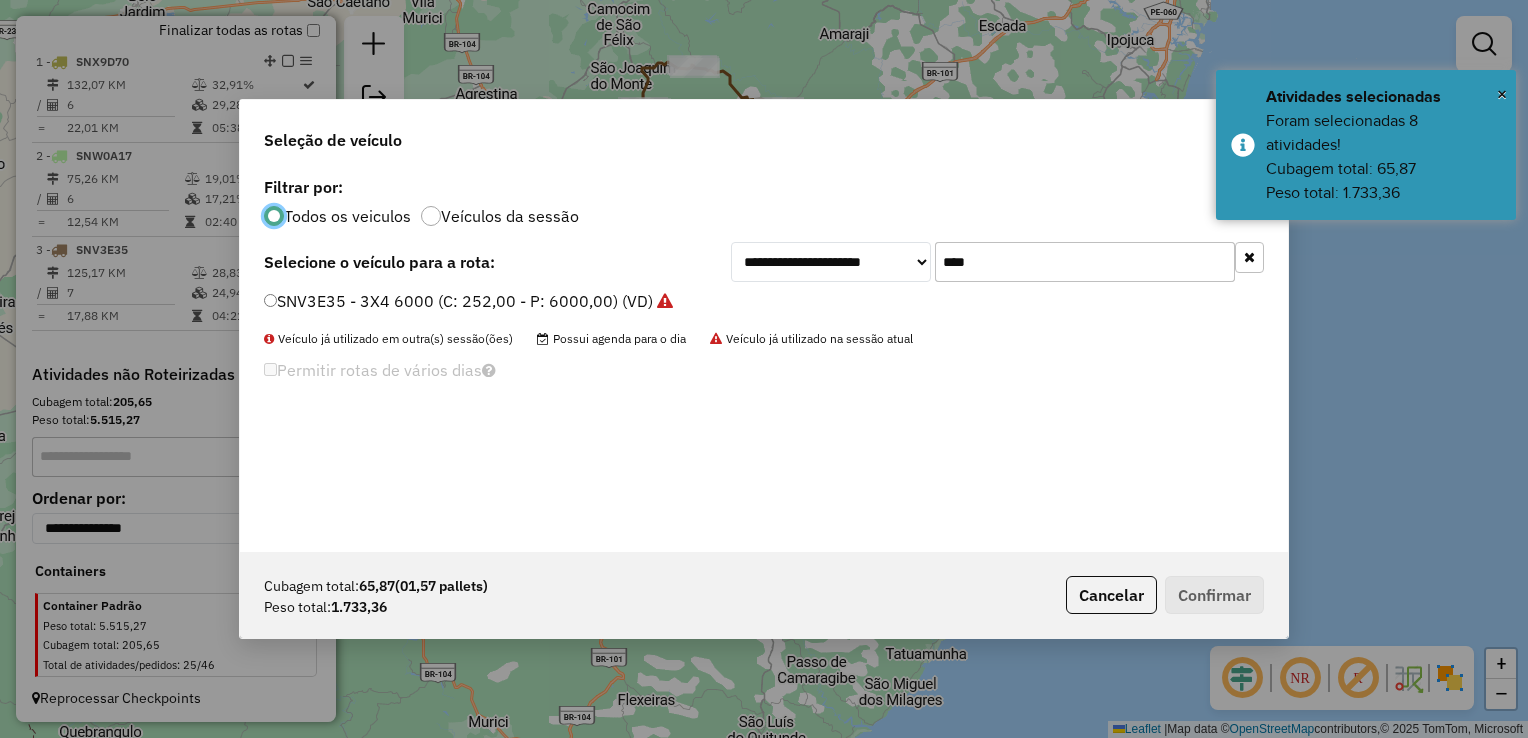 click on "****" 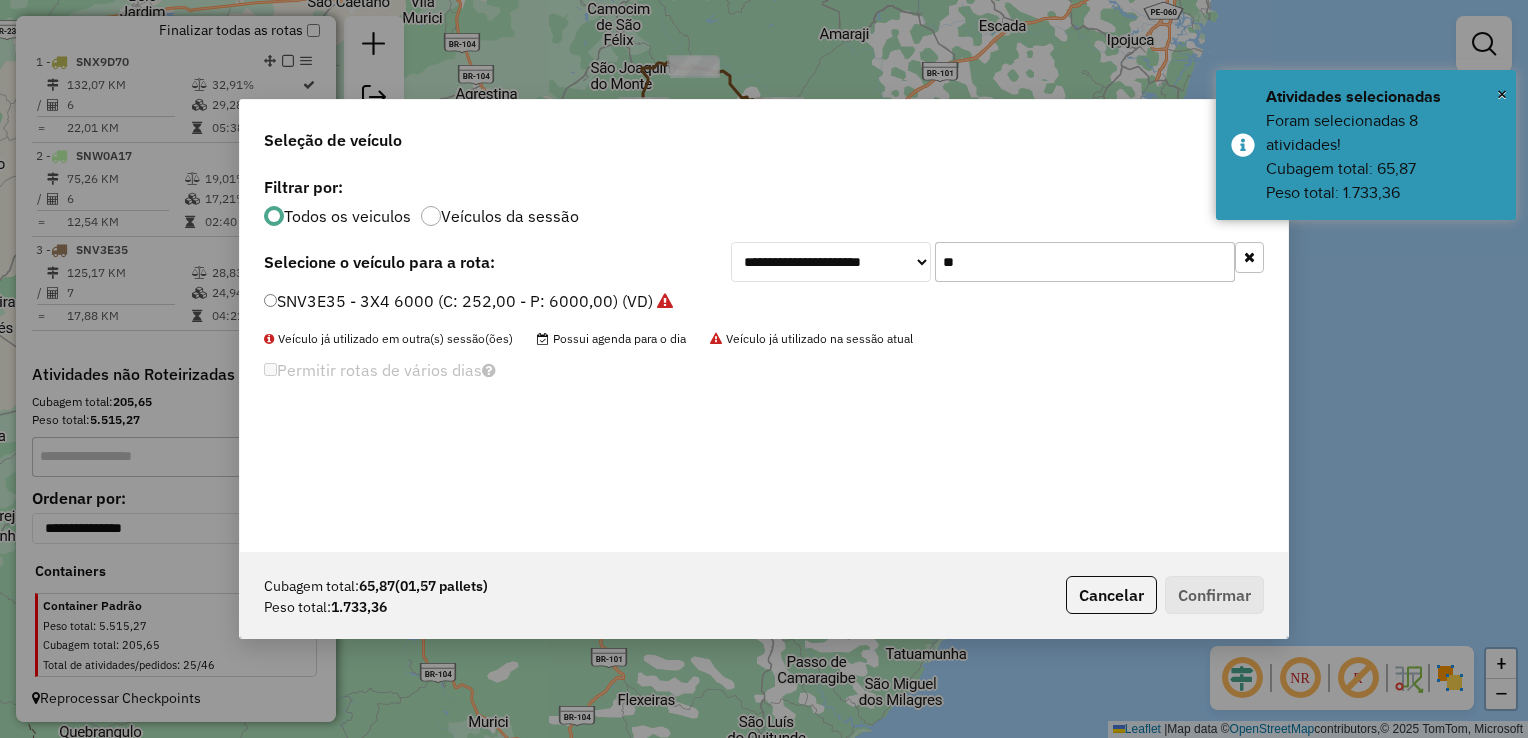 type on "*" 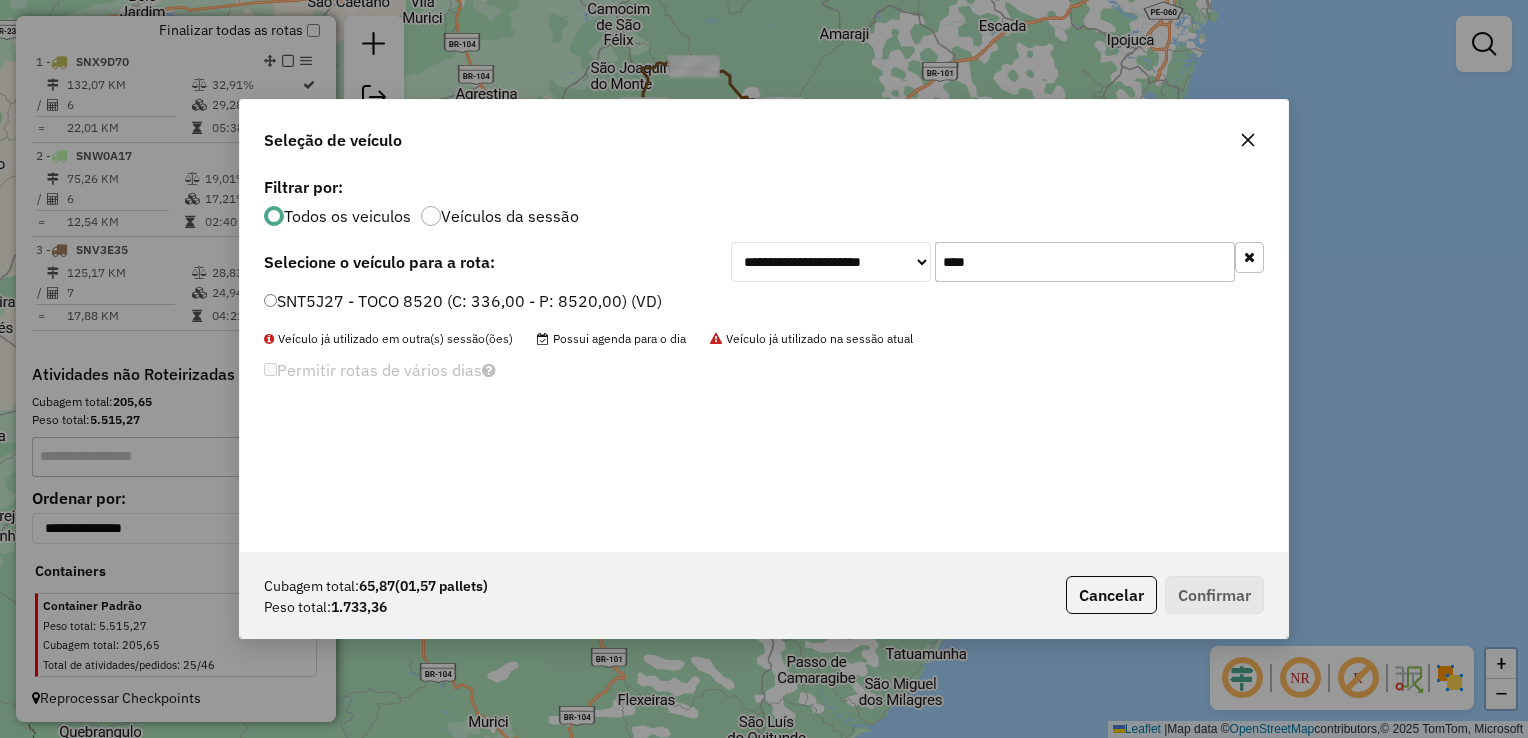 type on "****" 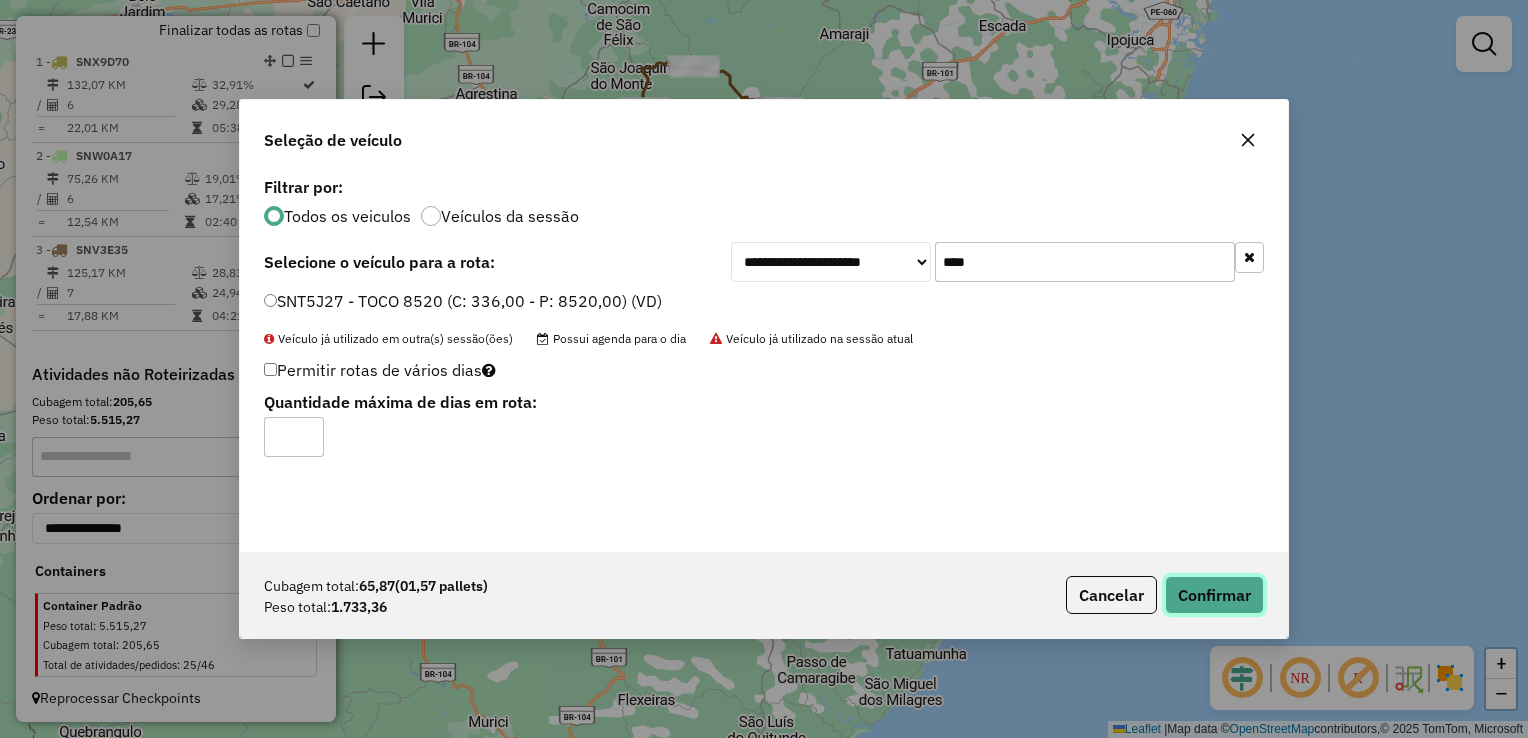 click on "Confirmar" 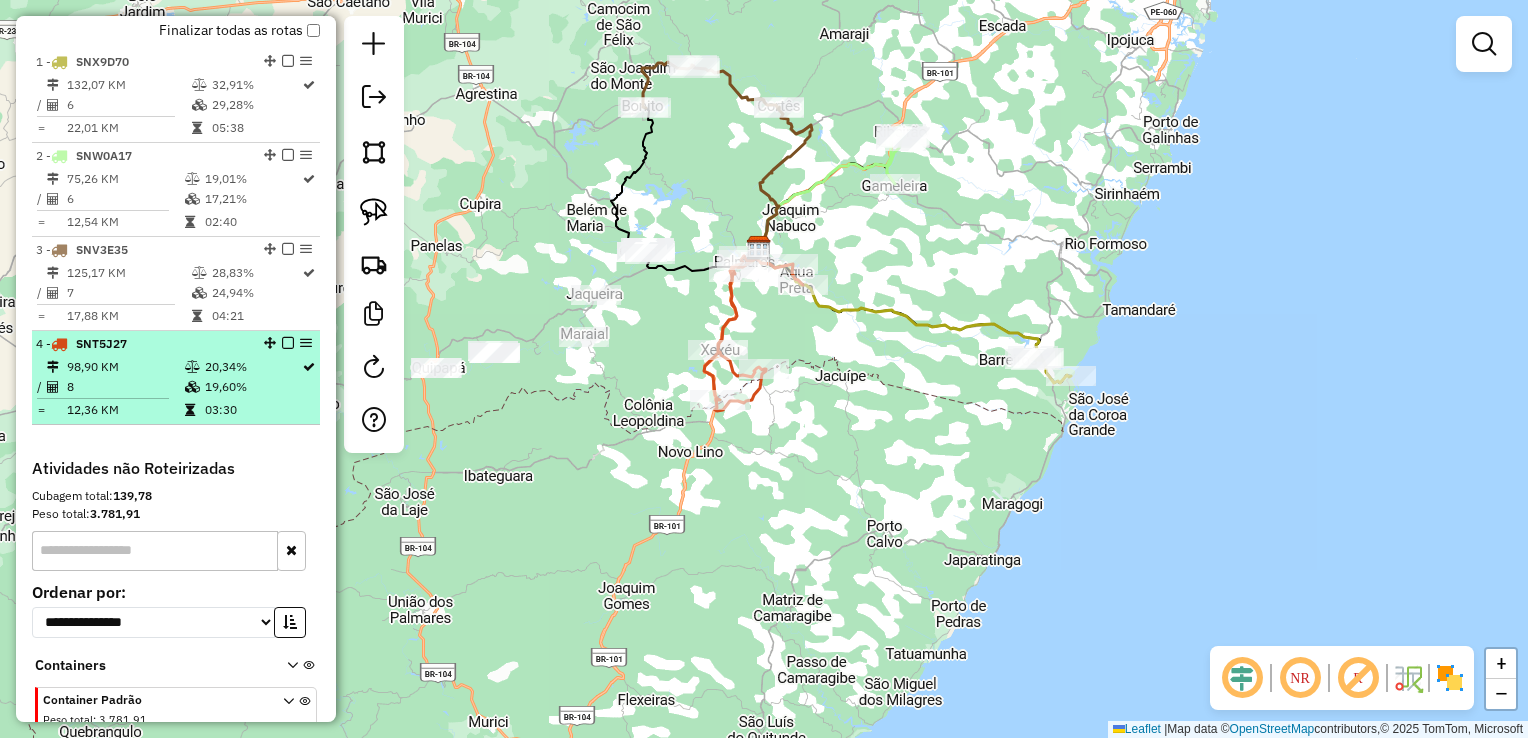 click on "8" at bounding box center [125, 387] 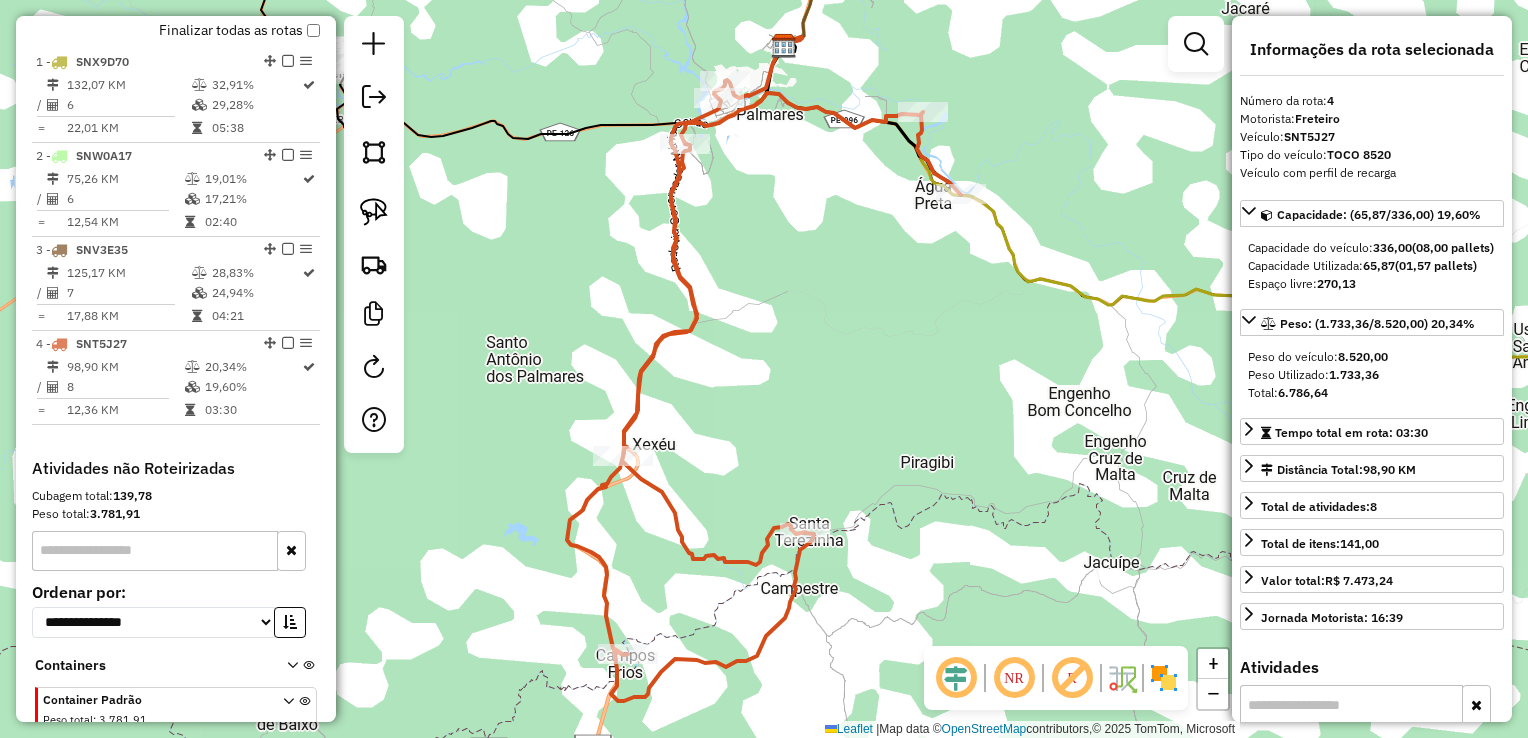 click on "Janela de atendimento Grade de atendimento Capacidade Transportadoras Veículos Cliente Pedidos  Rotas Selecione os dias de semana para filtrar as janelas de atendimento  Seg   Ter   Qua   Qui   Sex   Sáb   Dom  Informe o período da janela de atendimento: De: Até:  Filtrar exatamente a janela do cliente  Considerar janela de atendimento padrão  Selecione os dias de semana para filtrar as grades de atendimento  Seg   Ter   Qua   Qui   Sex   Sáb   Dom   Considerar clientes sem dia de atendimento cadastrado  Clientes fora do dia de atendimento selecionado Filtrar as atividades entre os valores definidos abaixo:  Peso mínimo:   Peso máximo:   Cubagem mínima:   Cubagem máxima:   De:   Até:  Filtrar as atividades entre o tempo de atendimento definido abaixo:  De:   Até:   Considerar capacidade total dos clientes não roteirizados Transportadora: Selecione um ou mais itens Tipo de veículo: Selecione um ou mais itens Veículo: Selecione um ou mais itens Motorista: Selecione um ou mais itens Nome: Rótulo:" 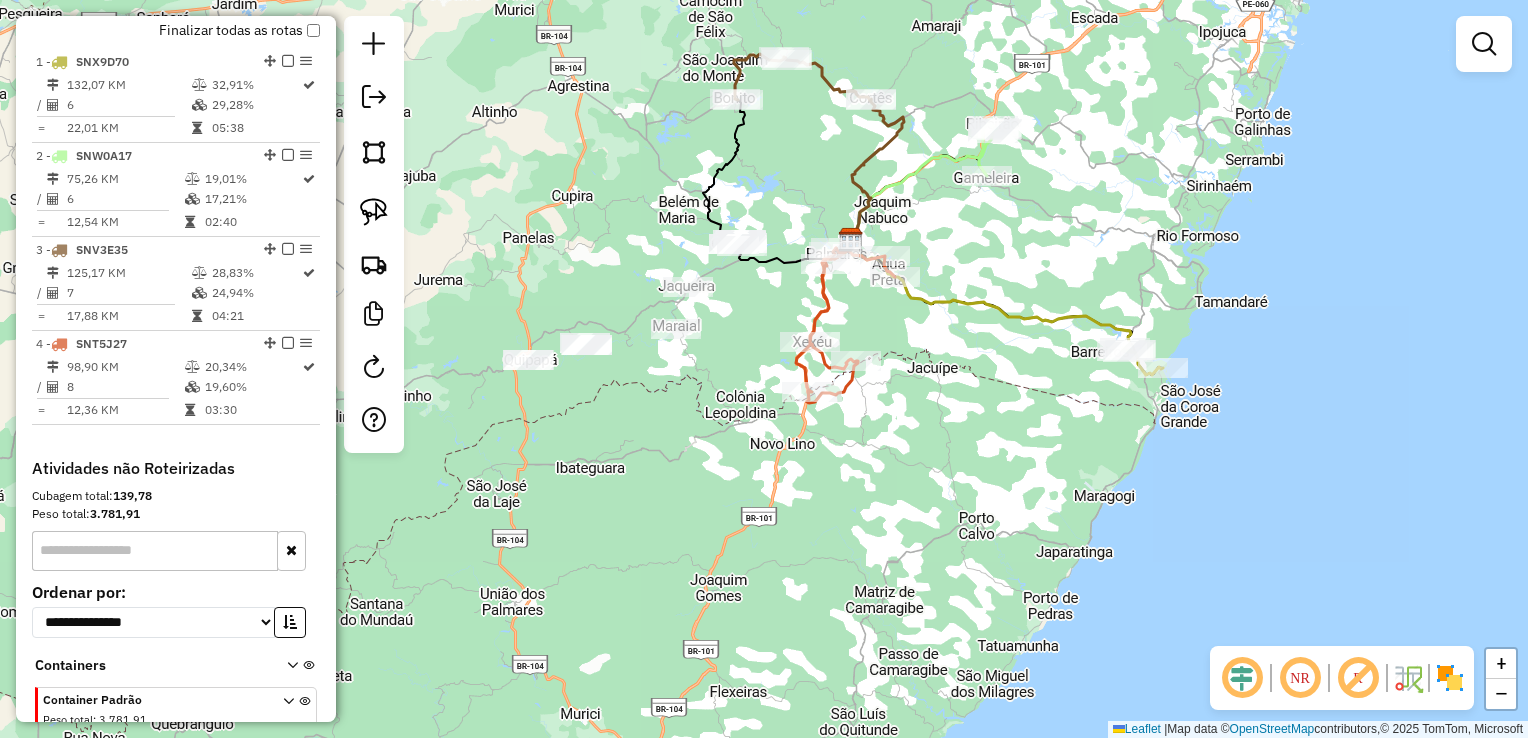 drag, startPoint x: 580, startPoint y: 379, endPoint x: 713, endPoint y: 387, distance: 133.24039 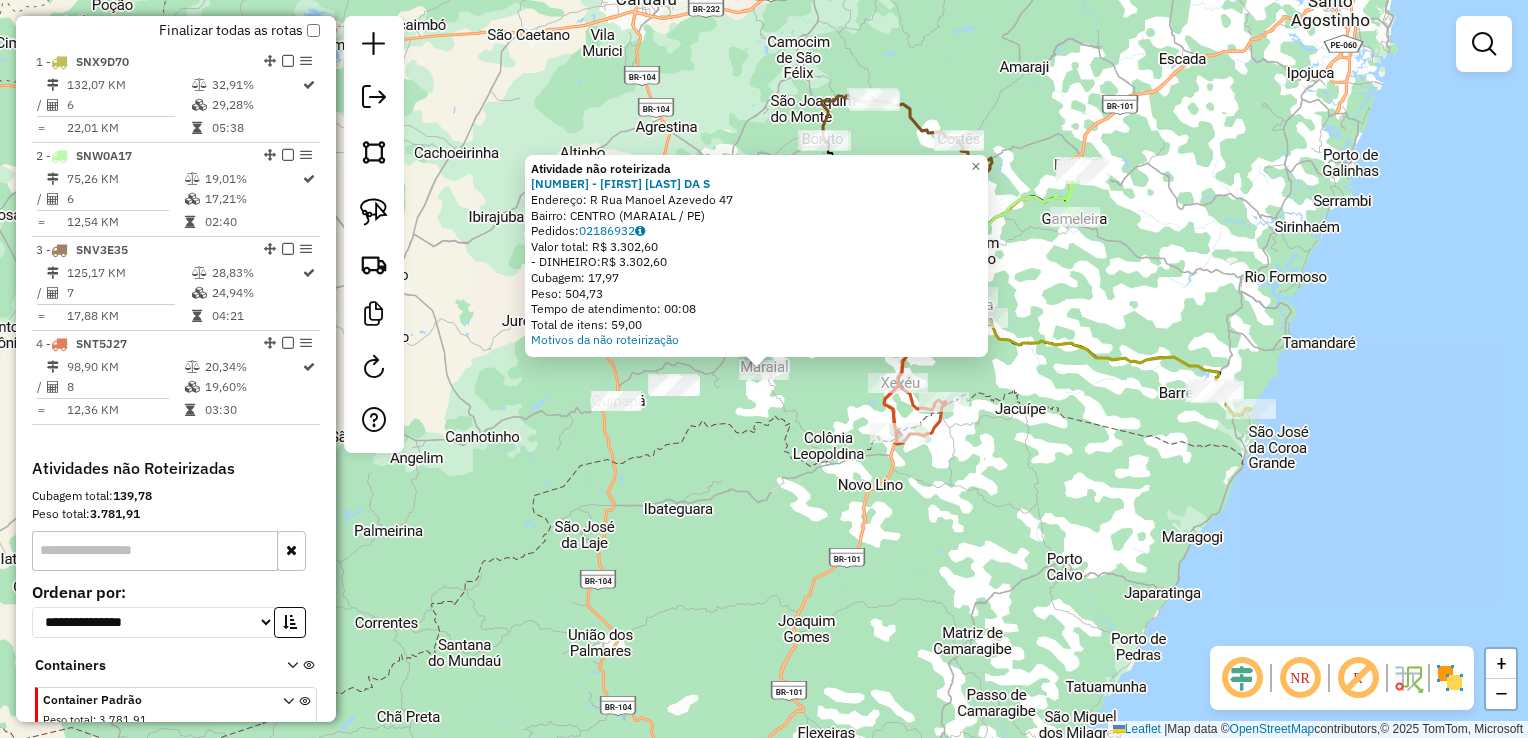 click on "Atividade não roteirizada 4835 - [FIRST] [LAST]  Endereço: R   Rua Manoel Azevedo            47   Bairro: CENTRO ([CITY] / PE)   Pedidos:  02186932   Valor total: R$ 3.302,60   - DINHEIRO:  R$ 3.302,60   Cubagem: 17,97   Peso: 504,73   Tempo de atendimento: 00:08   Total de itens: 59,00  Motivos da não roteirização × Janela de atendimento Grade de atendimento Capacidade Transportadoras Veículos Cliente Pedidos  Rotas Selecione os dias de semana para filtrar as janelas de atendimento  Seg   Ter   Qua   Qui   Sex   Sáb   Dom  Informe o período da janela de atendimento: De: Até:  Filtrar exatamente a janela do cliente  Considerar janela de atendimento padrão  Selecione os dias de semana para filtrar as grades de atendimento  Seg   Ter   Qua   Qui   Sex   Sáb   Dom   Considerar clientes sem dia de atendimento cadastrado  Clientes fora do dia de atendimento selecionado Filtrar as atividades entre os valores definidos abaixo:  Peso mínimo:   Peso máximo:   Cubagem mínima:   Cubagem máxima:  +" 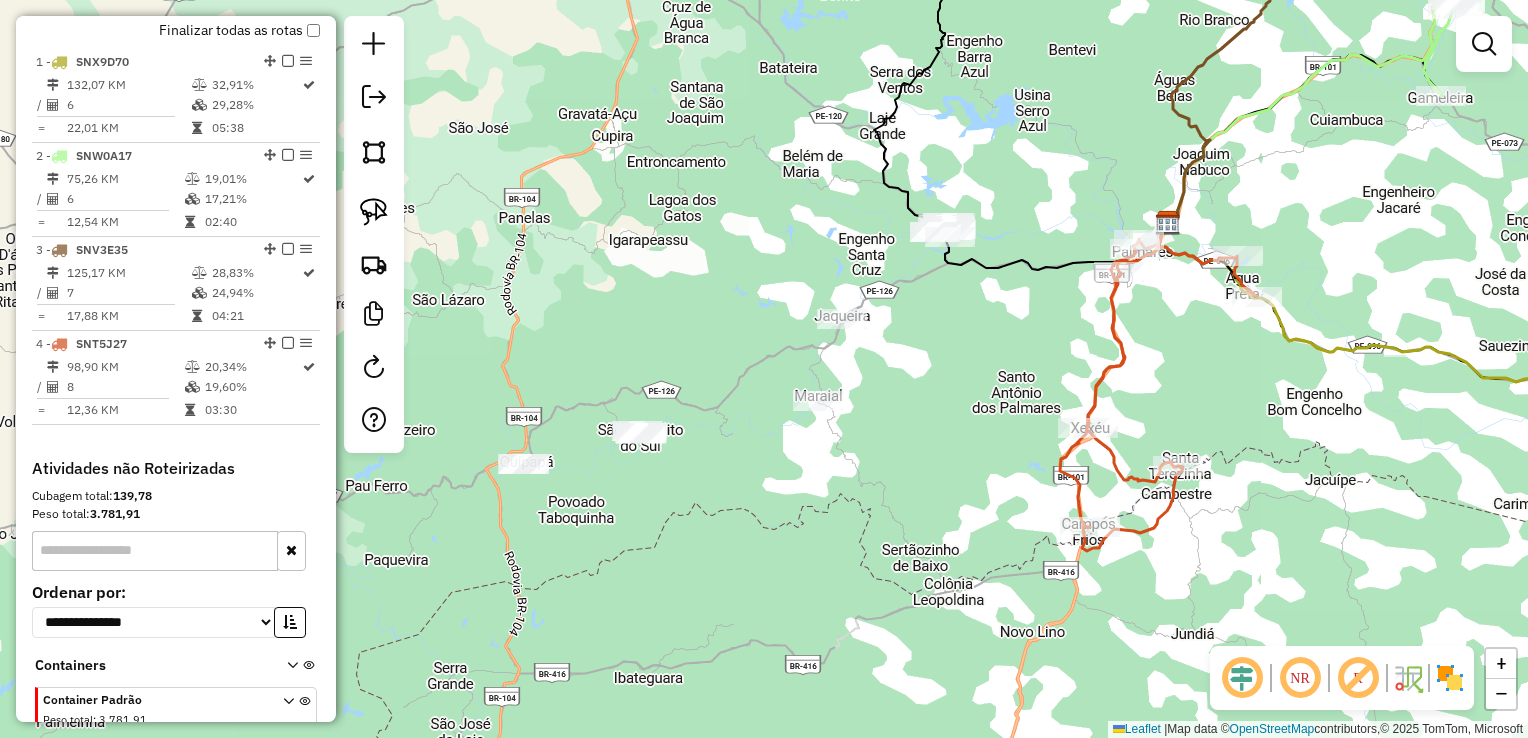 drag, startPoint x: 565, startPoint y: 439, endPoint x: 701, endPoint y: 428, distance: 136.44412 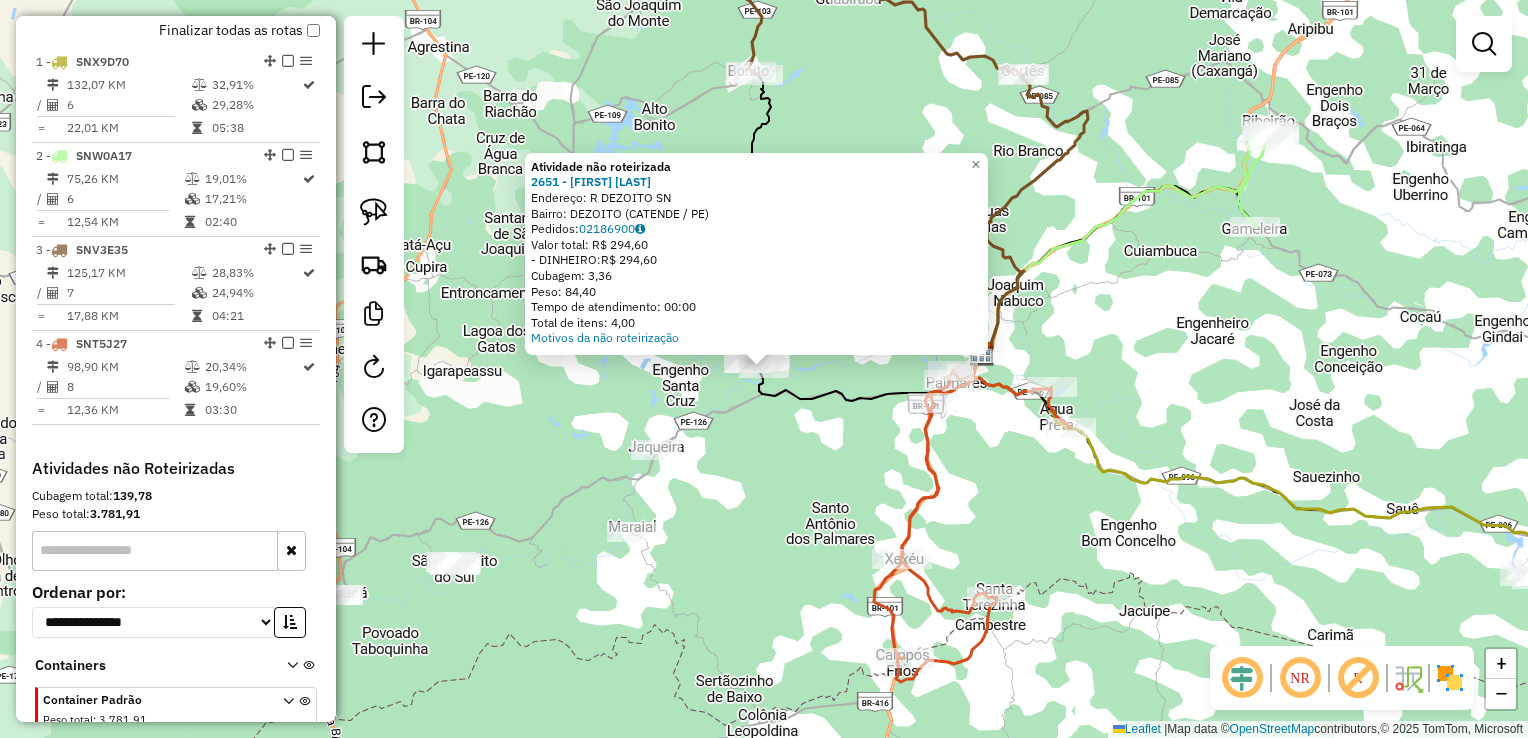 click on "Atividade não roteirizada 2651 - [FIRST] [LAST]  Endereço: R    DEZOITO                      SN   Bairro: DEZOITO ([CITY] / [STATE])   Pedidos:  02186900   Valor total: R$ 294,60   - DINHEIRO:  R$ 294,60   Cubagem: 3,36   Peso: 84,40   Tempo de atendimento: 00:00   Total de itens: 4,00  Motivos da não roteirização × Janela de atendimento Grade de atendimento Capacidade Transportadoras Veículos Cliente Pedidos  Rotas Selecione os dias de semana para filtrar as janelas de atendimento  Seg   Ter   Qua   Qui   Sex   Sáb   Dom  Informe o período da janela de atendimento: De: Até:  Filtrar exatamente a janela do cliente  Considerar janela de atendimento padrão  Selecione os dias de semana para filtrar as grades de atendimento  Seg   Ter   Qua   Qui   Sex   Sáb   Dom   Considerar clientes sem dia de atendimento cadastrado  Clientes fora do dia de atendimento selecionado Filtrar as atividades entre os valores definidos abaixo:  Peso mínimo:   Peso máximo:   Cubagem mínima:   Cubagem máxima:   De:  +" 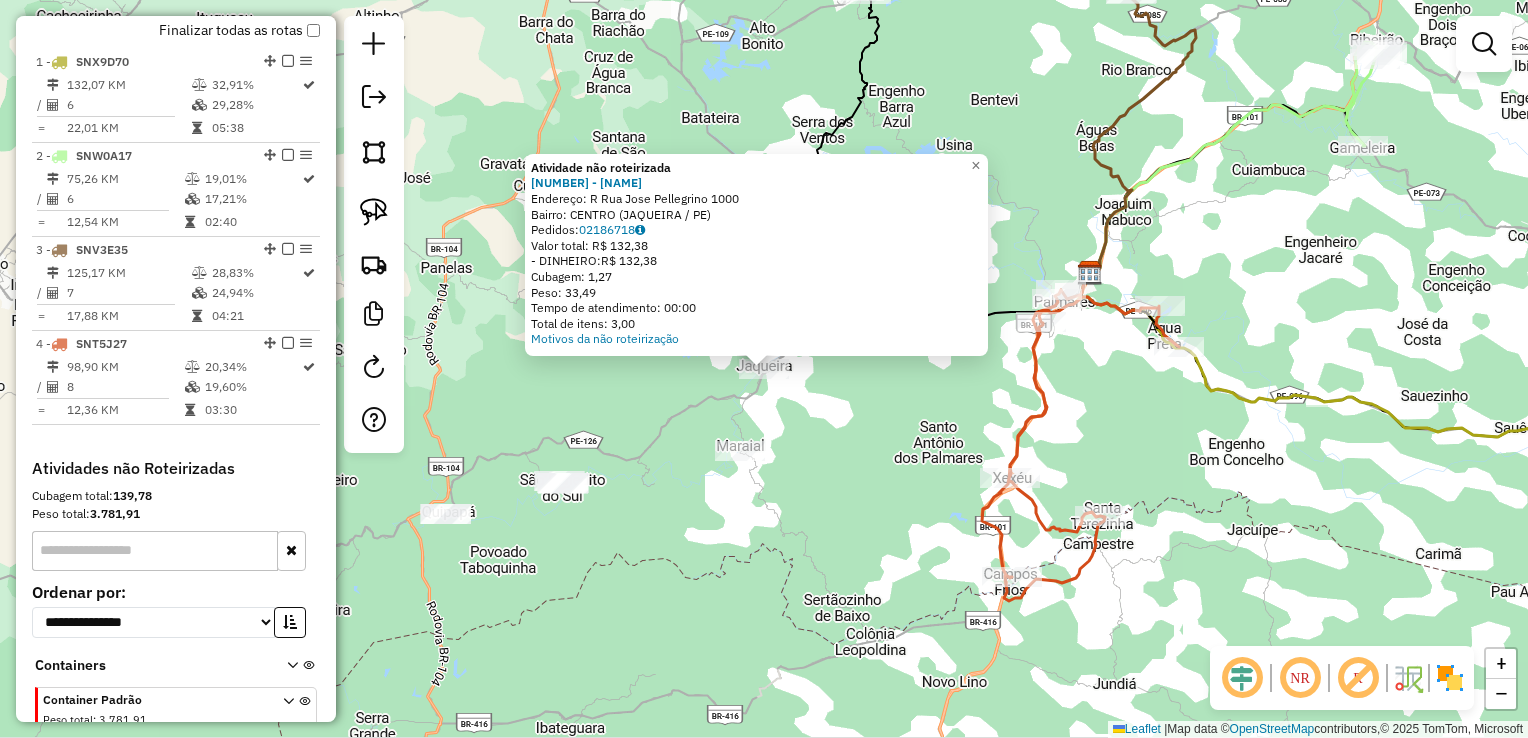 click on "Atividade não roteirizada [NUMBER] - [NAME] Endereço: R [STREET] [NUMBER] Bairro: [NAME] ([CITY] / PE) Pedidos: [NUMBER] Valor total: R$ [NUMBER] - DINHEIRO: R$ [NUMBER] Cubagem: [NUMBER] Peso: [NUMBER] Tempo de atendimento: [TIME] Total de itens: [NUMBER] Motivos da não roteirização × Janela de atendimento Grade de atendimento Capacidade Transportadoras Veículos Cliente Pedidos Rotas Selecione os dias de semana para filtrar as janelas de atendimento Seg Ter Qua Qui Sex Sáb Dom Informe o período da janela de atendimento: De: Até: Filtrar exatamente a janela do cliente Considerar janela de atendimento padrão Selecione os dias de semana para filtrar as grades de atendimento Seg Ter Qua Qui Sex Sáb Dom Considerar clientes sem dia de atendimento cadastrado Clientes fora do dia de atendimento selecionado Filtrar as atividades entre os valores definidos abaixo: Peso mínimo: Peso máximo: Cubagem mínima: Cubagem máxima: De:" 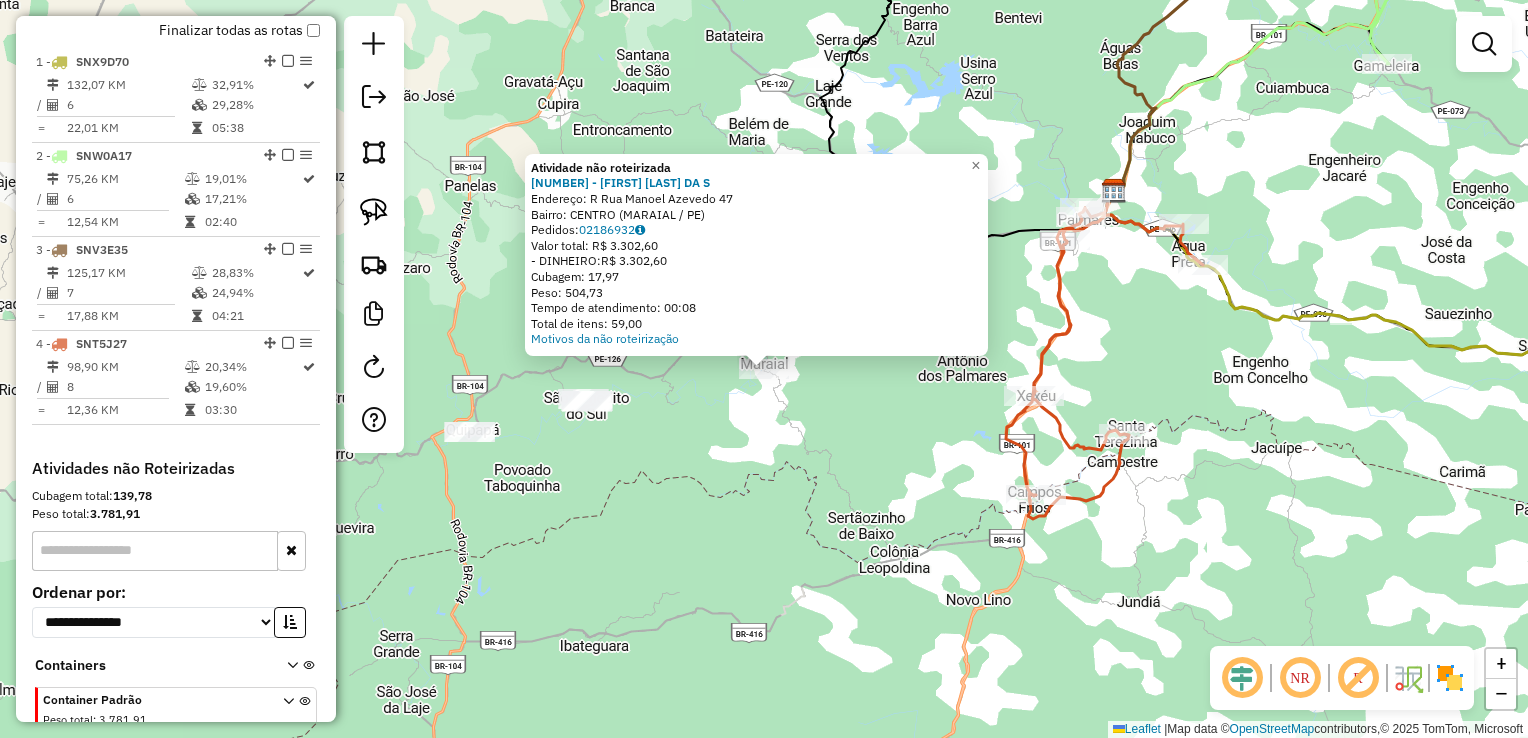 click on "Atividade não roteirizada 4835 - [FIRST] [LAST]  Endereço: R   Rua Manoel Azevedo            47   Bairro: CENTRO ([CITY] / PE)   Pedidos:  02186932   Valor total: R$ 3.302,60   - DINHEIRO:  R$ 3.302,60   Cubagem: 17,97   Peso: 504,73   Tempo de atendimento: 00:08   Total de itens: 59,00  Motivos da não roteirização × Janela de atendimento Grade de atendimento Capacidade Transportadoras Veículos Cliente Pedidos  Rotas Selecione os dias de semana para filtrar as janelas de atendimento  Seg   Ter   Qua   Qui   Sex   Sáb   Dom  Informe o período da janela de atendimento: De: Até:  Filtrar exatamente a janela do cliente  Considerar janela de atendimento padrão  Selecione os dias de semana para filtrar as grades de atendimento  Seg   Ter   Qua   Qui   Sex   Sáb   Dom   Considerar clientes sem dia de atendimento cadastrado  Clientes fora do dia de atendimento selecionado Filtrar as atividades entre os valores definidos abaixo:  Peso mínimo:   Peso máximo:   Cubagem mínima:   Cubagem máxima:  +" 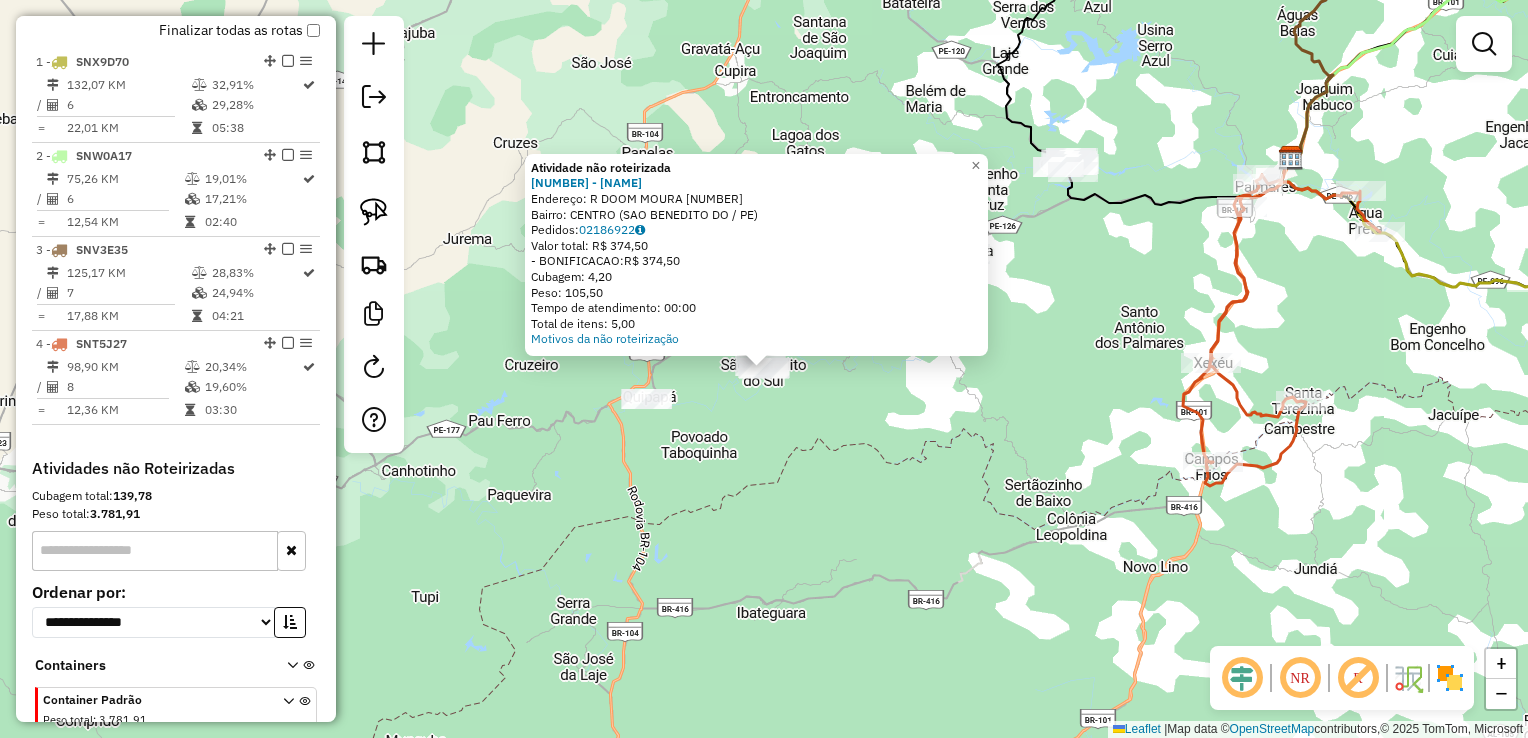 click on "Atividade não roteirizada 2820 - [FIRST] [LAST]  Endereço: R   DOOM MOURA                    122   Bairro: CENTRO ([CITY] / PE)   Pedidos:  02186922   Valor total: R$ 374,50   - BONIFICACAO:  R$ 374,50   Cubagem: 4,20   Peso: 105,50   Tempo de atendimento: 00:00   Total de itens: 5,00  Motivos da não roteirização × Janela de atendimento Grade de atendimento Capacidade Transportadoras Veículos Cliente Pedidos  Rotas Selecione os dias de semana para filtrar as janelas de atendimento  Seg   Ter   Qua   Qui   Sex   Sáb   Dom  Informe o período da janela de atendimento: De: Até:  Filtrar exatamente a janela do cliente  Considerar janela de atendimento padrão  Selecione os dias de semana para filtrar as grades de atendimento  Seg   Ter   Qua   Qui   Sex   Sáb   Dom   Considerar clientes sem dia de atendimento cadastrado  Clientes fora do dia de atendimento selecionado Filtrar as atividades entre os valores definidos abaixo:  Peso mínimo:   Peso máximo:   Cubagem mínima:   De:   Até:" 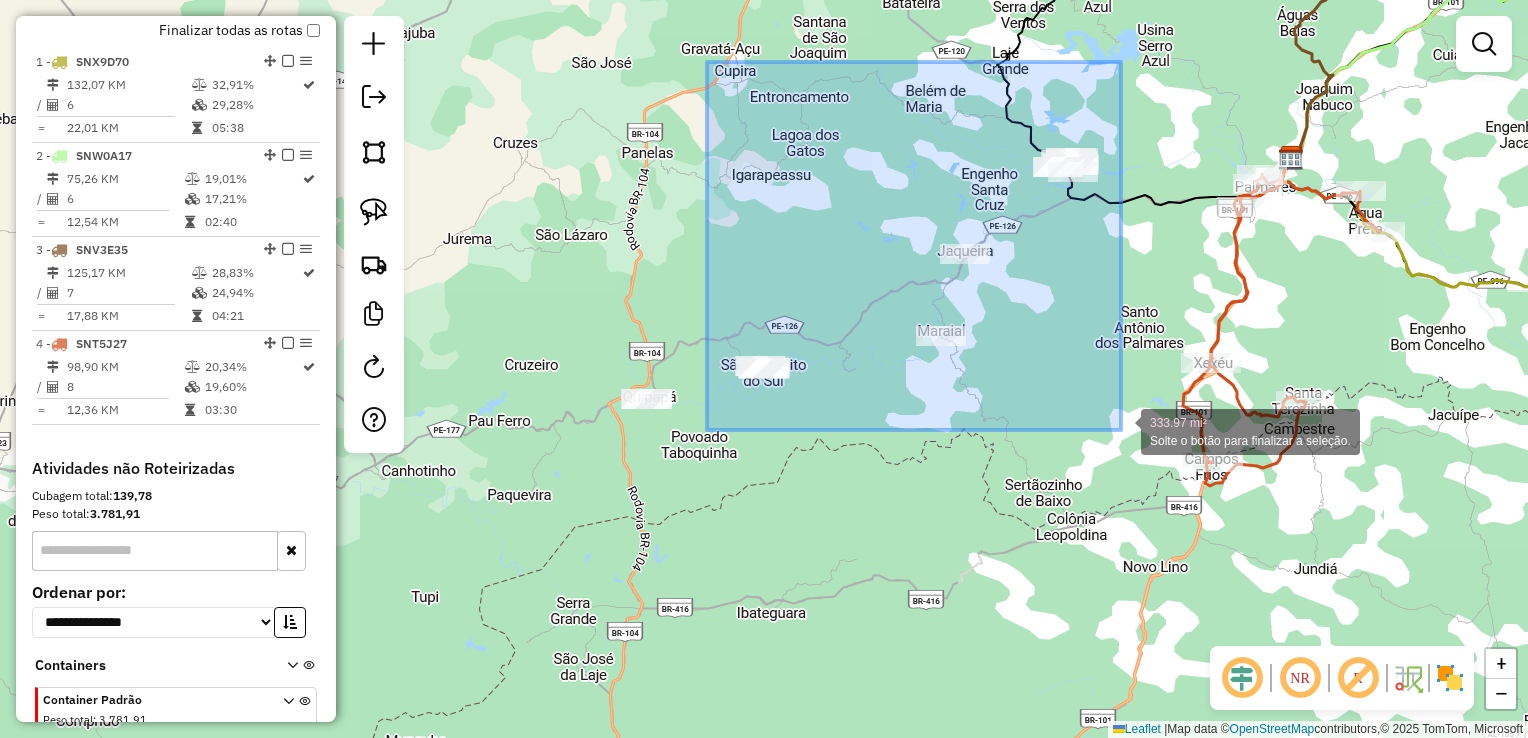 drag, startPoint x: 707, startPoint y: 62, endPoint x: 1121, endPoint y: 430, distance: 553.9133 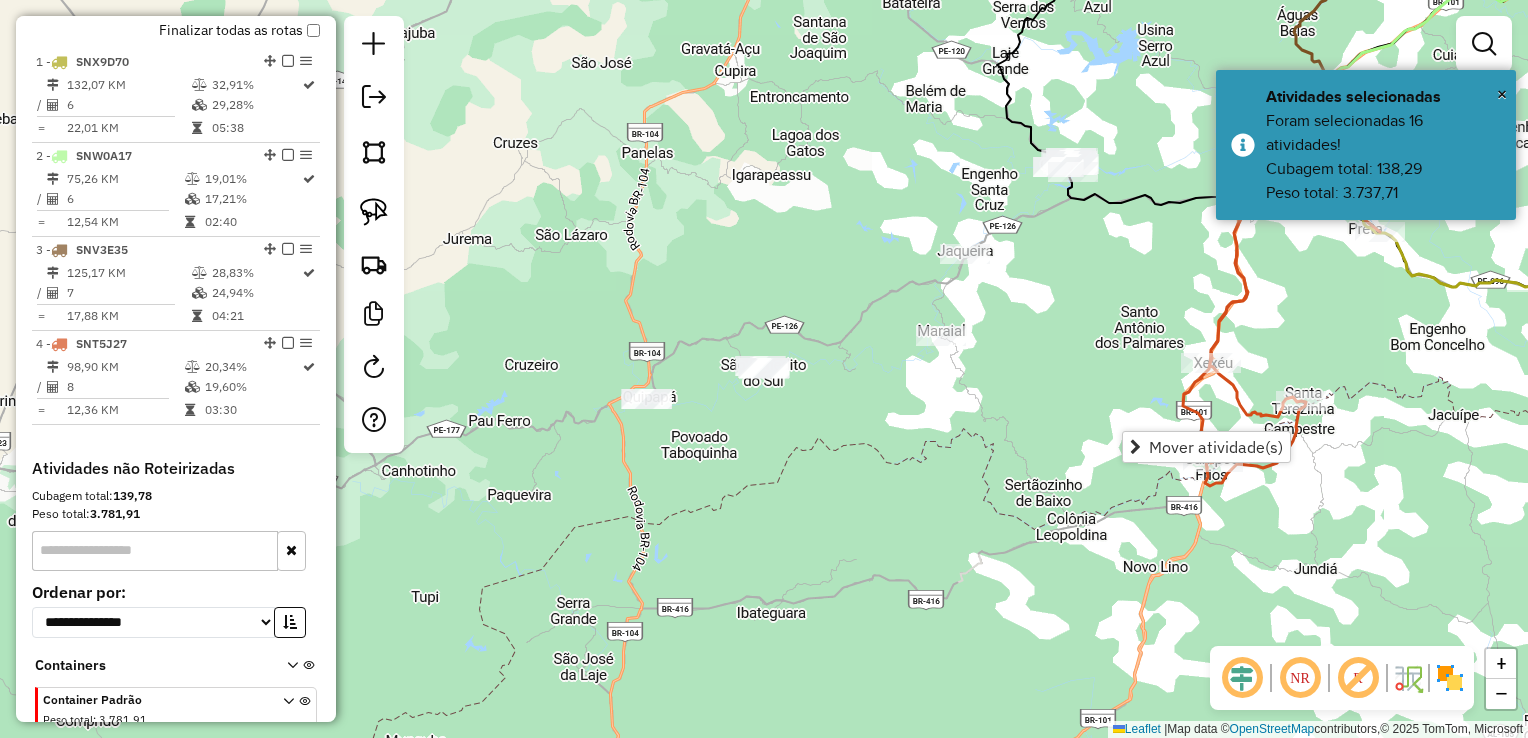 click on "Janela de atendimento Grade de atendimento Capacidade Transportadoras Veículos Cliente Pedidos  Rotas Selecione os dias de semana para filtrar as janelas de atendimento  Seg   Ter   Qua   Qui   Sex   Sáb   Dom  Informe o período da janela de atendimento: De: Até:  Filtrar exatamente a janela do cliente  Considerar janela de atendimento padrão  Selecione os dias de semana para filtrar as grades de atendimento  Seg   Ter   Qua   Qui   Sex   Sáb   Dom   Considerar clientes sem dia de atendimento cadastrado  Clientes fora do dia de atendimento selecionado Filtrar as atividades entre os valores definidos abaixo:  Peso mínimo:   Peso máximo:   Cubagem mínima:   Cubagem máxima:   De:   Até:  Filtrar as atividades entre o tempo de atendimento definido abaixo:  De:   Até:   Considerar capacidade total dos clientes não roteirizados Transportadora: Selecione um ou mais itens Tipo de veículo: Selecione um ou mais itens Veículo: Selecione um ou mais itens Motorista: Selecione um ou mais itens Nome: Rótulo:" 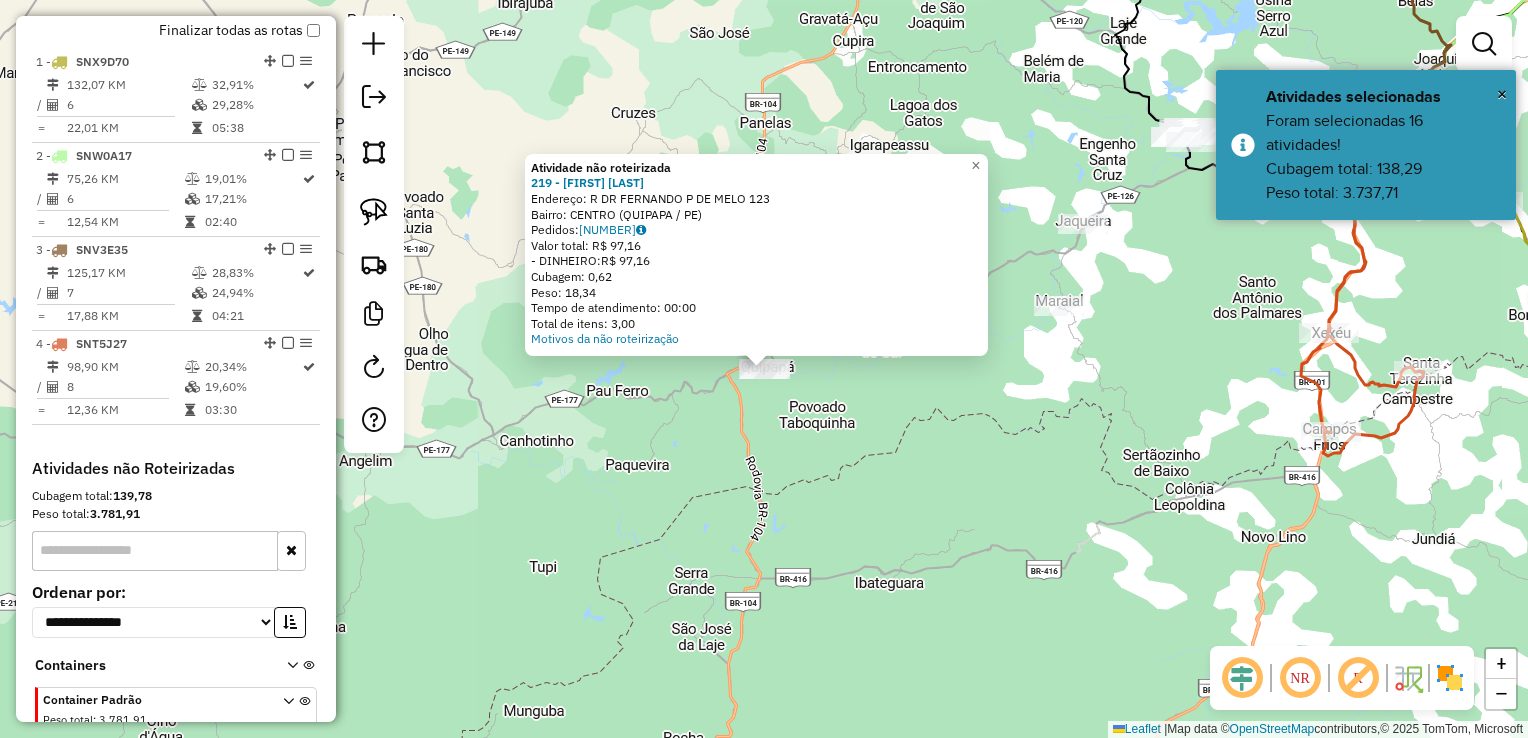 click on "Atividade não roteirizada [NUMBER] - [NAME]  Endereço: R   DR FERNANDO P DE MELO         [NUMBER]   Bairro: [CITY] ([CITY] / [STATE])   Pedidos:  [NUMBER]   Valor total: R$ [PRICE]   - DINHEIRO:  R$ [PRICE]   Cubagem: [NUMBER]   Peso: [NUMBER]   Tempo de atendimento: 00:00   Total de itens: [NUMBER]  Motivos da não roteirização × Janela de atendimento Grade de atendimento Capacidade Transportadoras Veículos Cliente Pedidos  Rotas Selecione os dias de semana para filtrar as janelas de atendimento  Seg   Ter   Qua   Qui   Sex   Sáb   Dom  Informe o período da janela de atendimento: De: Até:  Filtrar exatamente a janela do cliente  Considerar janela de atendimento padrão  Selecione os dias de semana para filtrar as grades de atendimento  Seg   Ter   Qua   Qui   Sex   Sáb   Dom   Considerar clientes sem dia de atendimento cadastrado  Clientes fora do dia de atendimento selecionado Filtrar as atividades entre os valores definidos abaixo:  Peso mínimo:   Peso máximo:   Cubagem mínima:   Cubagem máxima:   De:  De:" 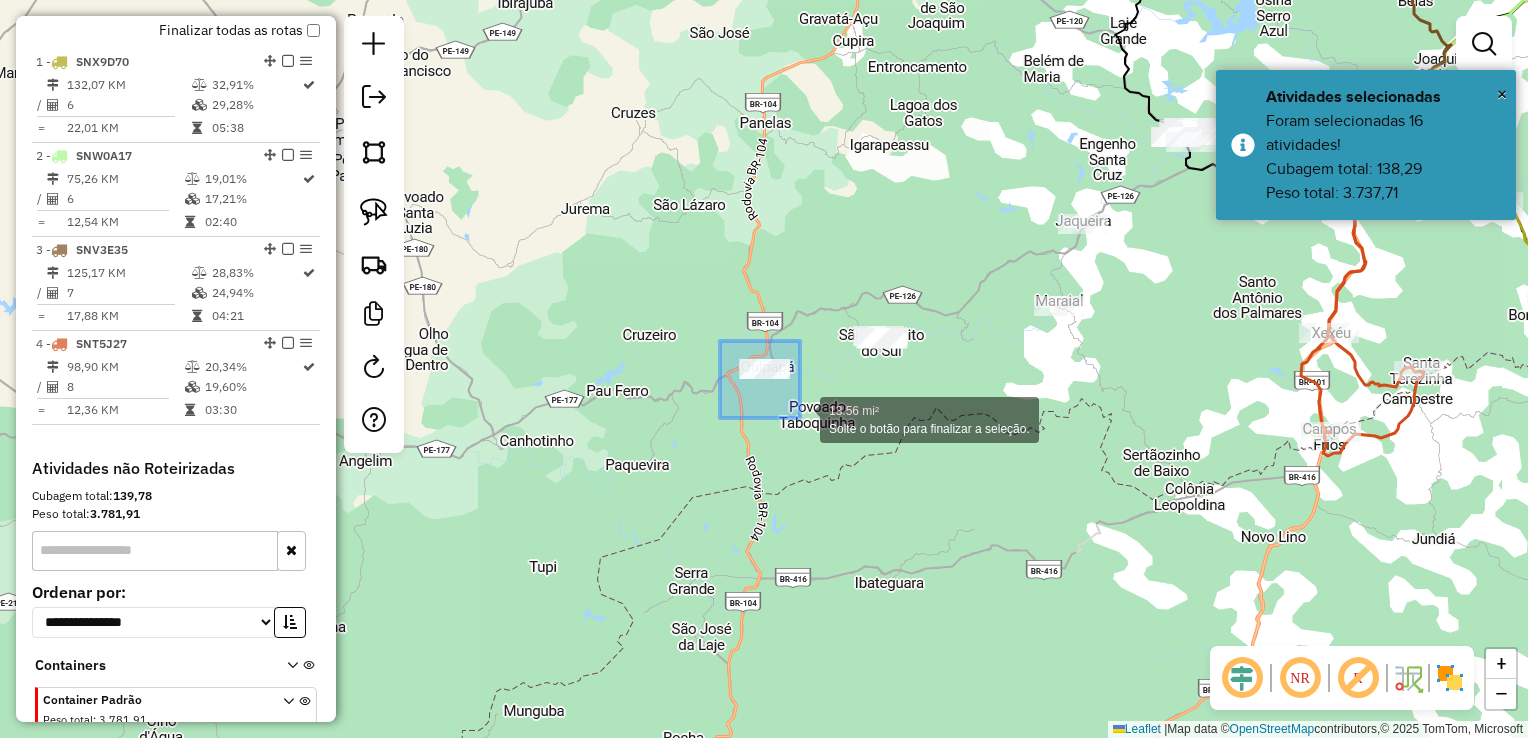 drag, startPoint x: 720, startPoint y: 341, endPoint x: 801, endPoint y: 418, distance: 111.75867 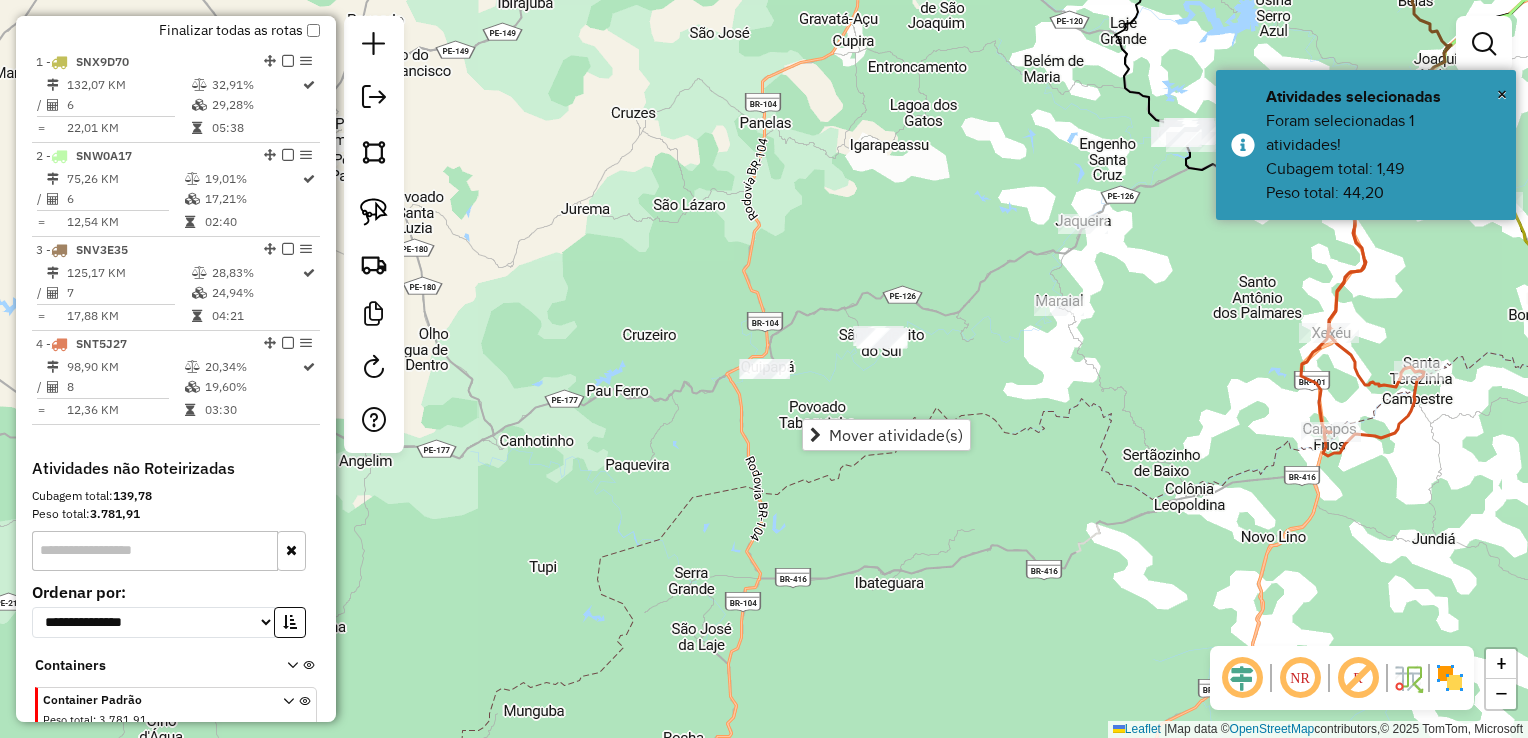 click on "Janela de atendimento Grade de atendimento Capacidade Transportadoras Veículos Cliente Pedidos  Rotas Selecione os dias de semana para filtrar as janelas de atendimento  Seg   Ter   Qua   Qui   Sex   Sáb   Dom  Informe o período da janela de atendimento: De: Até:  Filtrar exatamente a janela do cliente  Considerar janela de atendimento padrão  Selecione os dias de semana para filtrar as grades de atendimento  Seg   Ter   Qua   Qui   Sex   Sáb   Dom   Considerar clientes sem dia de atendimento cadastrado  Clientes fora do dia de atendimento selecionado Filtrar as atividades entre os valores definidos abaixo:  Peso mínimo:   Peso máximo:   Cubagem mínima:   Cubagem máxima:   De:   Até:  Filtrar as atividades entre o tempo de atendimento definido abaixo:  De:   Até:   Considerar capacidade total dos clientes não roteirizados Transportadora: Selecione um ou mais itens Tipo de veículo: Selecione um ou mais itens Veículo: Selecione um ou mais itens Motorista: Selecione um ou mais itens Nome: Rótulo:" 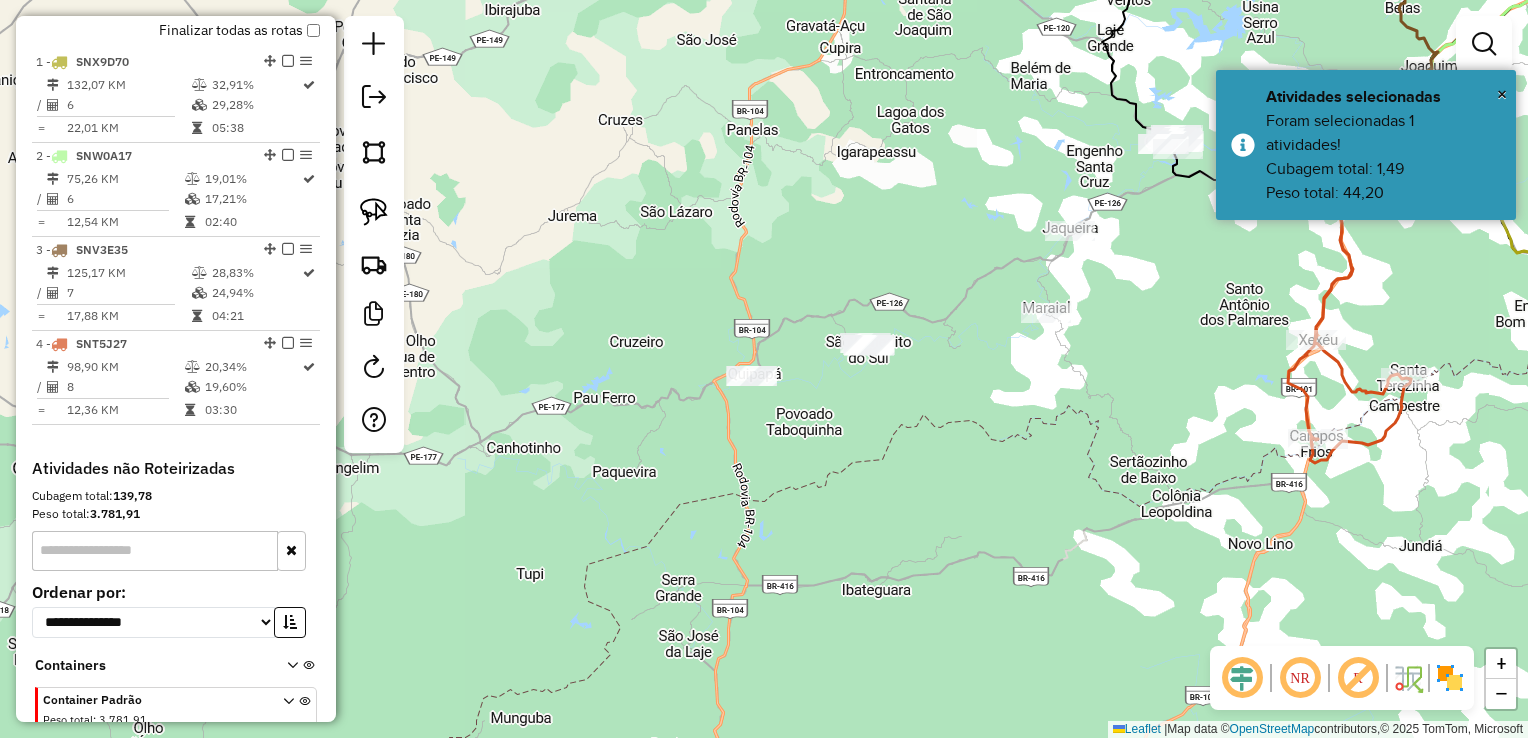 drag, startPoint x: 1087, startPoint y: 364, endPoint x: 859, endPoint y: 530, distance: 282.02838 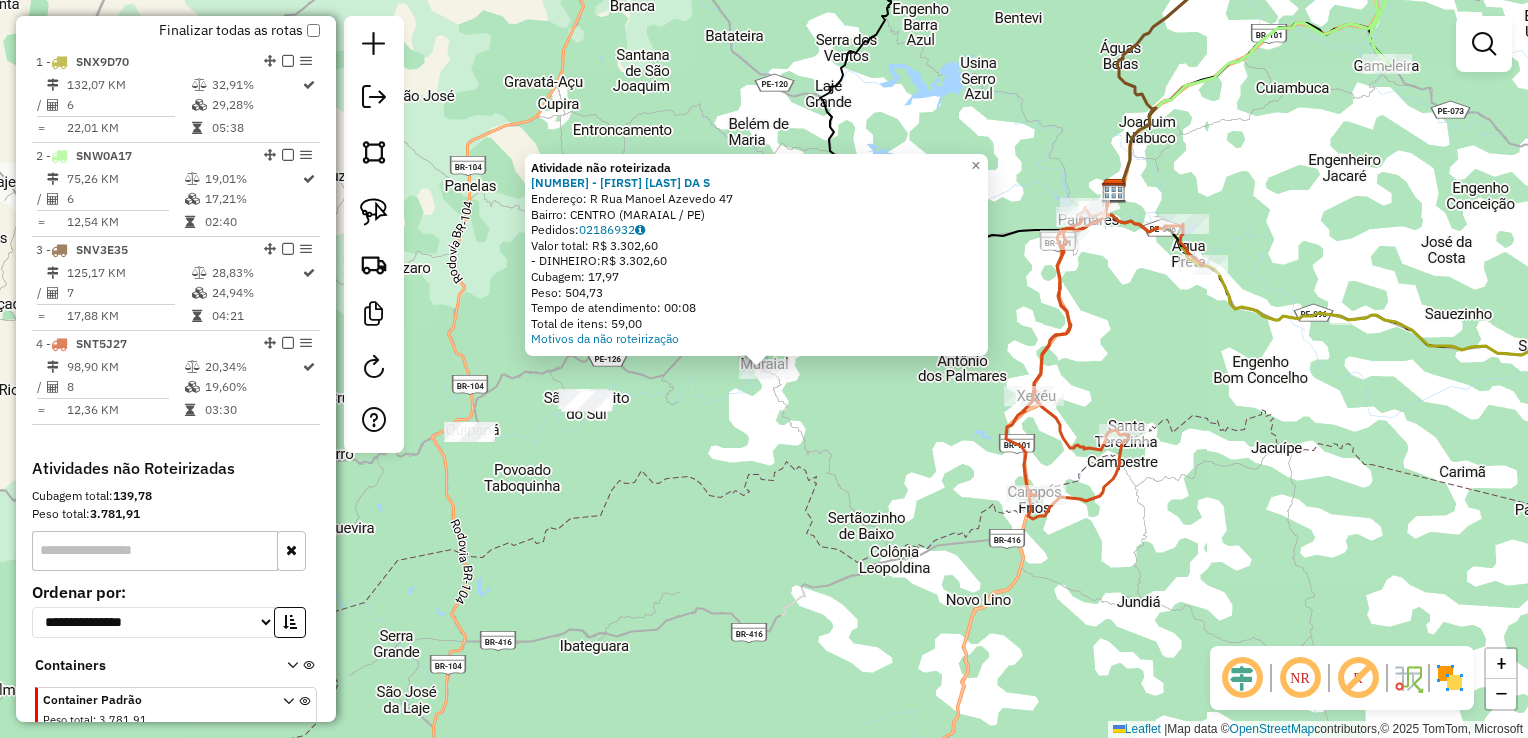 click on "Atividade não roteirizada 4835 - [FIRST] [LAST]  Endereço: R   Rua Manoel Azevedo            47   Bairro: CENTRO ([CITY] / PE)   Pedidos:  02186932   Valor total: R$ 3.302,60   - DINHEIRO:  R$ 3.302,60   Cubagem: 17,97   Peso: 504,73   Tempo de atendimento: 00:08   Total de itens: 59,00  Motivos da não roteirização × Janela de atendimento Grade de atendimento Capacidade Transportadoras Veículos Cliente Pedidos  Rotas Selecione os dias de semana para filtrar as janelas de atendimento  Seg   Ter   Qua   Qui   Sex   Sáb   Dom  Informe o período da janela de atendimento: De: Até:  Filtrar exatamente a janela do cliente  Considerar janela de atendimento padrão  Selecione os dias de semana para filtrar as grades de atendimento  Seg   Ter   Qua   Qui   Sex   Sáb   Dom   Considerar clientes sem dia de atendimento cadastrado  Clientes fora do dia de atendimento selecionado Filtrar as atividades entre os valores definidos abaixo:  Peso mínimo:   Peso máximo:   Cubagem mínima:   Cubagem máxima:  +" 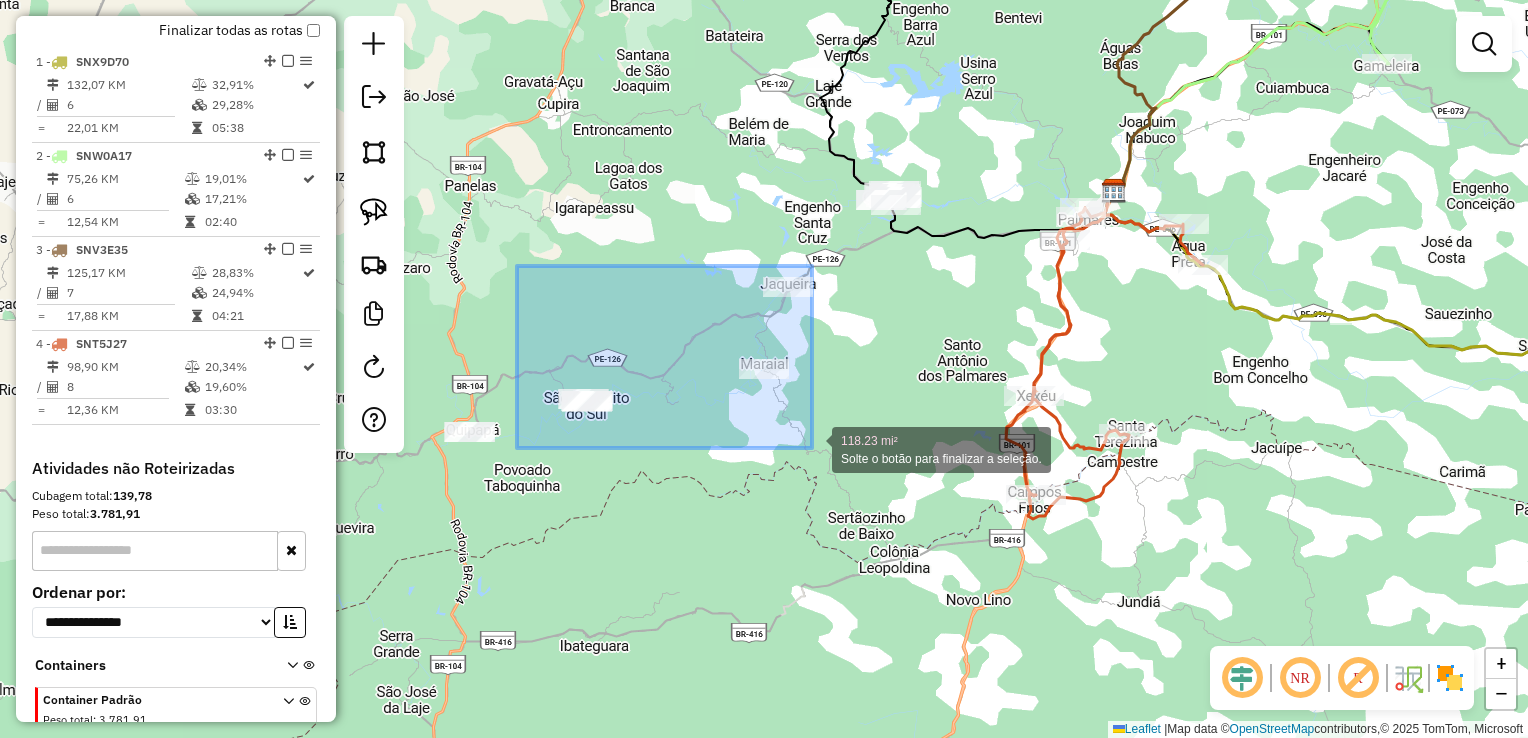 drag, startPoint x: 552, startPoint y: 458, endPoint x: 812, endPoint y: 448, distance: 260.19223 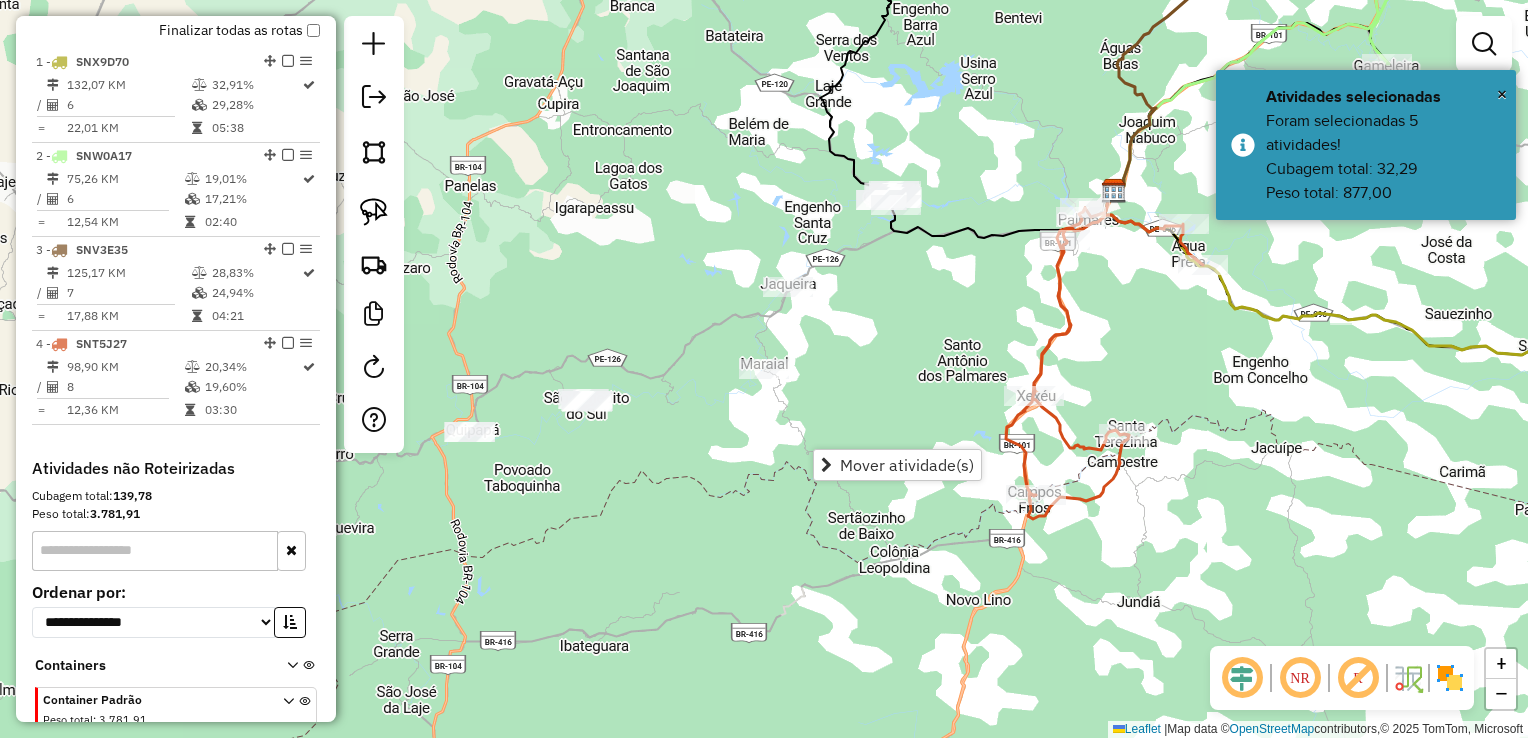 click on "Janela de atendimento Grade de atendimento Capacidade Transportadoras Veículos Cliente Pedidos  Rotas Selecione os dias de semana para filtrar as janelas de atendimento  Seg   Ter   Qua   Qui   Sex   Sáb   Dom  Informe o período da janela de atendimento: De: Até:  Filtrar exatamente a janela do cliente  Considerar janela de atendimento padrão  Selecione os dias de semana para filtrar as grades de atendimento  Seg   Ter   Qua   Qui   Sex   Sáb   Dom   Considerar clientes sem dia de atendimento cadastrado  Clientes fora do dia de atendimento selecionado Filtrar as atividades entre os valores definidos abaixo:  Peso mínimo:   Peso máximo:   Cubagem mínima:   Cubagem máxima:   De:   Até:  Filtrar as atividades entre o tempo de atendimento definido abaixo:  De:   Até:   Considerar capacidade total dos clientes não roteirizados Transportadora: Selecione um ou mais itens Tipo de veículo: Selecione um ou mais itens Veículo: Selecione um ou mais itens Motorista: Selecione um ou mais itens Nome: Rótulo:" 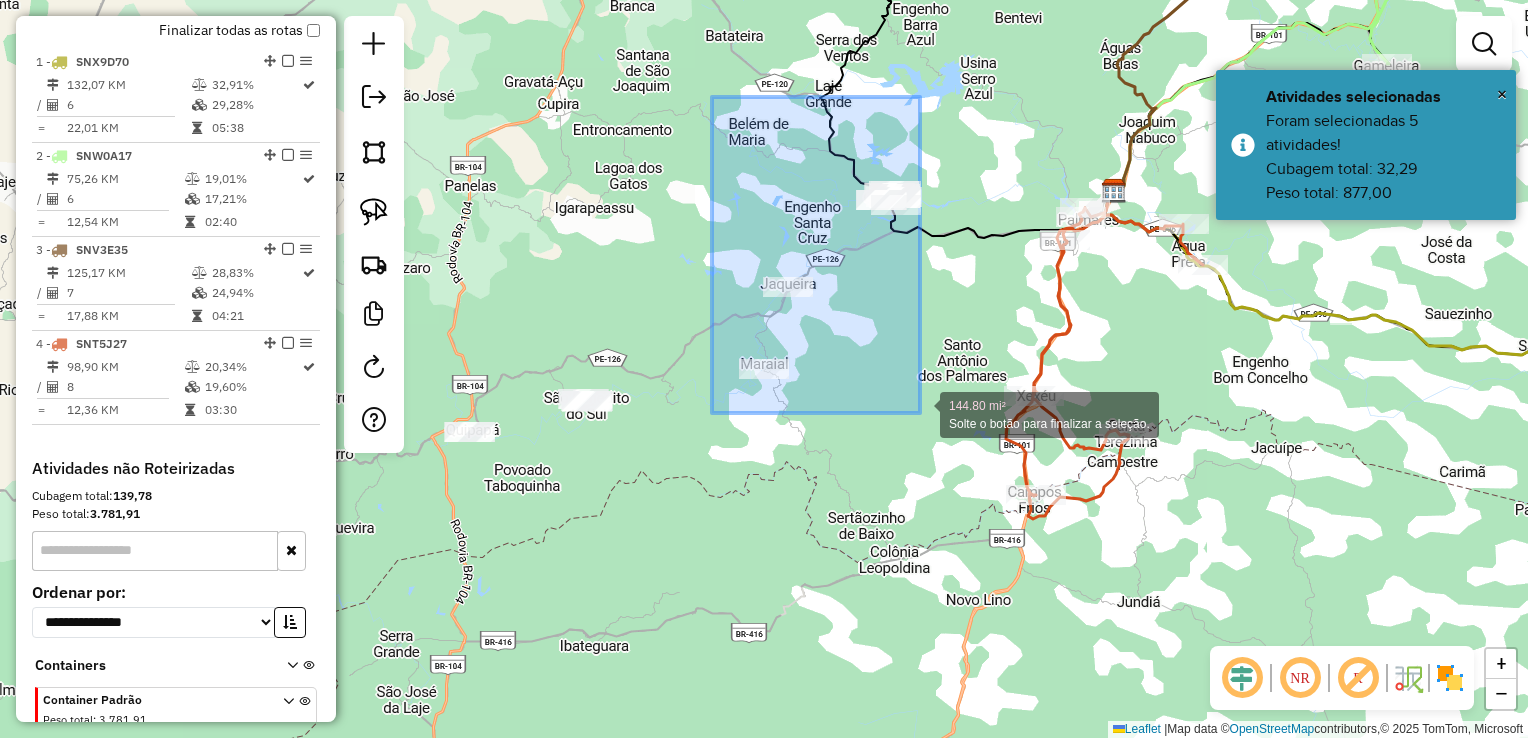 drag, startPoint x: 712, startPoint y: 102, endPoint x: 924, endPoint y: 414, distance: 377.21082 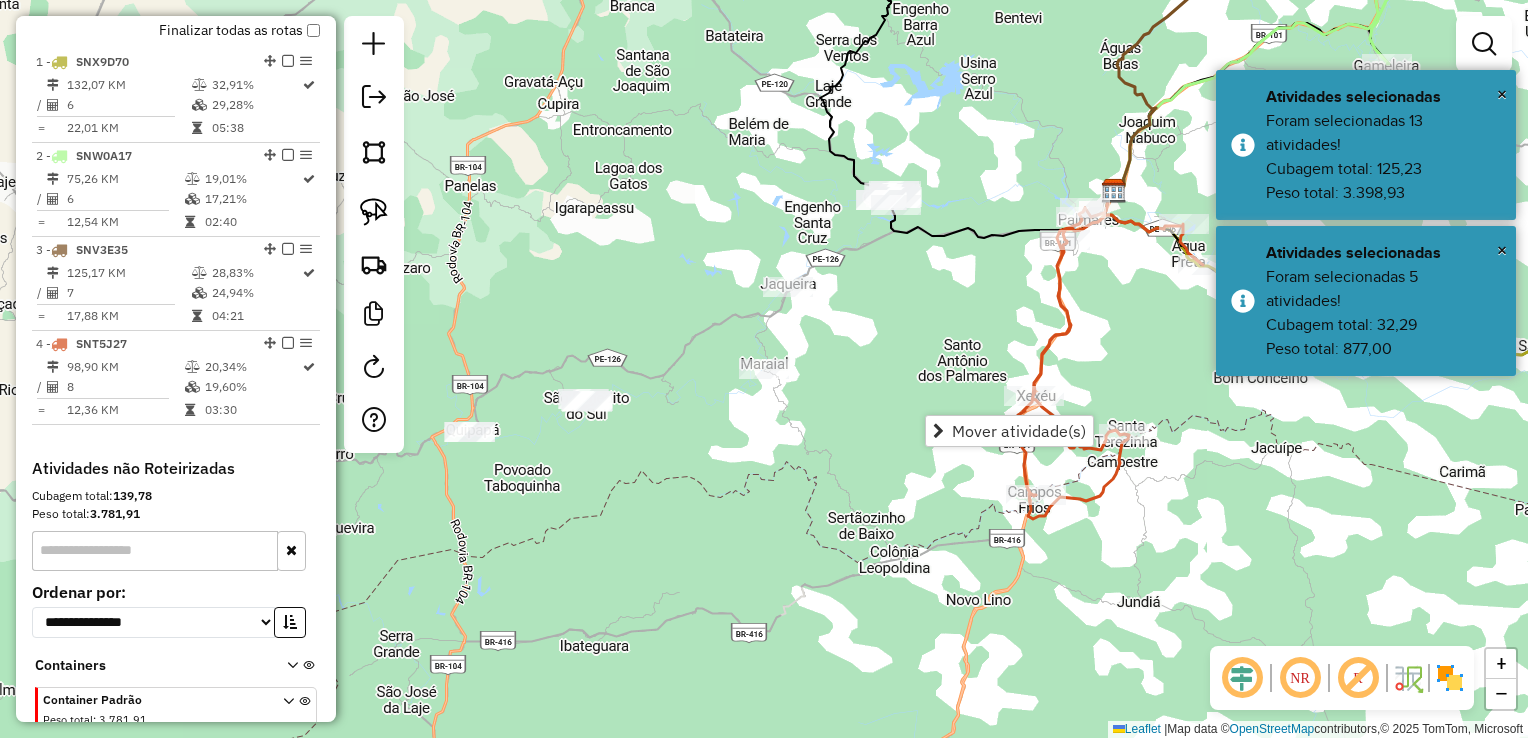 click on "Janela de atendimento Grade de atendimento Capacidade Transportadoras Veículos Cliente Pedidos  Rotas Selecione os dias de semana para filtrar as janelas de atendimento  Seg   Ter   Qua   Qui   Sex   Sáb   Dom  Informe o período da janela de atendimento: De: Até:  Filtrar exatamente a janela do cliente  Considerar janela de atendimento padrão  Selecione os dias de semana para filtrar as grades de atendimento  Seg   Ter   Qua   Qui   Sex   Sáb   Dom   Considerar clientes sem dia de atendimento cadastrado  Clientes fora do dia de atendimento selecionado Filtrar as atividades entre os valores definidos abaixo:  Peso mínimo:   Peso máximo:   Cubagem mínima:   Cubagem máxima:   De:   Até:  Filtrar as atividades entre o tempo de atendimento definido abaixo:  De:   Até:   Considerar capacidade total dos clientes não roteirizados Transportadora: Selecione um ou mais itens Tipo de veículo: Selecione um ou mais itens Veículo: Selecione um ou mais itens Motorista: Selecione um ou mais itens Nome: Rótulo:" 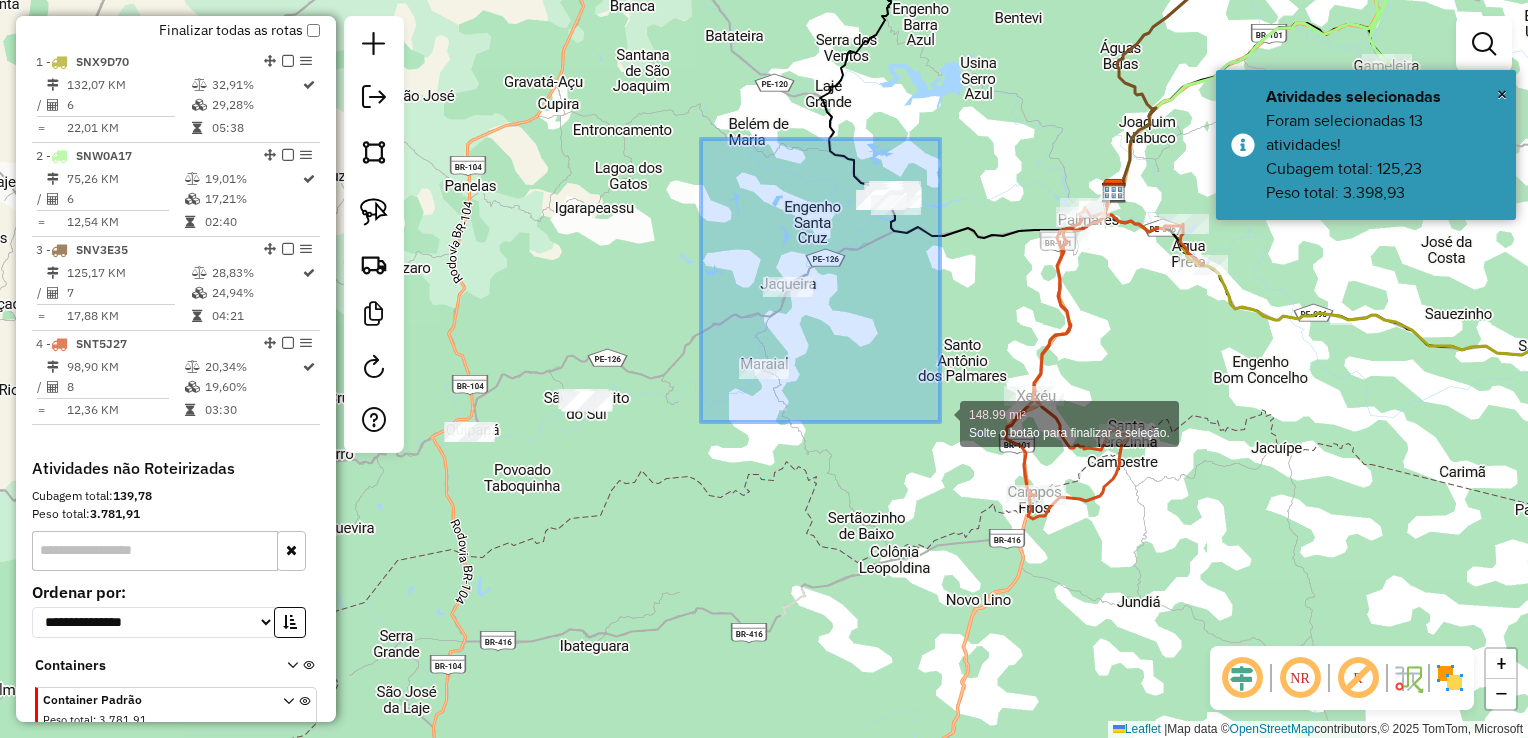drag, startPoint x: 700, startPoint y: 163, endPoint x: 940, endPoint y: 422, distance: 353.10196 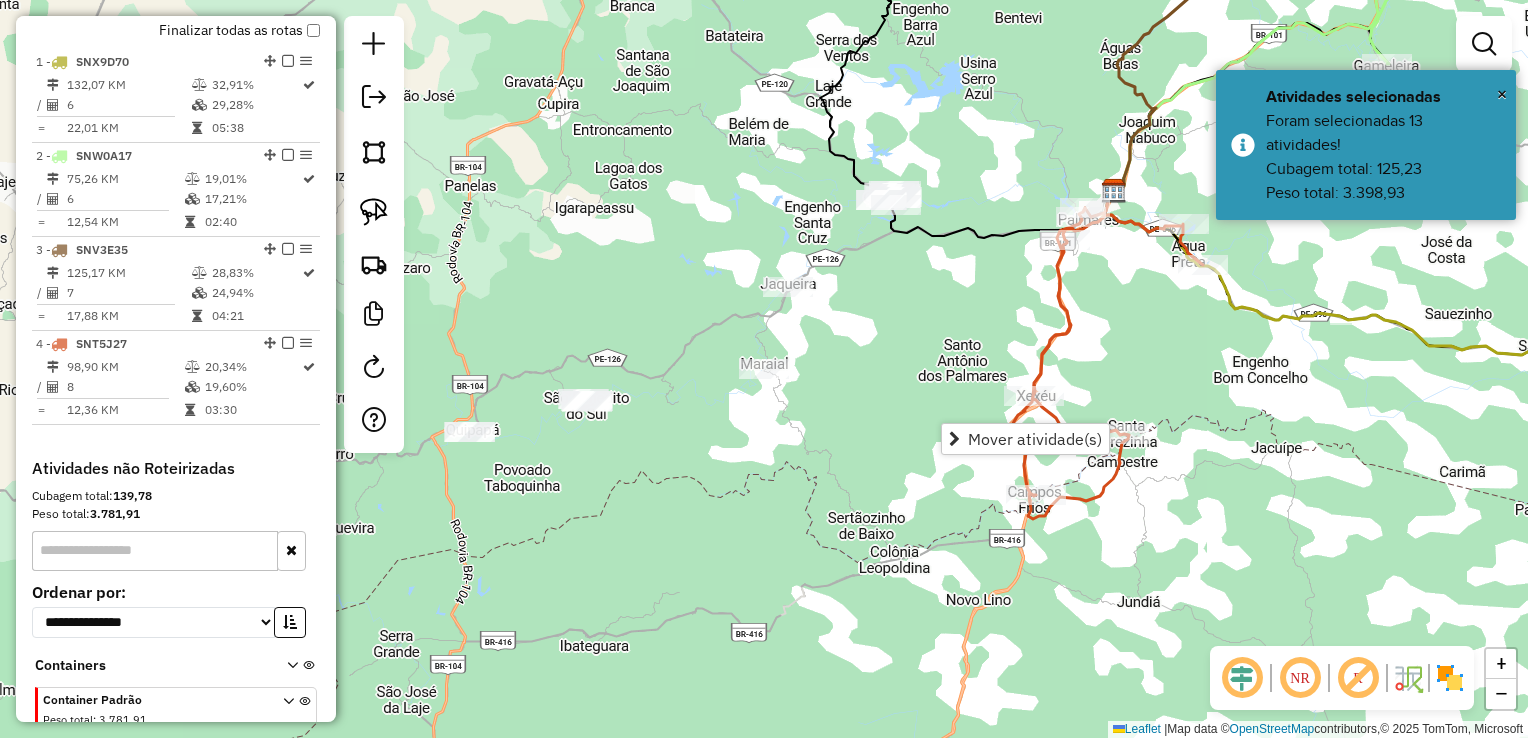 drag, startPoint x: 870, startPoint y: 362, endPoint x: 836, endPoint y: 373, distance: 35.735138 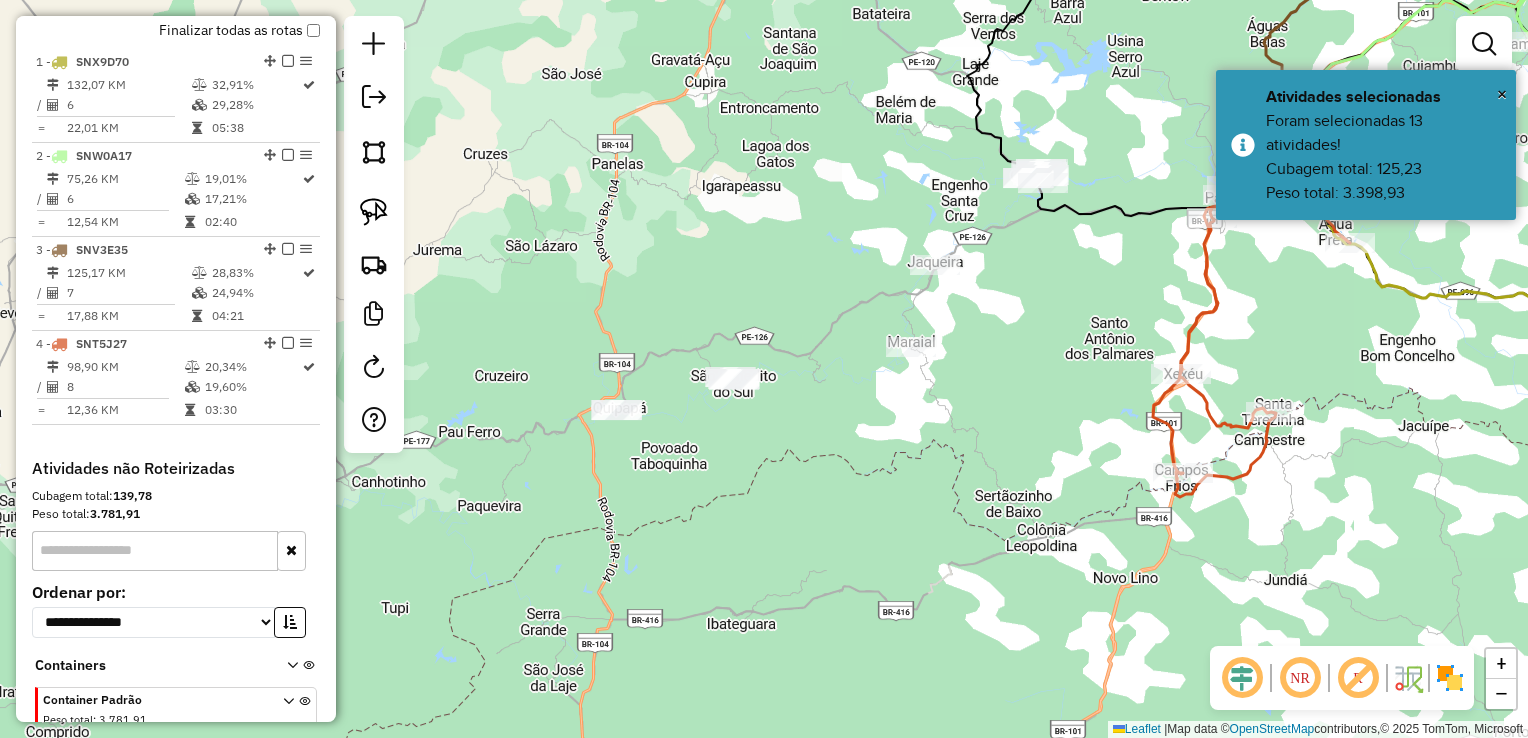 drag, startPoint x: 631, startPoint y: 485, endPoint x: 808, endPoint y: 454, distance: 179.69418 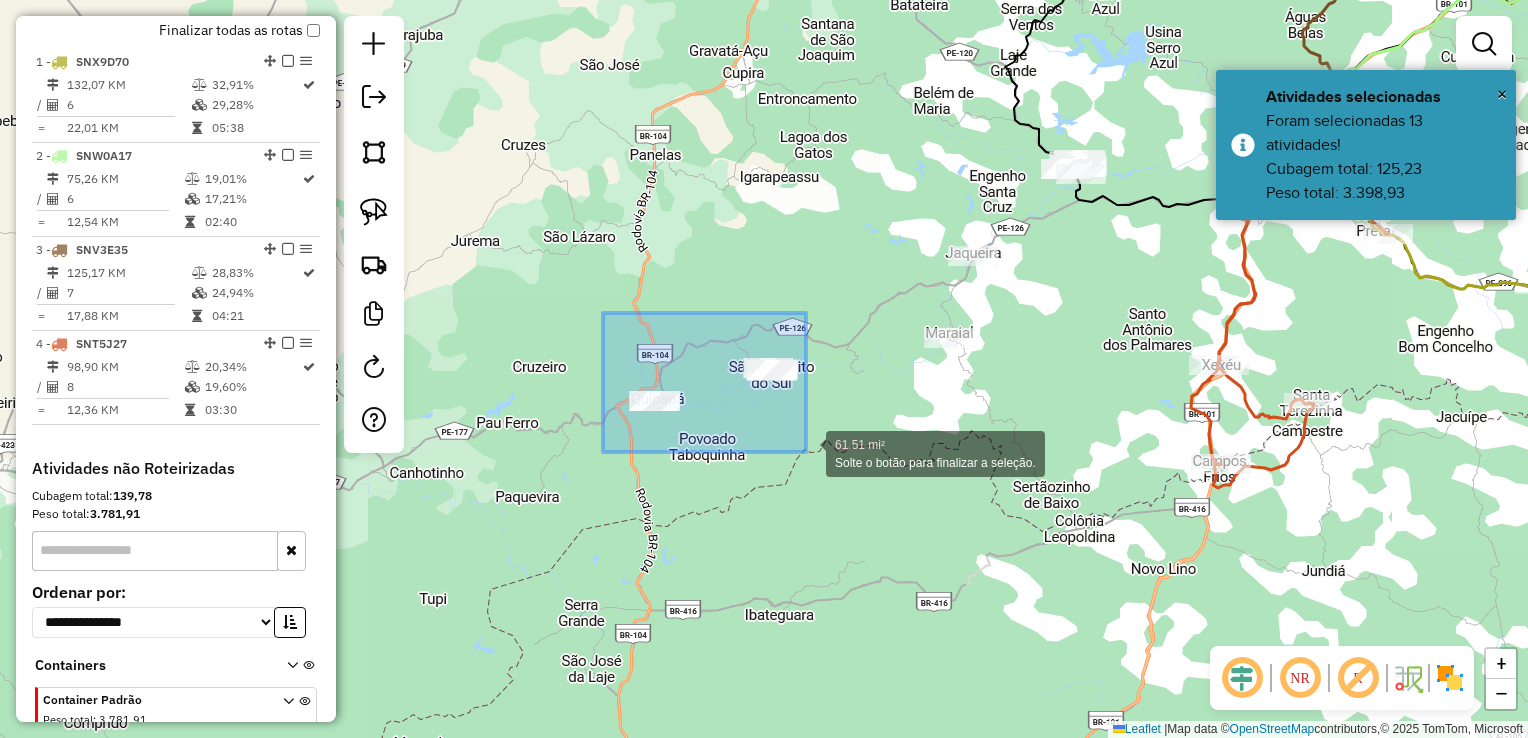 drag, startPoint x: 689, startPoint y: 452, endPoint x: 807, endPoint y: 452, distance: 118 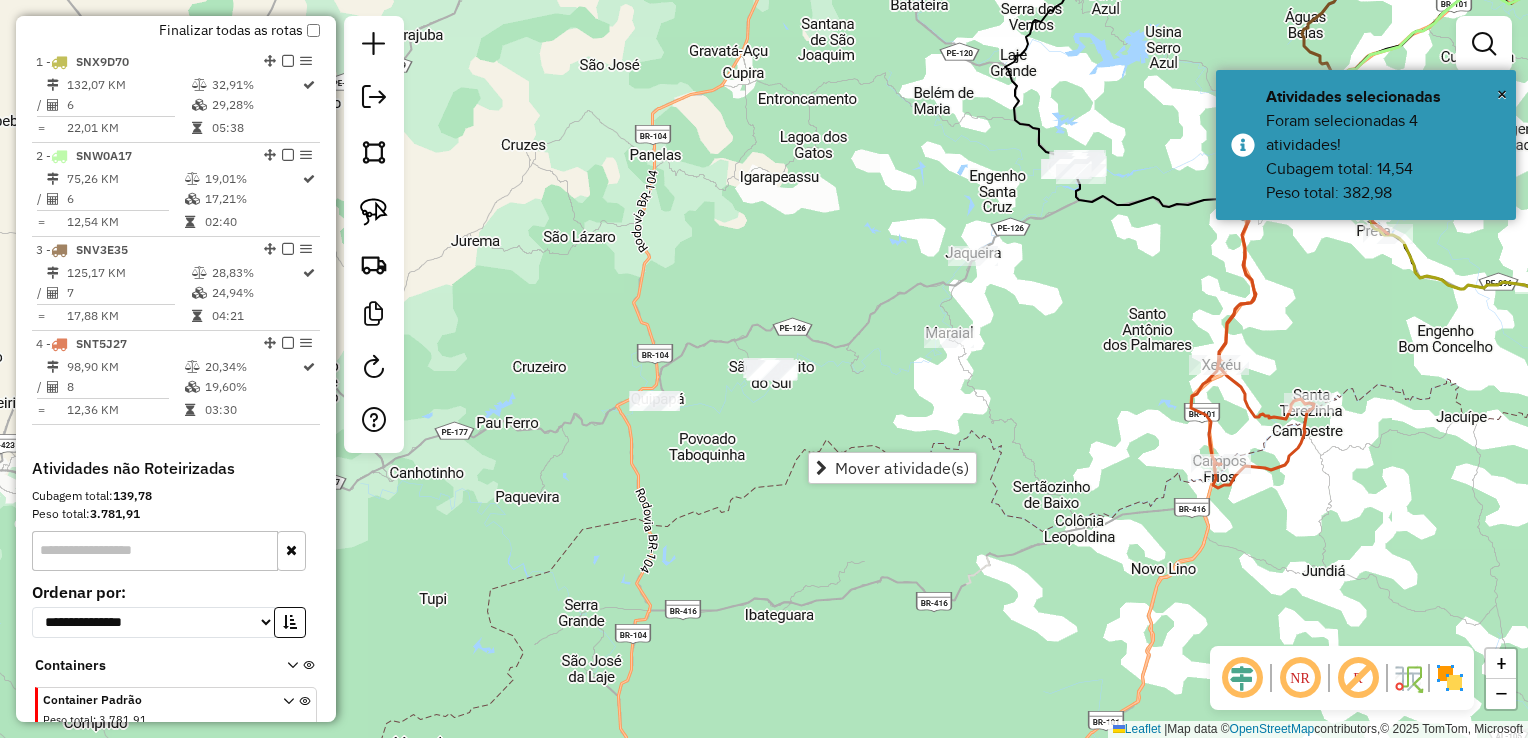 click on "Janela de atendimento Grade de atendimento Capacidade Transportadoras Veículos Cliente Pedidos  Rotas Selecione os dias de semana para filtrar as janelas de atendimento  Seg   Ter   Qua   Qui   Sex   Sáb   Dom  Informe o período da janela de atendimento: De: Até:  Filtrar exatamente a janela do cliente  Considerar janela de atendimento padrão  Selecione os dias de semana para filtrar as grades de atendimento  Seg   Ter   Qua   Qui   Sex   Sáb   Dom   Considerar clientes sem dia de atendimento cadastrado  Clientes fora do dia de atendimento selecionado Filtrar as atividades entre os valores definidos abaixo:  Peso mínimo:   Peso máximo:   Cubagem mínima:   Cubagem máxima:   De:   Até:  Filtrar as atividades entre o tempo de atendimento definido abaixo:  De:   Até:   Considerar capacidade total dos clientes não roteirizados Transportadora: Selecione um ou mais itens Tipo de veículo: Selecione um ou mais itens Veículo: Selecione um ou mais itens Motorista: Selecione um ou mais itens Nome: Rótulo:" 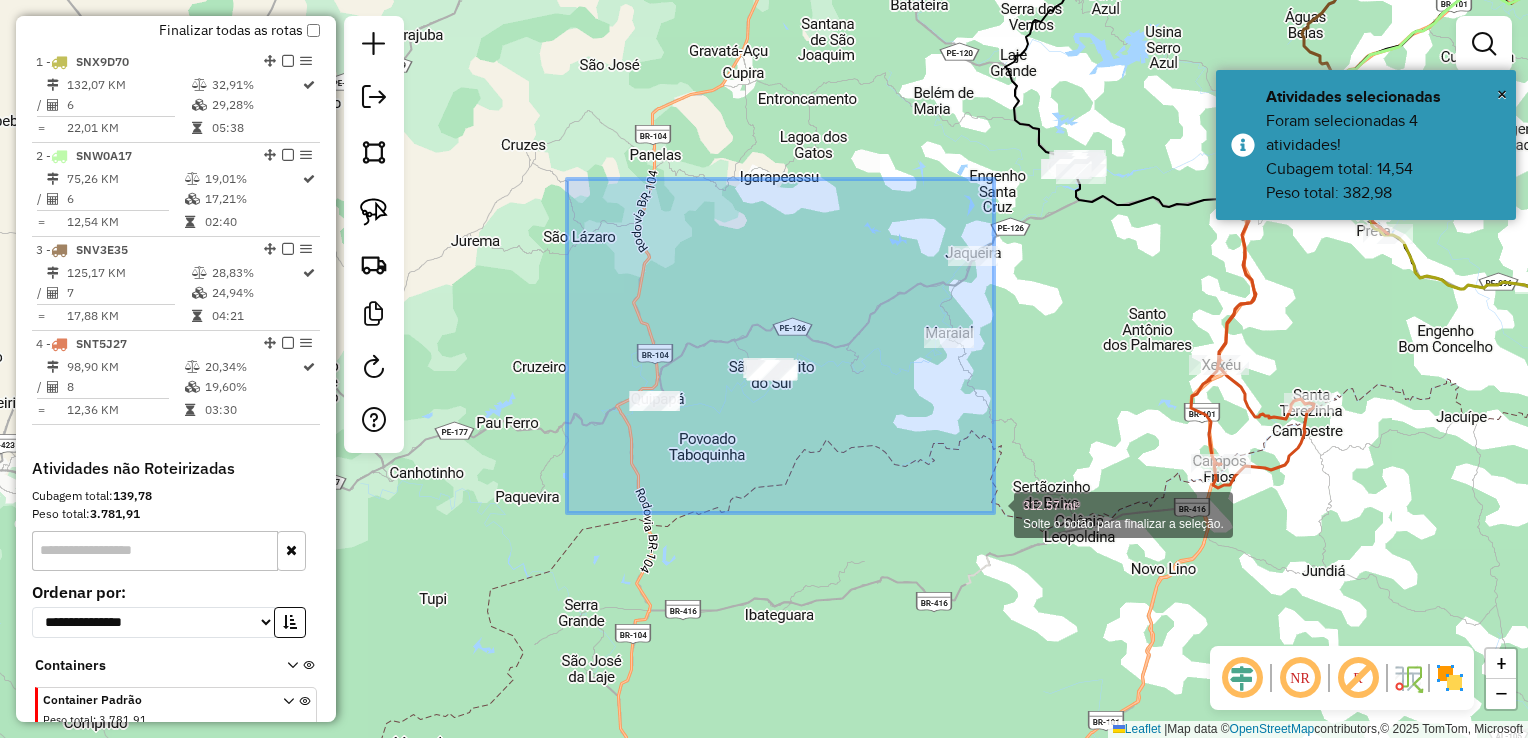 drag, startPoint x: 567, startPoint y: 179, endPoint x: 994, endPoint y: 513, distance: 542.11163 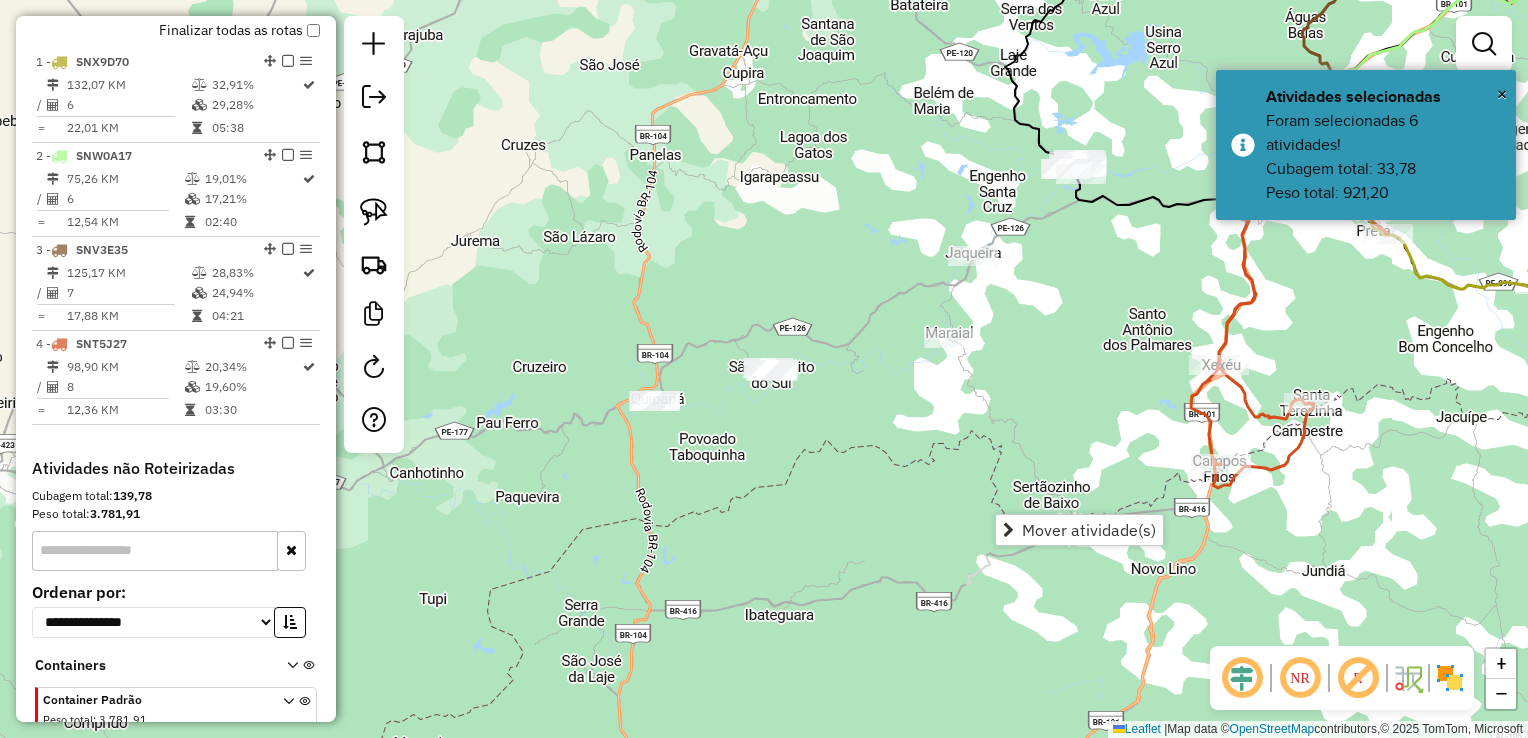 click on "Janela de atendimento Grade de atendimento Capacidade Transportadoras Veículos Cliente Pedidos  Rotas Selecione os dias de semana para filtrar as janelas de atendimento  Seg   Ter   Qua   Qui   Sex   Sáb   Dom  Informe o período da janela de atendimento: De: Até:  Filtrar exatamente a janela do cliente  Considerar janela de atendimento padrão  Selecione os dias de semana para filtrar as grades de atendimento  Seg   Ter   Qua   Qui   Sex   Sáb   Dom   Considerar clientes sem dia de atendimento cadastrado  Clientes fora do dia de atendimento selecionado Filtrar as atividades entre os valores definidos abaixo:  Peso mínimo:   Peso máximo:   Cubagem mínima:   Cubagem máxima:   De:   Até:  Filtrar as atividades entre o tempo de atendimento definido abaixo:  De:   Até:   Considerar capacidade total dos clientes não roteirizados Transportadora: Selecione um ou mais itens Tipo de veículo: Selecione um ou mais itens Veículo: Selecione um ou mais itens Motorista: Selecione um ou mais itens Nome: Rótulo:" 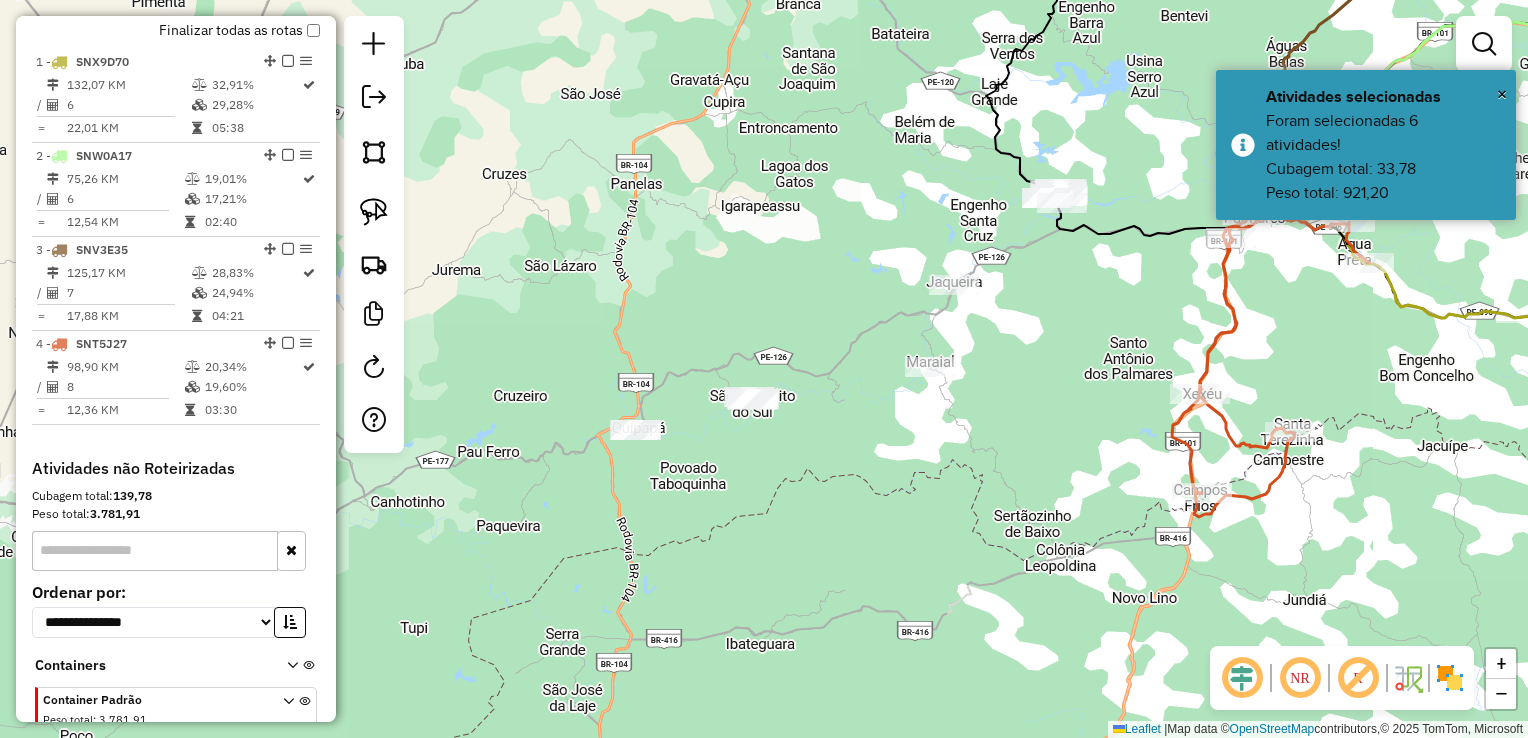drag, startPoint x: 1079, startPoint y: 313, endPoint x: 892, endPoint y: 518, distance: 277.47794 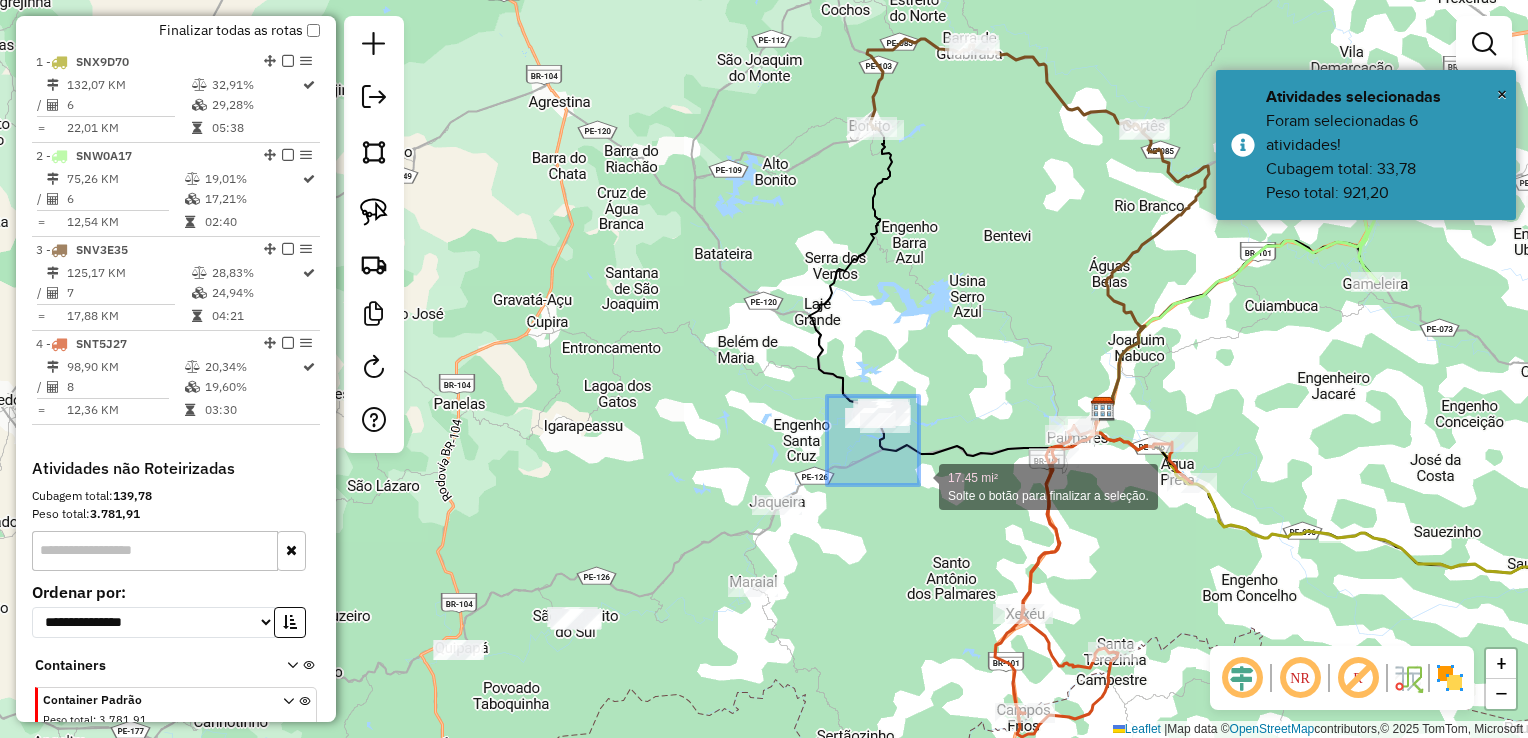 drag, startPoint x: 876, startPoint y: 478, endPoint x: 931, endPoint y: 485, distance: 55.443665 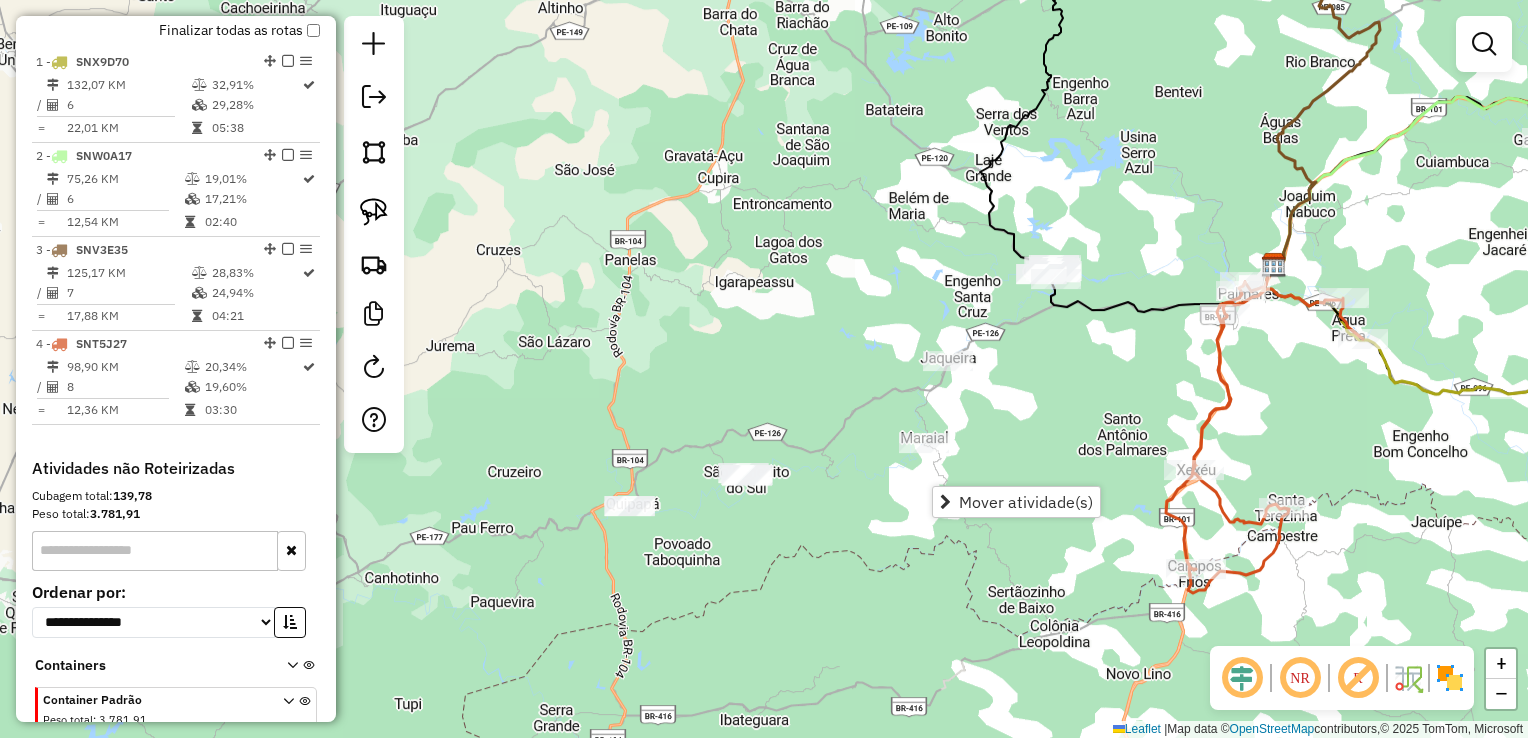 drag, startPoint x: 699, startPoint y: 646, endPoint x: 713, endPoint y: 515, distance: 131.74597 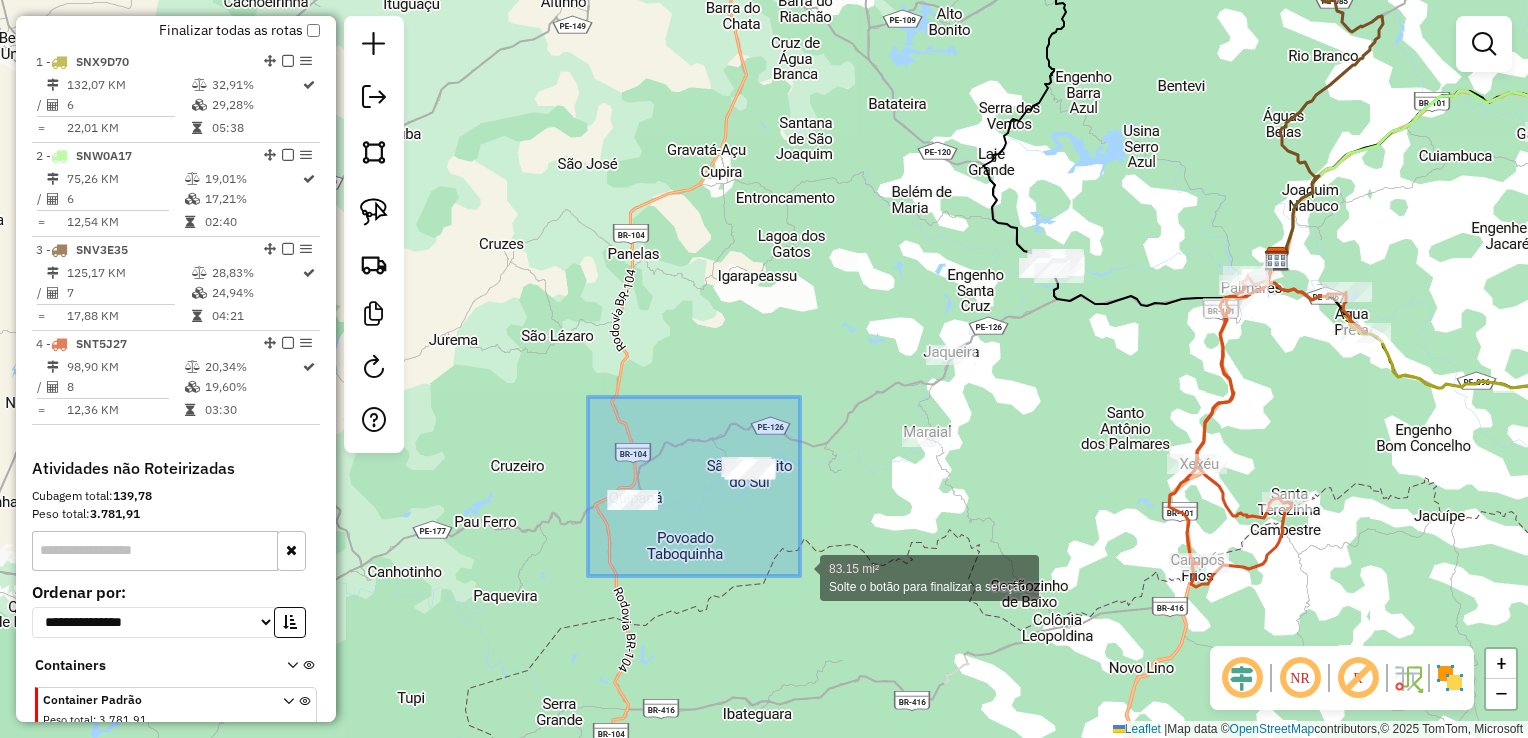 drag, startPoint x: 587, startPoint y: 406, endPoint x: 800, endPoint y: 576, distance: 272.5234 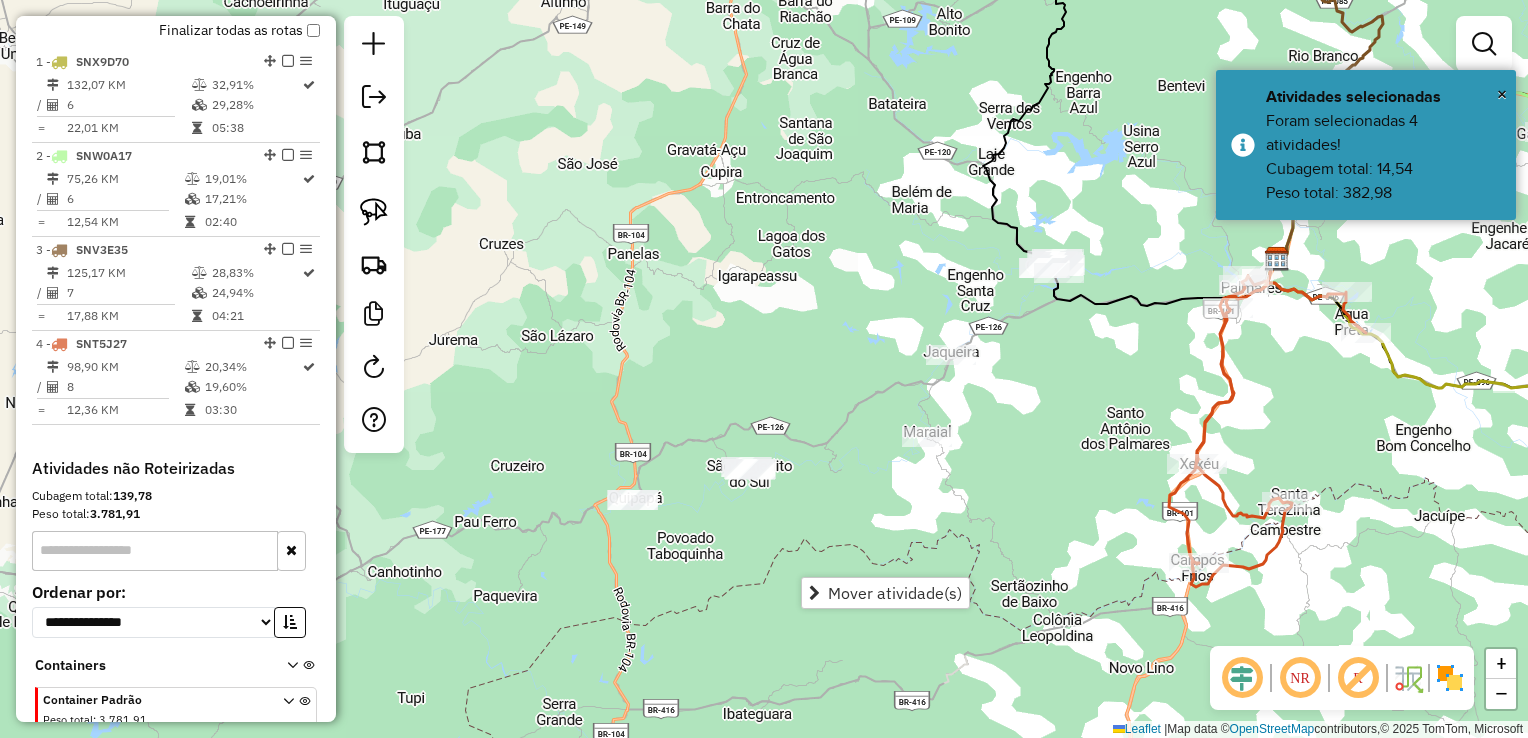 click on "Janela de atendimento Grade de atendimento Capacidade Transportadoras Veículos Cliente Pedidos  Rotas Selecione os dias de semana para filtrar as janelas de atendimento  Seg   Ter   Qua   Qui   Sex   Sáb   Dom  Informe o período da janela de atendimento: De: Até:  Filtrar exatamente a janela do cliente  Considerar janela de atendimento padrão  Selecione os dias de semana para filtrar as grades de atendimento  Seg   Ter   Qua   Qui   Sex   Sáb   Dom   Considerar clientes sem dia de atendimento cadastrado  Clientes fora do dia de atendimento selecionado Filtrar as atividades entre os valores definidos abaixo:  Peso mínimo:   Peso máximo:   Cubagem mínima:   Cubagem máxima:   De:   Até:  Filtrar as atividades entre o tempo de atendimento definido abaixo:  De:   Até:   Considerar capacidade total dos clientes não roteirizados Transportadora: Selecione um ou mais itens Tipo de veículo: Selecione um ou mais itens Veículo: Selecione um ou mais itens Motorista: Selecione um ou mais itens Nome: Rótulo:" 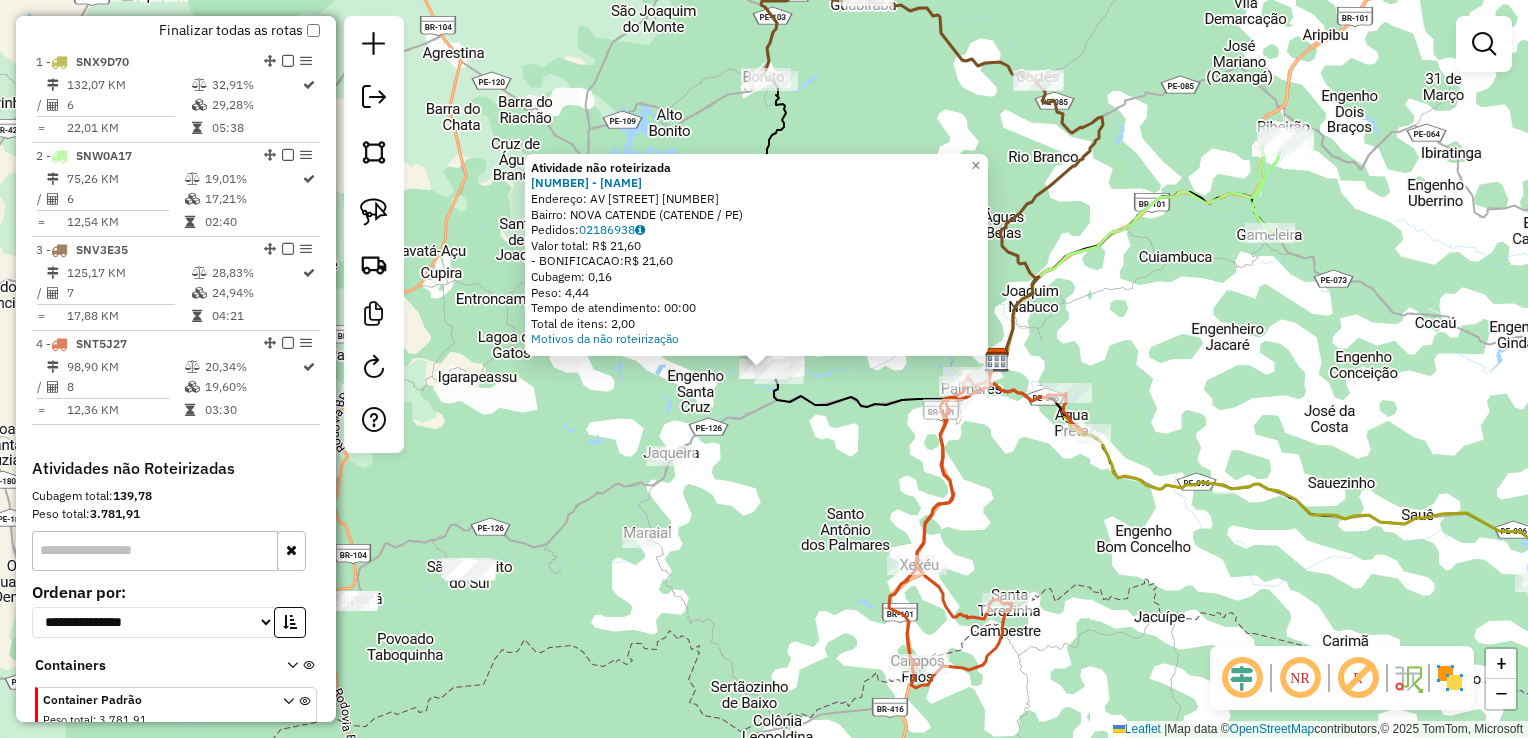 click on "Atividade não roteirizada [NUMBER] - [NAME]  Endereço: AV  Jaime Albuquerque             [NUMBER]   Bairro: [CITY] ([CITY] / [STATE])   Pedidos:  [NUMBER]   Valor total: R$ [PRICE]   - BONIFICACAO:  R$ [PRICE]   Cubagem: [NUMBER]   Peso: [NUMBER]   Tempo de atendimento: 00:00   Total de itens: [NUMBER]  Motivos da não roteirização × Janela de atendimento Grade de atendimento Capacidade Transportadoras Veículos Cliente Pedidos  Rotas Selecione os dias de semana para filtrar as janelas de atendimento  Seg   Ter   Qua   Qui   Sex   Sáb   Dom  Informe o período da janela de atendimento: De: Até:  Filtrar exatamente a janela do cliente  Considerar janela de atendimento padrão  Selecione os dias de semana para filtrar as grades de atendimento  Seg   Ter   Qua   Qui   Sex   Sáb   Dom   Considerar clientes sem dia de atendimento cadastrado  Clientes fora do dia de atendimento selecionado Filtrar as atividades entre os valores definidos abaixo:  Peso mínimo:   Peso máximo:   Cubagem mínima:   Cubagem máxima:  +" 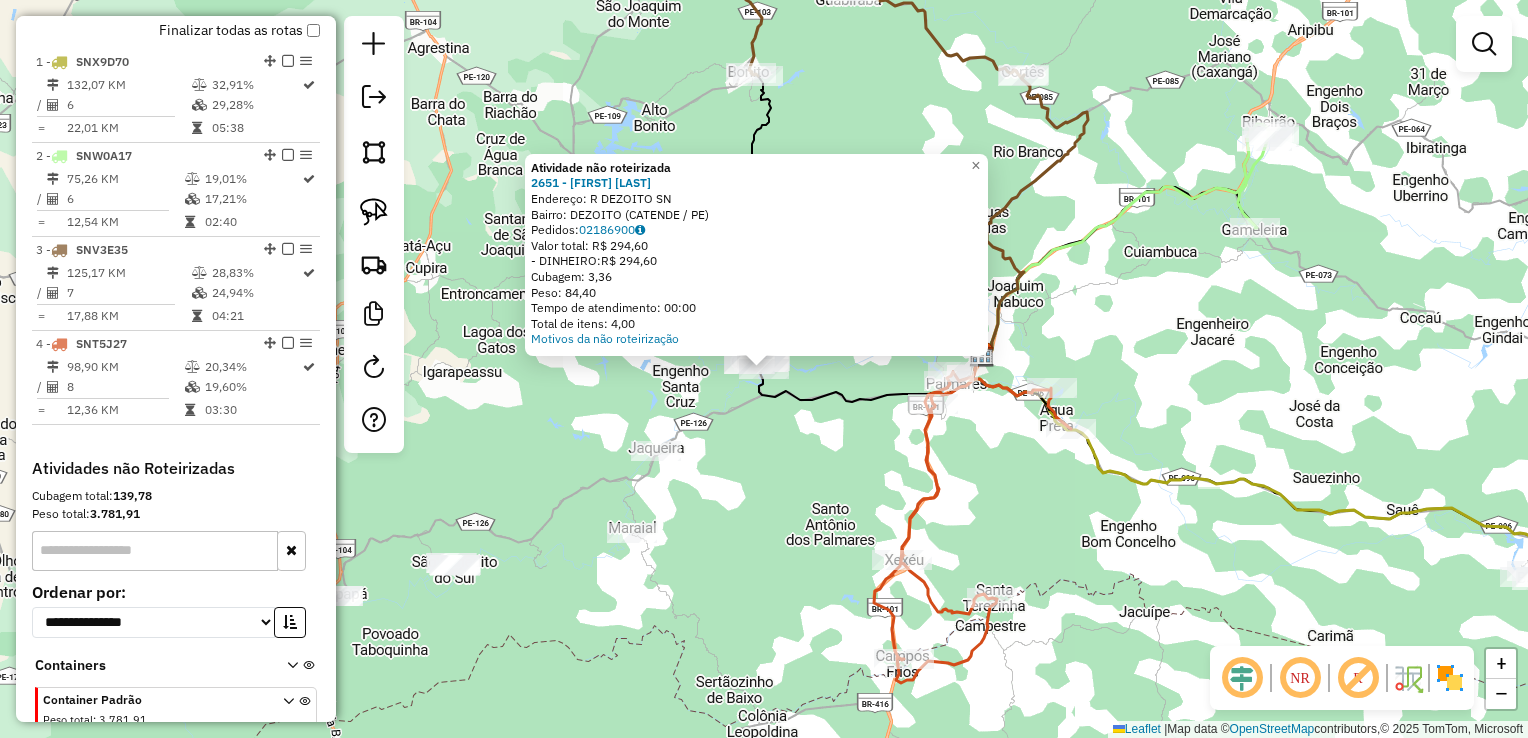 drag, startPoint x: 721, startPoint y: 470, endPoint x: 704, endPoint y: 476, distance: 18.027756 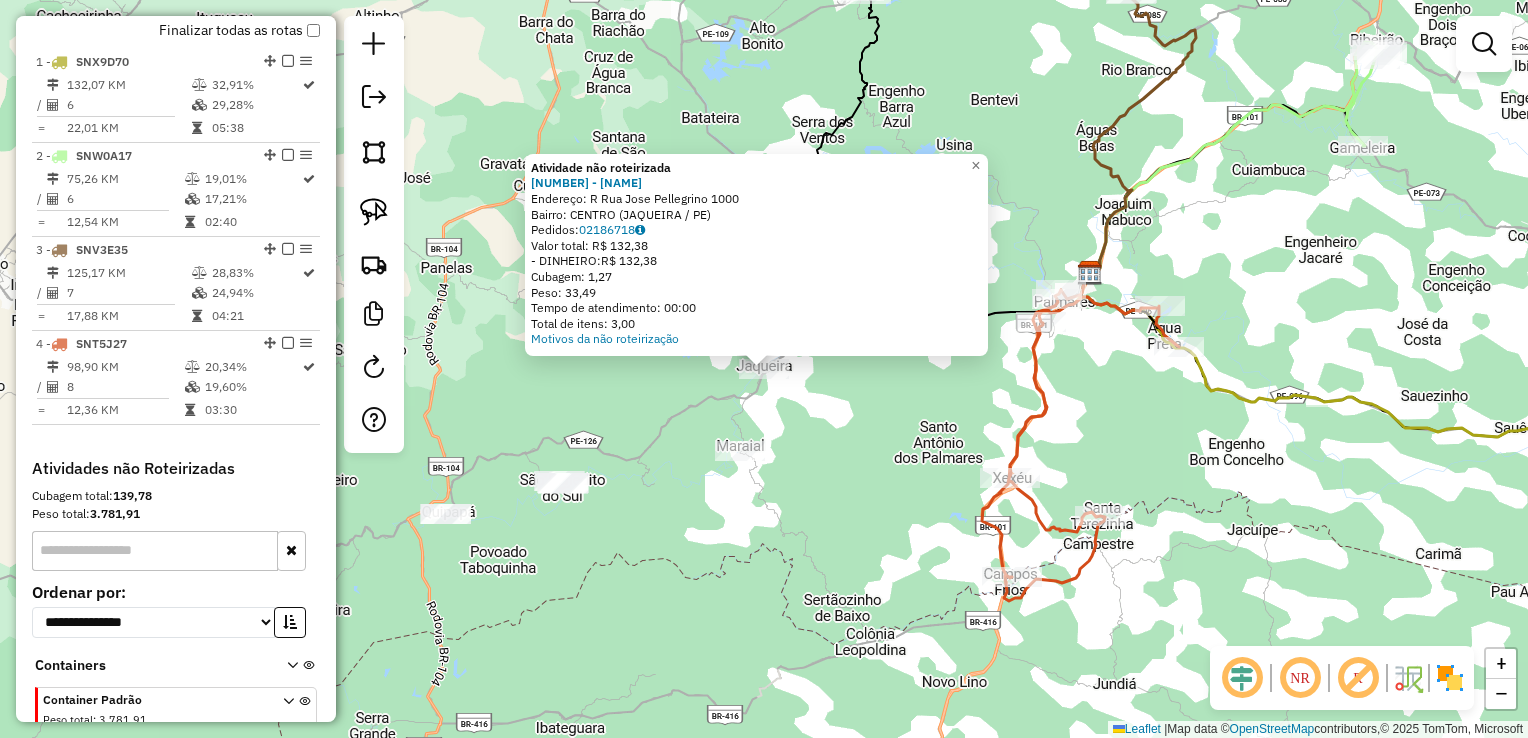 click on "Atividade não roteirizada [NUMBER] - [NAME] Endereço: R [STREET] [NUMBER] Bairro: [NAME] ([CITY] / PE) Pedidos: [NUMBER] Valor total: R$ [NUMBER] - DINHEIRO: R$ [NUMBER] Cubagem: [NUMBER] Peso: [NUMBER] Tempo de atendimento: [TIME] Total de itens: [NUMBER] Motivos da não roteirização × Janela de atendimento Grade de atendimento Capacidade Transportadoras Veículos Cliente Pedidos Rotas Selecione os dias de semana para filtrar as janelas de atendimento Seg Ter Qua Qui Sex Sáb Dom Informe o período da janela de atendimento: De: Até: Filtrar exatamente a janela do cliente Considerar janela de atendimento padrão Selecione os dias de semana para filtrar as grades de atendimento Seg Ter Qua Qui Sex Sáb Dom Considerar clientes sem dia de atendimento cadastrado Clientes fora do dia de atendimento selecionado Filtrar as atividades entre os valores definidos abaixo: Peso mínimo: Peso máximo: Cubagem mínima: Cubagem máxima: De:" 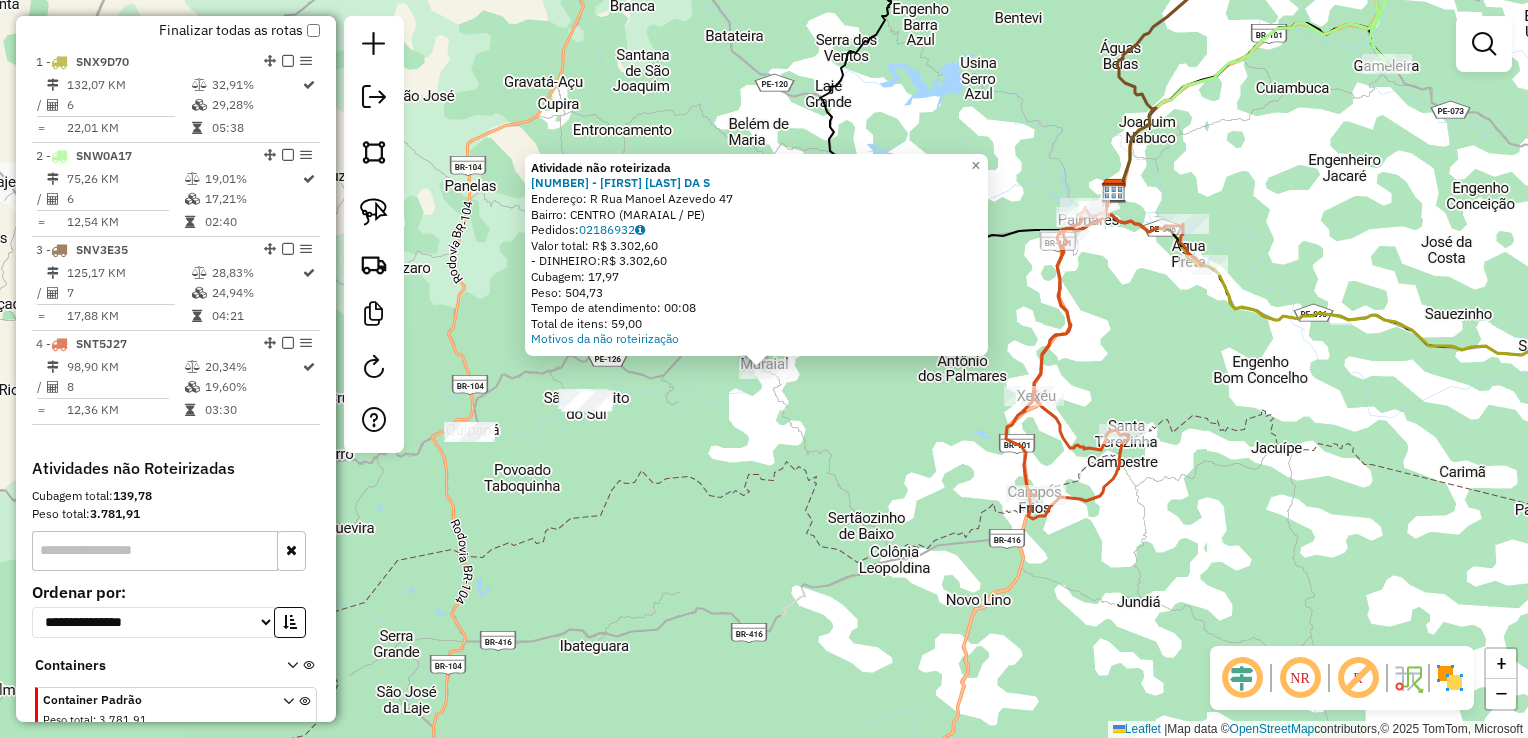 click on "Atividade não roteirizada 4835 - [FIRST] [LAST]  Endereço: R   Rua Manoel Azevedo            47   Bairro: CENTRO ([CITY] / PE)   Pedidos:  02186932   Valor total: R$ 3.302,60   - DINHEIRO:  R$ 3.302,60   Cubagem: 17,97   Peso: 504,73   Tempo de atendimento: 00:08   Total de itens: 59,00  Motivos da não roteirização × Janela de atendimento Grade de atendimento Capacidade Transportadoras Veículos Cliente Pedidos  Rotas Selecione os dias de semana para filtrar as janelas de atendimento  Seg   Ter   Qua   Qui   Sex   Sáb   Dom  Informe o período da janela de atendimento: De: Até:  Filtrar exatamente a janela do cliente  Considerar janela de atendimento padrão  Selecione os dias de semana para filtrar as grades de atendimento  Seg   Ter   Qua   Qui   Sex   Sáb   Dom   Considerar clientes sem dia de atendimento cadastrado  Clientes fora do dia de atendimento selecionado Filtrar as atividades entre os valores definidos abaixo:  Peso mínimo:   Peso máximo:   Cubagem mínima:   Cubagem máxima:  +" 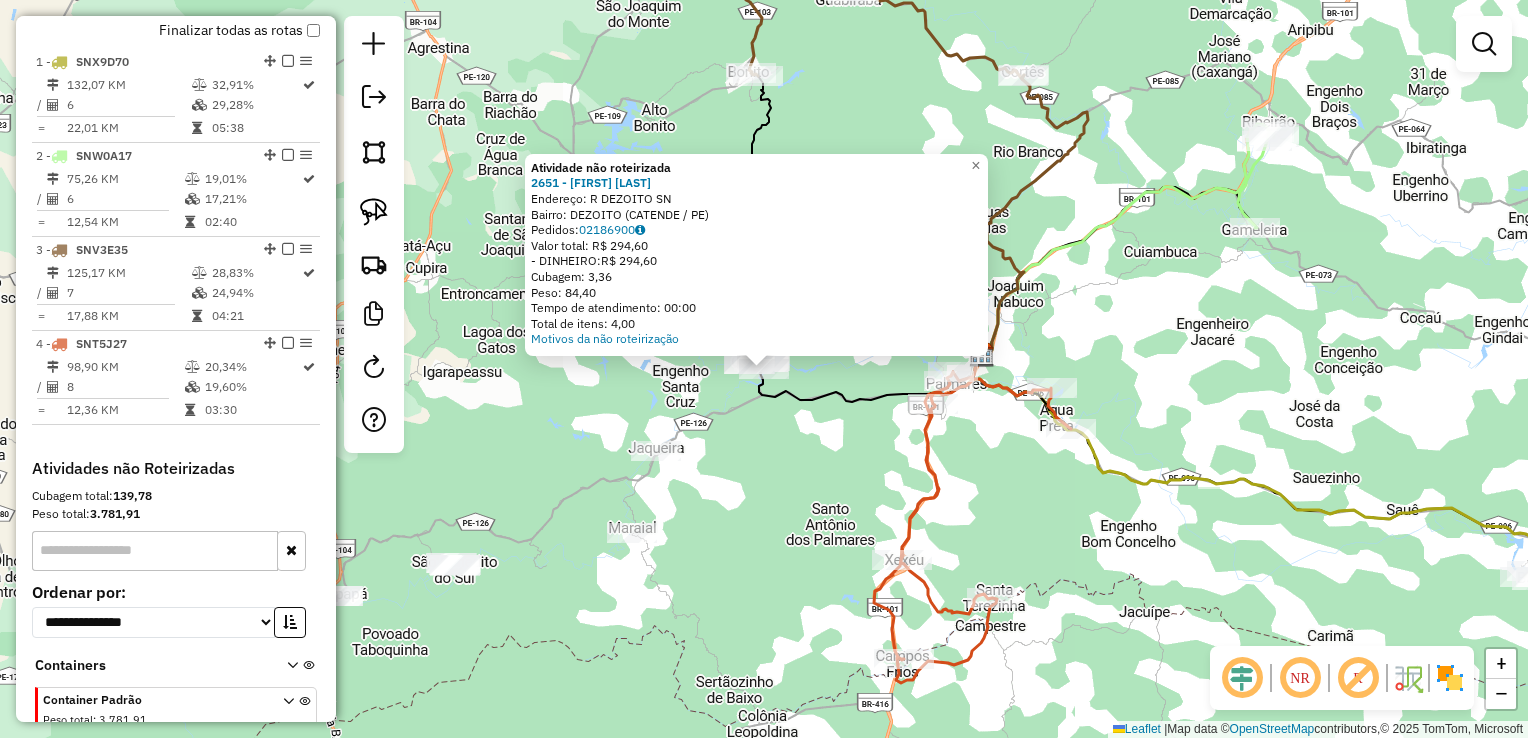 click on "Atividade não roteirizada 2651 - [FIRST] [LAST]  Endereço: R    DEZOITO                      SN   Bairro: DEZOITO ([CITY] / [STATE])   Pedidos:  02186900   Valor total: R$ 294,60   - DINHEIRO:  R$ 294,60   Cubagem: 3,36   Peso: 84,40   Tempo de atendimento: 00:00   Total de itens: 4,00  Motivos da não roteirização × Janela de atendimento Grade de atendimento Capacidade Transportadoras Veículos Cliente Pedidos  Rotas Selecione os dias de semana para filtrar as janelas de atendimento  Seg   Ter   Qua   Qui   Sex   Sáb   Dom  Informe o período da janela de atendimento: De: Até:  Filtrar exatamente a janela do cliente  Considerar janela de atendimento padrão  Selecione os dias de semana para filtrar as grades de atendimento  Seg   Ter   Qua   Qui   Sex   Sáb   Dom   Considerar clientes sem dia de atendimento cadastrado  Clientes fora do dia de atendimento selecionado Filtrar as atividades entre os valores definidos abaixo:  Peso mínimo:   Peso máximo:   Cubagem mínima:   Cubagem máxima:   De:  +" 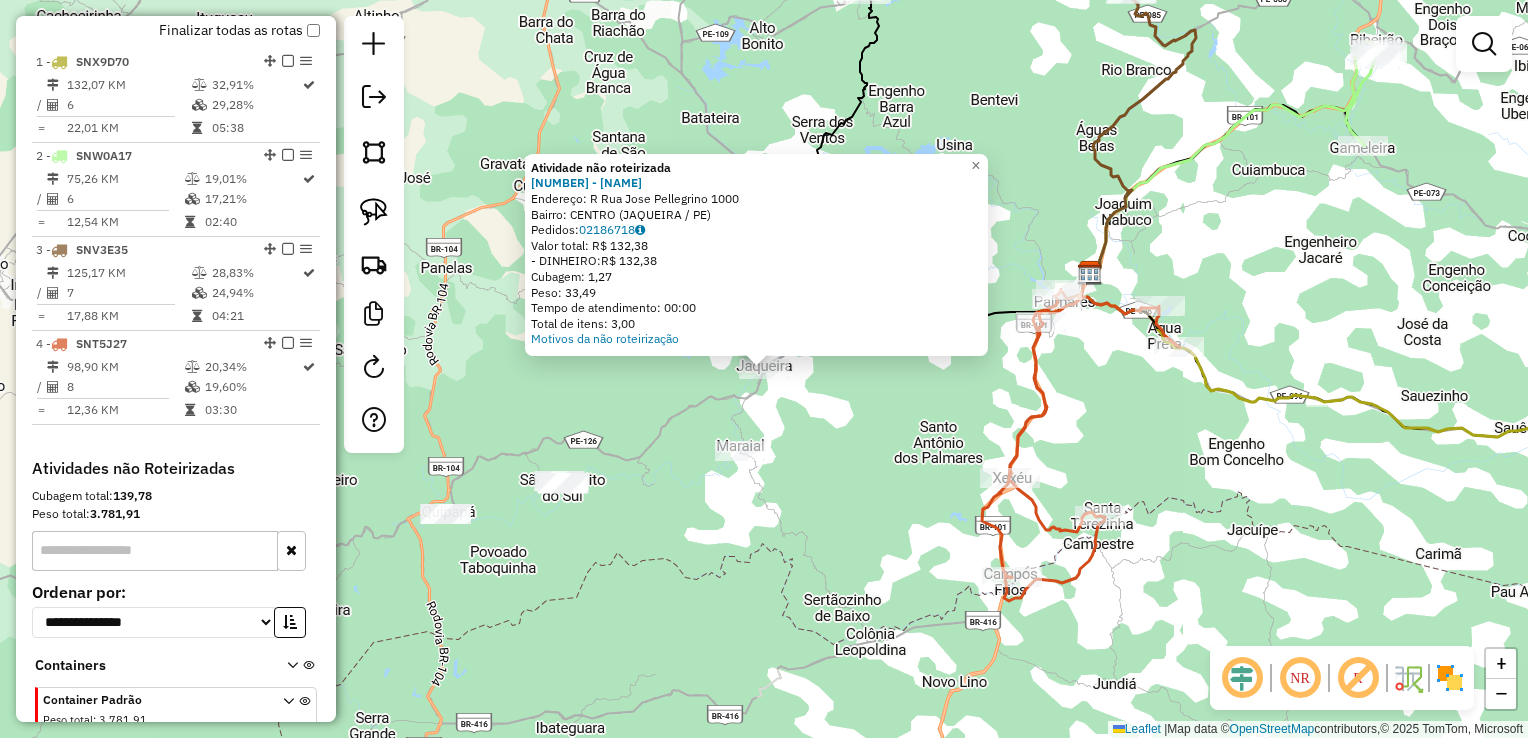 click on "Atividade não roteirizada [NUMBER] - [NAME] Endereço: R [STREET] [NUMBER] Bairro: [NAME] ([CITY] / PE) Pedidos: [NUMBER] Valor total: R$ [NUMBER] - DINHEIRO: R$ [NUMBER] Cubagem: [NUMBER] Peso: [NUMBER] Tempo de atendimento: [TIME] Total de itens: [NUMBER] Motivos da não roteirização × Janela de atendimento Grade de atendimento Capacidade Transportadoras Veículos Cliente Pedidos Rotas Selecione os dias de semana para filtrar as janelas de atendimento Seg Ter Qua Qui Sex Sáb Dom Informe o período da janela de atendimento: De: Até: Filtrar exatamente a janela do cliente Considerar janela de atendimento padrão Selecione os dias de semana para filtrar as grades de atendimento Seg Ter Qua Qui Sex Sáb Dom Considerar clientes sem dia de atendimento cadastrado Clientes fora do dia de atendimento selecionado Filtrar as atividades entre os valores definidos abaixo: Peso mínimo: Peso máximo: Cubagem mínima: Cubagem máxima: De:" 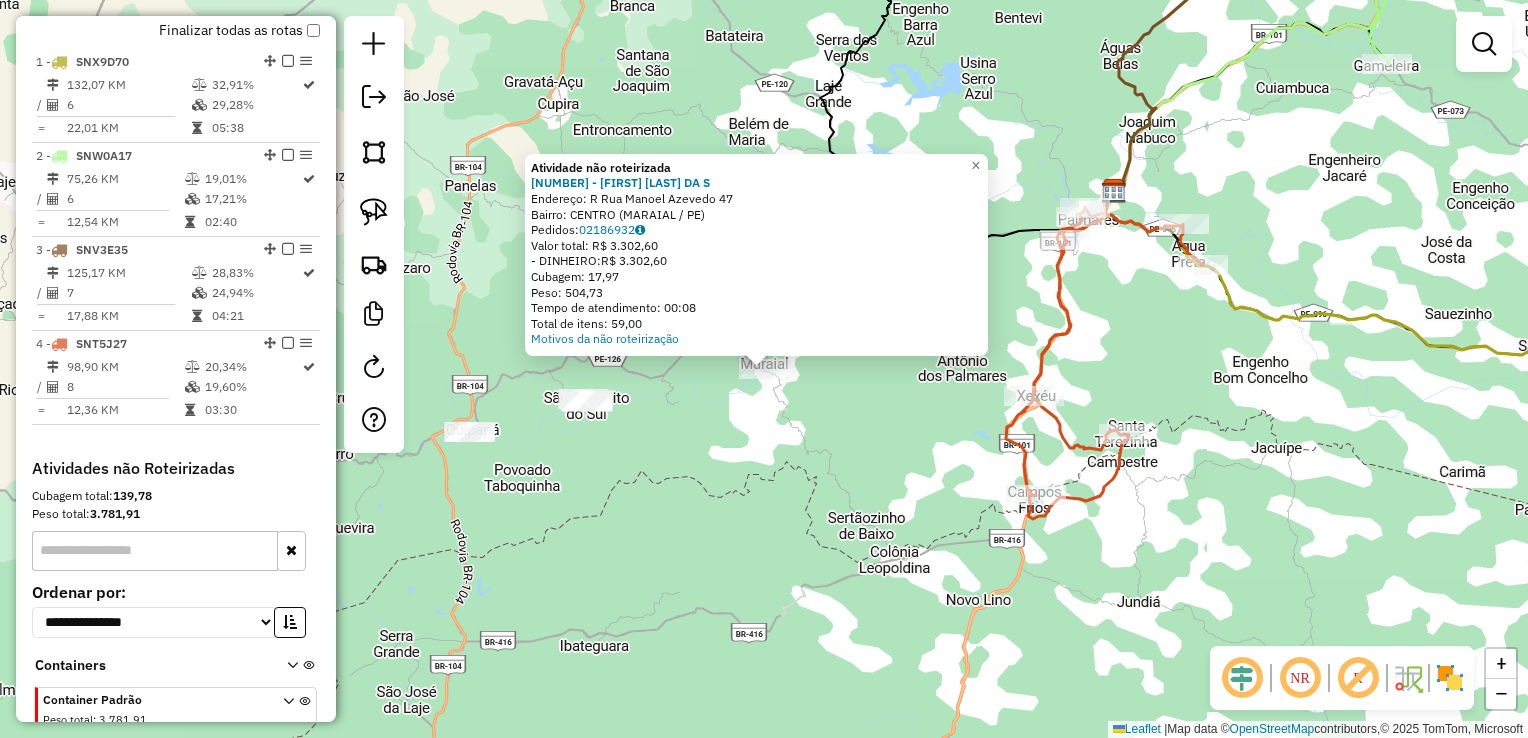 click on "Atividade não roteirizada 4835 - [FIRST] [LAST]  Endereço: R   Rua Manoel Azevedo            47   Bairro: CENTRO ([CITY] / PE)   Pedidos:  02186932   Valor total: R$ 3.302,60   - DINHEIRO:  R$ 3.302,60   Cubagem: 17,97   Peso: 504,73   Tempo de atendimento: 00:08   Total de itens: 59,00  Motivos da não roteirização × Janela de atendimento Grade de atendimento Capacidade Transportadoras Veículos Cliente Pedidos  Rotas Selecione os dias de semana para filtrar as janelas de atendimento  Seg   Ter   Qua   Qui   Sex   Sáb   Dom  Informe o período da janela de atendimento: De: Até:  Filtrar exatamente a janela do cliente  Considerar janela de atendimento padrão  Selecione os dias de semana para filtrar as grades de atendimento  Seg   Ter   Qua   Qui   Sex   Sáb   Dom   Considerar clientes sem dia de atendimento cadastrado  Clientes fora do dia de atendimento selecionado Filtrar as atividades entre os valores definidos abaixo:  Peso mínimo:   Peso máximo:   Cubagem mínima:   Cubagem máxima:  +" 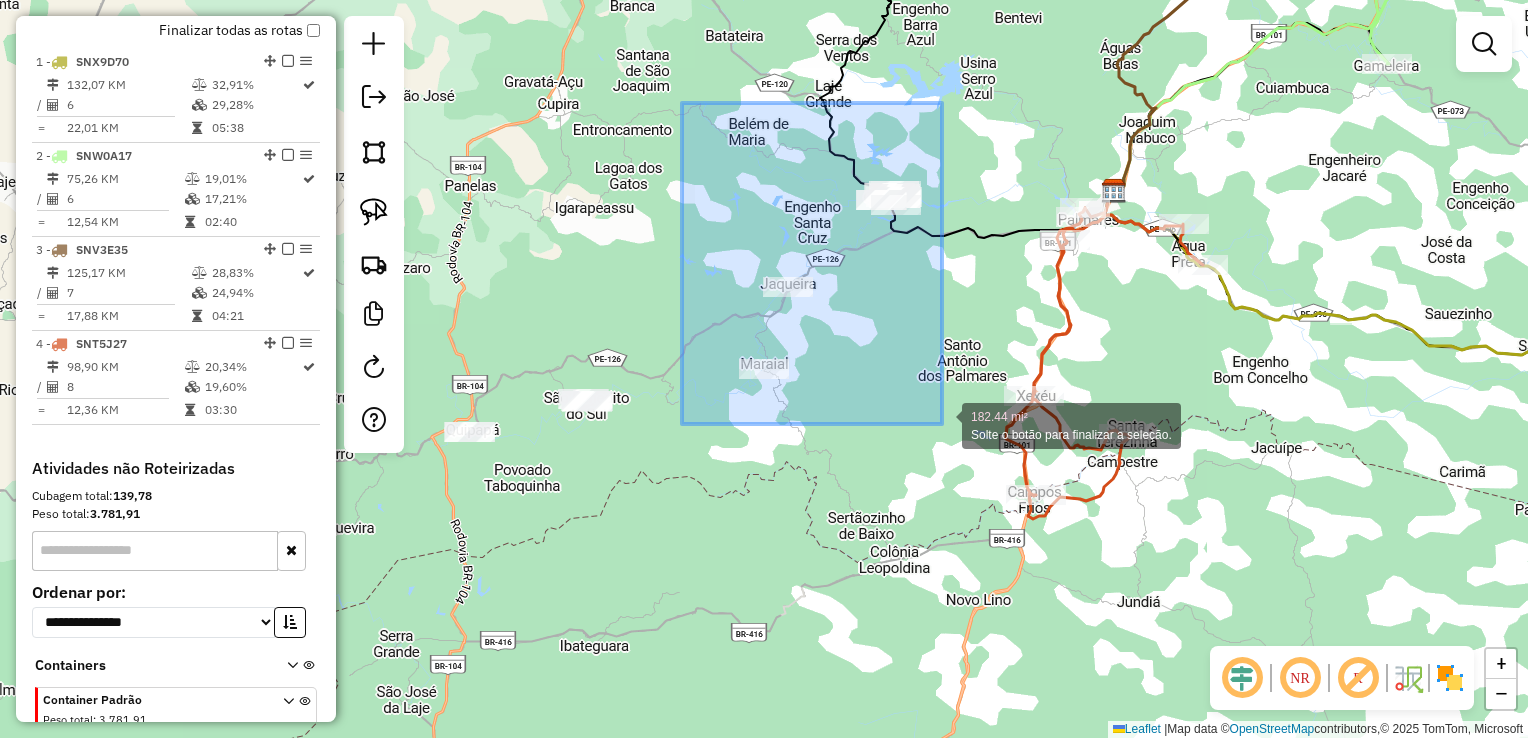 drag, startPoint x: 682, startPoint y: 103, endPoint x: 942, endPoint y: 424, distance: 413.08716 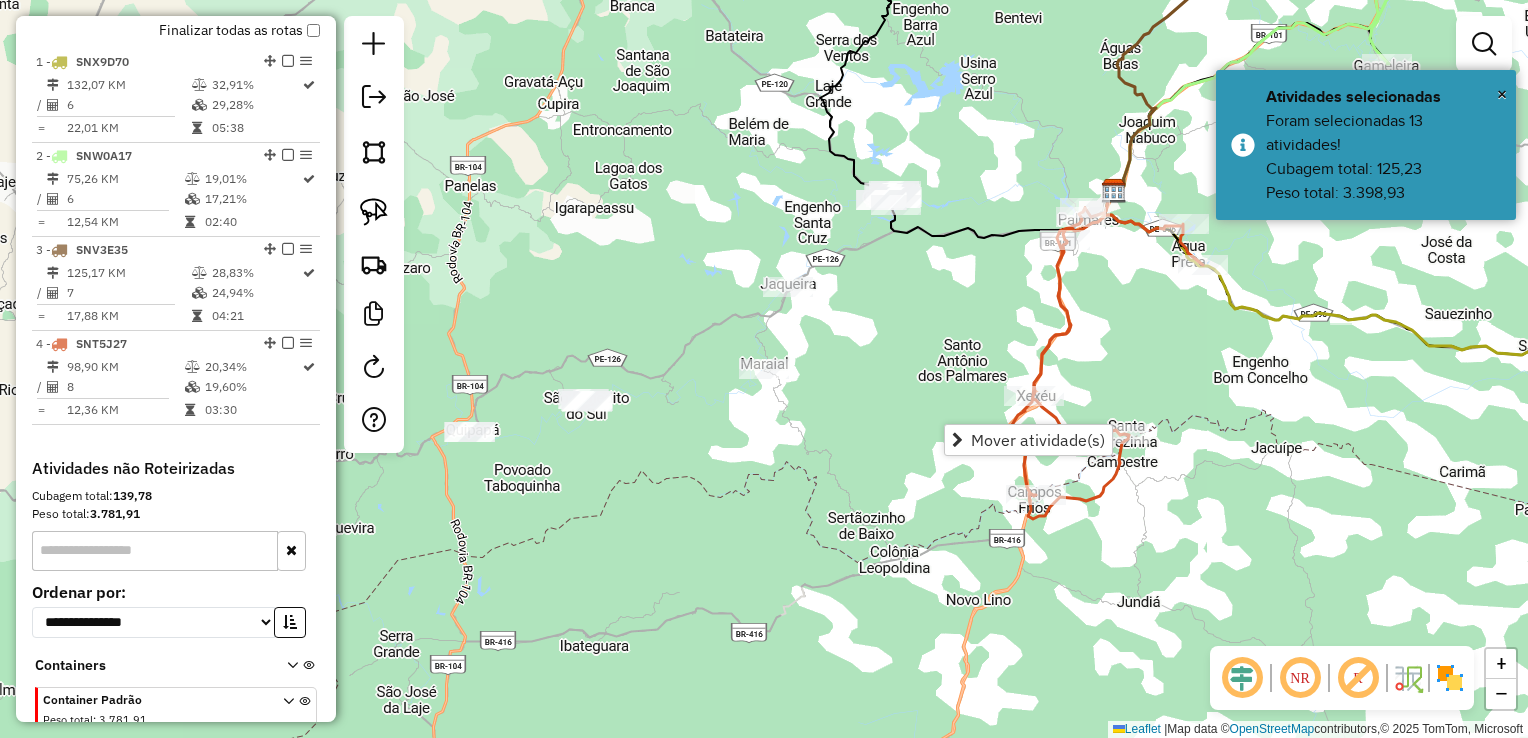 click on "Janela de atendimento Grade de atendimento Capacidade Transportadoras Veículos Cliente Pedidos  Rotas Selecione os dias de semana para filtrar as janelas de atendimento  Seg   Ter   Qua   Qui   Sex   Sáb   Dom  Informe o período da janela de atendimento: De: Até:  Filtrar exatamente a janela do cliente  Considerar janela de atendimento padrão  Selecione os dias de semana para filtrar as grades de atendimento  Seg   Ter   Qua   Qui   Sex   Sáb   Dom   Considerar clientes sem dia de atendimento cadastrado  Clientes fora do dia de atendimento selecionado Filtrar as atividades entre os valores definidos abaixo:  Peso mínimo:   Peso máximo:   Cubagem mínima:   Cubagem máxima:   De:   Até:  Filtrar as atividades entre o tempo de atendimento definido abaixo:  De:   Até:   Considerar capacidade total dos clientes não roteirizados Transportadora: Selecione um ou mais itens Tipo de veículo: Selecione um ou mais itens Veículo: Selecione um ou mais itens Motorista: Selecione um ou mais itens Nome: Rótulo:" 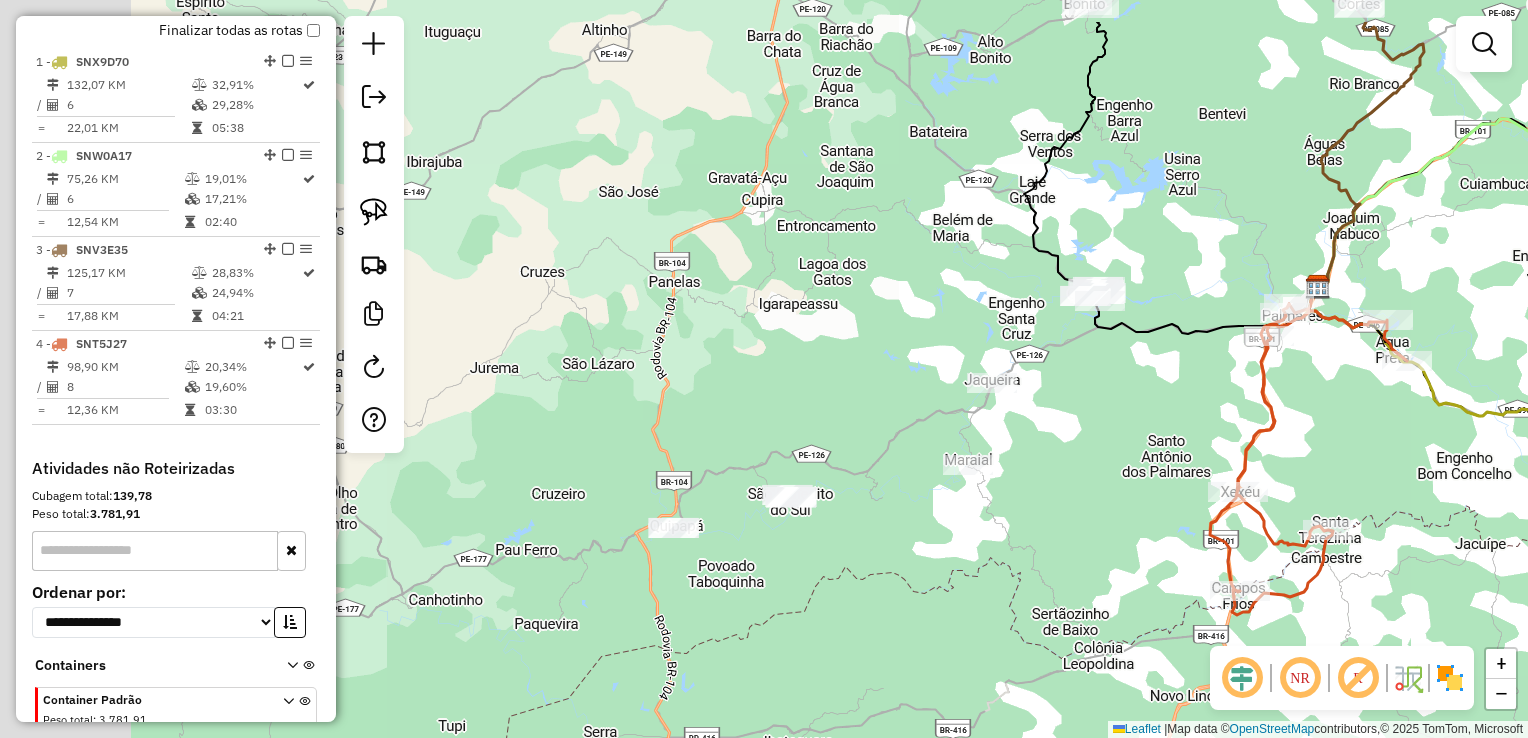 drag, startPoint x: 674, startPoint y: 428, endPoint x: 874, endPoint y: 526, distance: 222.71956 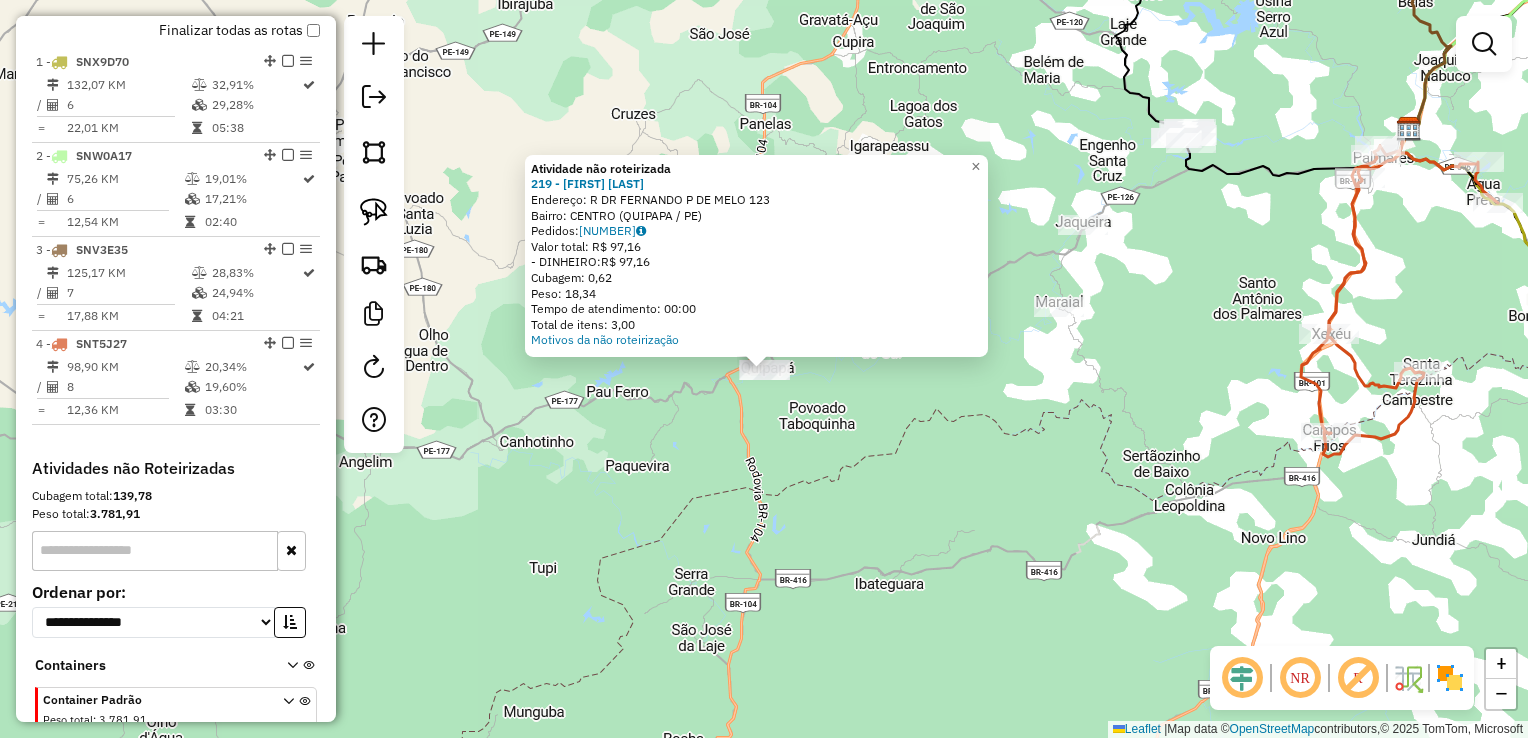 click on "Atividade não roteirizada [NUMBER] - [NAME]  Endereço: R   DR FERNANDO P DE MELO         [NUMBER]   Bairro: [CITY] ([CITY] / [STATE])   Pedidos:  [NUMBER]   Valor total: R$ [PRICE]   - DINHEIRO:  R$ [PRICE]   Cubagem: [NUMBER]   Peso: [NUMBER]   Tempo de atendimento: 00:00   Total de itens: [NUMBER]  Motivos da não roteirização × Janela de atendimento Grade de atendimento Capacidade Transportadoras Veículos Cliente Pedidos  Rotas Selecione os dias de semana para filtrar as janelas de atendimento  Seg   Ter   Qua   Qui   Sex   Sáb   Dom  Informe o período da janela de atendimento: De: Até:  Filtrar exatamente a janela do cliente  Considerar janela de atendimento padrão  Selecione os dias de semana para filtrar as grades de atendimento  Seg   Ter   Qua   Qui   Sex   Sáb   Dom   Considerar clientes sem dia de atendimento cadastrado  Clientes fora do dia de atendimento selecionado Filtrar as atividades entre os valores definidos abaixo:  Peso mínimo:   Peso máximo:   Cubagem mínima:   Cubagem máxima:   De:  De:" 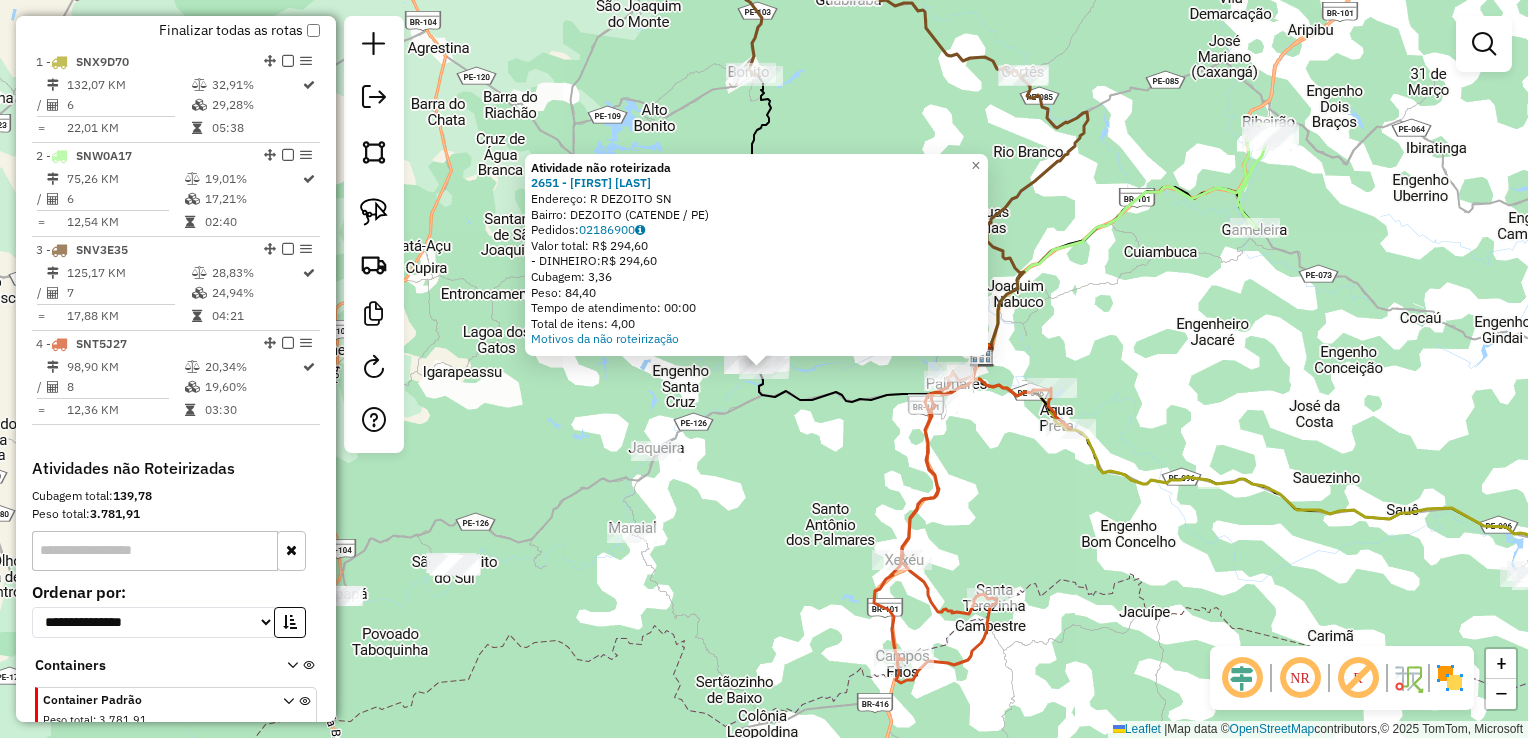 click on "Atividade não roteirizada 2651 - [FIRST] [LAST]  Endereço: R    DEZOITO                      SN   Bairro: DEZOITO ([CITY] / [STATE])   Pedidos:  02186900   Valor total: R$ 294,60   - DINHEIRO:  R$ 294,60   Cubagem: 3,36   Peso: 84,40   Tempo de atendimento: 00:00   Total de itens: 4,00  Motivos da não roteirização × Janela de atendimento Grade de atendimento Capacidade Transportadoras Veículos Cliente Pedidos  Rotas Selecione os dias de semana para filtrar as janelas de atendimento  Seg   Ter   Qua   Qui   Sex   Sáb   Dom  Informe o período da janela de atendimento: De: Até:  Filtrar exatamente a janela do cliente  Considerar janela de atendimento padrão  Selecione os dias de semana para filtrar as grades de atendimento  Seg   Ter   Qua   Qui   Sex   Sáb   Dom   Considerar clientes sem dia de atendimento cadastrado  Clientes fora do dia de atendimento selecionado Filtrar as atividades entre os valores definidos abaixo:  Peso mínimo:   Peso máximo:   Cubagem mínima:   Cubagem máxima:   De:  +" 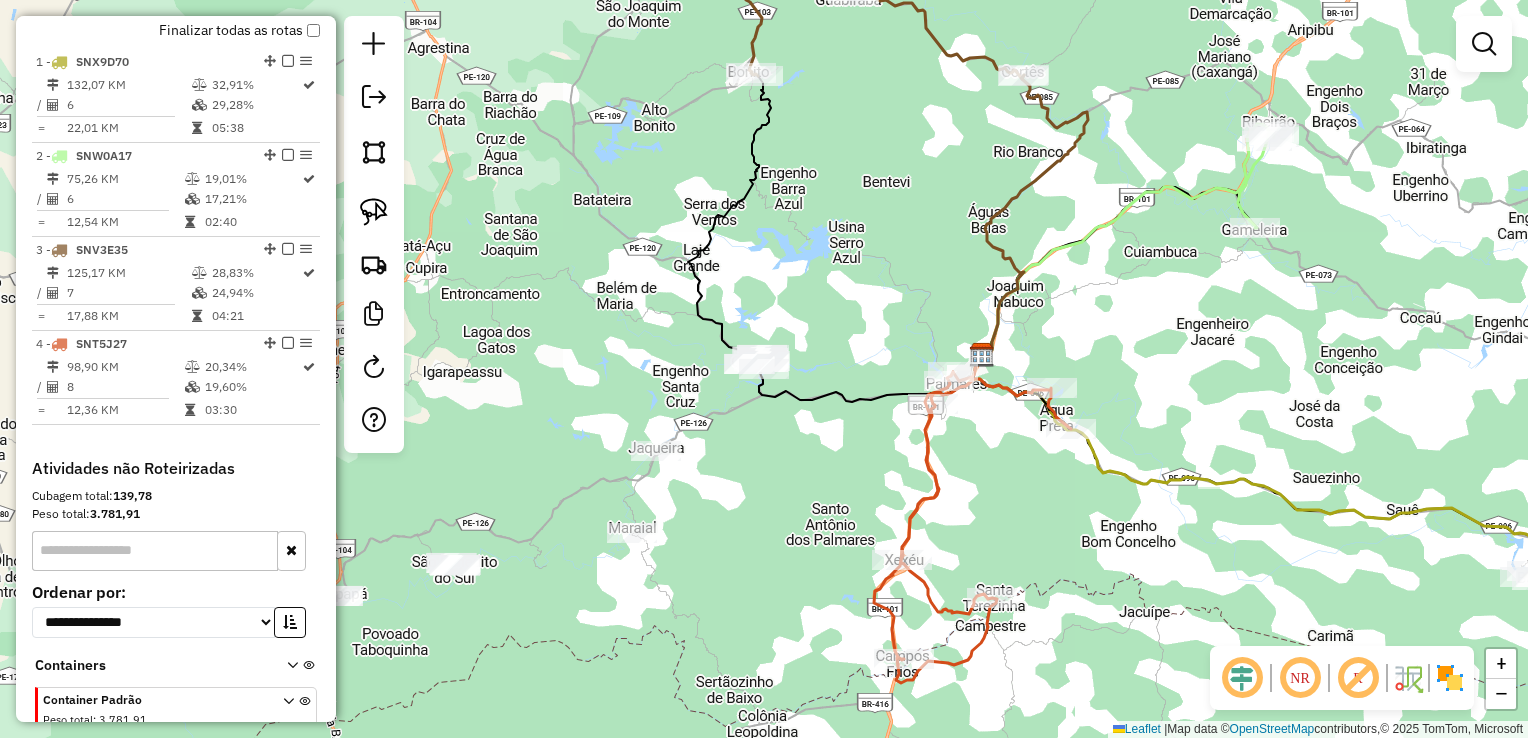 click 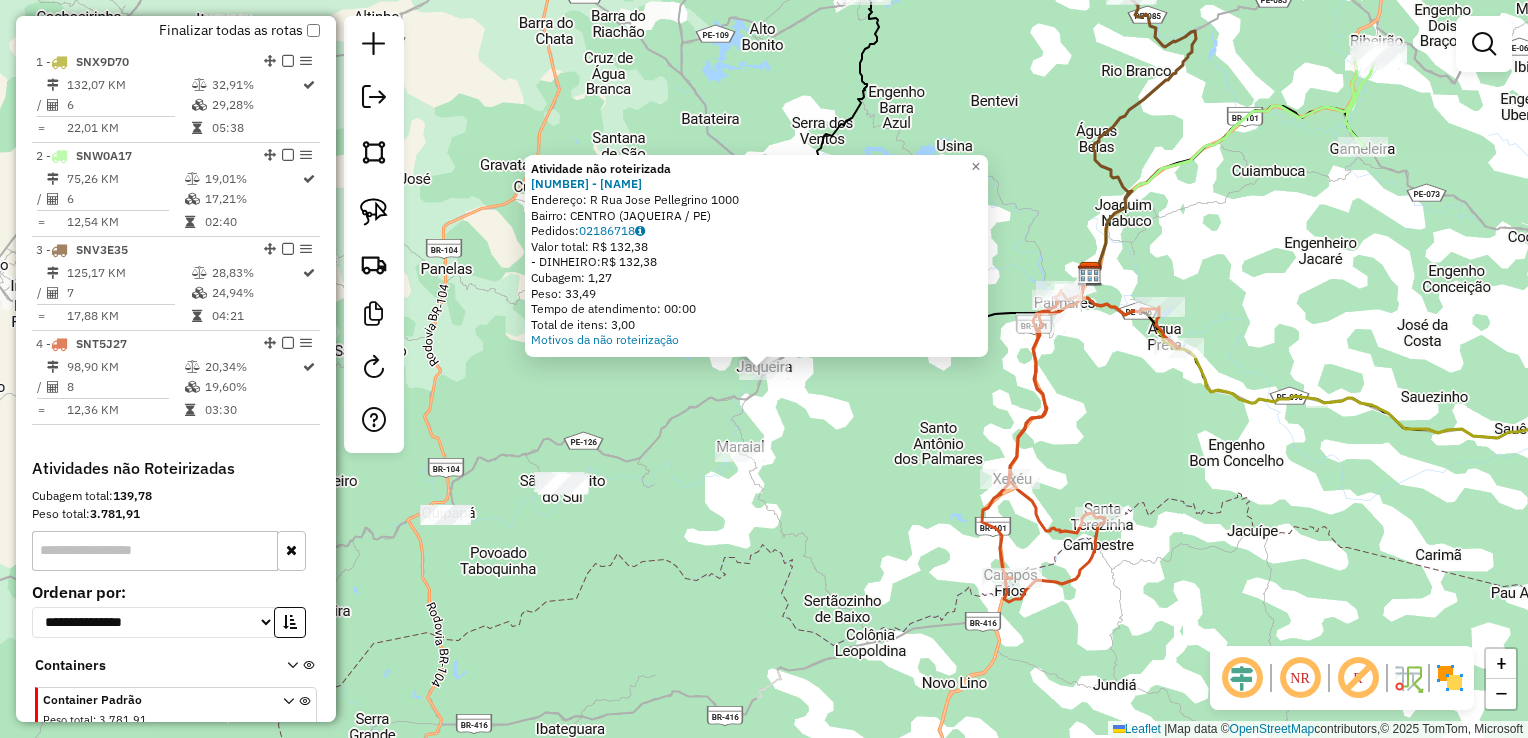 click on "Atividade não roteirizada [NUMBER] - [NAME] Endereço: R [STREET] [NUMBER] Bairro: [NAME] ([CITY] / PE) Pedidos: [NUMBER] Valor total: R$ [NUMBER] - DINHEIRO: R$ [NUMBER] Cubagem: [NUMBER] Peso: [NUMBER] Tempo de atendimento: [TIME] Total de itens: [NUMBER] Motivos da não roteirização × Janela de atendimento Grade de atendimento Capacidade Transportadoras Veículos Cliente Pedidos Rotas Selecione os dias de semana para filtrar as janelas de atendimento Seg Ter Qua Qui Sex Sáb Dom Informe o período da janela de atendimento: De: Até: Filtrar exatamente a janela do cliente Considerar janela de atendimento padrão Selecione os dias de semana para filtrar as grades de atendimento Seg Ter Qua Qui Sex Sáb Dom Considerar clientes sem dia de atendimento cadastrado Clientes fora do dia de atendimento selecionado Filtrar as atividades entre os valores definidos abaixo: Peso mínimo: Peso máximo: Cubagem mínima: Cubagem máxima: De:" 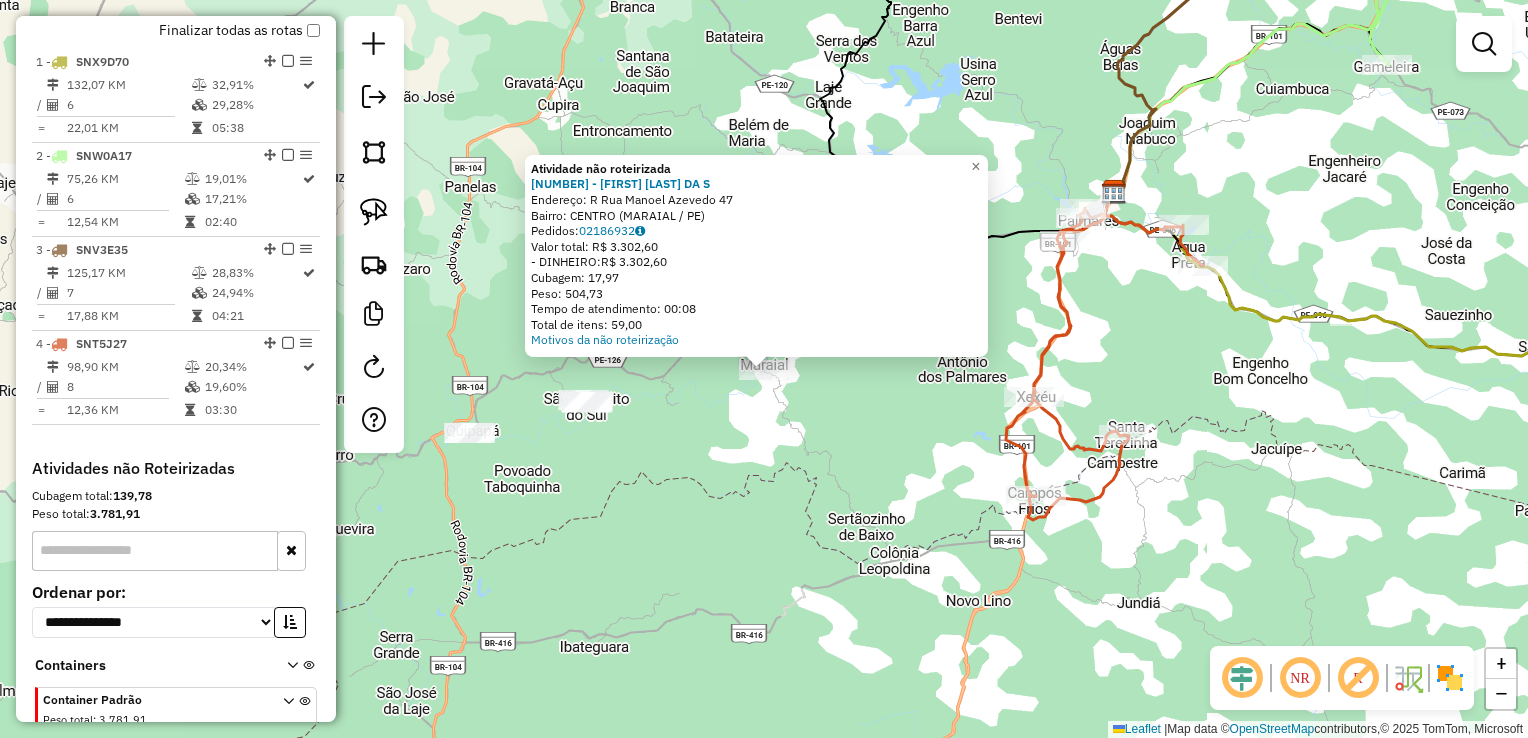 click on "Atividade não roteirizada 4835 - [FIRST] [LAST]  Endereço: R   Rua Manoel Azevedo            47   Bairro: CENTRO ([CITY] / PE)   Pedidos:  02186932   Valor total: R$ 3.302,60   - DINHEIRO:  R$ 3.302,60   Cubagem: 17,97   Peso: 504,73   Tempo de atendimento: 00:08   Total de itens: 59,00  Motivos da não roteirização × Janela de atendimento Grade de atendimento Capacidade Transportadoras Veículos Cliente Pedidos  Rotas Selecione os dias de semana para filtrar as janelas de atendimento  Seg   Ter   Qua   Qui   Sex   Sáb   Dom  Informe o período da janela de atendimento: De: Até:  Filtrar exatamente a janela do cliente  Considerar janela de atendimento padrão  Selecione os dias de semana para filtrar as grades de atendimento  Seg   Ter   Qua   Qui   Sex   Sáb   Dom   Considerar clientes sem dia de atendimento cadastrado  Clientes fora do dia de atendimento selecionado Filtrar as atividades entre os valores definidos abaixo:  Peso mínimo:   Peso máximo:   Cubagem mínima:   Cubagem máxima:  +" 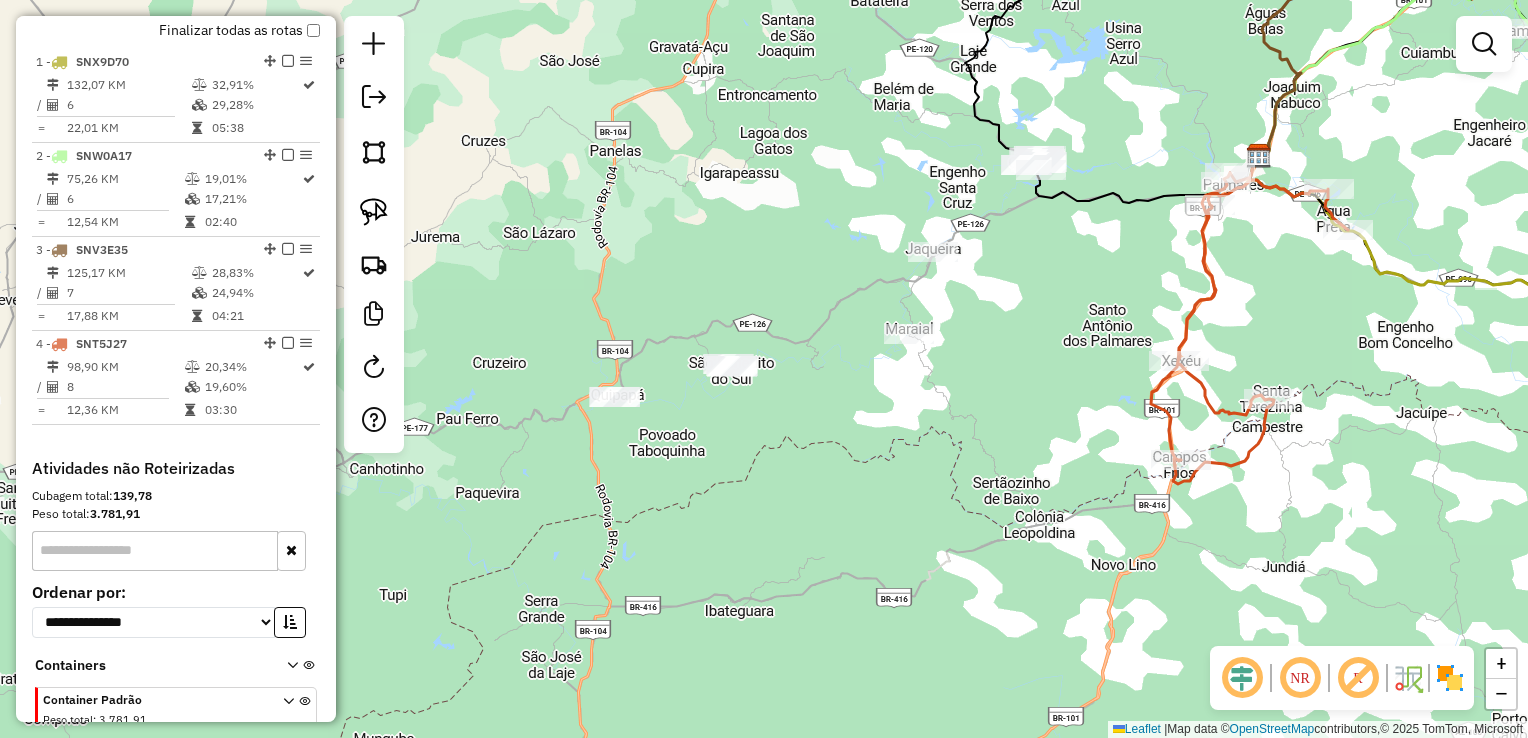 drag, startPoint x: 579, startPoint y: 471, endPoint x: 738, endPoint y: 432, distance: 163.71317 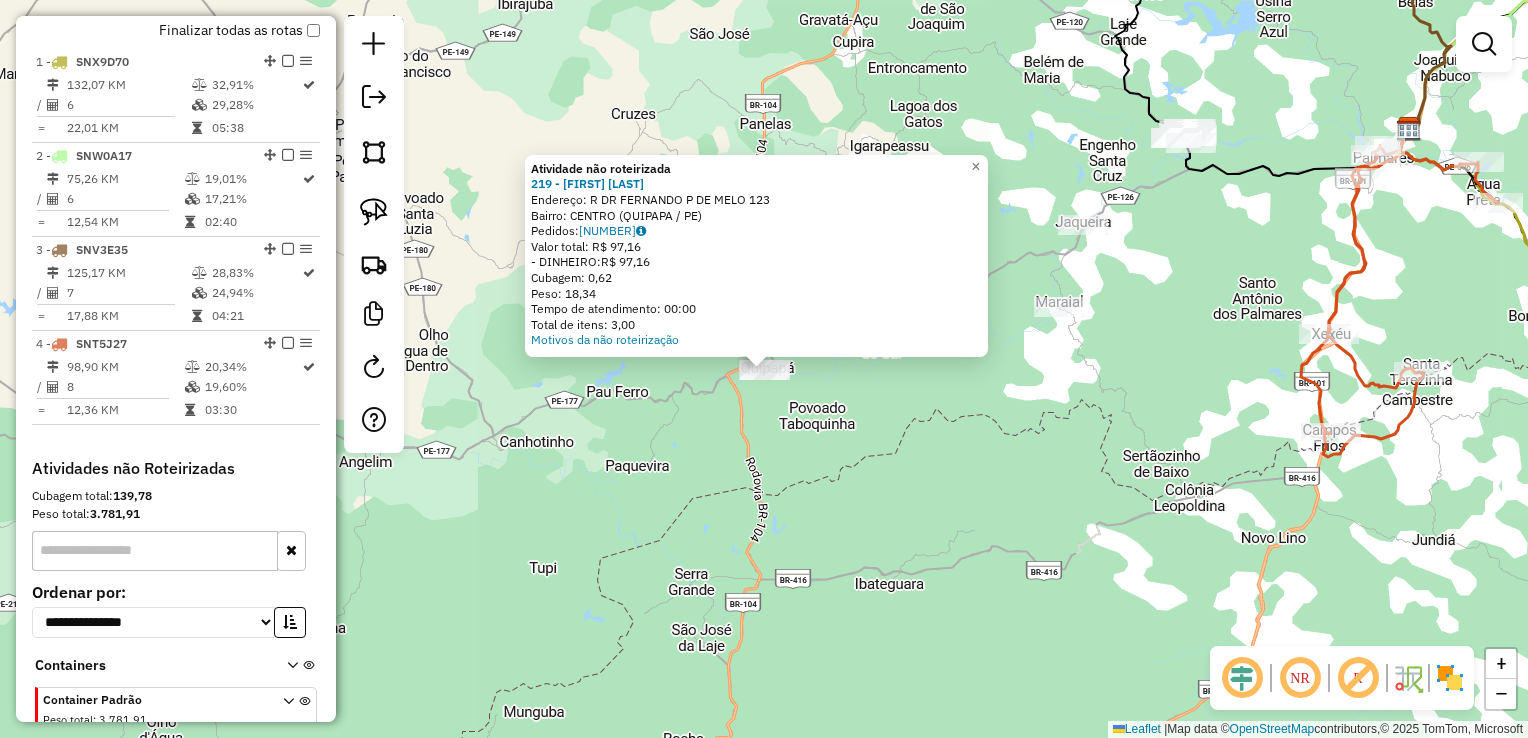 click on "Atividade não roteirizada [NUMBER] - [NAME]  Endereço: R   DR FERNANDO P DE MELO         [NUMBER]   Bairro: [CITY] ([CITY] / [STATE])   Pedidos:  [NUMBER]   Valor total: R$ [PRICE]   - DINHEIRO:  R$ [PRICE]   Cubagem: [NUMBER]   Peso: [NUMBER]   Tempo de atendimento: 00:00   Total de itens: [NUMBER]  Motivos da não roteirização × Janela de atendimento Grade de atendimento Capacidade Transportadoras Veículos Cliente Pedidos  Rotas Selecione os dias de semana para filtrar as janelas de atendimento  Seg   Ter   Qua   Qui   Sex   Sáb   Dom  Informe o período da janela de atendimento: De: Até:  Filtrar exatamente a janela do cliente  Considerar janela de atendimento padrão  Selecione os dias de semana para filtrar as grades de atendimento  Seg   Ter   Qua   Qui   Sex   Sáb   Dom   Considerar clientes sem dia de atendimento cadastrado  Clientes fora do dia de atendimento selecionado Filtrar as atividades entre os valores definidos abaixo:  Peso mínimo:   Peso máximo:   Cubagem mínima:   Cubagem máxima:   De:  De:" 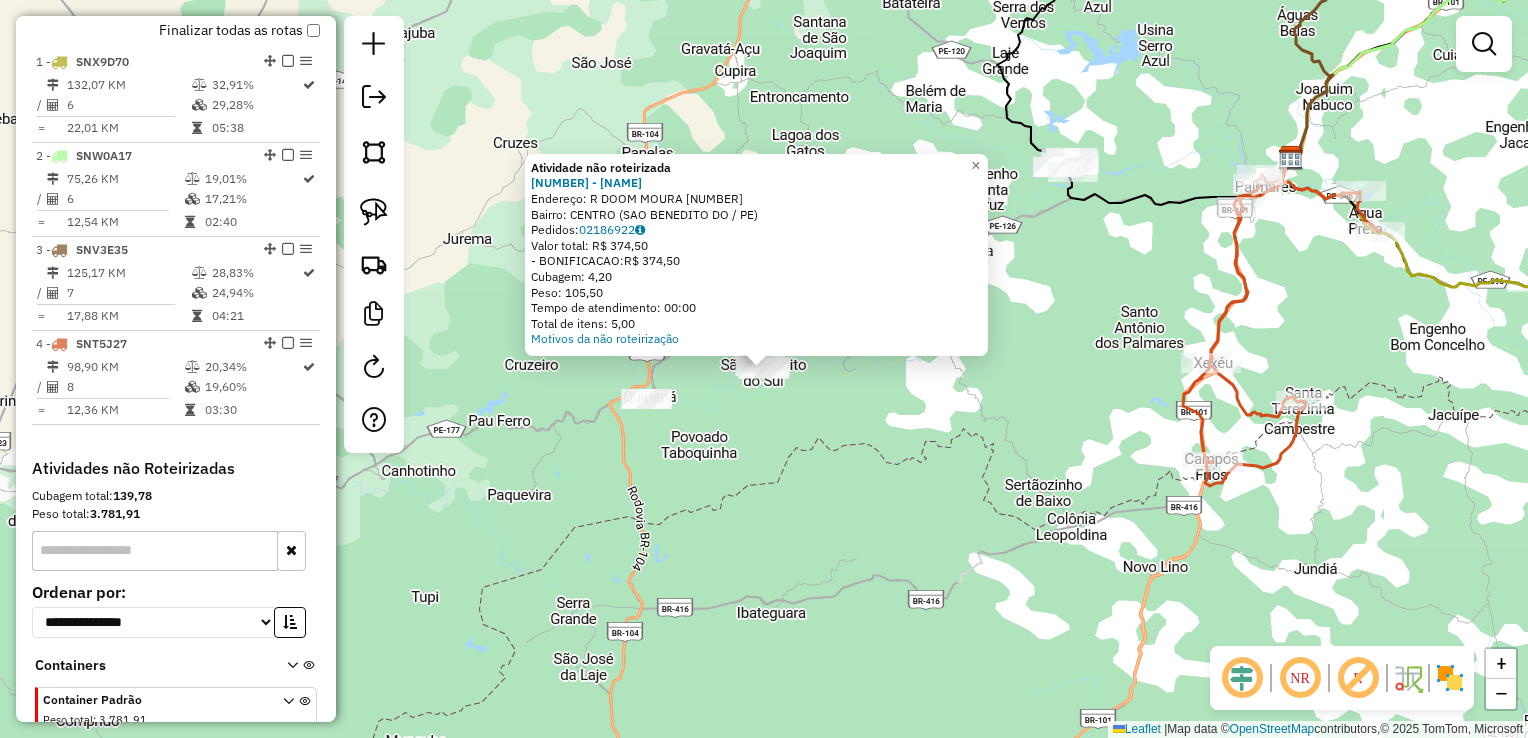 click on "Atividade não roteirizada 2820 - [FIRST] [LAST]  Endereço: R   DOOM MOURA                    122   Bairro: CENTRO ([CITY] / PE)   Pedidos:  02186922   Valor total: R$ 374,50   - BONIFICACAO:  R$ 374,50   Cubagem: 4,20   Peso: 105,50   Tempo de atendimento: 00:00   Total de itens: 5,00  Motivos da não roteirização × Janela de atendimento Grade de atendimento Capacidade Transportadoras Veículos Cliente Pedidos  Rotas Selecione os dias de semana para filtrar as janelas de atendimento  Seg   Ter   Qua   Qui   Sex   Sáb   Dom  Informe o período da janela de atendimento: De: Até:  Filtrar exatamente a janela do cliente  Considerar janela de atendimento padrão  Selecione os dias de semana para filtrar as grades de atendimento  Seg   Ter   Qua   Qui   Sex   Sáb   Dom   Considerar clientes sem dia de atendimento cadastrado  Clientes fora do dia de atendimento selecionado Filtrar as atividades entre os valores definidos abaixo:  Peso mínimo:   Peso máximo:   Cubagem mínima:   De:   Até:" 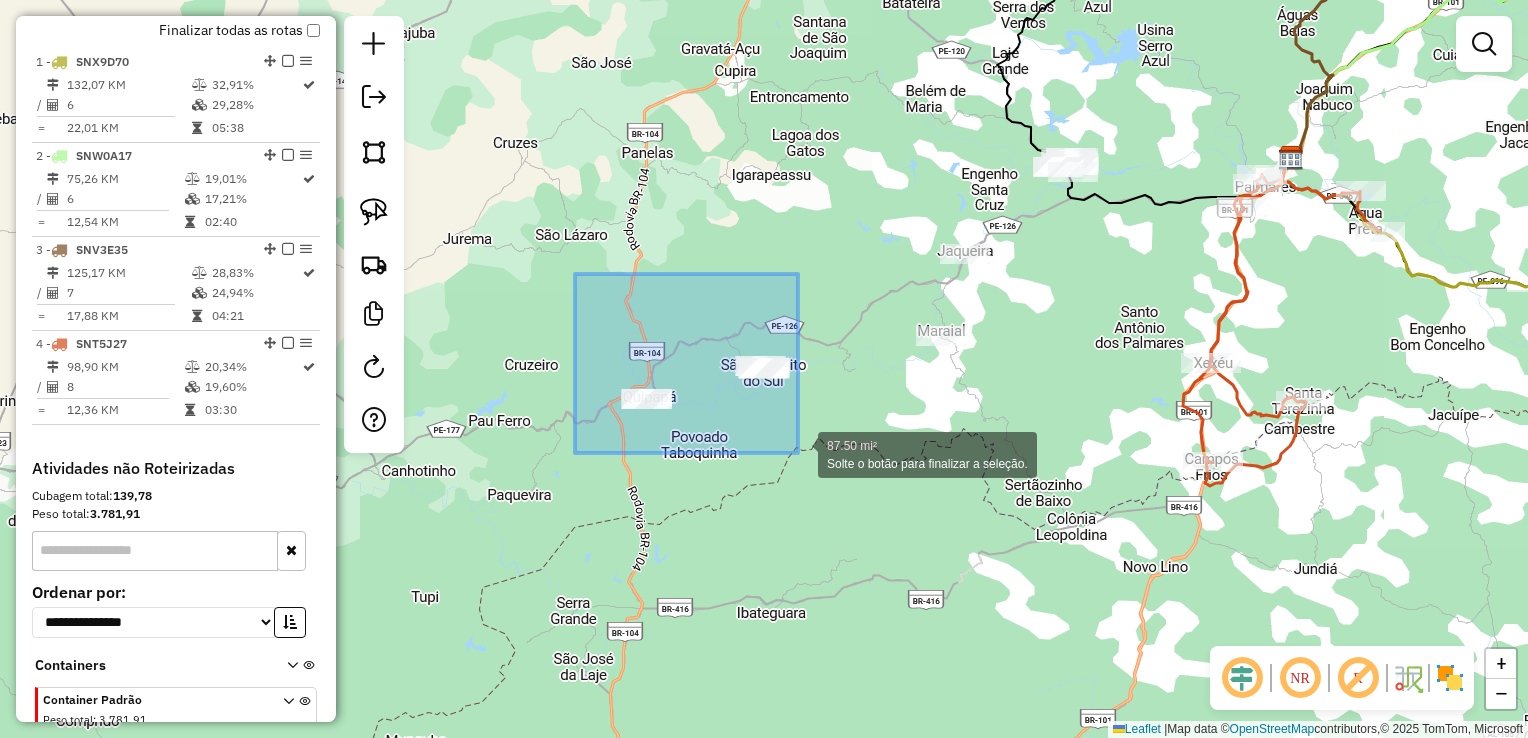 drag, startPoint x: 584, startPoint y: 345, endPoint x: 812, endPoint y: 453, distance: 252.28555 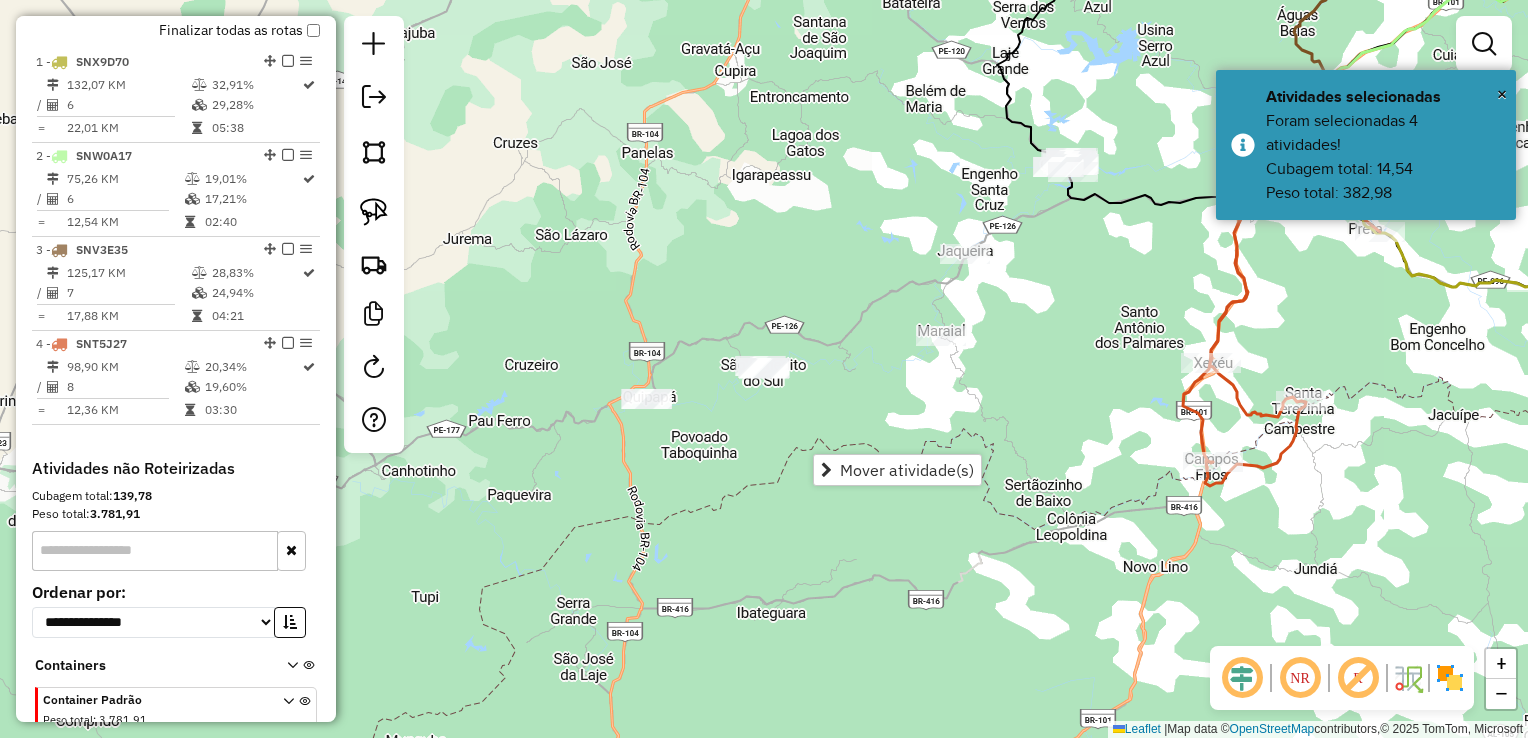 click on "Janela de atendimento Grade de atendimento Capacidade Transportadoras Veículos Cliente Pedidos  Rotas Selecione os dias de semana para filtrar as janelas de atendimento  Seg   Ter   Qua   Qui   Sex   Sáb   Dom  Informe o período da janela de atendimento: De: Até:  Filtrar exatamente a janela do cliente  Considerar janela de atendimento padrão  Selecione os dias de semana para filtrar as grades de atendimento  Seg   Ter   Qua   Qui   Sex   Sáb   Dom   Considerar clientes sem dia de atendimento cadastrado  Clientes fora do dia de atendimento selecionado Filtrar as atividades entre os valores definidos abaixo:  Peso mínimo:   Peso máximo:   Cubagem mínima:   Cubagem máxima:   De:   Até:  Filtrar as atividades entre o tempo de atendimento definido abaixo:  De:   Até:   Considerar capacidade total dos clientes não roteirizados Transportadora: Selecione um ou mais itens Tipo de veículo: Selecione um ou mais itens Veículo: Selecione um ou mais itens Motorista: Selecione um ou mais itens Nome: Rótulo:" 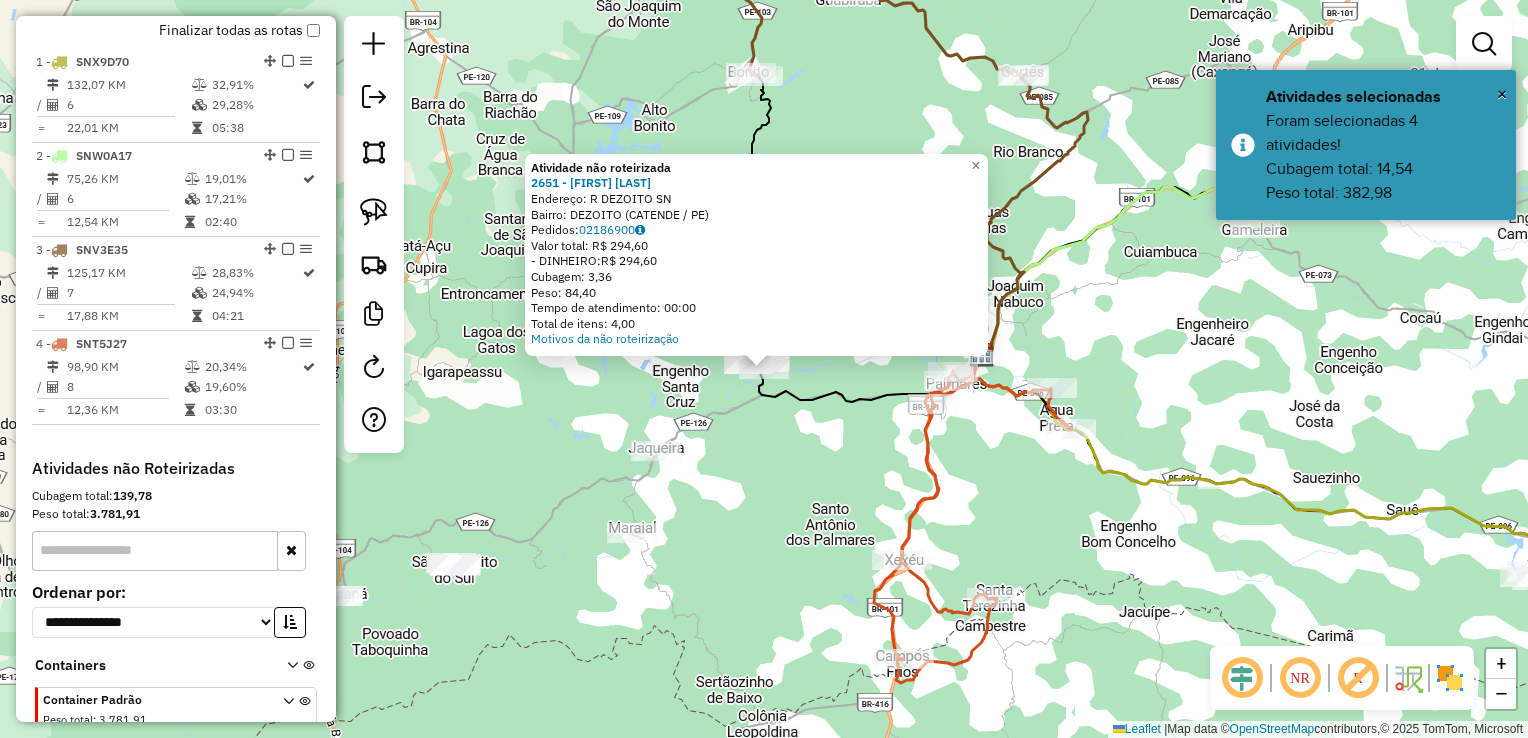 click on "Atividade não roteirizada 2651 - [FIRST] [LAST]  Endereço: R    DEZOITO                      SN   Bairro: DEZOITO ([CITY] / [STATE])   Pedidos:  02186900   Valor total: R$ 294,60   - DINHEIRO:  R$ 294,60   Cubagem: 3,36   Peso: 84,40   Tempo de atendimento: 00:00   Total de itens: 4,00  Motivos da não roteirização × Janela de atendimento Grade de atendimento Capacidade Transportadoras Veículos Cliente Pedidos  Rotas Selecione os dias de semana para filtrar as janelas de atendimento  Seg   Ter   Qua   Qui   Sex   Sáb   Dom  Informe o período da janela de atendimento: De: Até:  Filtrar exatamente a janela do cliente  Considerar janela de atendimento padrão  Selecione os dias de semana para filtrar as grades de atendimento  Seg   Ter   Qua   Qui   Sex   Sáb   Dom   Considerar clientes sem dia de atendimento cadastrado  Clientes fora do dia de atendimento selecionado Filtrar as atividades entre os valores definidos abaixo:  Peso mínimo:   Peso máximo:   Cubagem mínima:   Cubagem máxima:   De:  +" 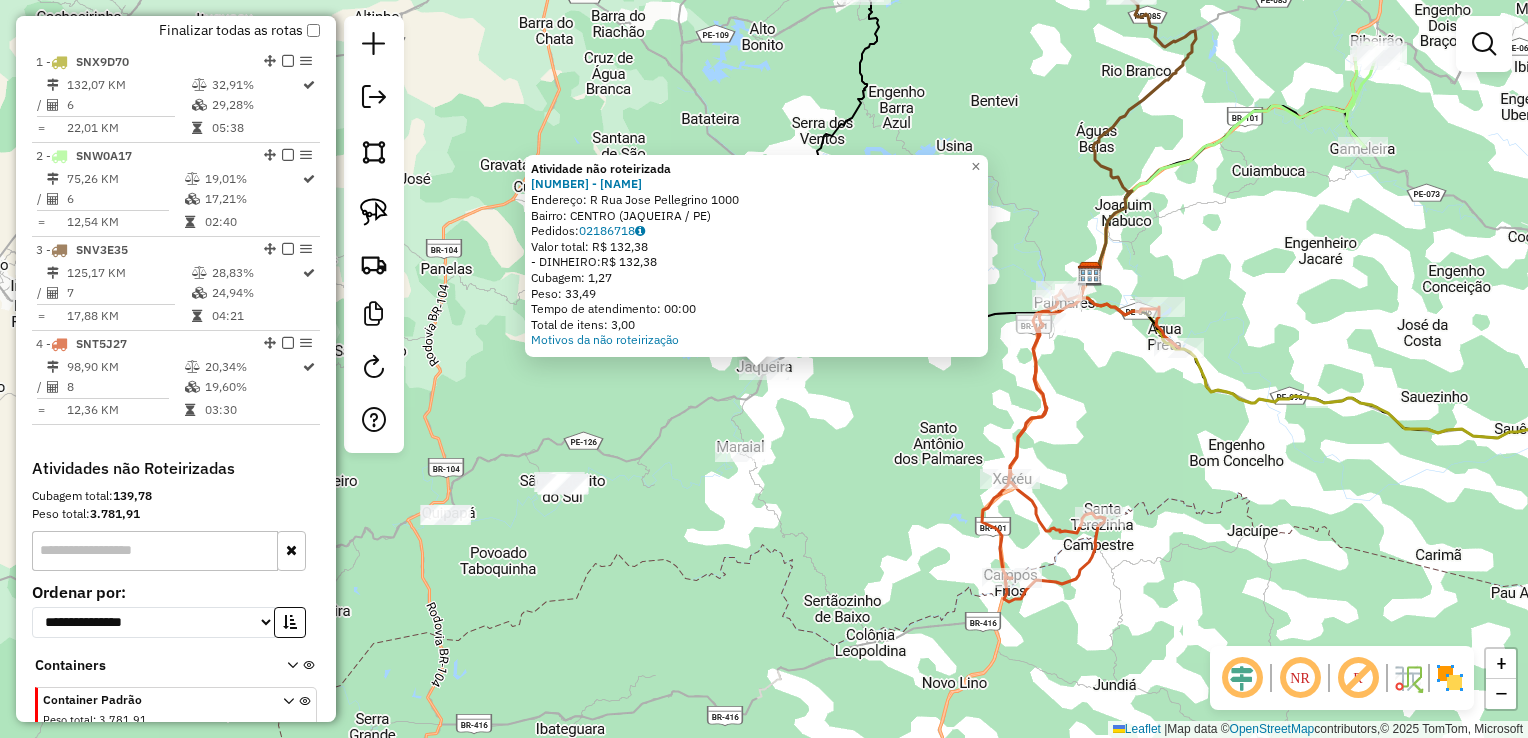 click on "Atividade não roteirizada [NUMBER] - [NAME] Endereço: R [STREET] [NUMBER] Bairro: [NAME] ([CITY] / PE) Pedidos: [NUMBER] Valor total: R$ [NUMBER] - DINHEIRO: R$ [NUMBER] Cubagem: [NUMBER] Peso: [NUMBER] Tempo de atendimento: [TIME] Total de itens: [NUMBER] Motivos da não roteirização × Janela de atendimento Grade de atendimento Capacidade Transportadoras Veículos Cliente Pedidos Rotas Selecione os dias de semana para filtrar as janelas de atendimento Seg Ter Qua Qui Sex Sáb Dom Informe o período da janela de atendimento: De: Até: Filtrar exatamente a janela do cliente Considerar janela de atendimento padrão Selecione os dias de semana para filtrar as grades de atendimento Seg Ter Qua Qui Sex Sáb Dom Considerar clientes sem dia de atendimento cadastrado Clientes fora do dia de atendimento selecionado Filtrar as atividades entre os valores definidos abaixo: Peso mínimo: Peso máximo: Cubagem mínima: Cubagem máxima: De:" 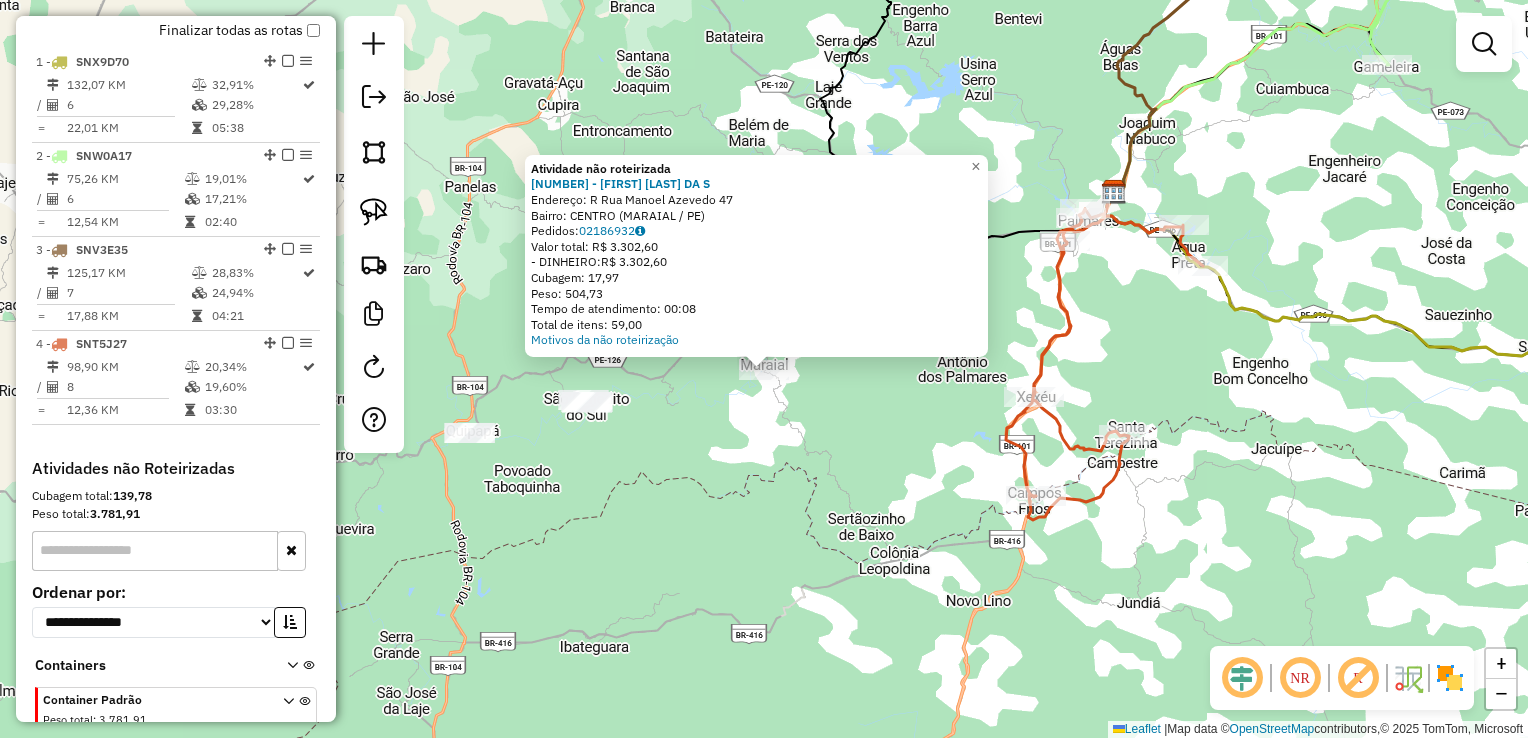 click on "Atividade não roteirizada 4835 - [FIRST] [LAST]  Endereço: R   Rua Manoel Azevedo            47   Bairro: CENTRO ([CITY] / PE)   Pedidos:  02186932   Valor total: R$ 3.302,60   - DINHEIRO:  R$ 3.302,60   Cubagem: 17,97   Peso: 504,73   Tempo de atendimento: 00:08   Total de itens: 59,00  Motivos da não roteirização × Janela de atendimento Grade de atendimento Capacidade Transportadoras Veículos Cliente Pedidos  Rotas Selecione os dias de semana para filtrar as janelas de atendimento  Seg   Ter   Qua   Qui   Sex   Sáb   Dom  Informe o período da janela de atendimento: De: Até:  Filtrar exatamente a janela do cliente  Considerar janela de atendimento padrão  Selecione os dias de semana para filtrar as grades de atendimento  Seg   Ter   Qua   Qui   Sex   Sáb   Dom   Considerar clientes sem dia de atendimento cadastrado  Clientes fora do dia de atendimento selecionado Filtrar as atividades entre os valores definidos abaixo:  Peso mínimo:   Peso máximo:   Cubagem mínima:   Cubagem máxima:  +" 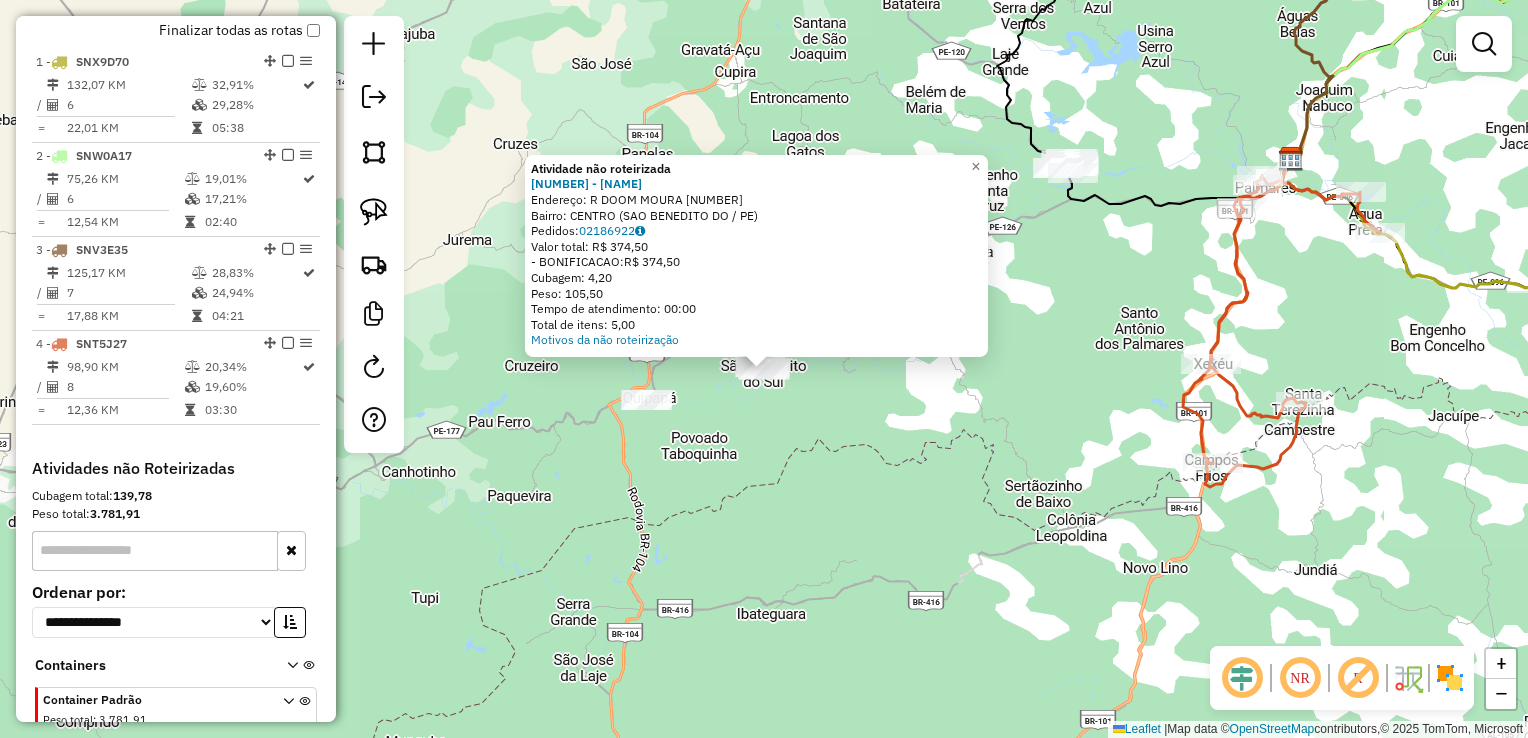 click on "Atividade não roteirizada 2820 - [FIRST] [LAST]  Endereço: R   DOOM MOURA                    122   Bairro: CENTRO ([CITY] / PE)   Pedidos:  02186922   Valor total: R$ 374,50   - BONIFICACAO:  R$ 374,50   Cubagem: 4,20   Peso: 105,50   Tempo de atendimento: 00:00   Total de itens: 5,00  Motivos da não roteirização × Janela de atendimento Grade de atendimento Capacidade Transportadoras Veículos Cliente Pedidos  Rotas Selecione os dias de semana para filtrar as janelas de atendimento  Seg   Ter   Qua   Qui   Sex   Sáb   Dom  Informe o período da janela de atendimento: De: Até:  Filtrar exatamente a janela do cliente  Considerar janela de atendimento padrão  Selecione os dias de semana para filtrar as grades de atendimento  Seg   Ter   Qua   Qui   Sex   Sáb   Dom   Considerar clientes sem dia de atendimento cadastrado  Clientes fora do dia de atendimento selecionado Filtrar as atividades entre os valores definidos abaixo:  Peso mínimo:   Peso máximo:   Cubagem mínima:   De:   Até:" 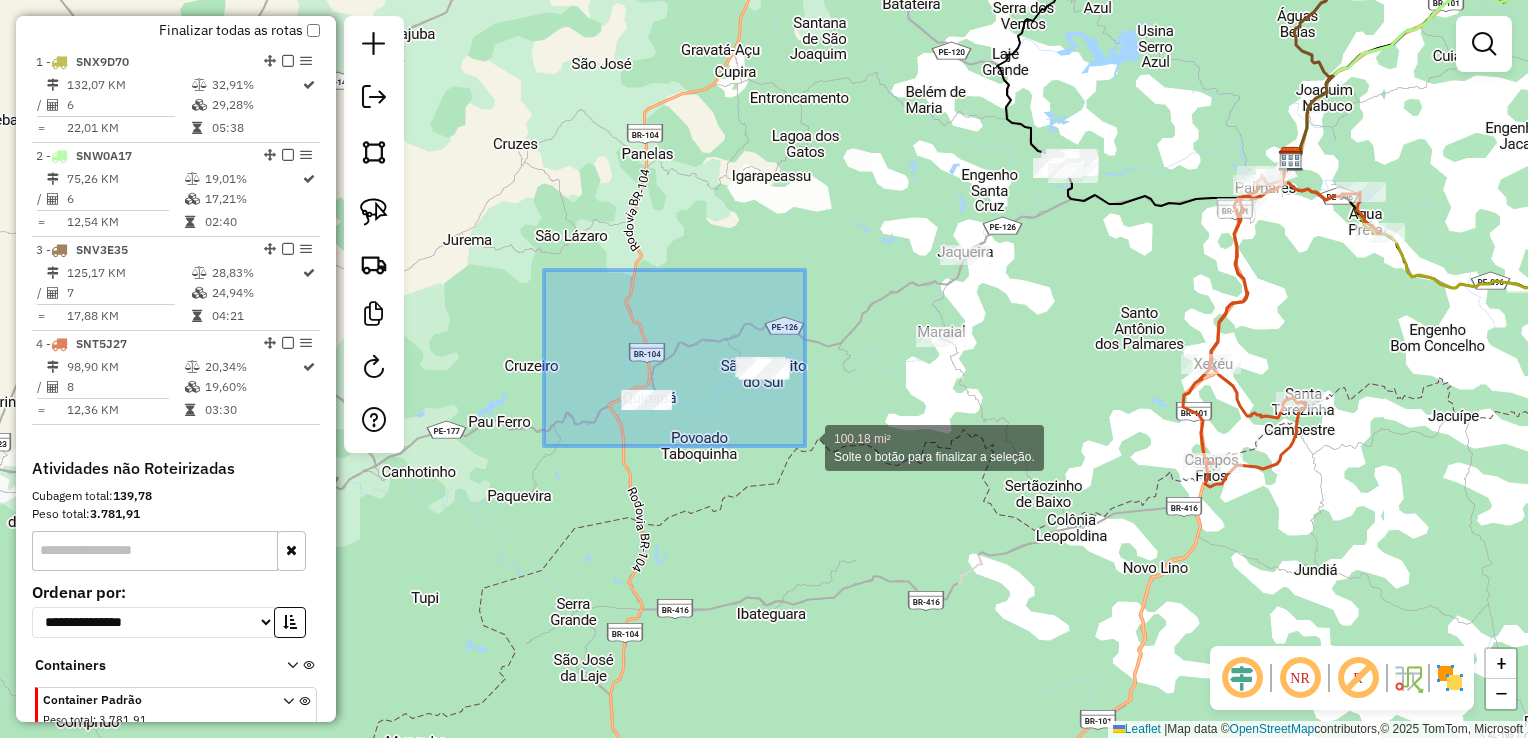 drag, startPoint x: 544, startPoint y: 270, endPoint x: 805, endPoint y: 446, distance: 314.79675 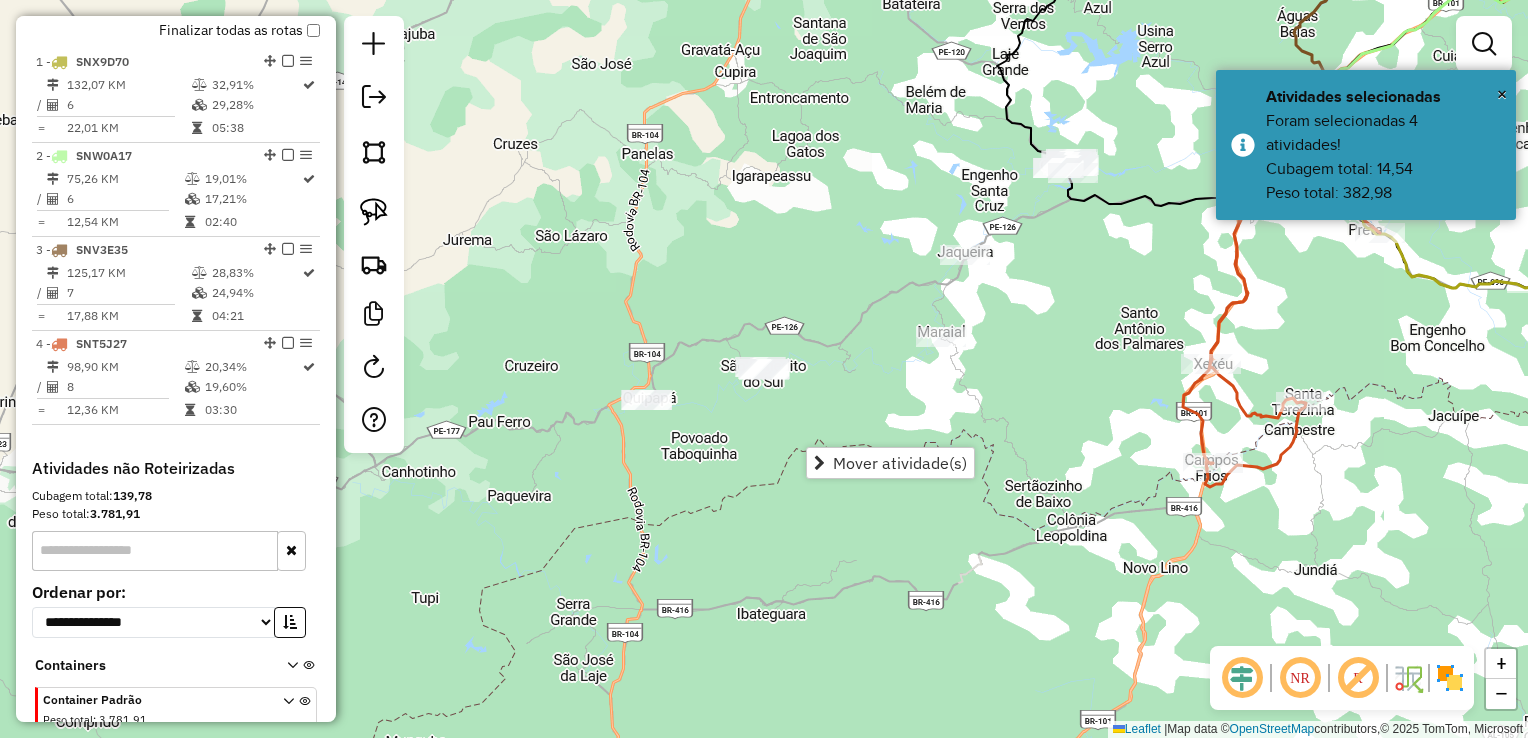 click on "Janela de atendimento Grade de atendimento Capacidade Transportadoras Veículos Cliente Pedidos  Rotas Selecione os dias de semana para filtrar as janelas de atendimento  Seg   Ter   Qua   Qui   Sex   Sáb   Dom  Informe o período da janela de atendimento: De: Até:  Filtrar exatamente a janela do cliente  Considerar janela de atendimento padrão  Selecione os dias de semana para filtrar as grades de atendimento  Seg   Ter   Qua   Qui   Sex   Sáb   Dom   Considerar clientes sem dia de atendimento cadastrado  Clientes fora do dia de atendimento selecionado Filtrar as atividades entre os valores definidos abaixo:  Peso mínimo:   Peso máximo:   Cubagem mínima:   Cubagem máxima:   De:   Até:  Filtrar as atividades entre o tempo de atendimento definido abaixo:  De:   Até:   Considerar capacidade total dos clientes não roteirizados Transportadora: Selecione um ou mais itens Tipo de veículo: Selecione um ou mais itens Veículo: Selecione um ou mais itens Motorista: Selecione um ou mais itens Nome: Rótulo:" 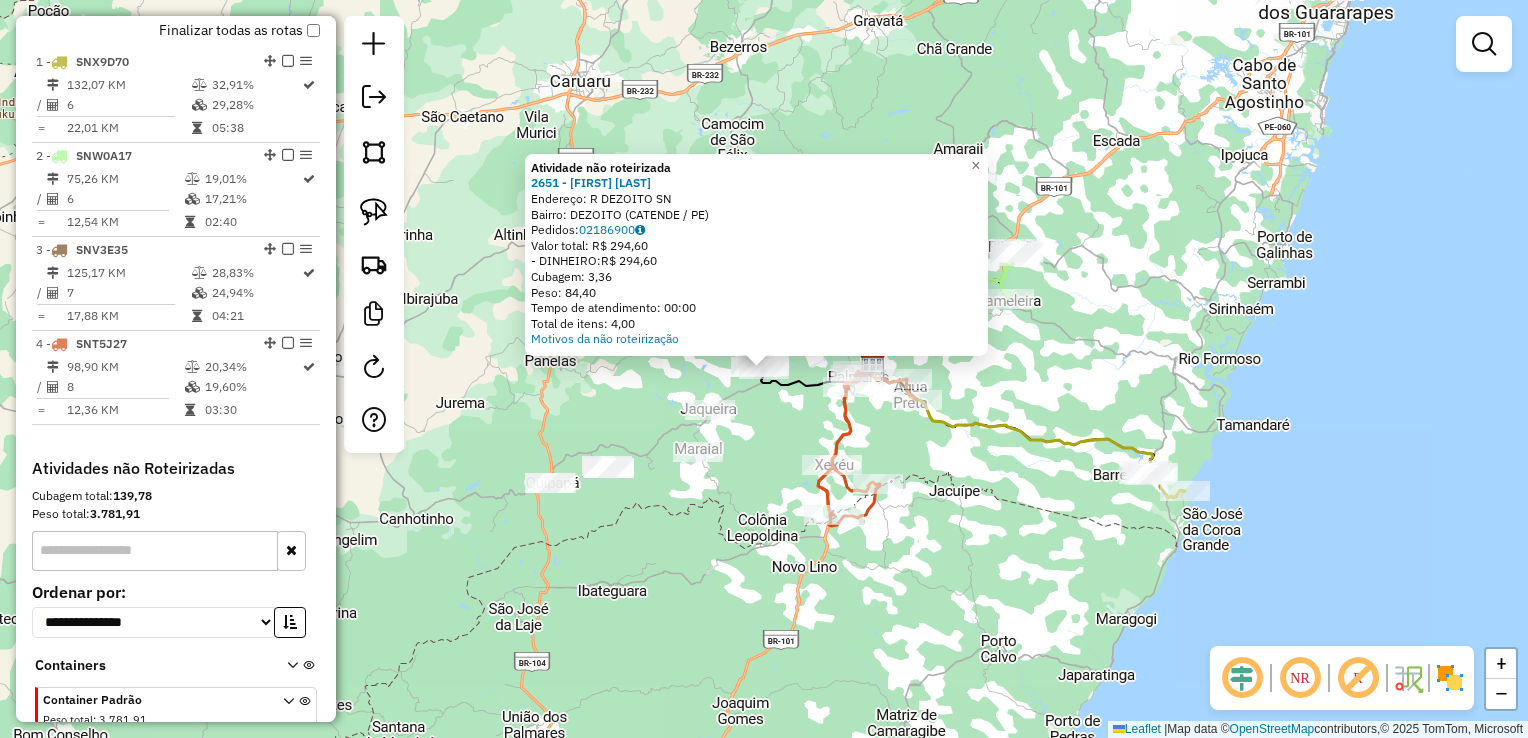 click on "Atividade não roteirizada 2651 - [FIRST] [LAST]  Endereço: R    DEZOITO                      SN   Bairro: DEZOITO ([CITY] / [STATE])   Pedidos:  02186900   Valor total: R$ 294,60   - DINHEIRO:  R$ 294,60   Cubagem: 3,36   Peso: 84,40   Tempo de atendimento: 00:00   Total de itens: 4,00  Motivos da não roteirização × Janela de atendimento Grade de atendimento Capacidade Transportadoras Veículos Cliente Pedidos  Rotas Selecione os dias de semana para filtrar as janelas de atendimento  Seg   Ter   Qua   Qui   Sex   Sáb   Dom  Informe o período da janela de atendimento: De: Até:  Filtrar exatamente a janela do cliente  Considerar janela de atendimento padrão  Selecione os dias de semana para filtrar as grades de atendimento  Seg   Ter   Qua   Qui   Sex   Sáb   Dom   Considerar clientes sem dia de atendimento cadastrado  Clientes fora do dia de atendimento selecionado Filtrar as atividades entre os valores definidos abaixo:  Peso mínimo:   Peso máximo:   Cubagem mínima:   Cubagem máxima:   De:  +" 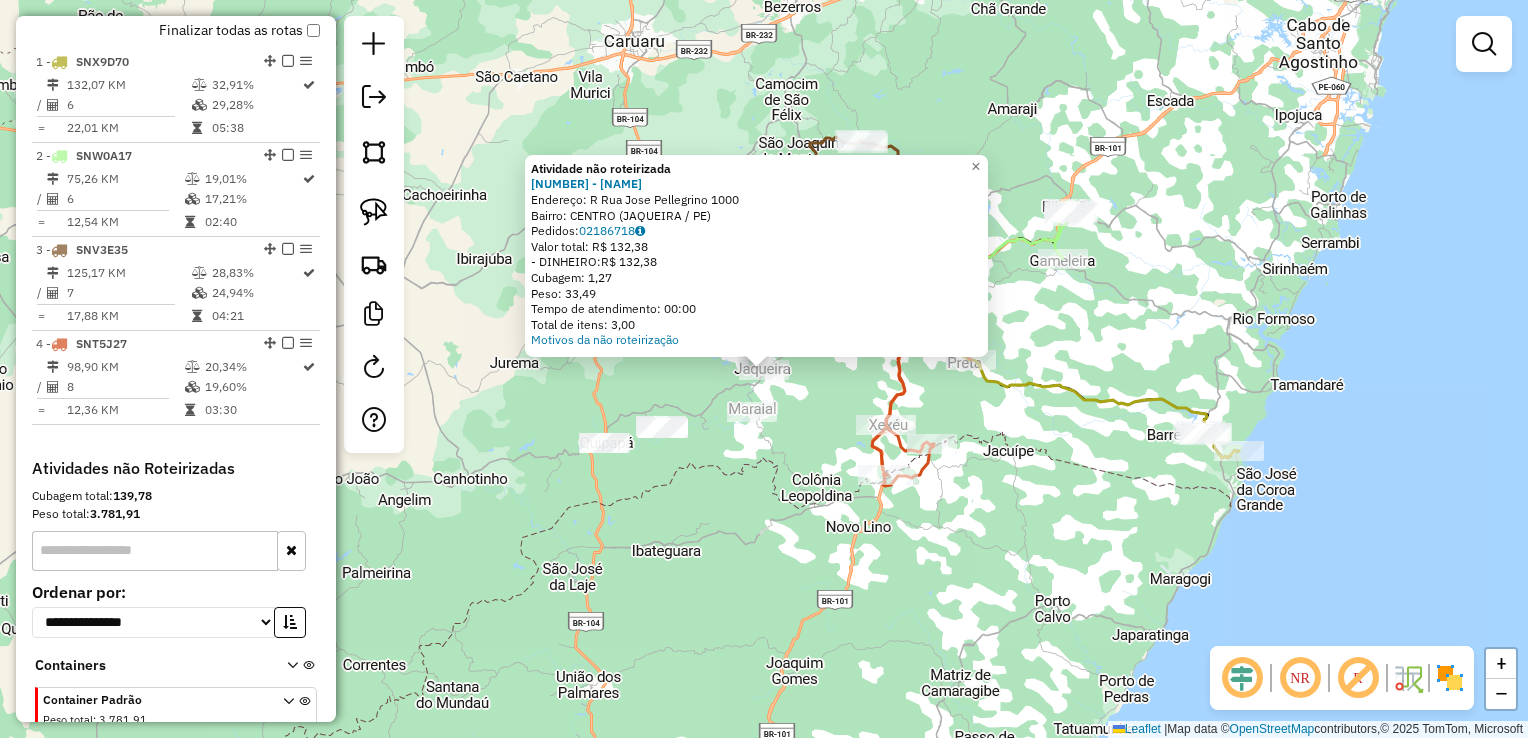 click on "Atividade não roteirizada [NUMBER] - [NAME] Endereço: R [STREET] [NUMBER] Bairro: [NAME] ([CITY] / PE) Pedidos: [NUMBER] Valor total: R$ [NUMBER] - DINHEIRO: R$ [NUMBER] Cubagem: [NUMBER] Peso: [NUMBER] Tempo de atendimento: [TIME] Total de itens: [NUMBER] Motivos da não roteirização × Janela de atendimento Grade de atendimento Capacidade Transportadoras Veículos Cliente Pedidos Rotas Selecione os dias de semana para filtrar as janelas de atendimento Seg Ter Qua Qui Sex Sáb Dom Informe o período da janela de atendimento: De: Até: Filtrar exatamente a janela do cliente Considerar janela de atendimento padrão Selecione os dias de semana para filtrar as grades de atendimento Seg Ter Qua Qui Sex Sáb Dom Considerar clientes sem dia de atendimento cadastrado Clientes fora do dia de atendimento selecionado Filtrar as atividades entre os valores definidos abaixo: Peso mínimo: Peso máximo: Cubagem mínima: Cubagem máxima: De:" 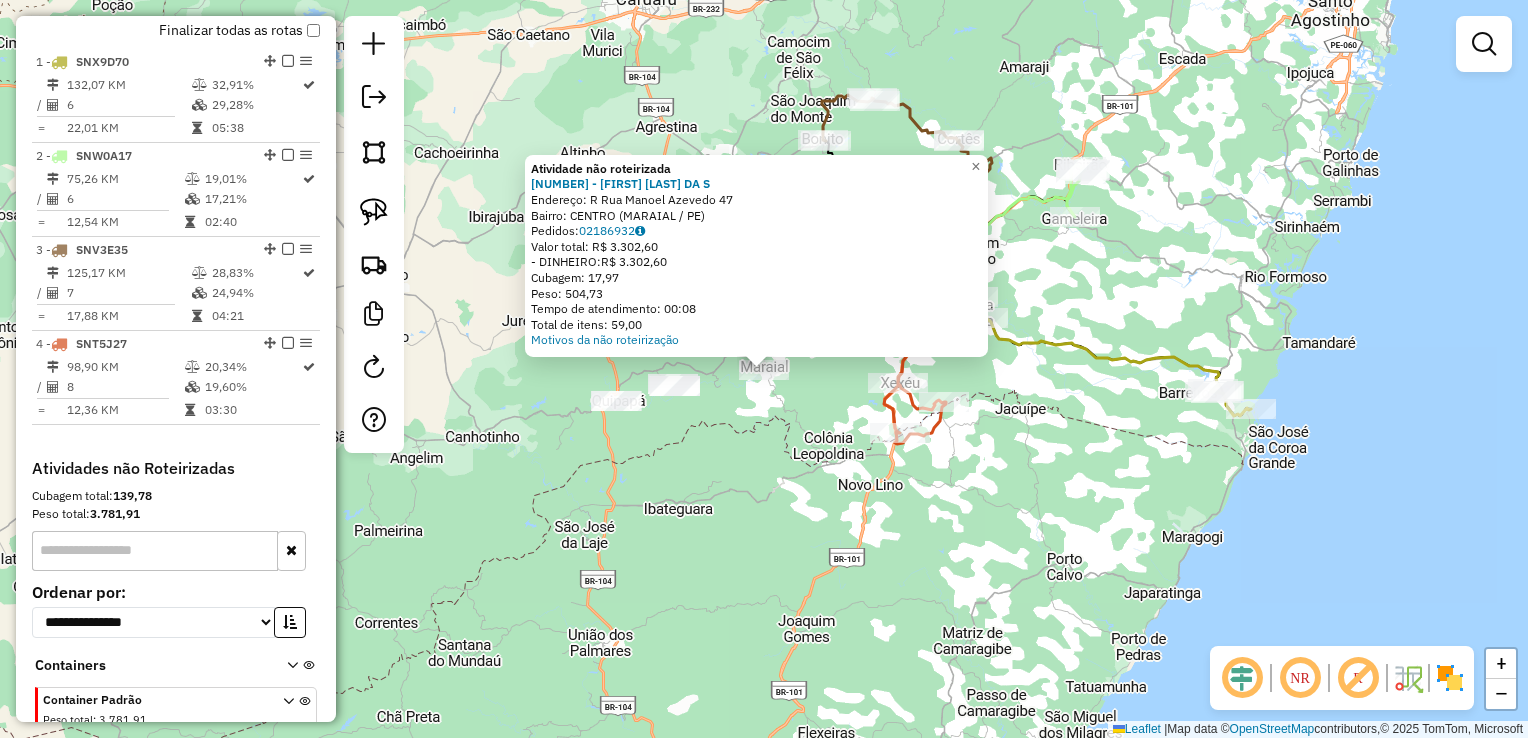 click on "Atividade não roteirizada 4835 - [FIRST] [LAST]  Endereço: R   Rua Manoel Azevedo            47   Bairro: CENTRO ([CITY] / PE)   Pedidos:  02186932   Valor total: R$ 3.302,60   - DINHEIRO:  R$ 3.302,60   Cubagem: 17,97   Peso: 504,73   Tempo de atendimento: 00:08   Total de itens: 59,00  Motivos da não roteirização × Janela de atendimento Grade de atendimento Capacidade Transportadoras Veículos Cliente Pedidos  Rotas Selecione os dias de semana para filtrar as janelas de atendimento  Seg   Ter   Qua   Qui   Sex   Sáb   Dom  Informe o período da janela de atendimento: De: Até:  Filtrar exatamente a janela do cliente  Considerar janela de atendimento padrão  Selecione os dias de semana para filtrar as grades de atendimento  Seg   Ter   Qua   Qui   Sex   Sáb   Dom   Considerar clientes sem dia de atendimento cadastrado  Clientes fora do dia de atendimento selecionado Filtrar as atividades entre os valores definidos abaixo:  Peso mínimo:   Peso máximo:   Cubagem mínima:   Cubagem máxima:  +" 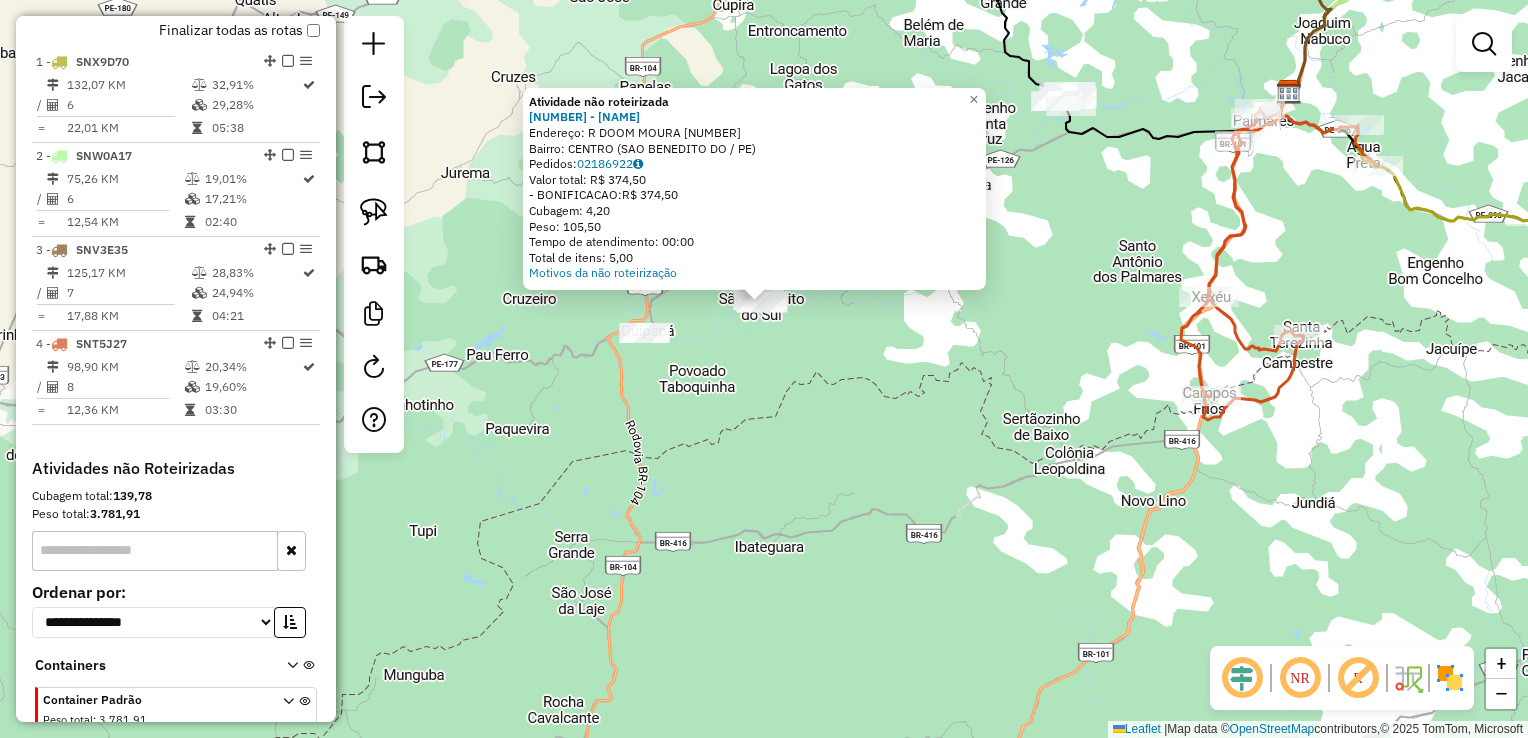 click on "Atividade não roteirizada 2820 - [FIRST] [LAST]  Endereço: R   DOOM MOURA                    122   Bairro: CENTRO ([CITY] / PE)   Pedidos:  02186922   Valor total: R$ 374,50   - BONIFICACAO:  R$ 374,50   Cubagem: 4,20   Peso: 105,50   Tempo de atendimento: 00:00   Total de itens: 5,00  Motivos da não roteirização × Janela de atendimento Grade de atendimento Capacidade Transportadoras Veículos Cliente Pedidos  Rotas Selecione os dias de semana para filtrar as janelas de atendimento  Seg   Ter   Qua   Qui   Sex   Sáb   Dom  Informe o período da janela de atendimento: De: Até:  Filtrar exatamente a janela do cliente  Considerar janela de atendimento padrão  Selecione os dias de semana para filtrar as grades de atendimento  Seg   Ter   Qua   Qui   Sex   Sáb   Dom   Considerar clientes sem dia de atendimento cadastrado  Clientes fora do dia de atendimento selecionado Filtrar as atividades entre os valores definidos abaixo:  Peso mínimo:   Peso máximo:   Cubagem mínima:   De:   Até:" 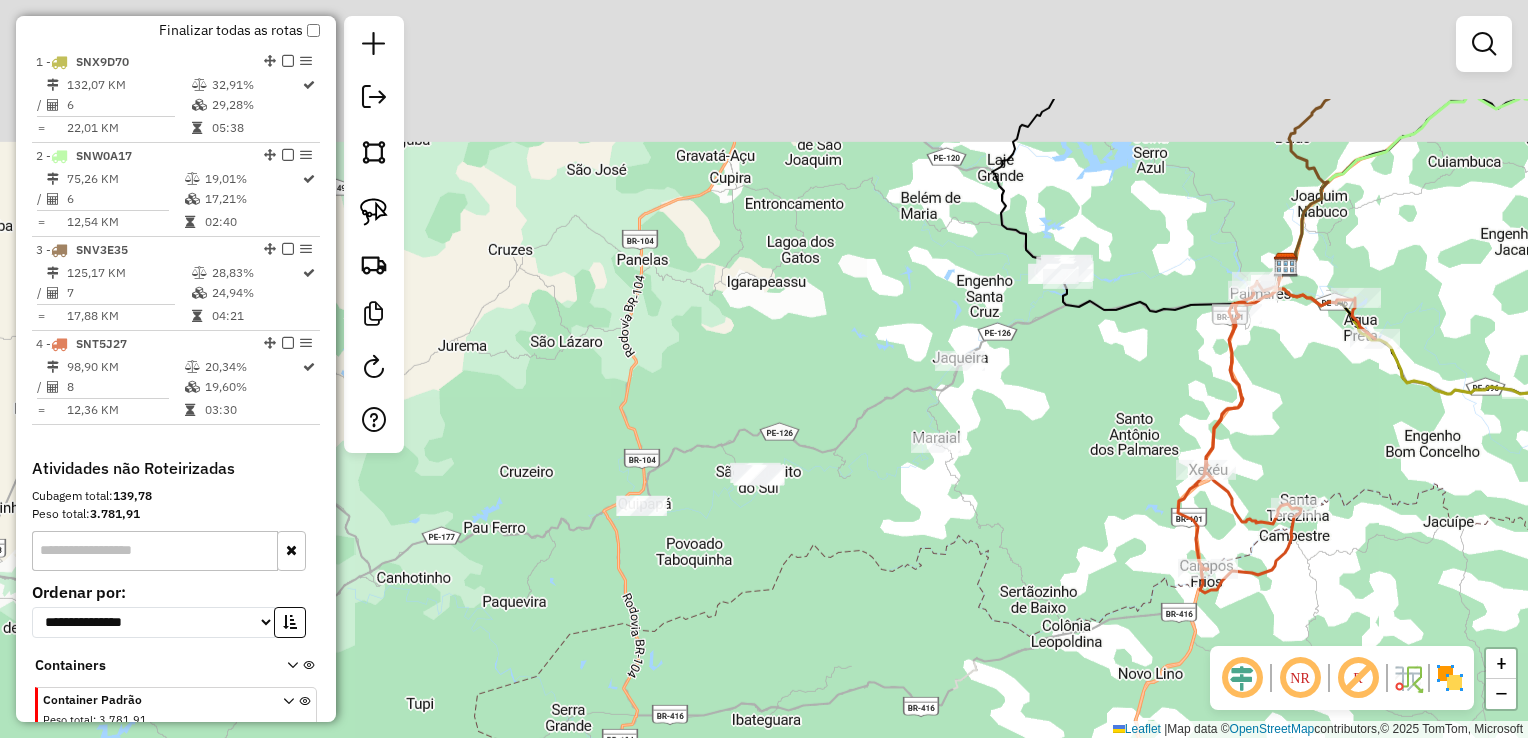 drag, startPoint x: 746, startPoint y: 169, endPoint x: 748, endPoint y: 304, distance: 135.01482 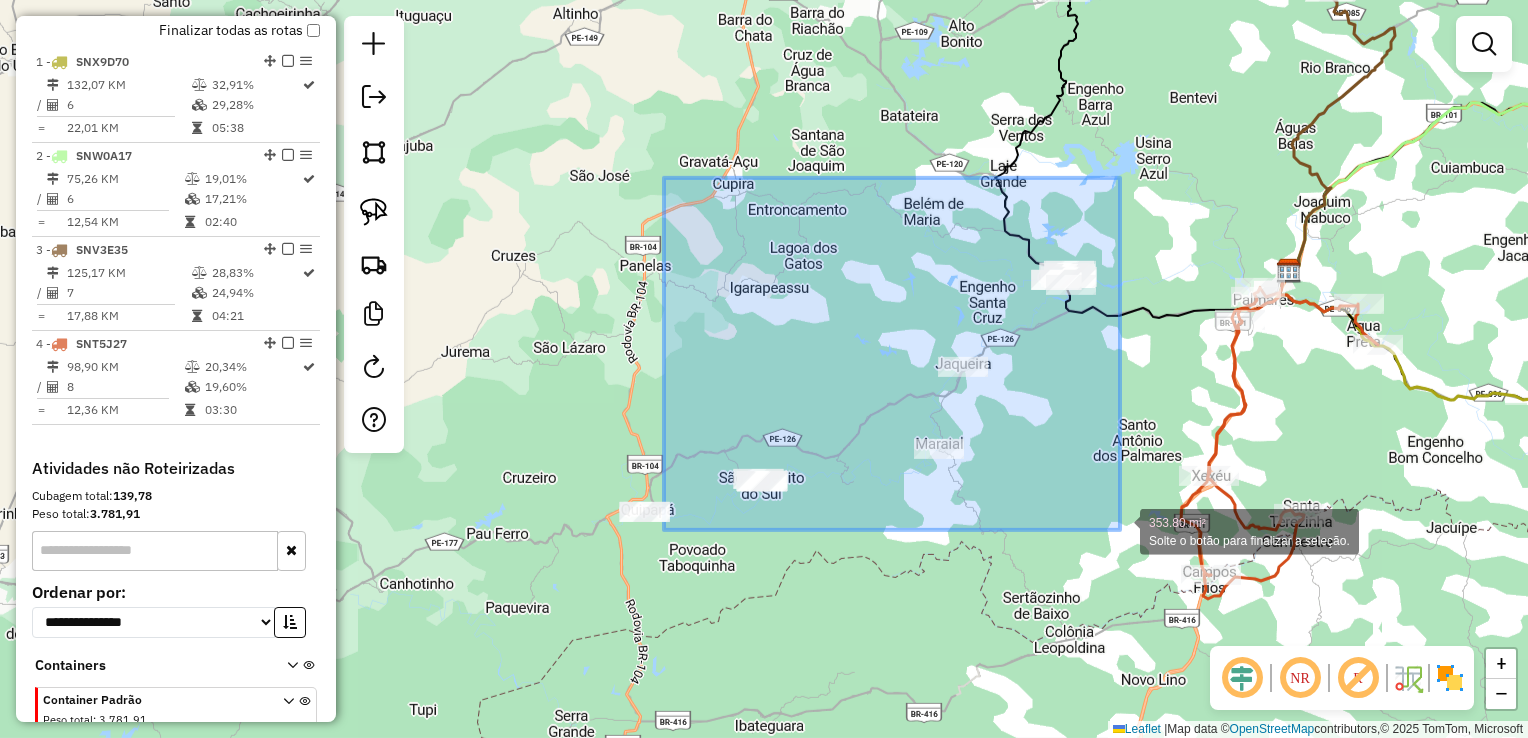 drag, startPoint x: 659, startPoint y: 222, endPoint x: 1120, endPoint y: 530, distance: 554.4231 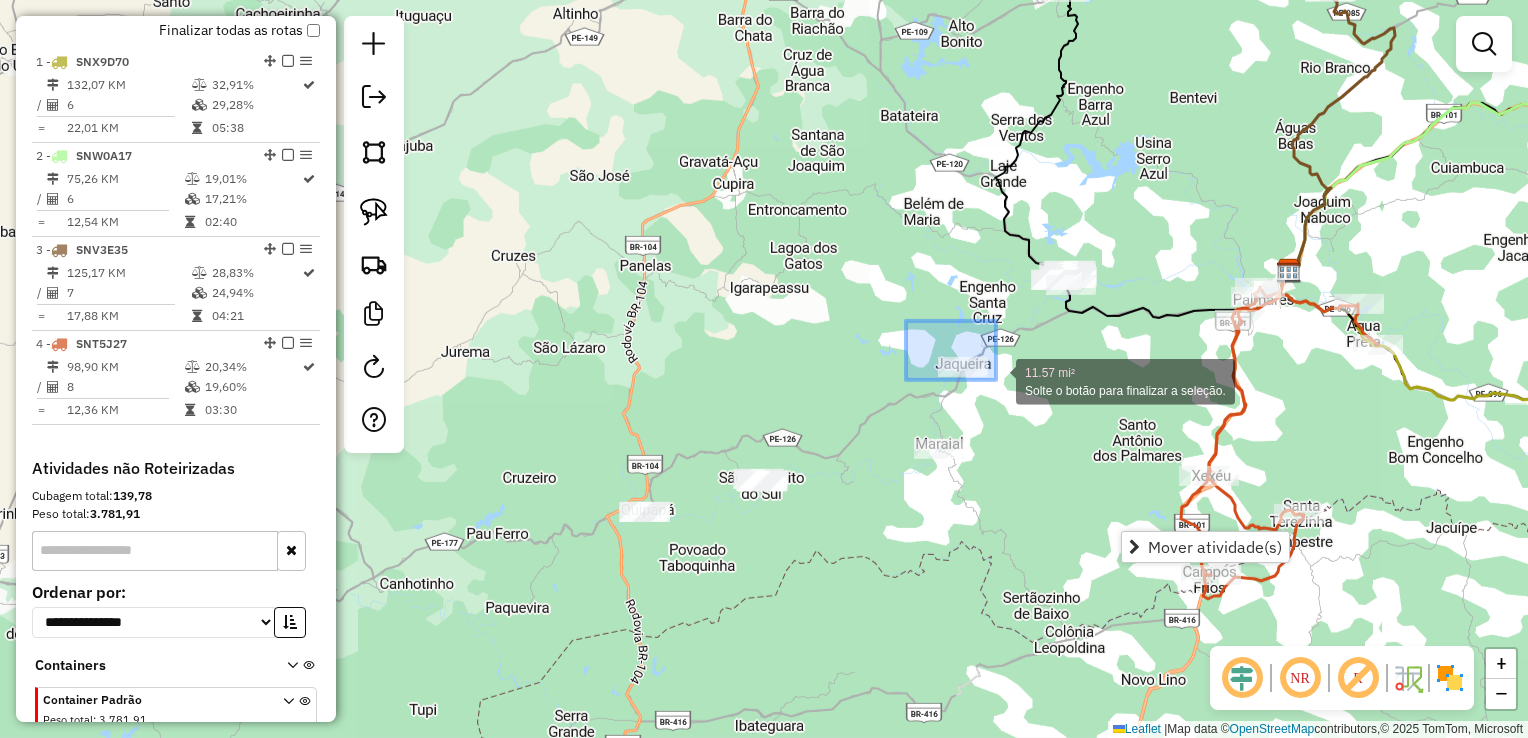 drag, startPoint x: 918, startPoint y: 346, endPoint x: 996, endPoint y: 380, distance: 85.08819 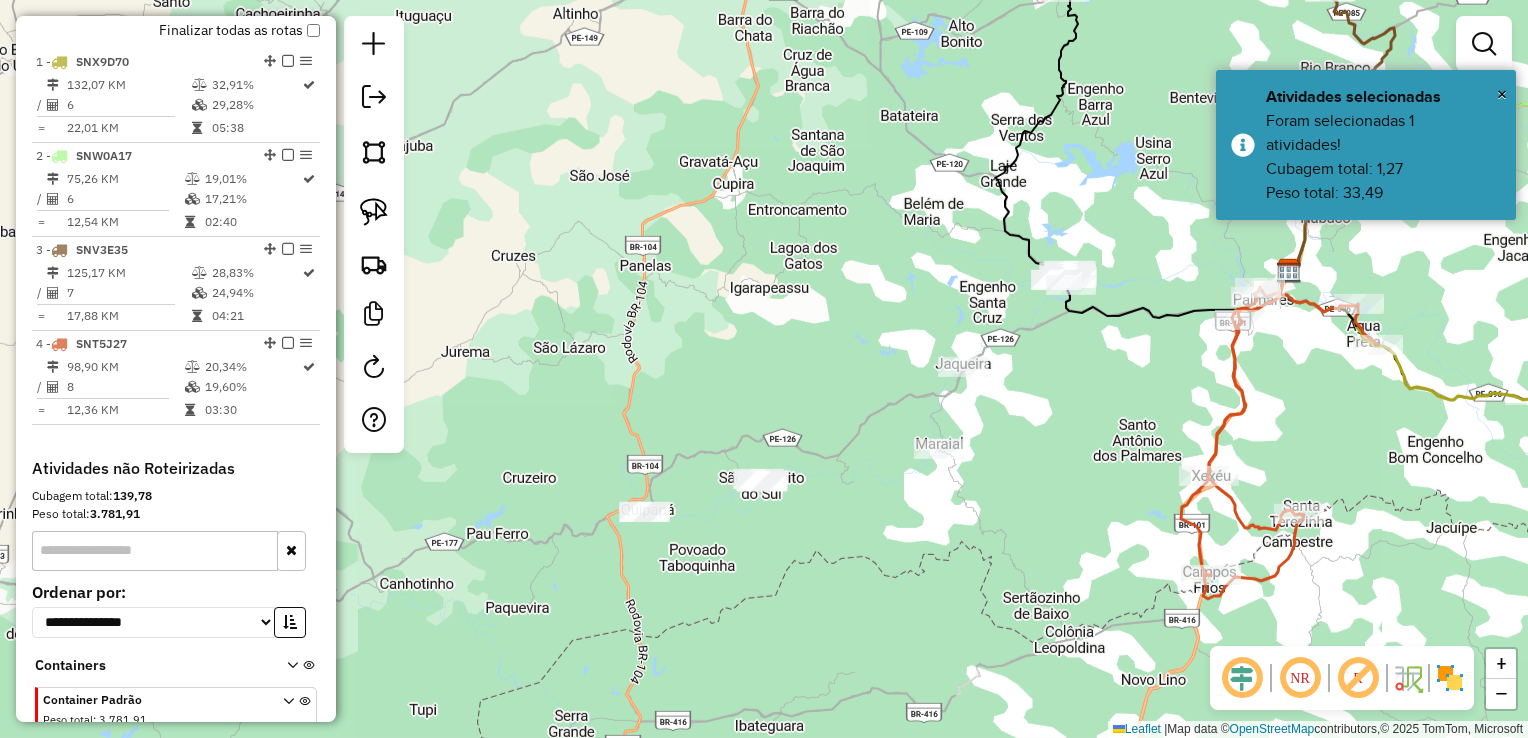 click on "Janela de atendimento Grade de atendimento Capacidade Transportadoras Veículos Cliente Pedidos  Rotas Selecione os dias de semana para filtrar as janelas de atendimento  Seg   Ter   Qua   Qui   Sex   Sáb   Dom  Informe o período da janela de atendimento: De: Até:  Filtrar exatamente a janela do cliente  Considerar janela de atendimento padrão  Selecione os dias de semana para filtrar as grades de atendimento  Seg   Ter   Qua   Qui   Sex   Sáb   Dom   Considerar clientes sem dia de atendimento cadastrado  Clientes fora do dia de atendimento selecionado Filtrar as atividades entre os valores definidos abaixo:  Peso mínimo:   Peso máximo:   Cubagem mínima:   Cubagem máxima:   De:   Até:  Filtrar as atividades entre o tempo de atendimento definido abaixo:  De:   Até:   Considerar capacidade total dos clientes não roteirizados Transportadora: Selecione um ou mais itens Tipo de veículo: Selecione um ou mais itens Veículo: Selecione um ou mais itens Motorista: Selecione um ou mais itens Nome: Rótulo:" 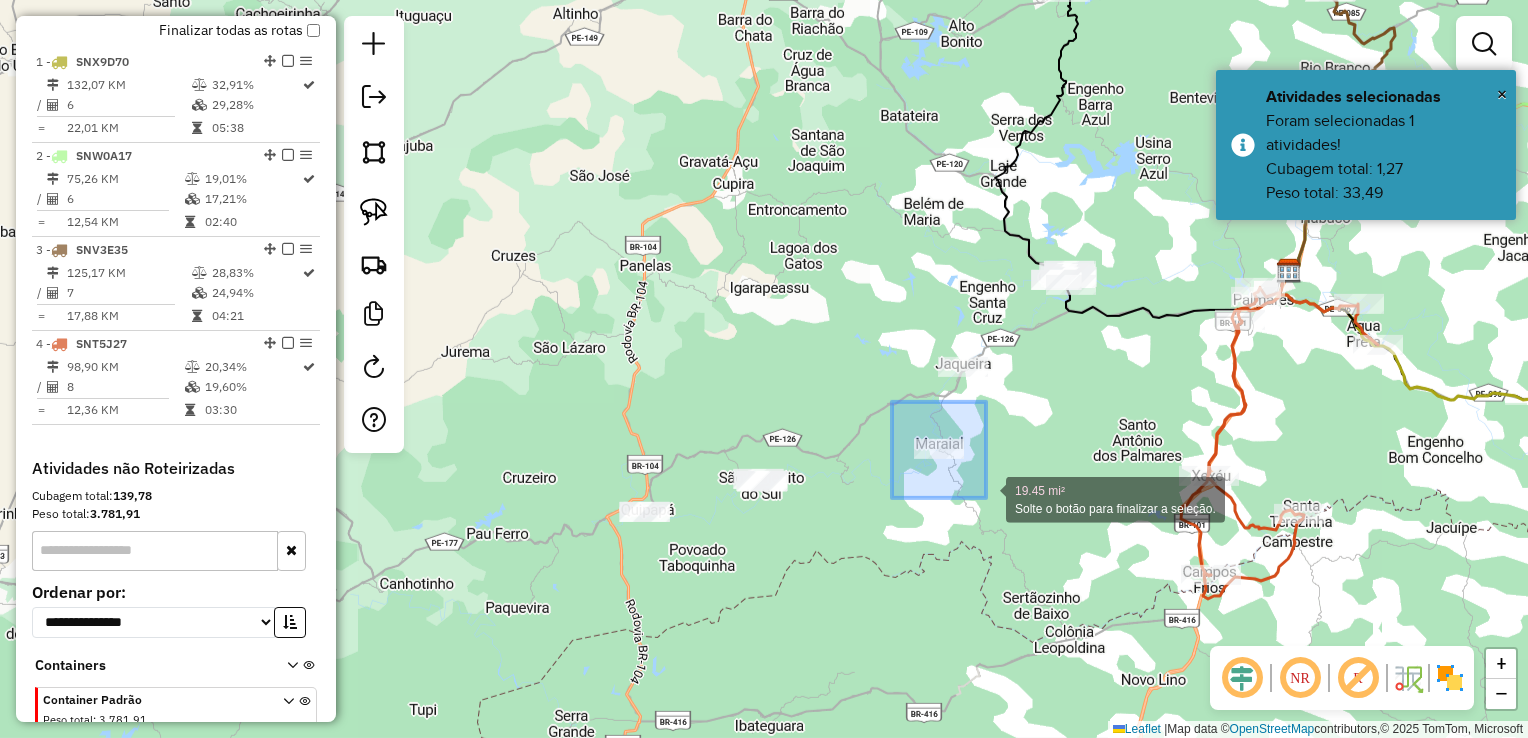 drag, startPoint x: 922, startPoint y: 481, endPoint x: 986, endPoint y: 498, distance: 66.21933 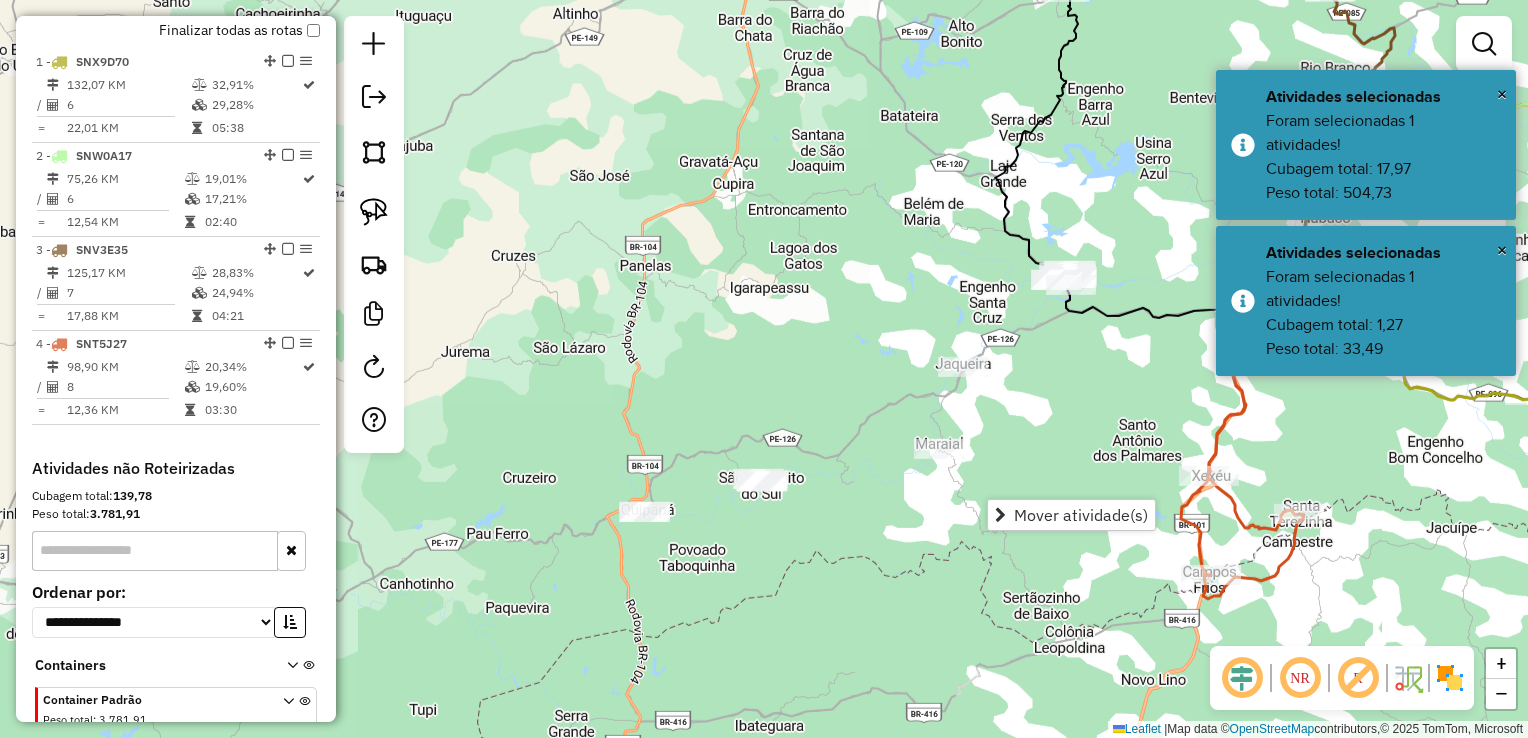 click on "Janela de atendimento Grade de atendimento Capacidade Transportadoras Veículos Cliente Pedidos  Rotas Selecione os dias de semana para filtrar as janelas de atendimento  Seg   Ter   Qua   Qui   Sex   Sáb   Dom  Informe o período da janela de atendimento: De: Até:  Filtrar exatamente a janela do cliente  Considerar janela de atendimento padrão  Selecione os dias de semana para filtrar as grades de atendimento  Seg   Ter   Qua   Qui   Sex   Sáb   Dom   Considerar clientes sem dia de atendimento cadastrado  Clientes fora do dia de atendimento selecionado Filtrar as atividades entre os valores definidos abaixo:  Peso mínimo:   Peso máximo:   Cubagem mínima:   Cubagem máxima:   De:   Até:  Filtrar as atividades entre o tempo de atendimento definido abaixo:  De:   Até:   Considerar capacidade total dos clientes não roteirizados Transportadora: Selecione um ou mais itens Tipo de veículo: Selecione um ou mais itens Veículo: Selecione um ou mais itens Motorista: Selecione um ou mais itens Nome: Rótulo:" 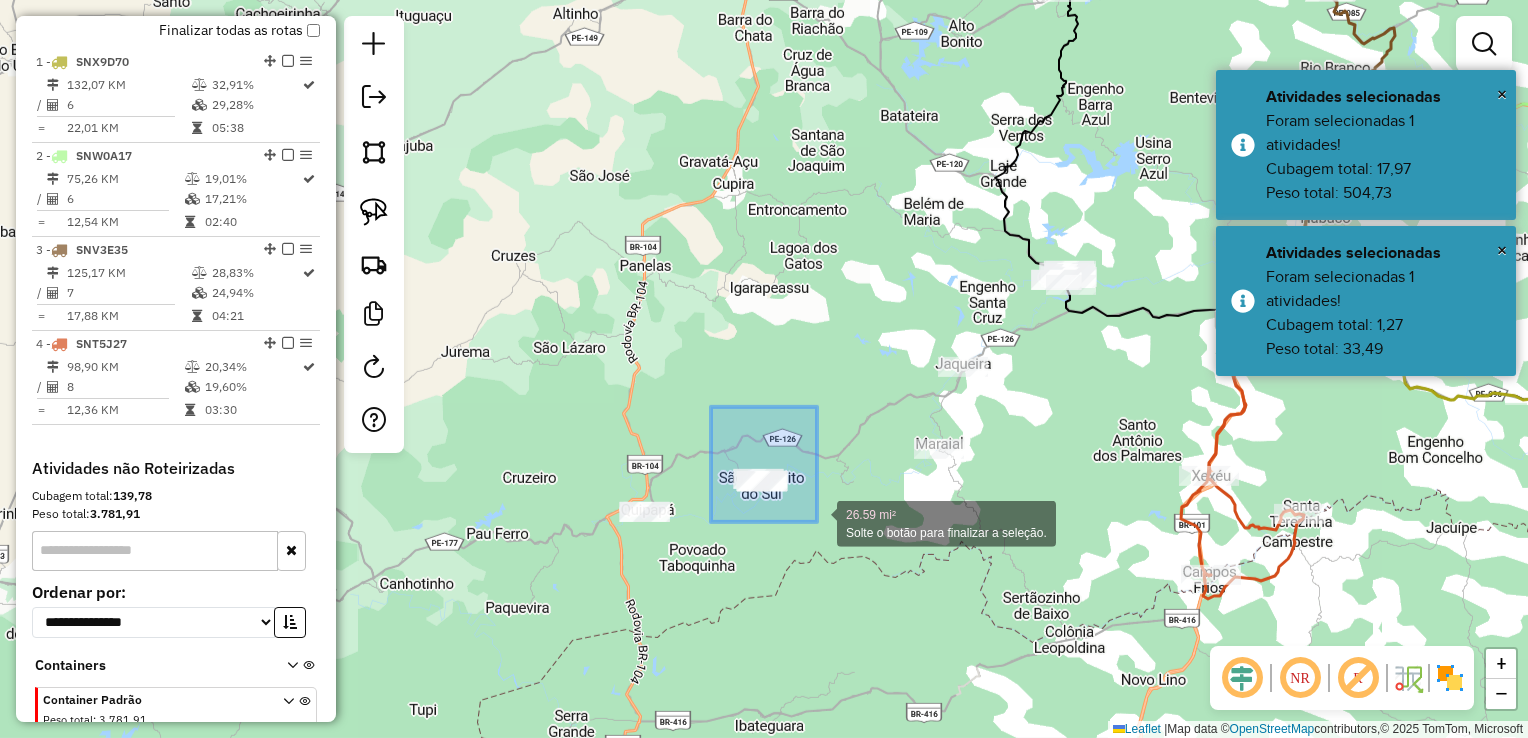 drag, startPoint x: 711, startPoint y: 407, endPoint x: 817, endPoint y: 522, distance: 156.40013 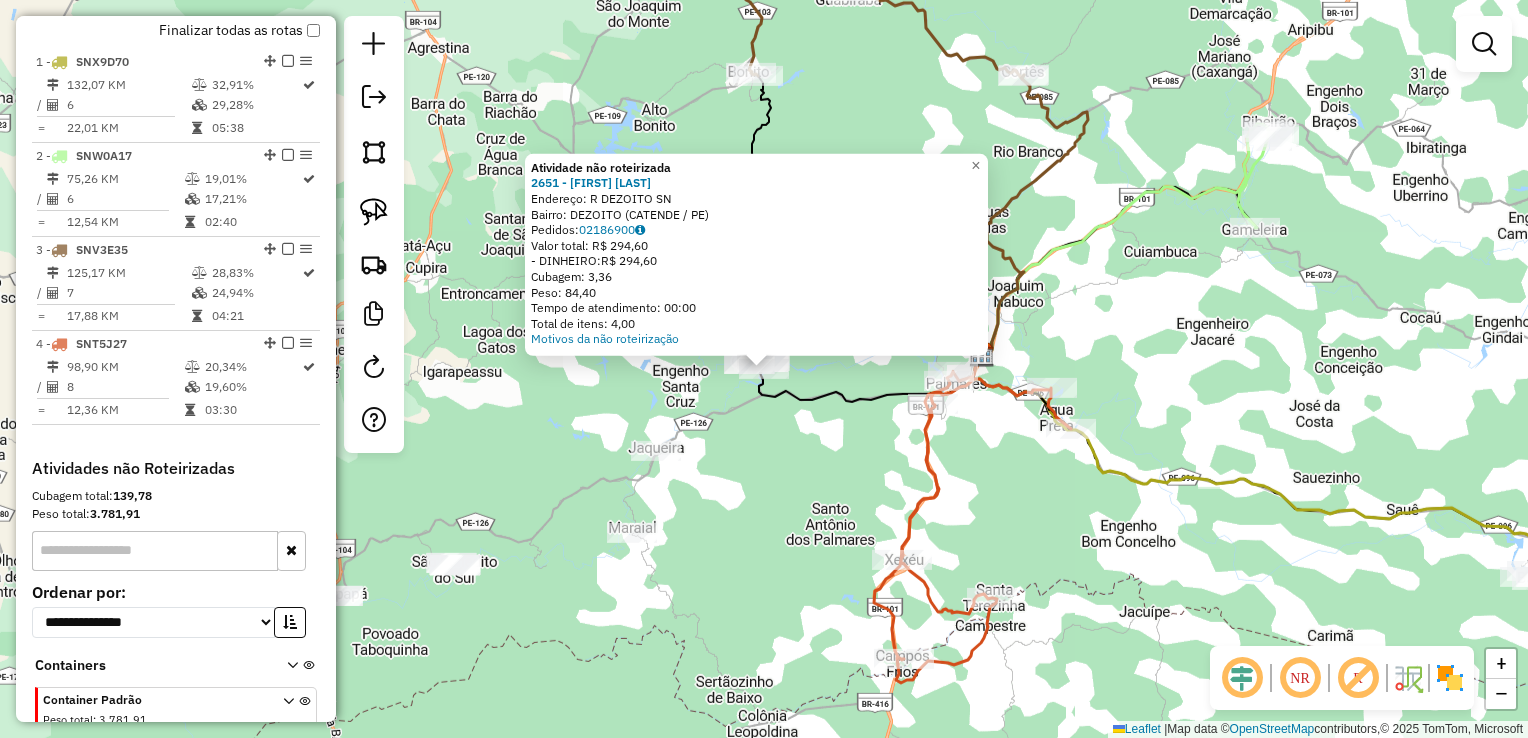 click on "Atividade não roteirizada 2651 - [FIRST] [LAST]  Endereço: R    DEZOITO                      SN   Bairro: DEZOITO ([CITY] / [STATE])   Pedidos:  02186900   Valor total: R$ 294,60   - DINHEIRO:  R$ 294,60   Cubagem: 3,36   Peso: 84,40   Tempo de atendimento: 00:00   Total de itens: 4,00  Motivos da não roteirização × Janela de atendimento Grade de atendimento Capacidade Transportadoras Veículos Cliente Pedidos  Rotas Selecione os dias de semana para filtrar as janelas de atendimento  Seg   Ter   Qua   Qui   Sex   Sáb   Dom  Informe o período da janela de atendimento: De: Até:  Filtrar exatamente a janela do cliente  Considerar janela de atendimento padrão  Selecione os dias de semana para filtrar as grades de atendimento  Seg   Ter   Qua   Qui   Sex   Sáb   Dom   Considerar clientes sem dia de atendimento cadastrado  Clientes fora do dia de atendimento selecionado Filtrar as atividades entre os valores definidos abaixo:  Peso mínimo:   Peso máximo:   Cubagem mínima:   Cubagem máxima:   De:  +" 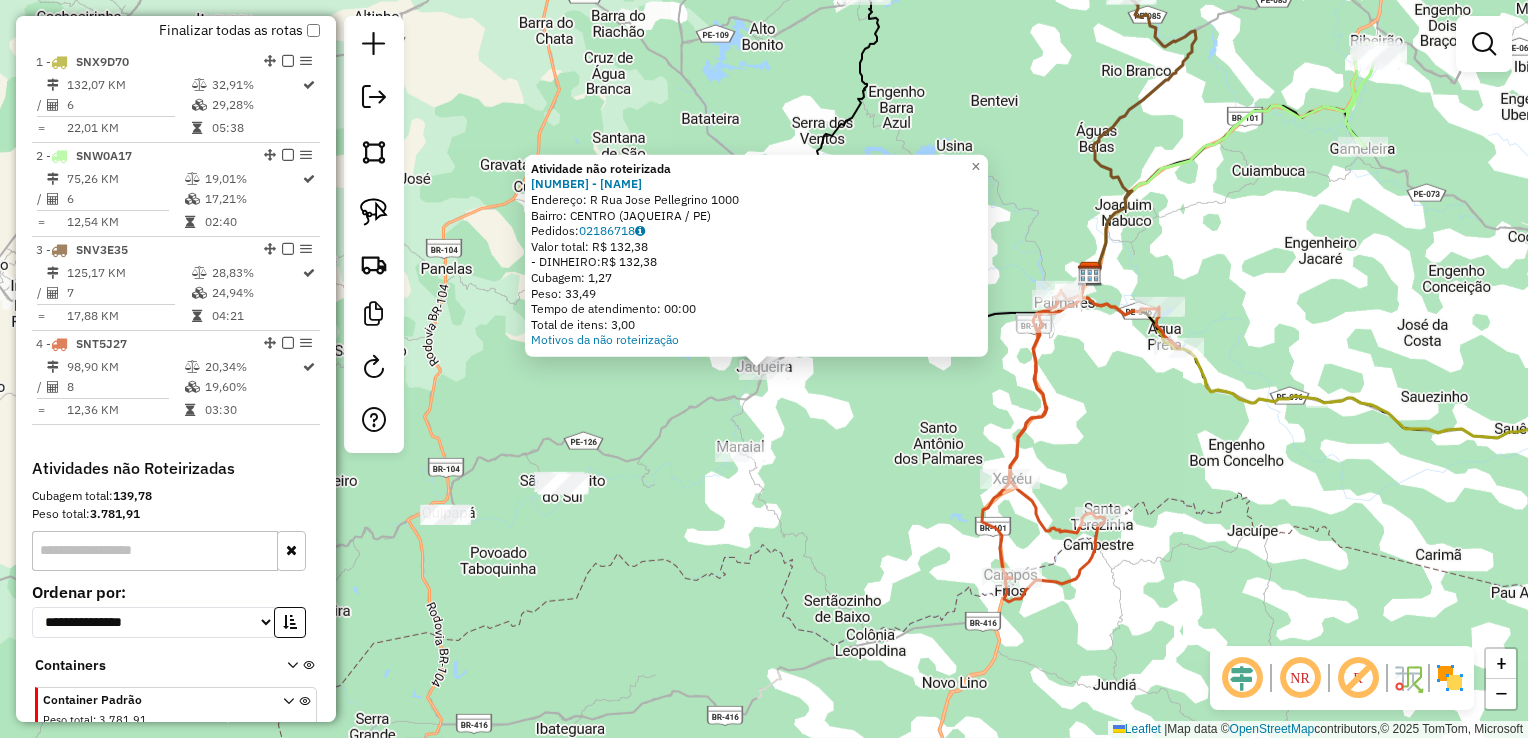 click on "Atividade não roteirizada [NUMBER] - [NAME] Endereço: R [STREET] [NUMBER] Bairro: [NAME] ([CITY] / PE) Pedidos: [NUMBER] Valor total: R$ [NUMBER] - DINHEIRO: R$ [NUMBER] Cubagem: [NUMBER] Peso: [NUMBER] Tempo de atendimento: [TIME] Total de itens: [NUMBER] Motivos da não roteirização × Janela de atendimento Grade de atendimento Capacidade Transportadoras Veículos Cliente Pedidos Rotas Selecione os dias de semana para filtrar as janelas de atendimento Seg Ter Qua Qui Sex Sáb Dom Informe o período da janela de atendimento: De: Até: Filtrar exatamente a janela do cliente Considerar janela de atendimento padrão Selecione os dias de semana para filtrar as grades de atendimento Seg Ter Qua Qui Sex Sáb Dom Considerar clientes sem dia de atendimento cadastrado Clientes fora do dia de atendimento selecionado Filtrar as atividades entre os valores definidos abaixo: Peso mínimo: Peso máximo: Cubagem mínima: Cubagem máxima: De:" 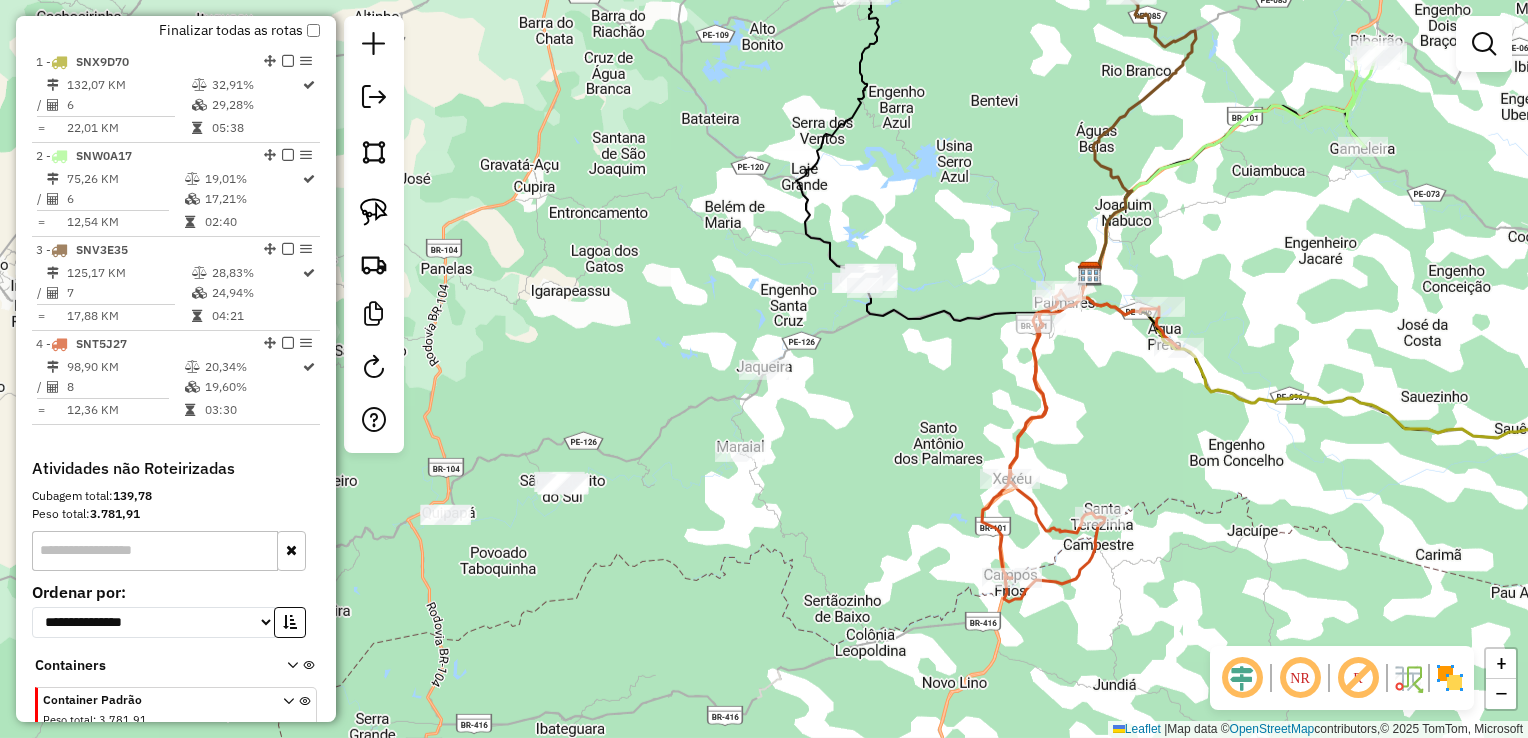 click 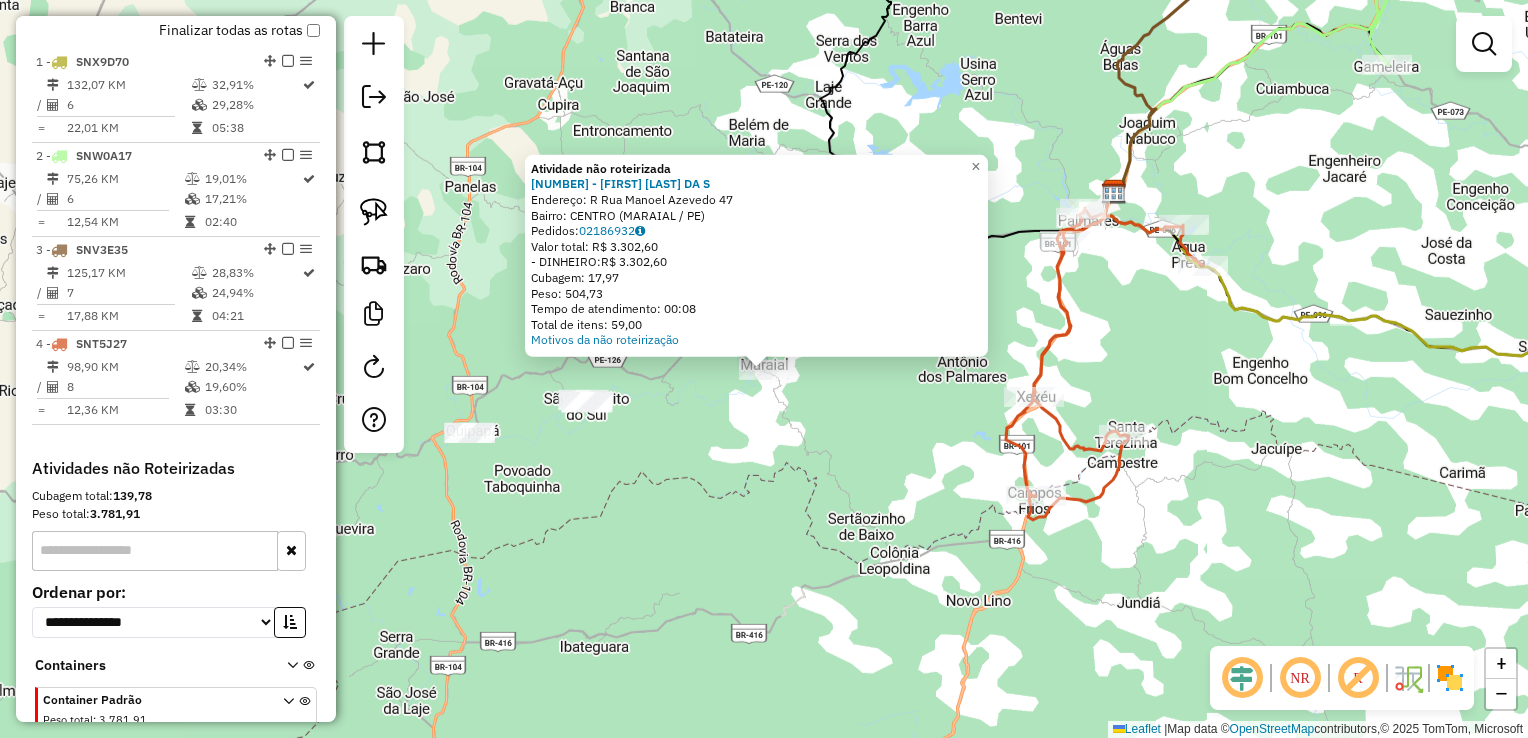 click on "Atividade não roteirizada 4835 - [FIRST] [LAST]  Endereço: R   Rua Manoel Azevedo            47   Bairro: CENTRO ([CITY] / PE)   Pedidos:  02186932   Valor total: R$ 3.302,60   - DINHEIRO:  R$ 3.302,60   Cubagem: 17,97   Peso: 504,73   Tempo de atendimento: 00:08   Total de itens: 59,00  Motivos da não roteirização × Janela de atendimento Grade de atendimento Capacidade Transportadoras Veículos Cliente Pedidos  Rotas Selecione os dias de semana para filtrar as janelas de atendimento  Seg   Ter   Qua   Qui   Sex   Sáb   Dom  Informe o período da janela de atendimento: De: Até:  Filtrar exatamente a janela do cliente  Considerar janela de atendimento padrão  Selecione os dias de semana para filtrar as grades de atendimento  Seg   Ter   Qua   Qui   Sex   Sáb   Dom   Considerar clientes sem dia de atendimento cadastrado  Clientes fora do dia de atendimento selecionado Filtrar as atividades entre os valores definidos abaixo:  Peso mínimo:   Peso máximo:   Cubagem mínima:   Cubagem máxima:  +" 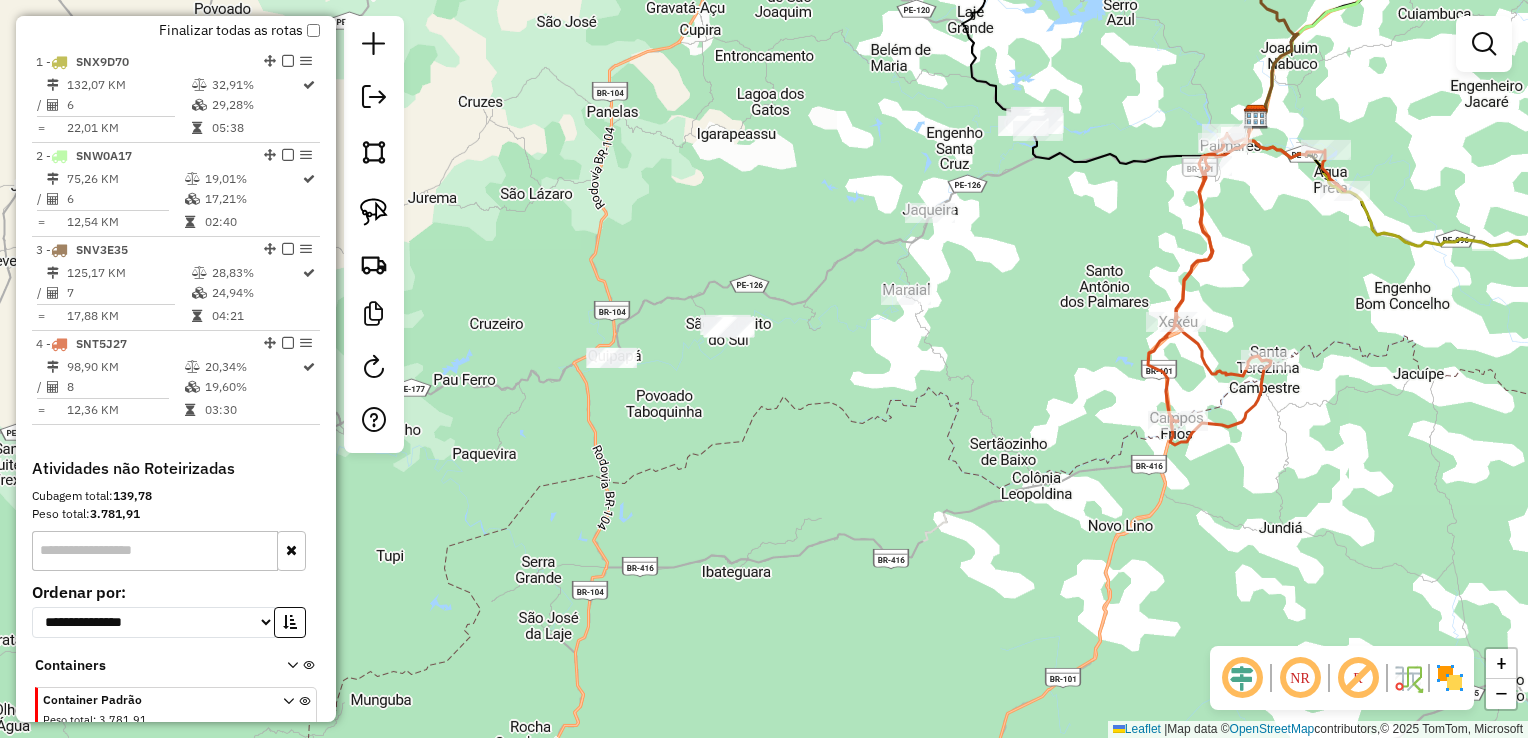 drag, startPoint x: 779, startPoint y: 513, endPoint x: 819, endPoint y: 488, distance: 47.169907 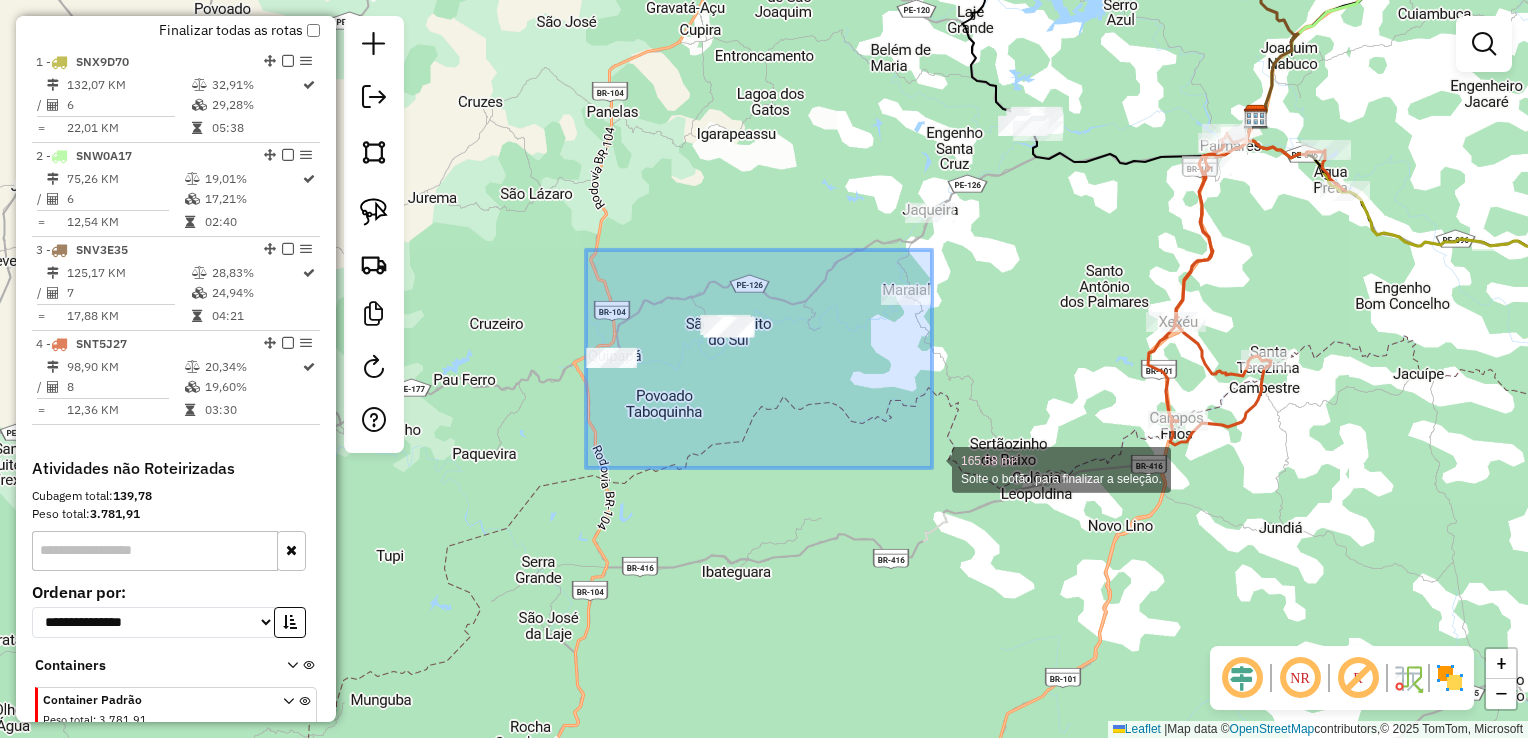drag, startPoint x: 586, startPoint y: 250, endPoint x: 932, endPoint y: 468, distance: 408.94986 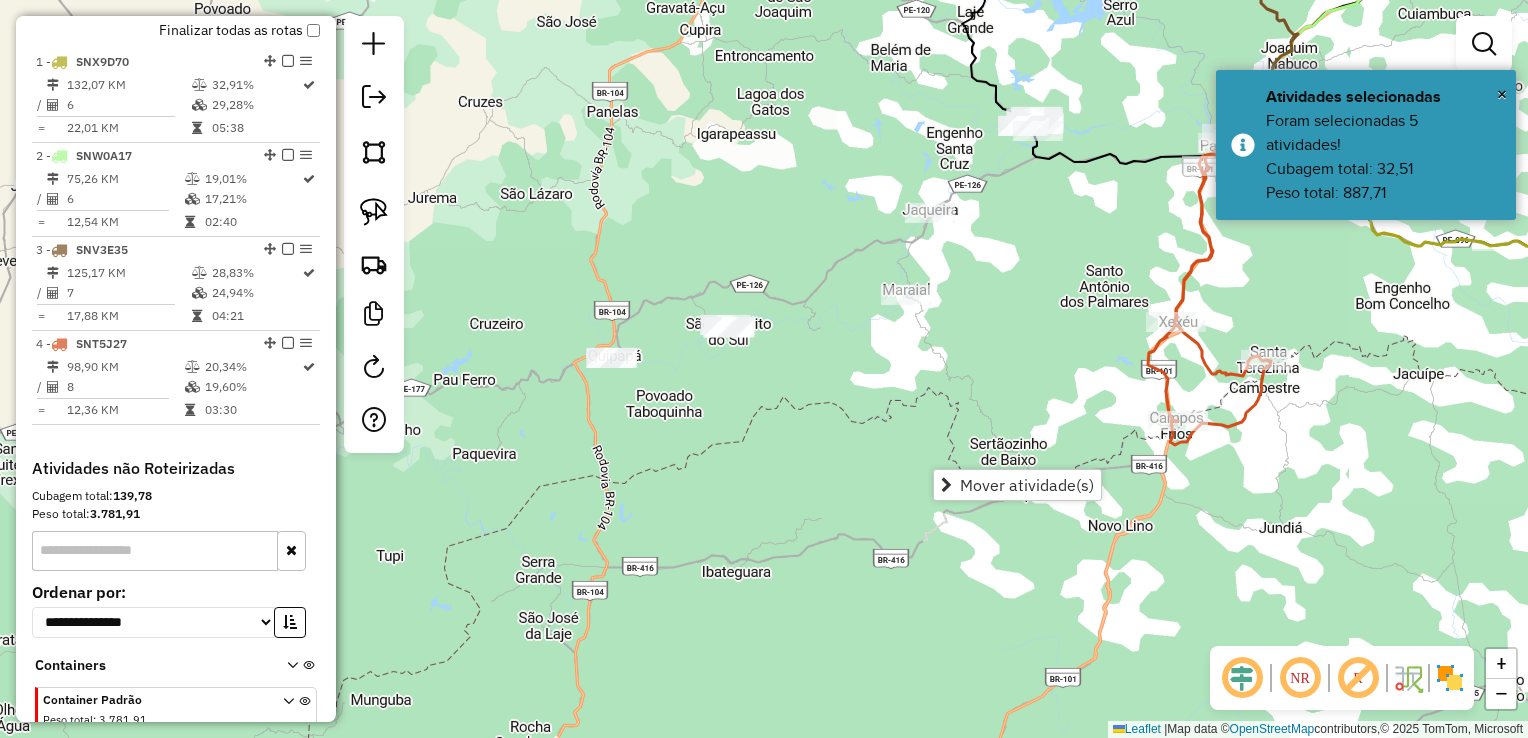 click on "Janela de atendimento Grade de atendimento Capacidade Transportadoras Veículos Cliente Pedidos  Rotas Selecione os dias de semana para filtrar as janelas de atendimento  Seg   Ter   Qua   Qui   Sex   Sáb   Dom  Informe o período da janela de atendimento: De: Até:  Filtrar exatamente a janela do cliente  Considerar janela de atendimento padrão  Selecione os dias de semana para filtrar as grades de atendimento  Seg   Ter   Qua   Qui   Sex   Sáb   Dom   Considerar clientes sem dia de atendimento cadastrado  Clientes fora do dia de atendimento selecionado Filtrar as atividades entre os valores definidos abaixo:  Peso mínimo:   Peso máximo:   Cubagem mínima:   Cubagem máxima:   De:   Até:  Filtrar as atividades entre o tempo de atendimento definido abaixo:  De:   Até:   Considerar capacidade total dos clientes não roteirizados Transportadora: Selecione um ou mais itens Tipo de veículo: Selecione um ou mais itens Veículo: Selecione um ou mais itens Motorista: Selecione um ou mais itens Nome: Rótulo:" 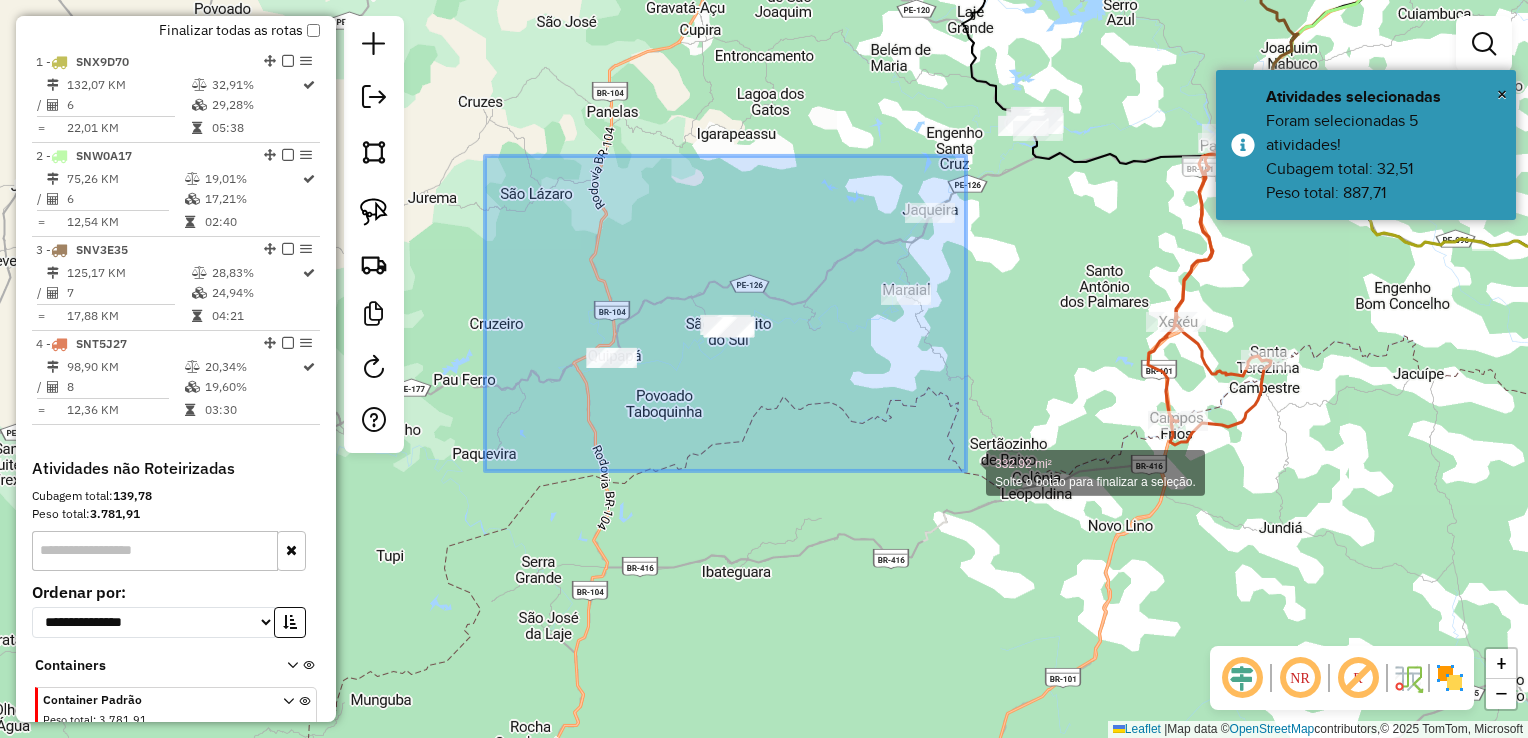 drag, startPoint x: 485, startPoint y: 156, endPoint x: 966, endPoint y: 471, distance: 574.96606 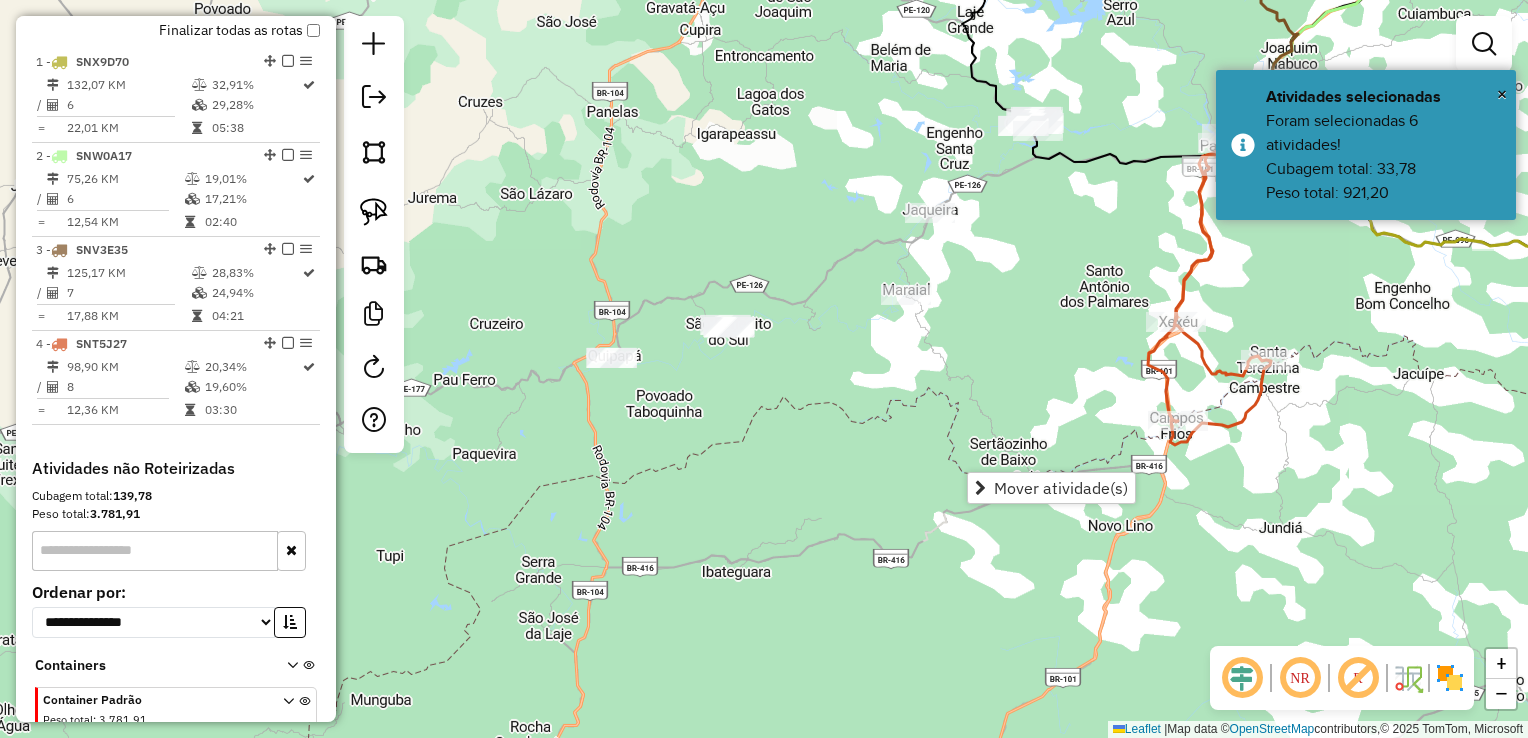 click on "Janela de atendimento Grade de atendimento Capacidade Transportadoras Veículos Cliente Pedidos  Rotas Selecione os dias de semana para filtrar as janelas de atendimento  Seg   Ter   Qua   Qui   Sex   Sáb   Dom  Informe o período da janela de atendimento: De: Até:  Filtrar exatamente a janela do cliente  Considerar janela de atendimento padrão  Selecione os dias de semana para filtrar as grades de atendimento  Seg   Ter   Qua   Qui   Sex   Sáb   Dom   Considerar clientes sem dia de atendimento cadastrado  Clientes fora do dia de atendimento selecionado Filtrar as atividades entre os valores definidos abaixo:  Peso mínimo:   Peso máximo:   Cubagem mínima:   Cubagem máxima:   De:   Até:  Filtrar as atividades entre o tempo de atendimento definido abaixo:  De:   Até:   Considerar capacidade total dos clientes não roteirizados Transportadora: Selecione um ou mais itens Tipo de veículo: Selecione um ou mais itens Veículo: Selecione um ou mais itens Motorista: Selecione um ou mais itens Nome: Rótulo:" 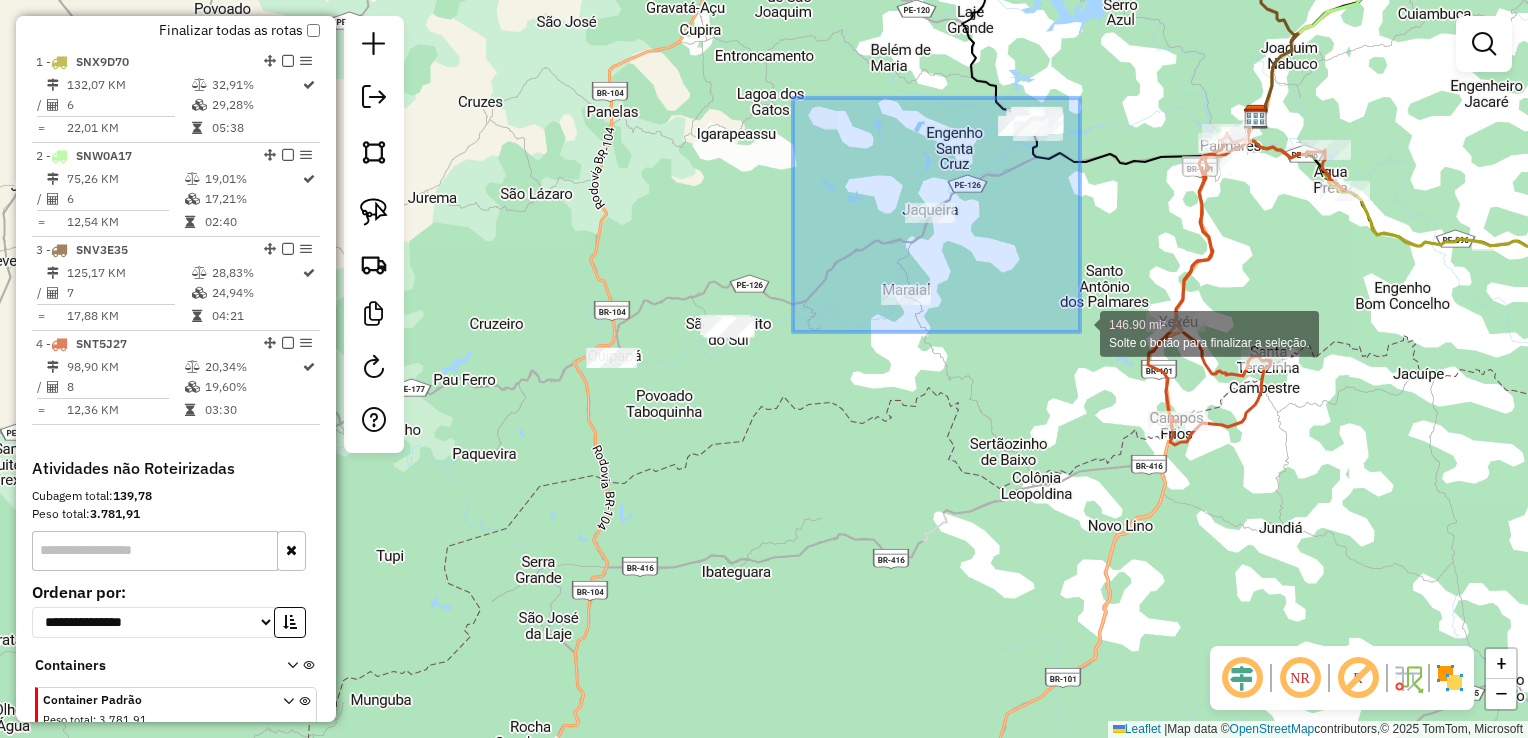 drag, startPoint x: 804, startPoint y: 244, endPoint x: 1080, endPoint y: 332, distance: 289.68948 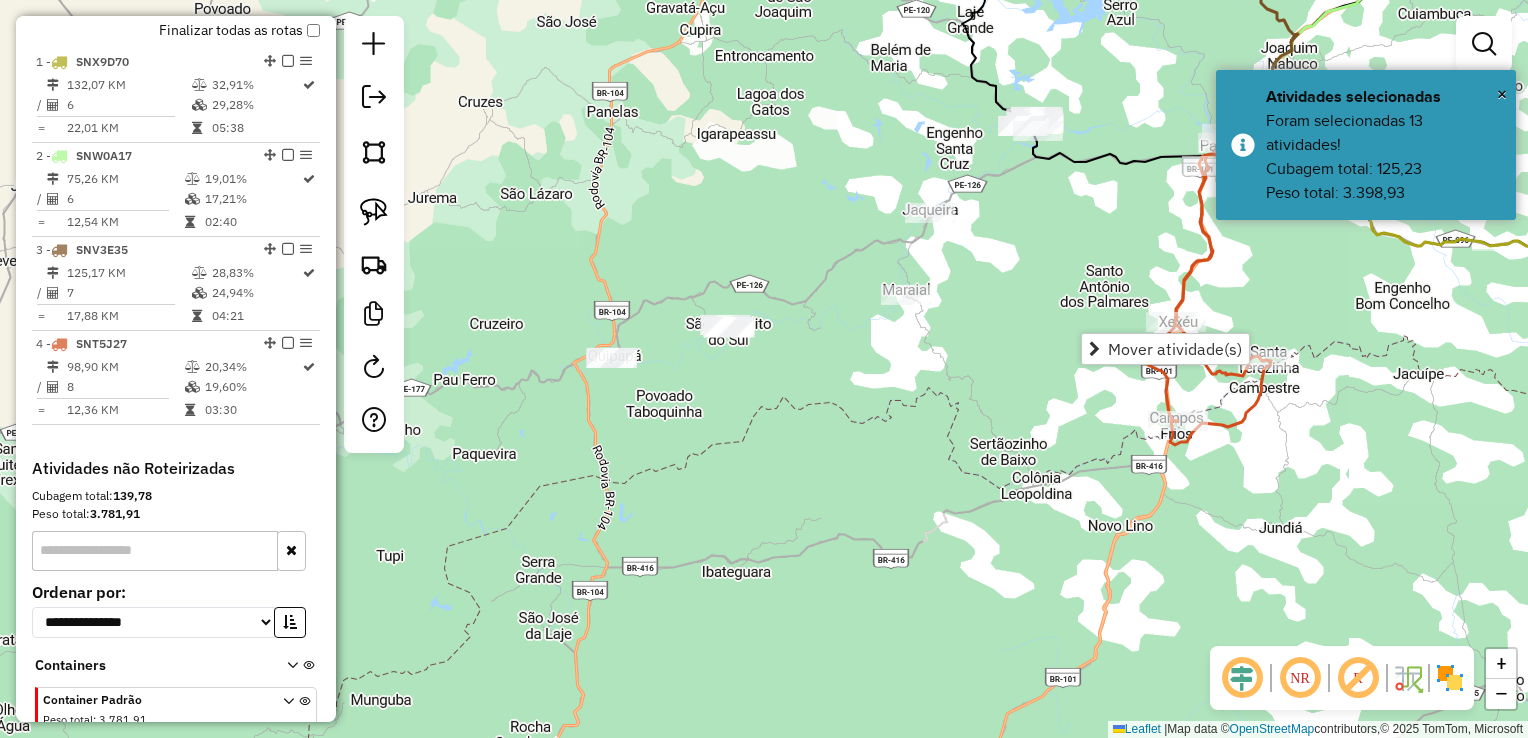drag, startPoint x: 804, startPoint y: 368, endPoint x: 768, endPoint y: 377, distance: 37.107952 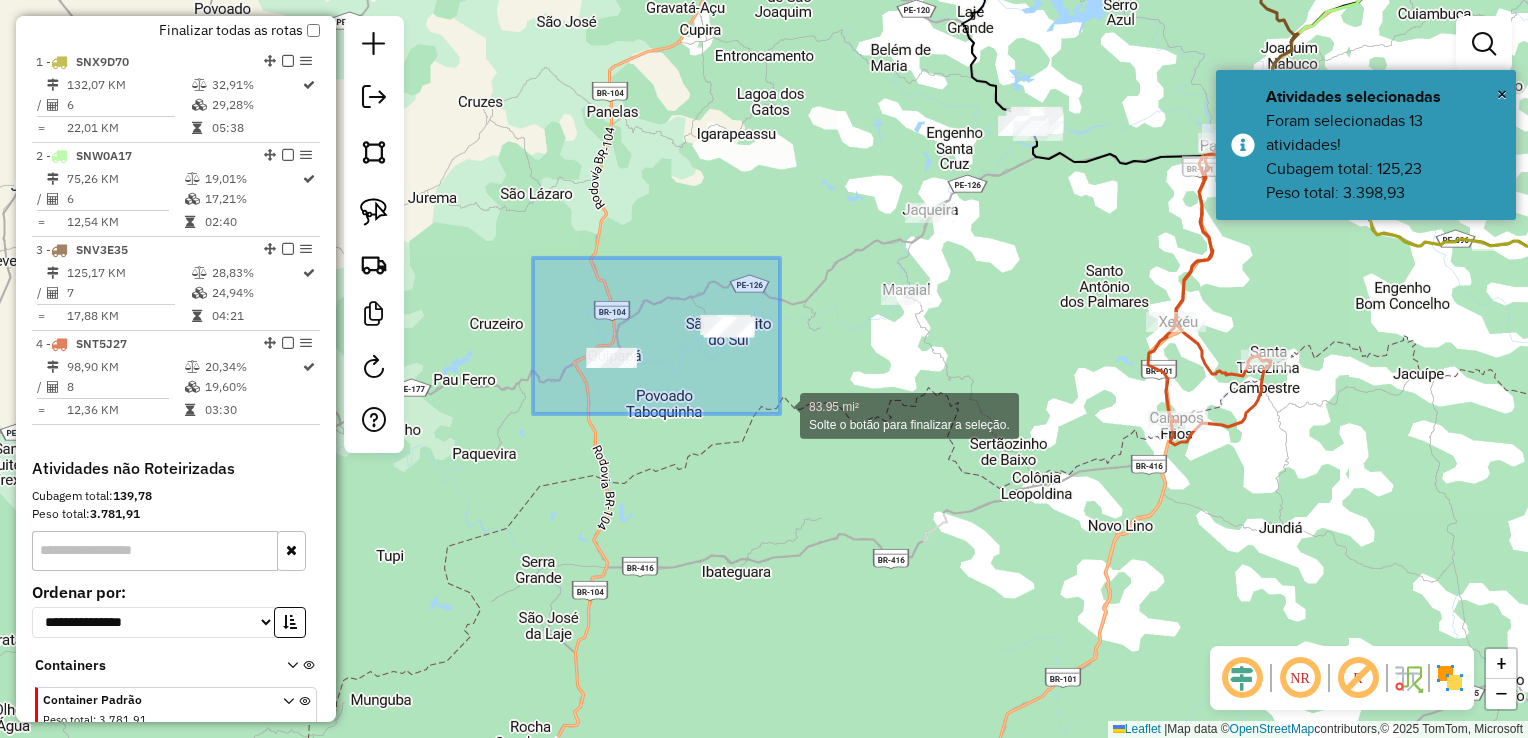 drag, startPoint x: 528, startPoint y: 282, endPoint x: 780, endPoint y: 414, distance: 284.4785 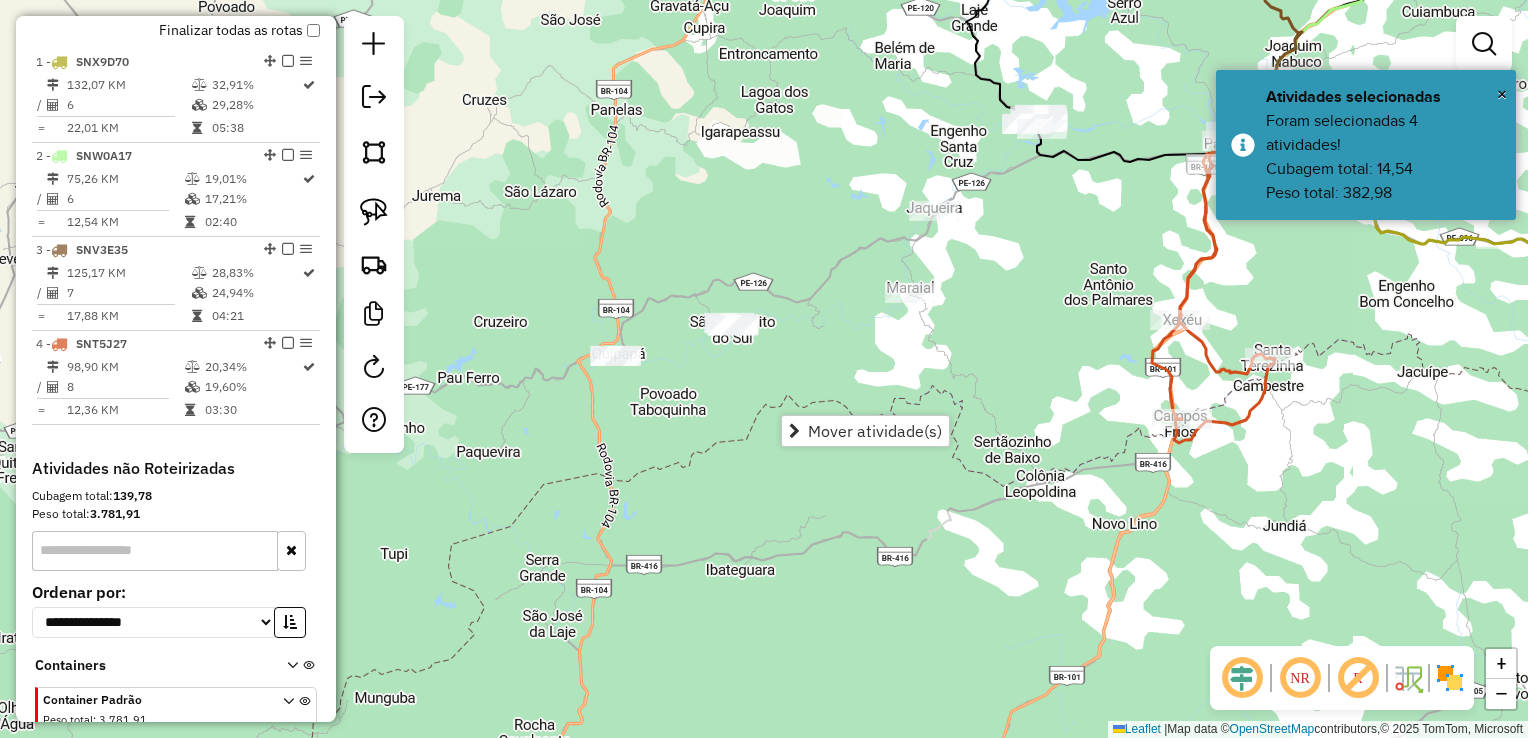click on "Janela de atendimento Grade de atendimento Capacidade Transportadoras Veículos Cliente Pedidos  Rotas Selecione os dias de semana para filtrar as janelas de atendimento  Seg   Ter   Qua   Qui   Sex   Sáb   Dom  Informe o período da janela de atendimento: De: Até:  Filtrar exatamente a janela do cliente  Considerar janela de atendimento padrão  Selecione os dias de semana para filtrar as grades de atendimento  Seg   Ter   Qua   Qui   Sex   Sáb   Dom   Considerar clientes sem dia de atendimento cadastrado  Clientes fora do dia de atendimento selecionado Filtrar as atividades entre os valores definidos abaixo:  Peso mínimo:   Peso máximo:   Cubagem mínima:   Cubagem máxima:   De:   Até:  Filtrar as atividades entre o tempo de atendimento definido abaixo:  De:   Até:   Considerar capacidade total dos clientes não roteirizados Transportadora: Selecione um ou mais itens Tipo de veículo: Selecione um ou mais itens Veículo: Selecione um ou mais itens Motorista: Selecione um ou mais itens Nome: Rótulo:" 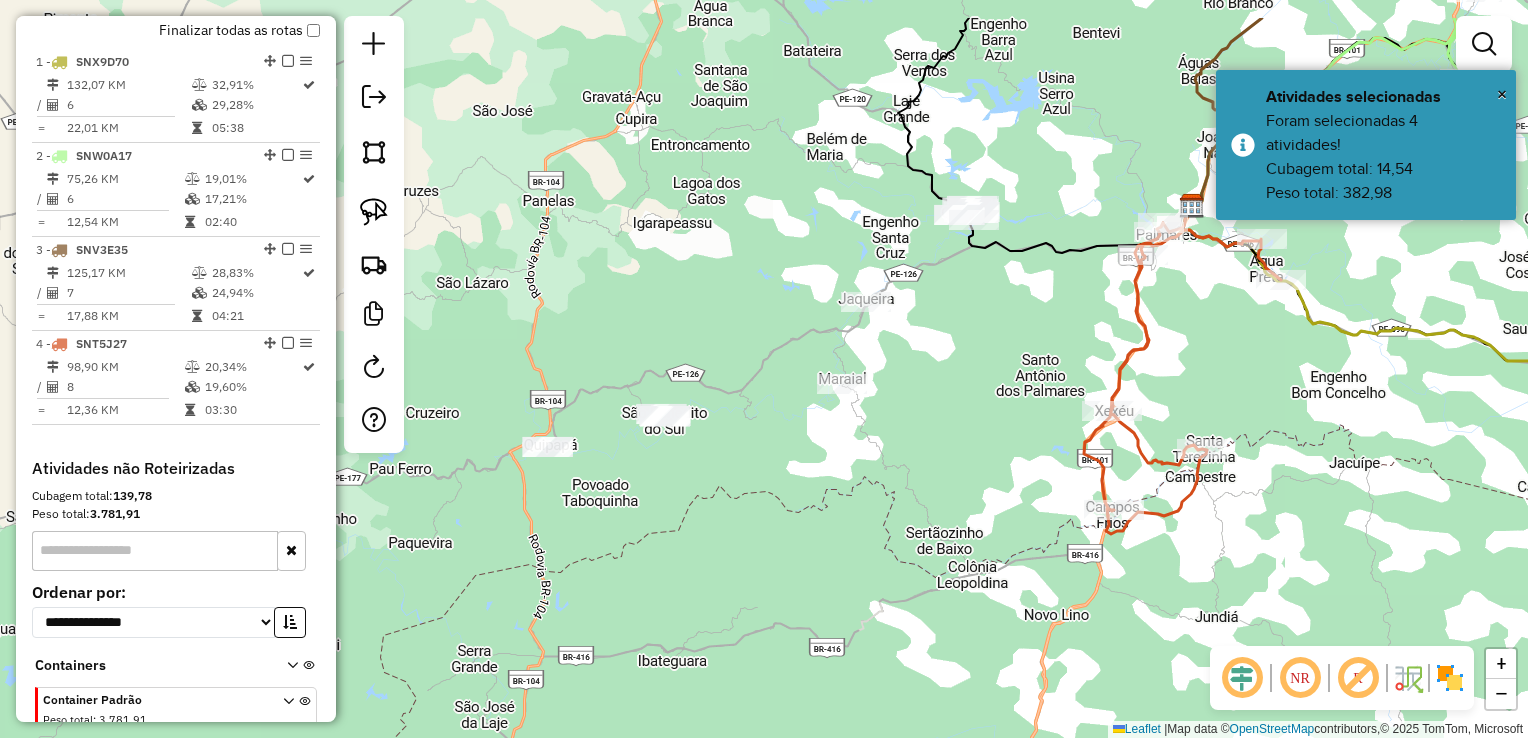 drag, startPoint x: 1015, startPoint y: 260, endPoint x: 932, endPoint y: 356, distance: 126.90548 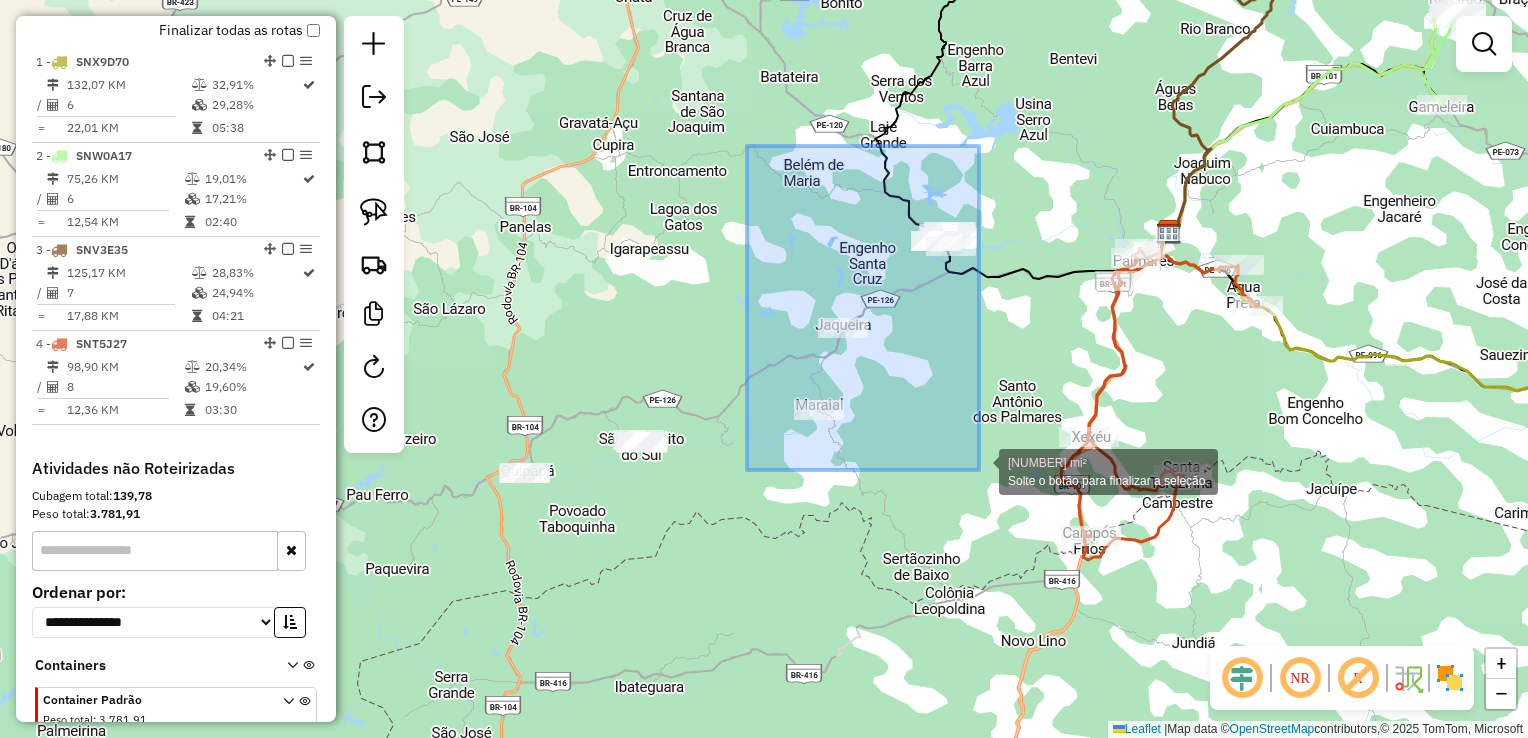 drag, startPoint x: 724, startPoint y: 354, endPoint x: 979, endPoint y: 470, distance: 280.1446 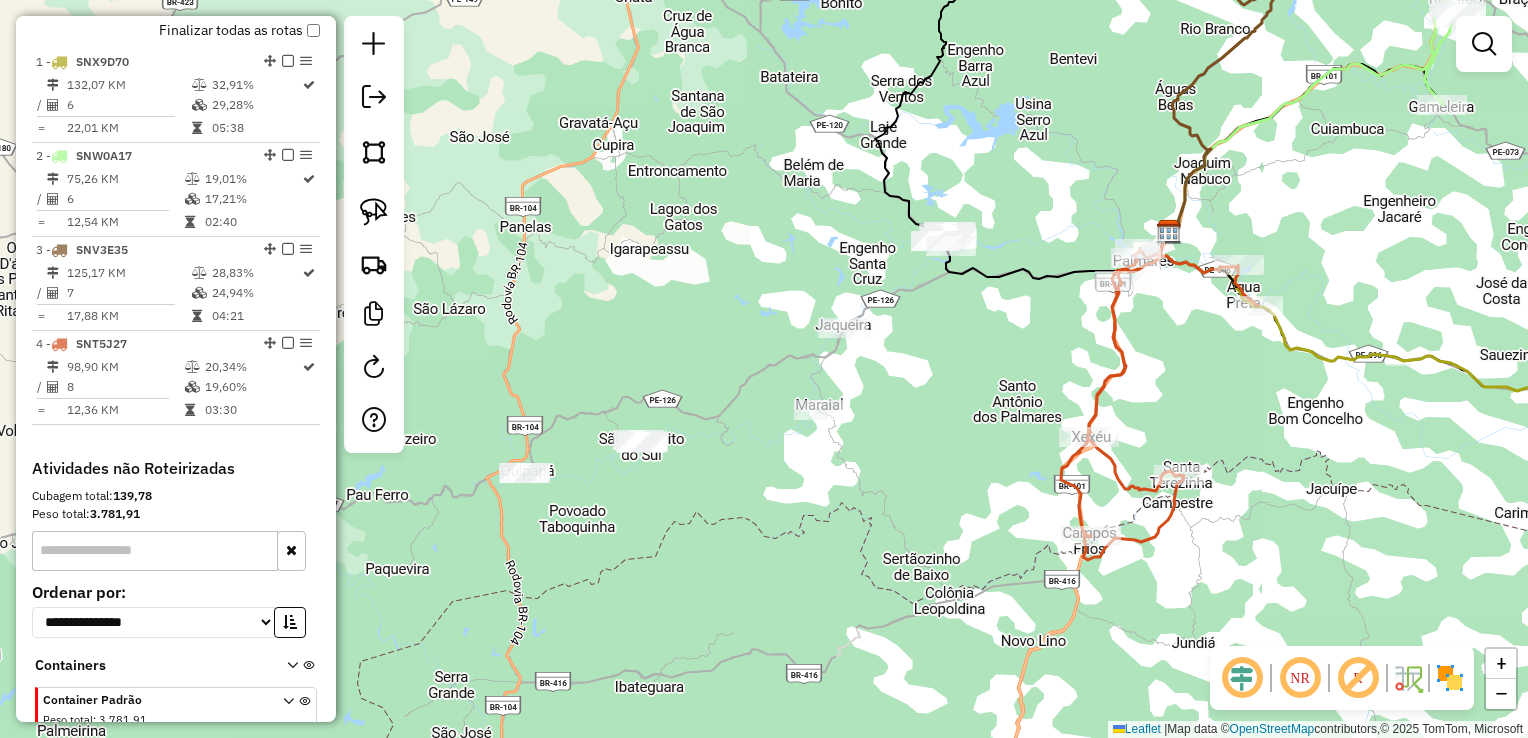 drag, startPoint x: 980, startPoint y: 370, endPoint x: 943, endPoint y: 291, distance: 87.23531 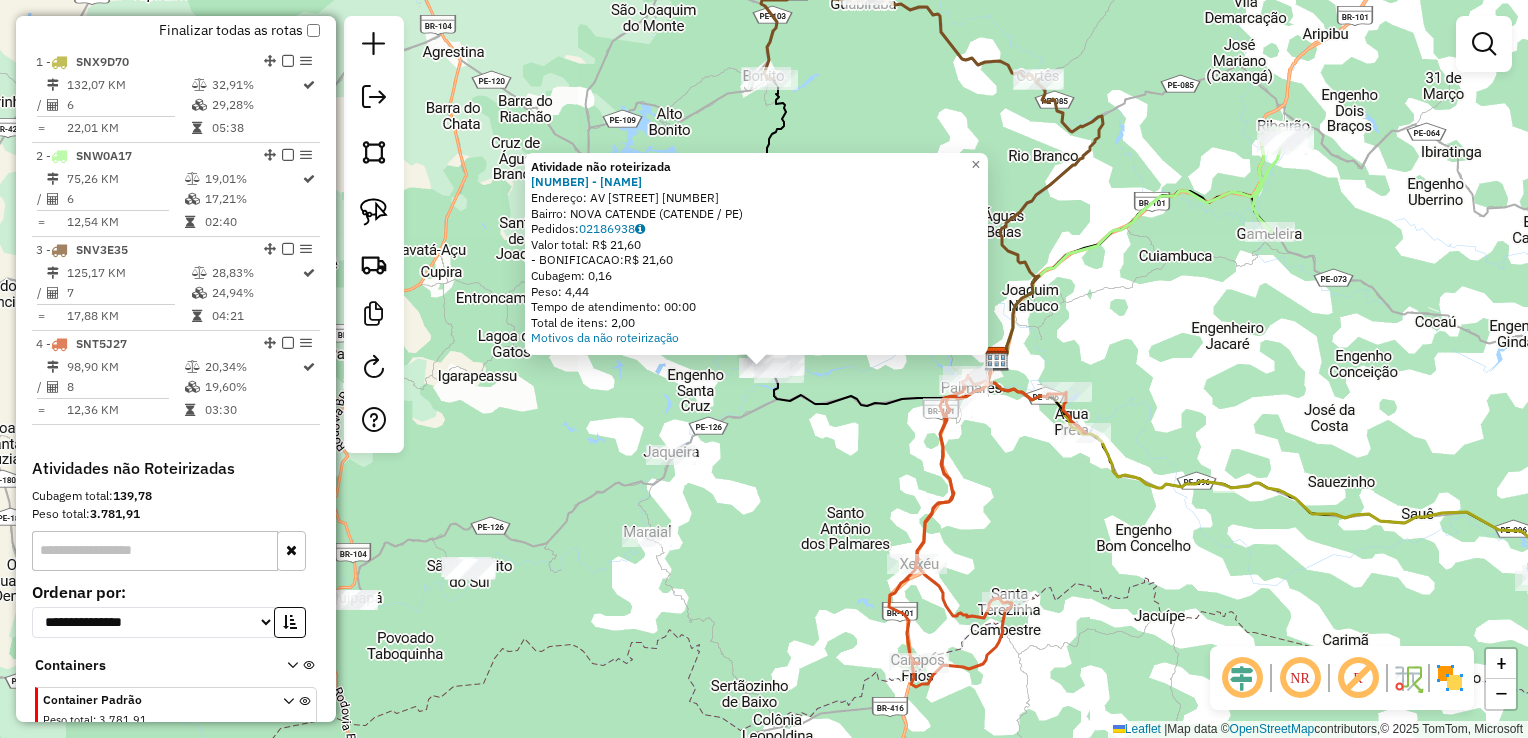 click on "Atividade não roteirizada [NUMBER] - [NAME]  Endereço: AV  Jaime Albuquerque             [NUMBER]   Bairro: [CITY] ([CITY] / [STATE])   Pedidos:  [NUMBER]   Valor total: R$ [PRICE]   - BONIFICACAO:  R$ [PRICE]   Cubagem: [NUMBER]   Peso: [NUMBER]   Tempo de atendimento: 00:00   Total de itens: [NUMBER]  Motivos da não roteirização × Janela de atendimento Grade de atendimento Capacidade Transportadoras Veículos Cliente Pedidos  Rotas Selecione os dias de semana para filtrar as janelas de atendimento  Seg   Ter   Qua   Qui   Sex   Sáb   Dom  Informe o período da janela de atendimento: De: Até:  Filtrar exatamente a janela do cliente  Considerar janela de atendimento padrão  Selecione os dias de semana para filtrar as grades de atendimento  Seg   Ter   Qua   Qui   Sex   Sáb   Dom   Considerar clientes sem dia de atendimento cadastrado  Clientes fora do dia de atendimento selecionado Filtrar as atividades entre os valores definidos abaixo:  Peso mínimo:   Peso máximo:   Cubagem mínima:   Cubagem máxima:  +" 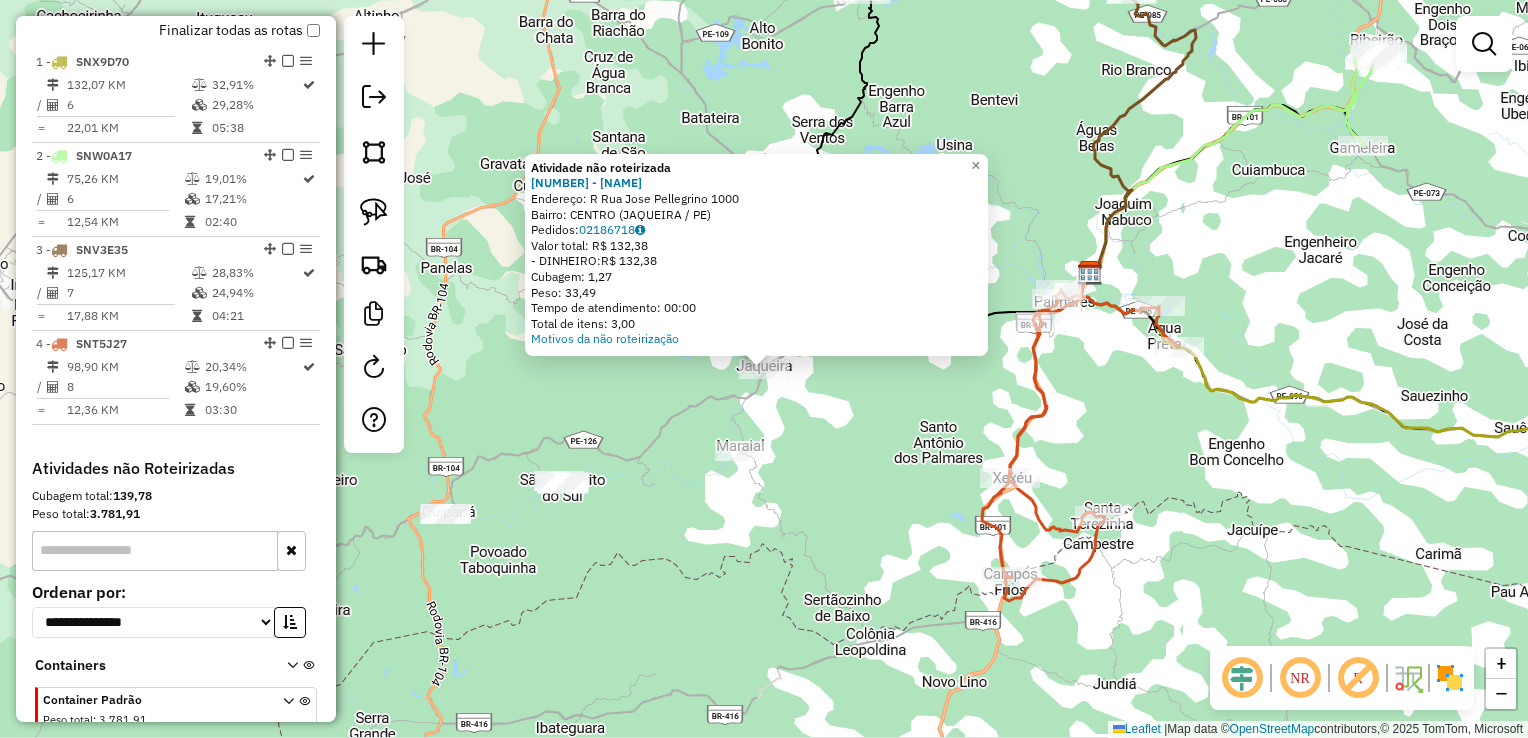 click on "Atividade não roteirizada [NUMBER] - [NAME] Endereço: R [STREET] [NUMBER] Bairro: [NAME] ([CITY] / PE) Pedidos: [NUMBER] Valor total: R$ [NUMBER] - DINHEIRO: R$ [NUMBER] Cubagem: [NUMBER] Peso: [NUMBER] Tempo de atendimento: [TIME] Total de itens: [NUMBER] Motivos da não roteirização × Janela de atendimento Grade de atendimento Capacidade Transportadoras Veículos Cliente Pedidos Rotas Selecione os dias de semana para filtrar as janelas de atendimento Seg Ter Qua Qui Sex Sáb Dom Informe o período da janela de atendimento: De: Até: Filtrar exatamente a janela do cliente Considerar janela de atendimento padrão Selecione os dias de semana para filtrar as grades de atendimento Seg Ter Qua Qui Sex Sáb Dom Considerar clientes sem dia de atendimento cadastrado Clientes fora do dia de atendimento selecionado Filtrar as atividades entre os valores definidos abaixo: Peso mínimo: Peso máximo: Cubagem mínima: Cubagem máxima: De:" 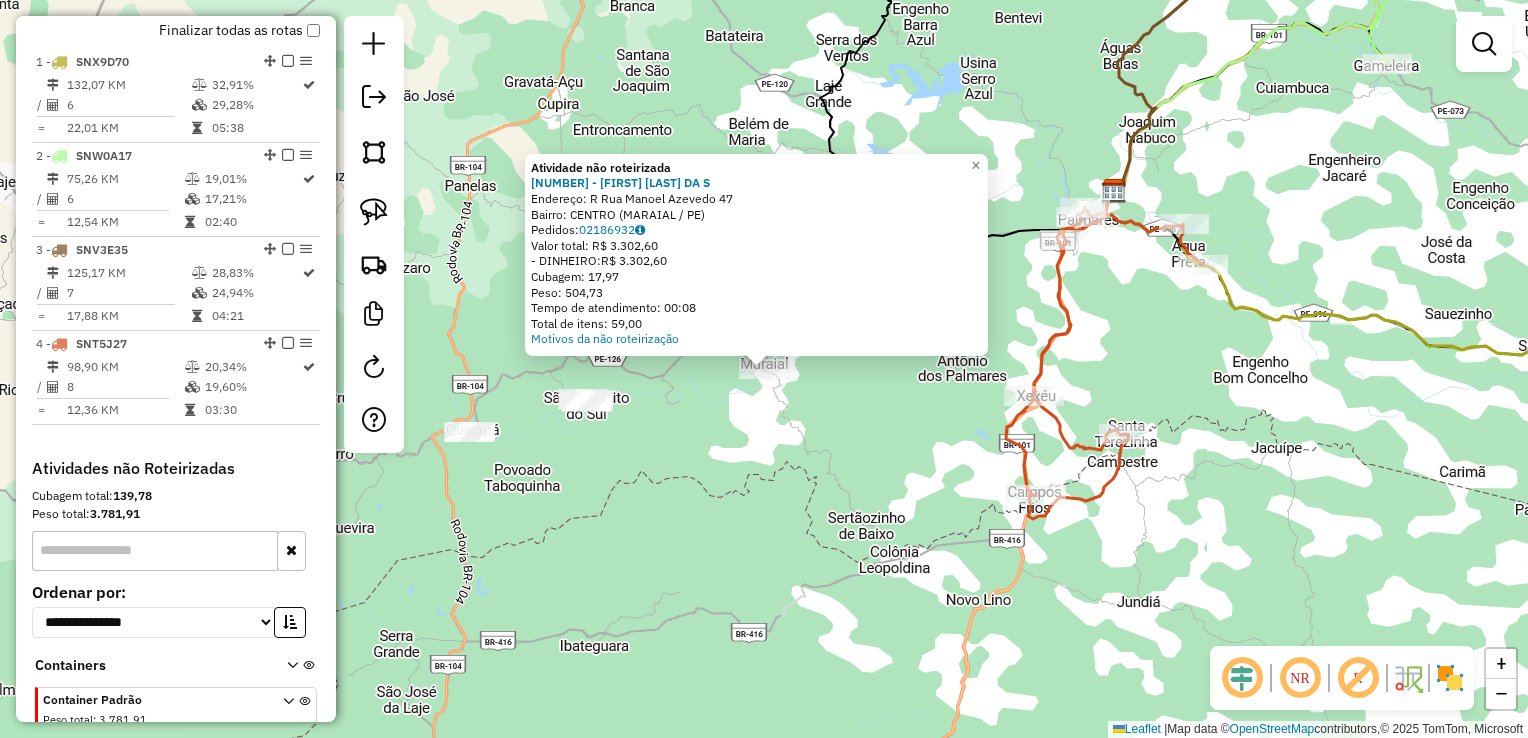 click on "Atividade não roteirizada 4835 - [FIRST] [LAST]  Endereço: R   Rua Manoel Azevedo            47   Bairro: CENTRO ([CITY] / PE)   Pedidos:  02186932   Valor total: R$ 3.302,60   - DINHEIRO:  R$ 3.302,60   Cubagem: 17,97   Peso: 504,73   Tempo de atendimento: 00:08   Total de itens: 59,00  Motivos da não roteirização × Janela de atendimento Grade de atendimento Capacidade Transportadoras Veículos Cliente Pedidos  Rotas Selecione os dias de semana para filtrar as janelas de atendimento  Seg   Ter   Qua   Qui   Sex   Sáb   Dom  Informe o período da janela de atendimento: De: Até:  Filtrar exatamente a janela do cliente  Considerar janela de atendimento padrão  Selecione os dias de semana para filtrar as grades de atendimento  Seg   Ter   Qua   Qui   Sex   Sáb   Dom   Considerar clientes sem dia de atendimento cadastrado  Clientes fora do dia de atendimento selecionado Filtrar as atividades entre os valores definidos abaixo:  Peso mínimo:   Peso máximo:   Cubagem mínima:   Cubagem máxima:  +" 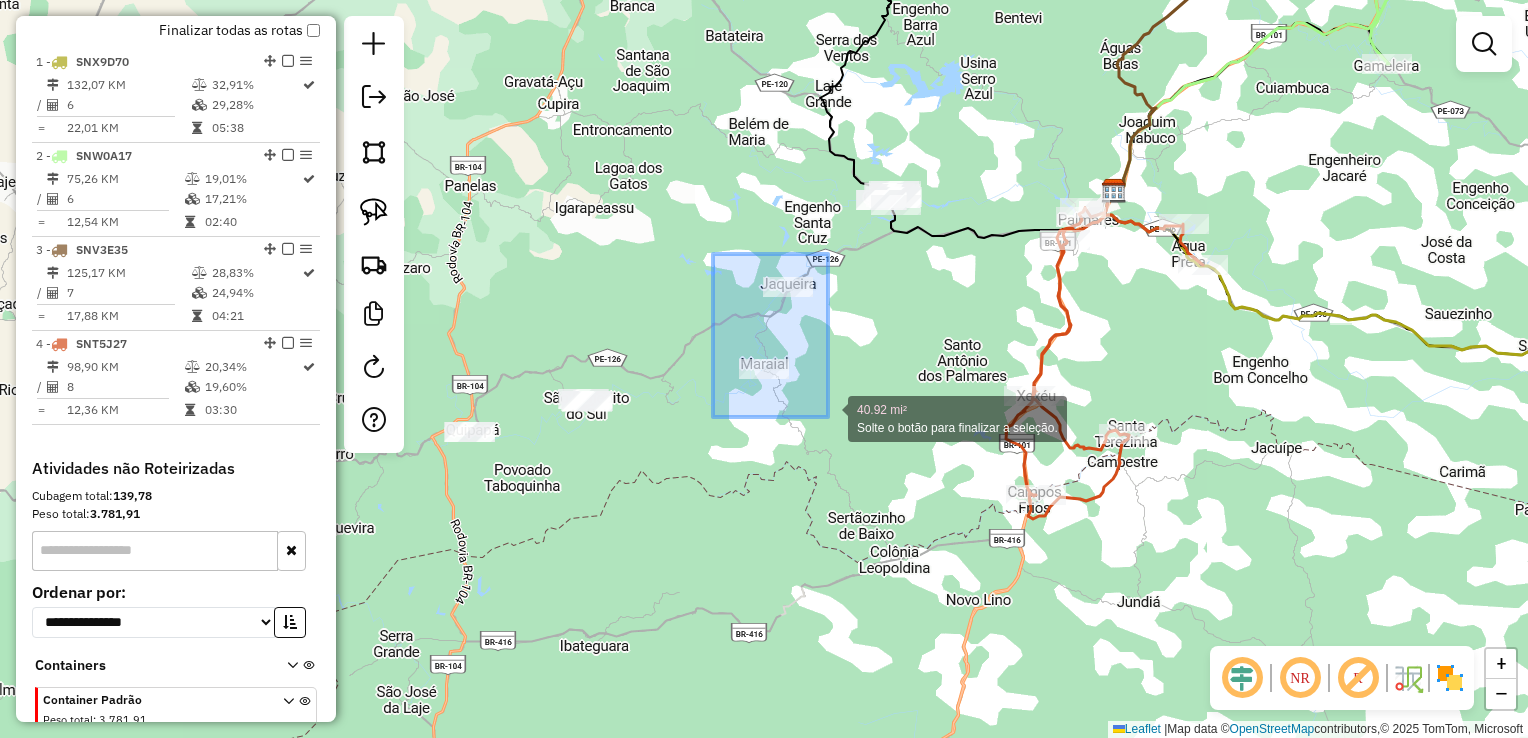 drag, startPoint x: 713, startPoint y: 254, endPoint x: 828, endPoint y: 417, distance: 199.48433 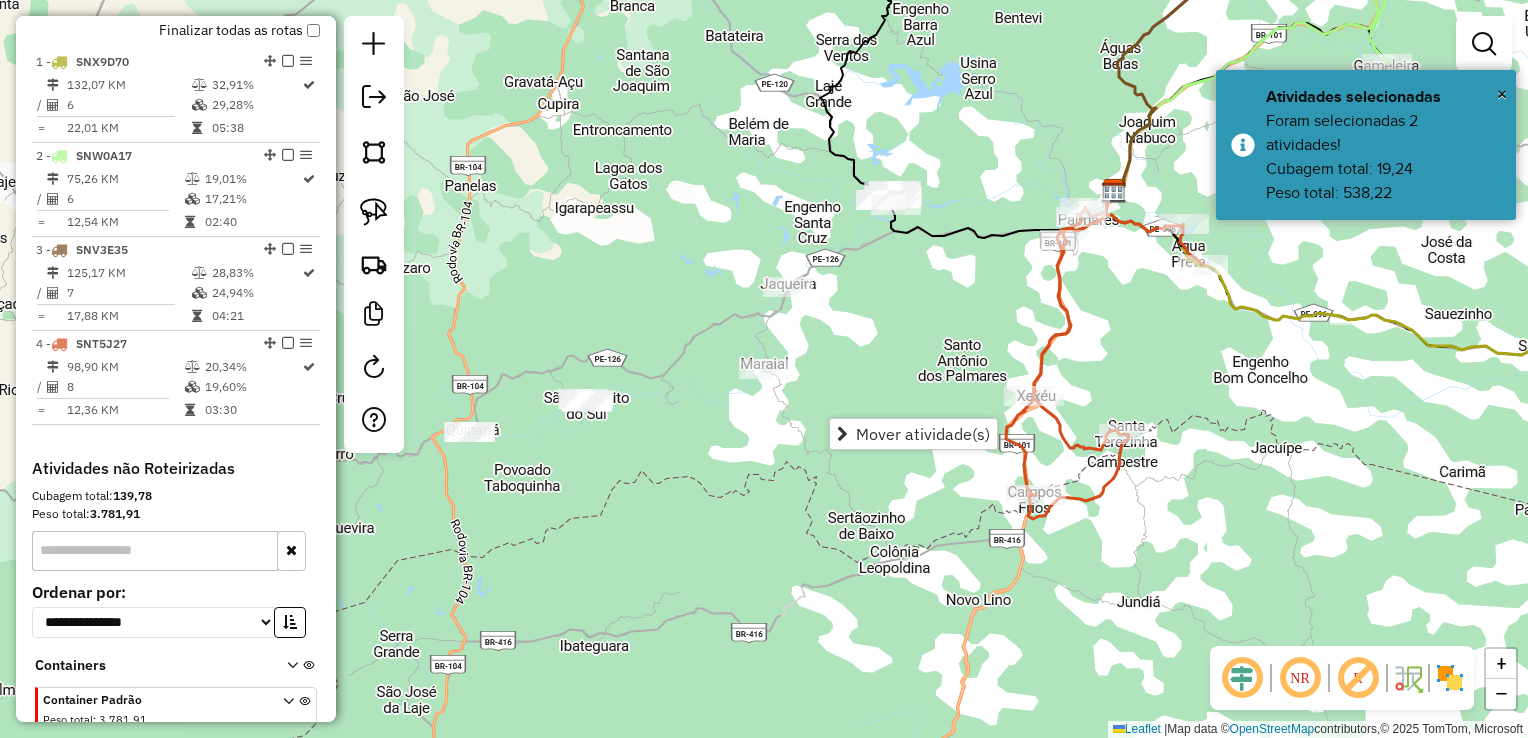 click on "Janela de atendimento Grade de atendimento Capacidade Transportadoras Veículos Cliente Pedidos  Rotas Selecione os dias de semana para filtrar as janelas de atendimento  Seg   Ter   Qua   Qui   Sex   Sáb   Dom  Informe o período da janela de atendimento: De: Até:  Filtrar exatamente a janela do cliente  Considerar janela de atendimento padrão  Selecione os dias de semana para filtrar as grades de atendimento  Seg   Ter   Qua   Qui   Sex   Sáb   Dom   Considerar clientes sem dia de atendimento cadastrado  Clientes fora do dia de atendimento selecionado Filtrar as atividades entre os valores definidos abaixo:  Peso mínimo:   Peso máximo:   Cubagem mínima:   Cubagem máxima:   De:   Até:  Filtrar as atividades entre o tempo de atendimento definido abaixo:  De:   Até:   Considerar capacidade total dos clientes não roteirizados Transportadora: Selecione um ou mais itens Tipo de veículo: Selecione um ou mais itens Veículo: Selecione um ou mais itens Motorista: Selecione um ou mais itens Nome: Rótulo:" 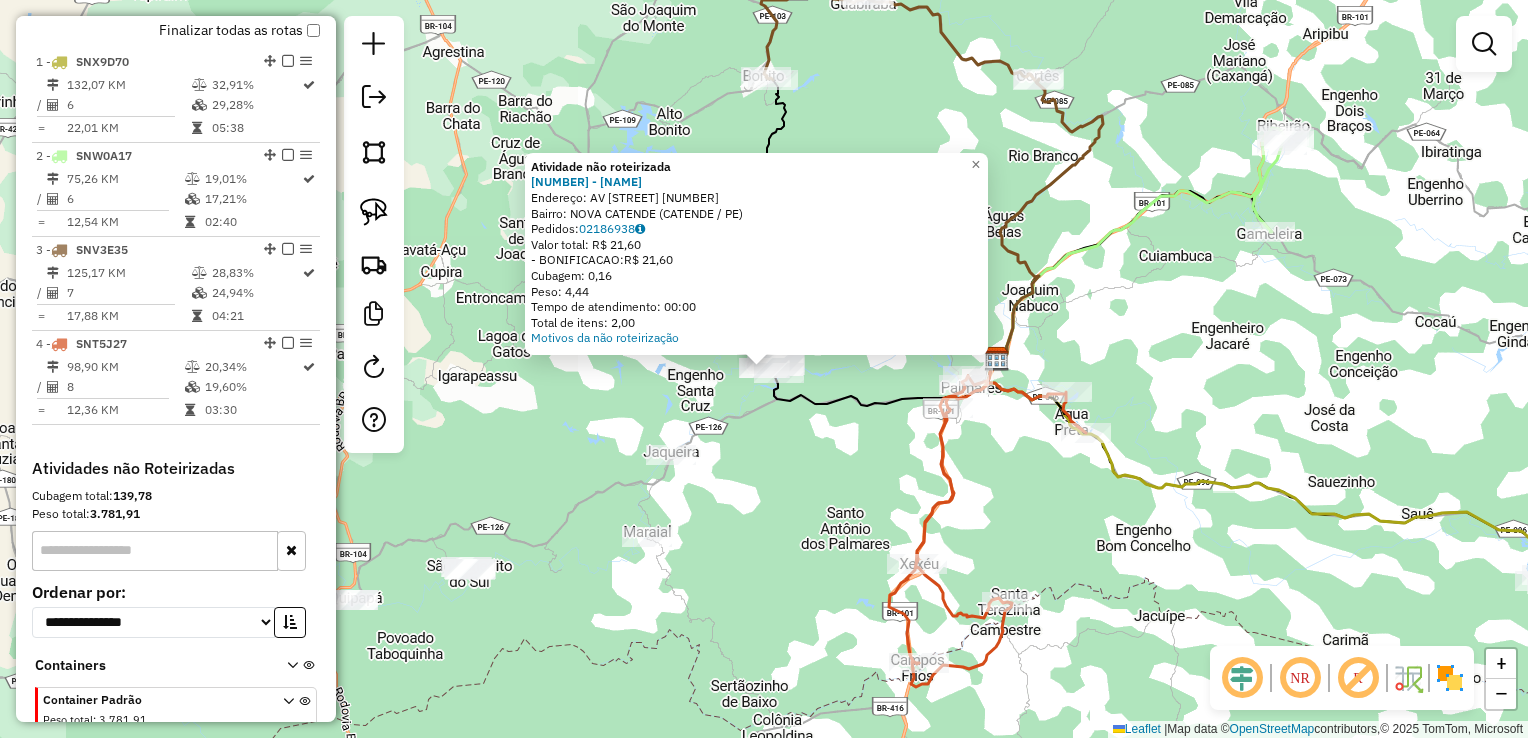 click on "Atividade não roteirizada [NUMBER] - [NAME]  Endereço: AV  Jaime Albuquerque             [NUMBER]   Bairro: [CITY] ([CITY] / [STATE])   Pedidos:  [NUMBER]   Valor total: R$ [PRICE]   - BONIFICACAO:  R$ [PRICE]   Cubagem: [NUMBER]   Peso: [NUMBER]   Tempo de atendimento: 00:00   Total de itens: [NUMBER]  Motivos da não roteirização × Janela de atendimento Grade de atendimento Capacidade Transportadoras Veículos Cliente Pedidos  Rotas Selecione os dias de semana para filtrar as janelas de atendimento  Seg   Ter   Qua   Qui   Sex   Sáb   Dom  Informe o período da janela de atendimento: De: Até:  Filtrar exatamente a janela do cliente  Considerar janela de atendimento padrão  Selecione os dias de semana para filtrar as grades de atendimento  Seg   Ter   Qua   Qui   Sex   Sáb   Dom   Considerar clientes sem dia de atendimento cadastrado  Clientes fora do dia de atendimento selecionado Filtrar as atividades entre os valores definidos abaixo:  Peso mínimo:   Peso máximo:   Cubagem mínima:   Cubagem máxima:  +" 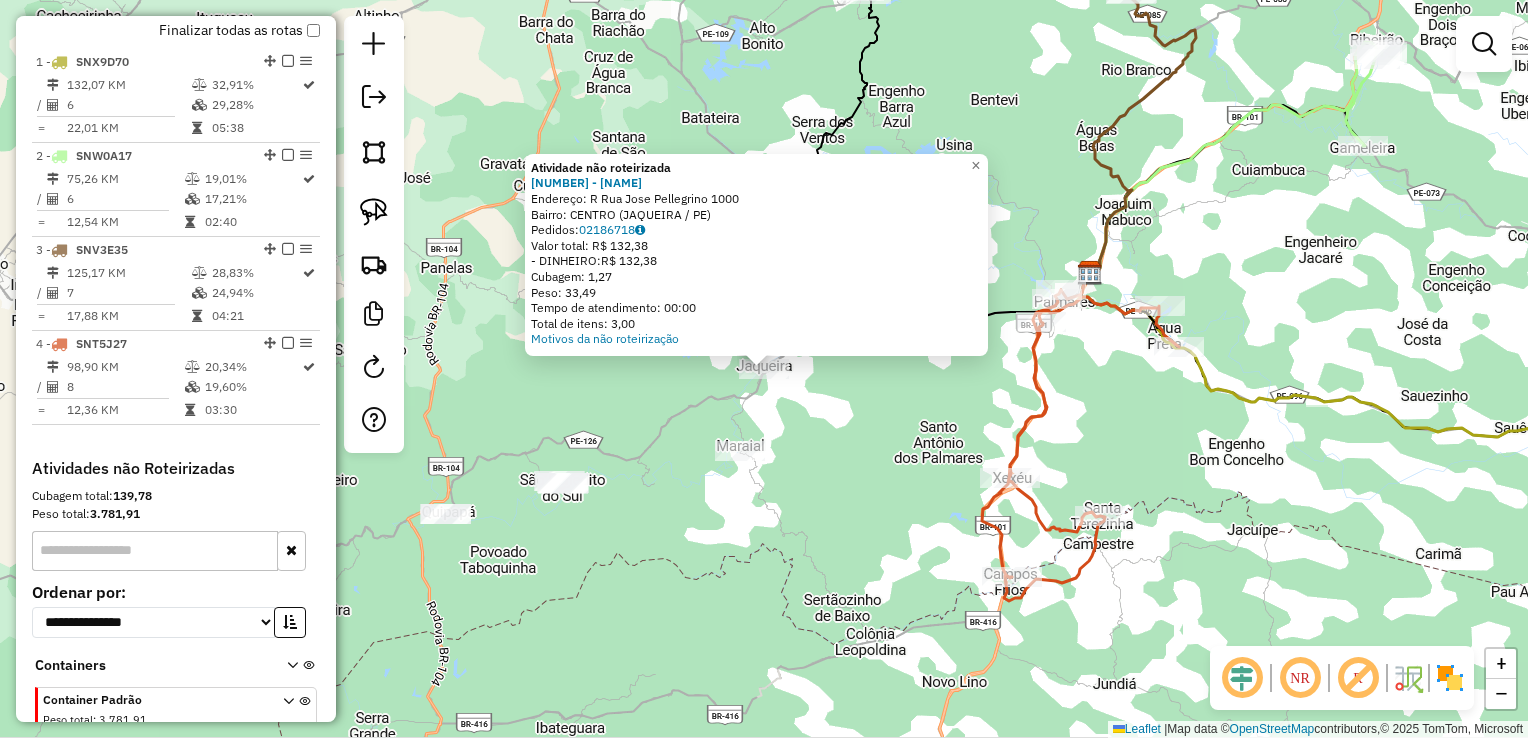 click on "Atividade não roteirizada [NUMBER] - [NAME] Endereço: R [STREET] [NUMBER] Bairro: [NAME] ([CITY] / PE) Pedidos: [NUMBER] Valor total: R$ [NUMBER] - DINHEIRO: R$ [NUMBER] Cubagem: [NUMBER] Peso: [NUMBER] Tempo de atendimento: [TIME] Total de itens: [NUMBER] Motivos da não roteirização × Janela de atendimento Grade de atendimento Capacidade Transportadoras Veículos Cliente Pedidos Rotas Selecione os dias de semana para filtrar as janelas de atendimento Seg Ter Qua Qui Sex Sáb Dom Informe o período da janela de atendimento: De: Até: Filtrar exatamente a janela do cliente Considerar janela de atendimento padrão Selecione os dias de semana para filtrar as grades de atendimento Seg Ter Qua Qui Sex Sáb Dom Considerar clientes sem dia de atendimento cadastrado Clientes fora do dia de atendimento selecionado Filtrar as atividades entre os valores definidos abaixo: Peso mínimo: Peso máximo: Cubagem mínima: Cubagem máxima: De:" 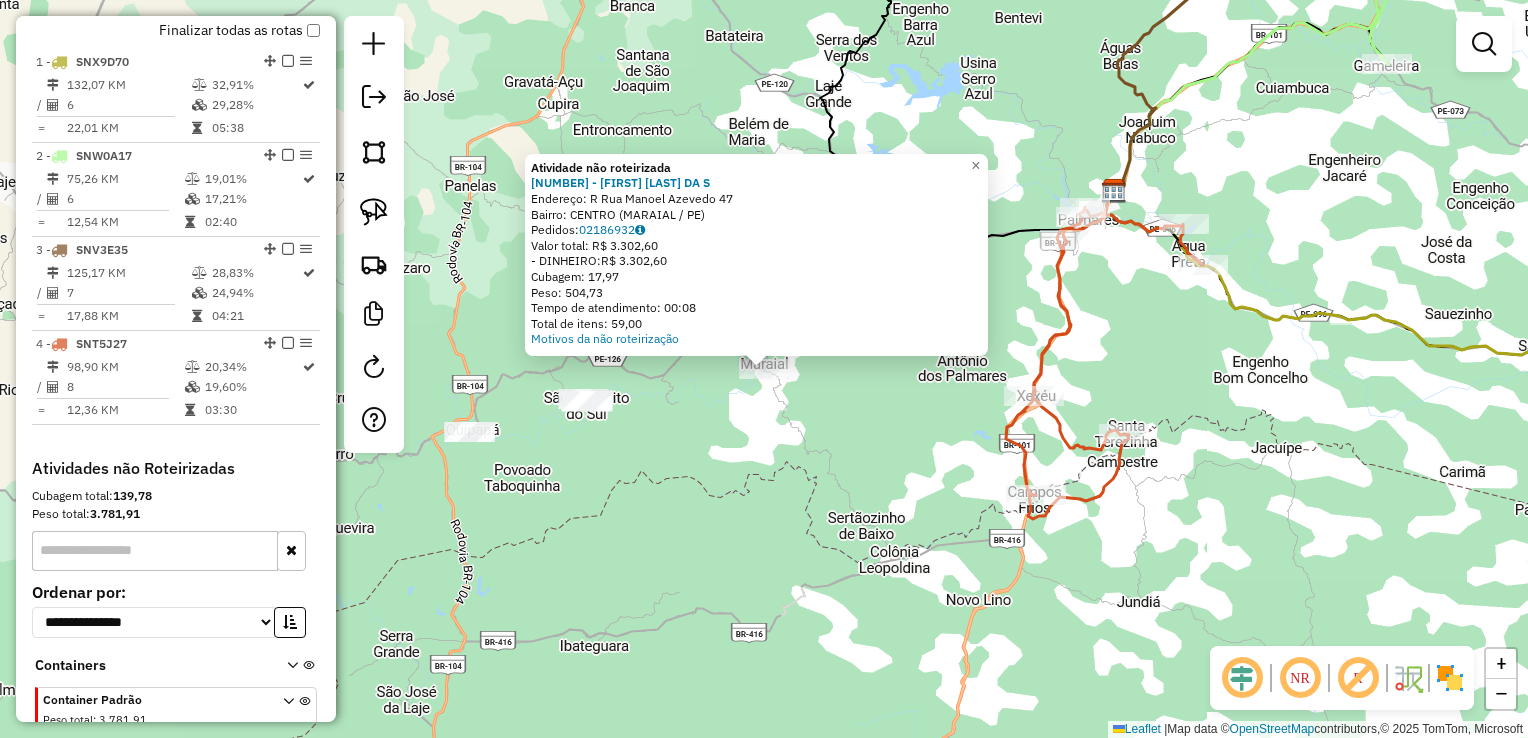 click on "Atividade não roteirizada 4835 - [FIRST] [LAST]  Endereço: R   Rua Manoel Azevedo            47   Bairro: CENTRO ([CITY] / PE)   Pedidos:  02186932   Valor total: R$ 3.302,60   - DINHEIRO:  R$ 3.302,60   Cubagem: 17,97   Peso: 504,73   Tempo de atendimento: 00:08   Total de itens: 59,00  Motivos da não roteirização × Janela de atendimento Grade de atendimento Capacidade Transportadoras Veículos Cliente Pedidos  Rotas Selecione os dias de semana para filtrar as janelas de atendimento  Seg   Ter   Qua   Qui   Sex   Sáb   Dom  Informe o período da janela de atendimento: De: Até:  Filtrar exatamente a janela do cliente  Considerar janela de atendimento padrão  Selecione os dias de semana para filtrar as grades de atendimento  Seg   Ter   Qua   Qui   Sex   Sáb   Dom   Considerar clientes sem dia de atendimento cadastrado  Clientes fora do dia de atendimento selecionado Filtrar as atividades entre os valores definidos abaixo:  Peso mínimo:   Peso máximo:   Cubagem mínima:   Cubagem máxima:  +" 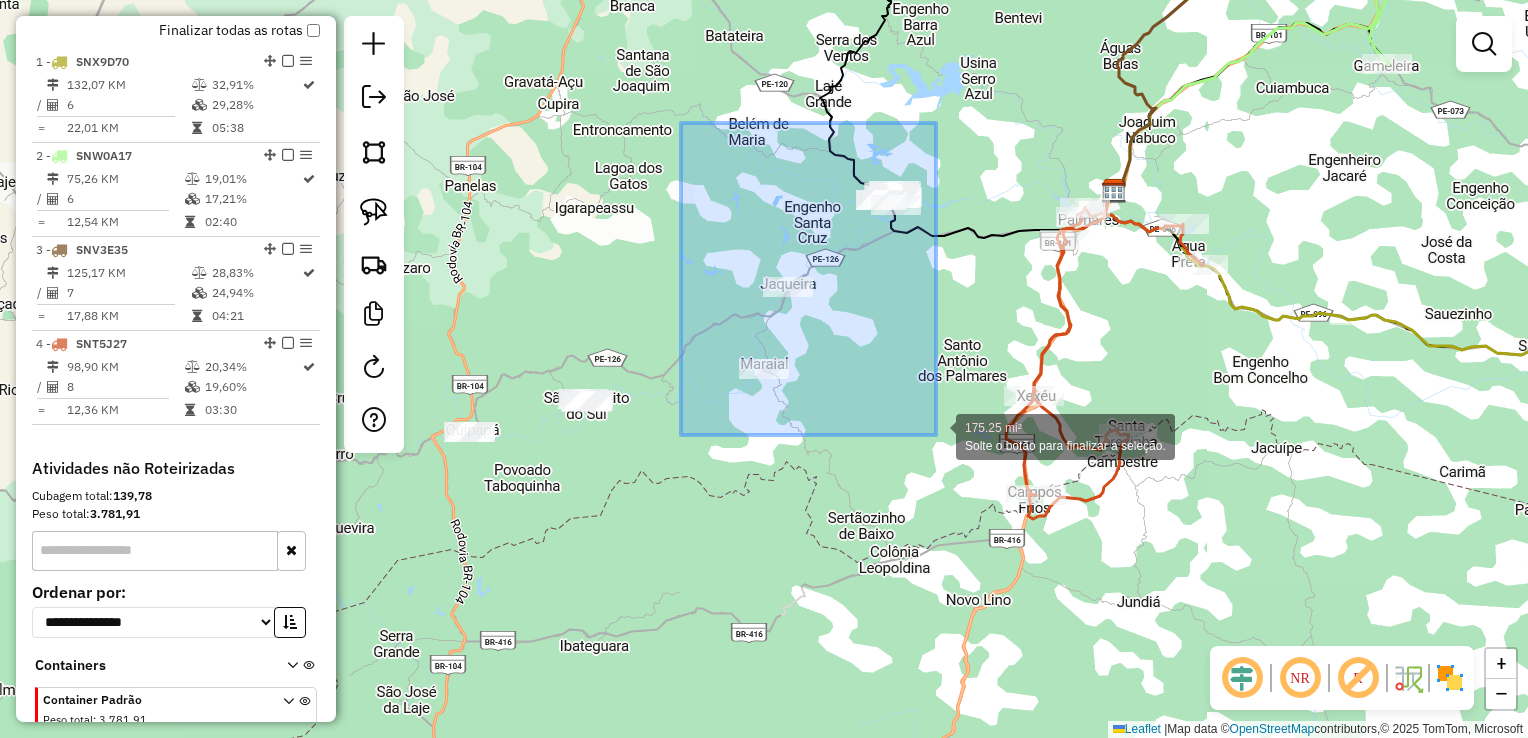 drag, startPoint x: 674, startPoint y: 156, endPoint x: 936, endPoint y: 435, distance: 382.73358 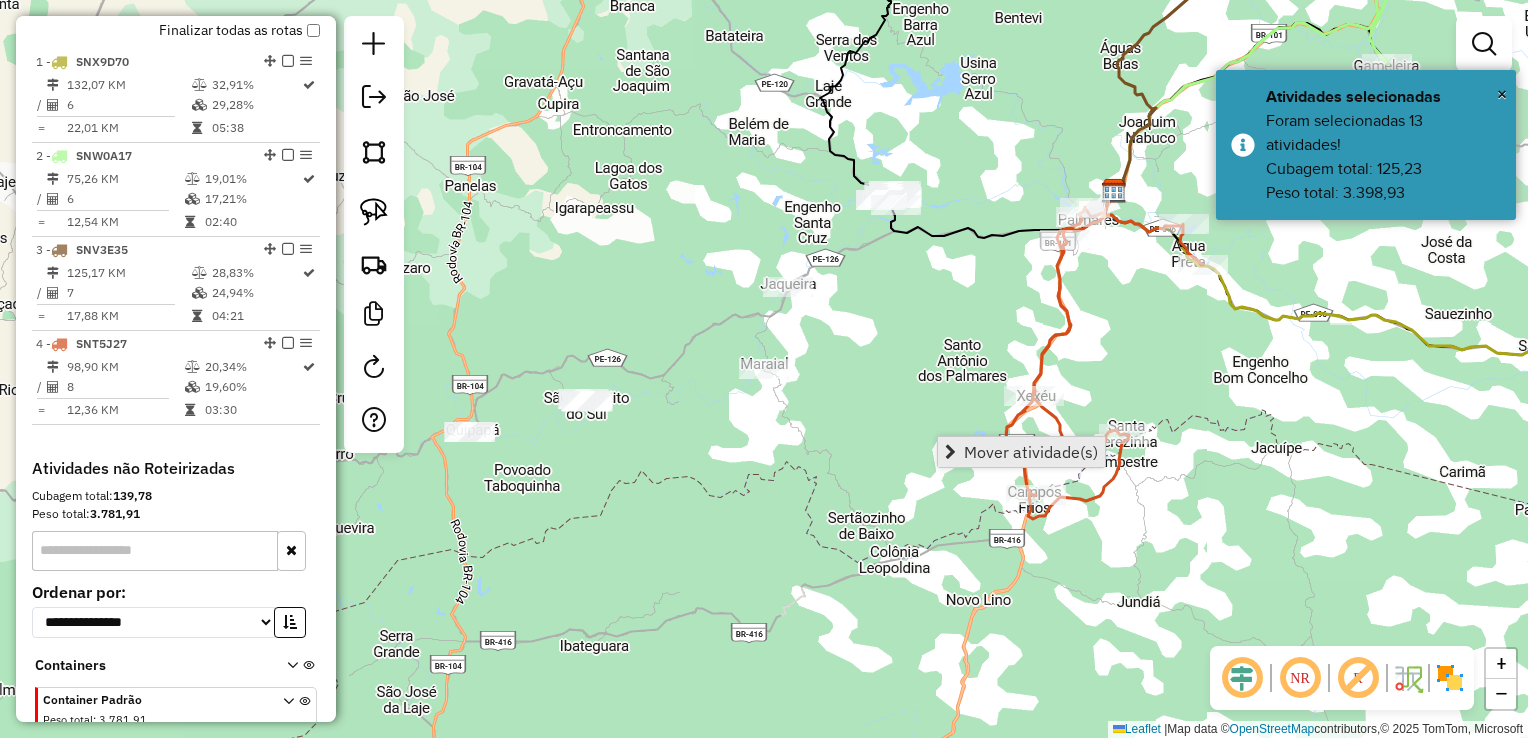 click on "Mover atividade(s)" at bounding box center [1031, 452] 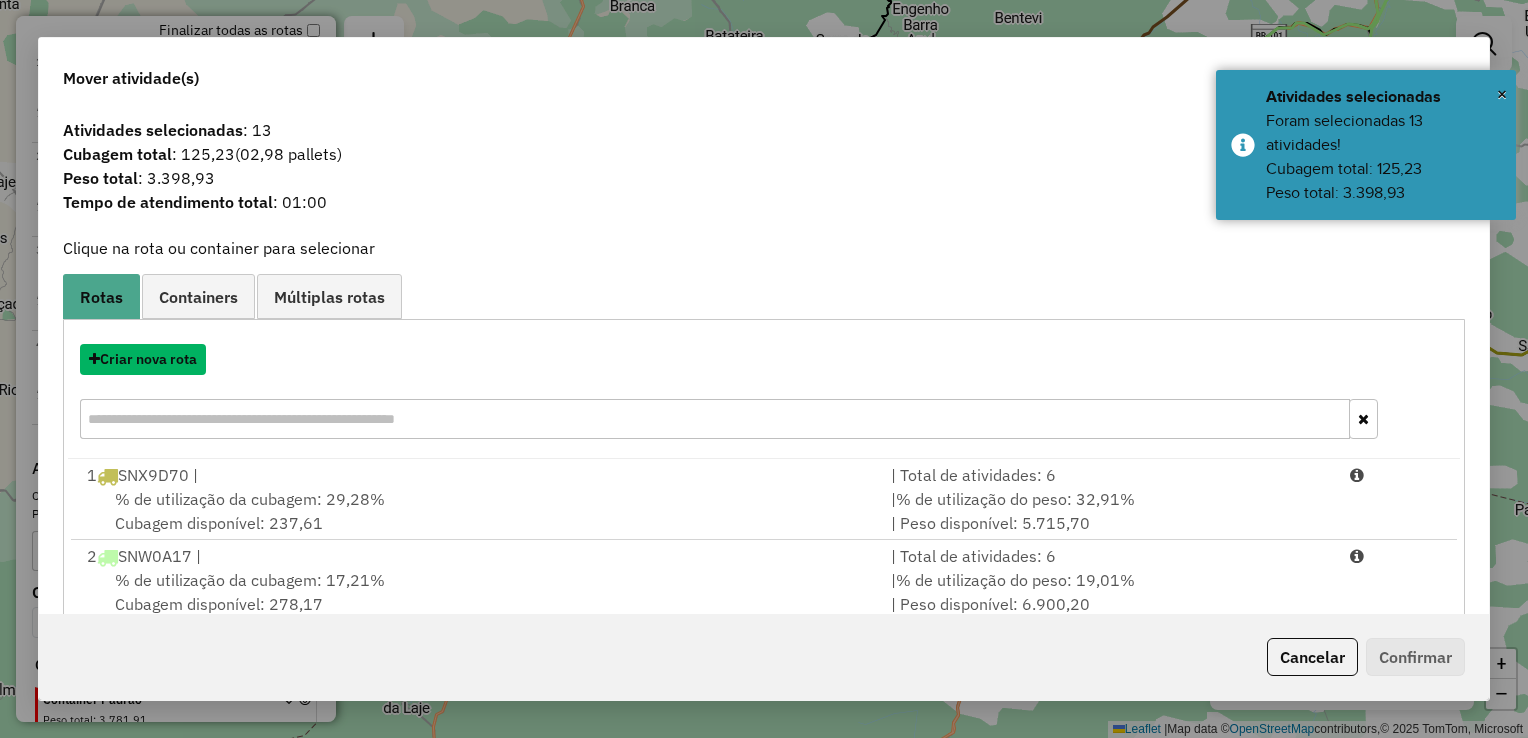click on "Criar nova rota" at bounding box center [143, 359] 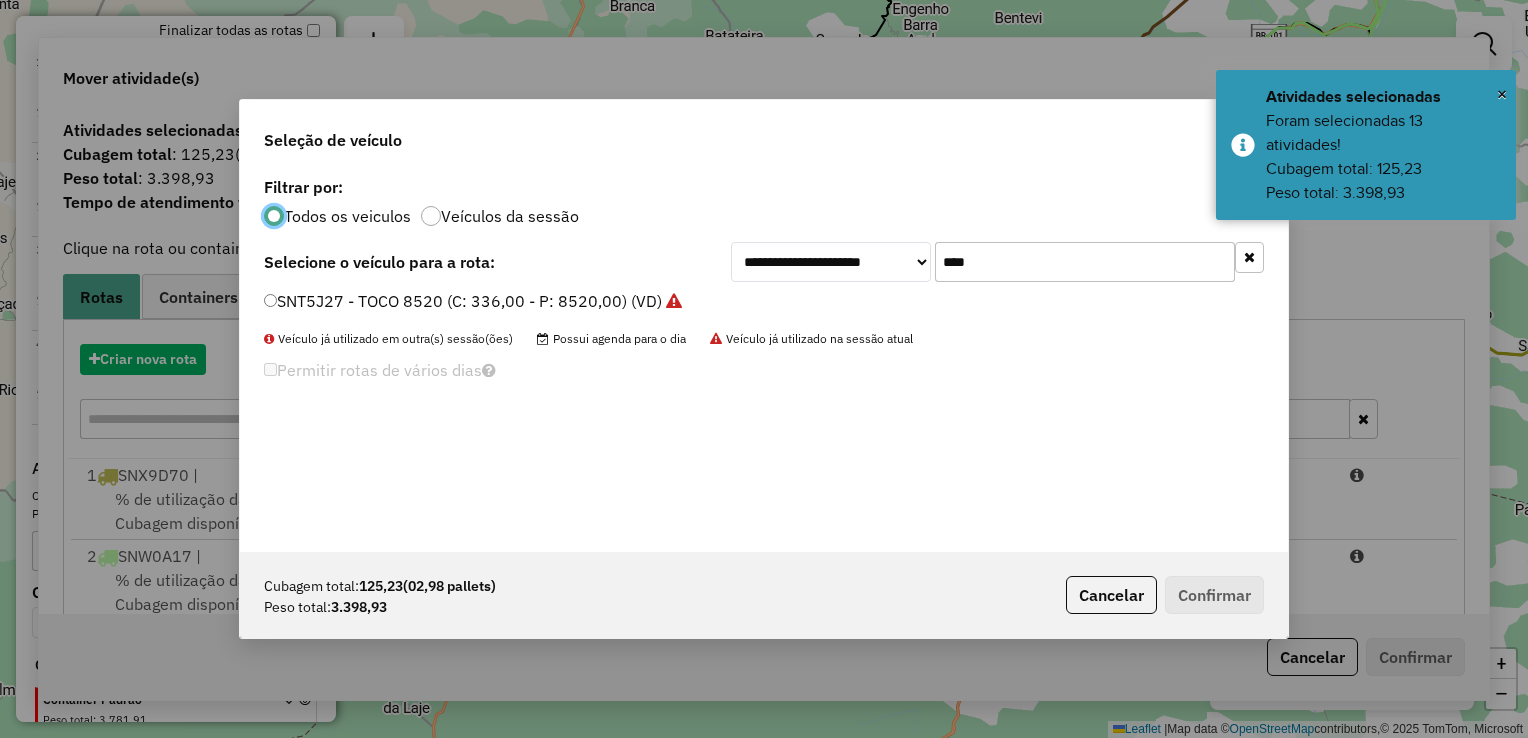 scroll, scrollTop: 10, scrollLeft: 6, axis: both 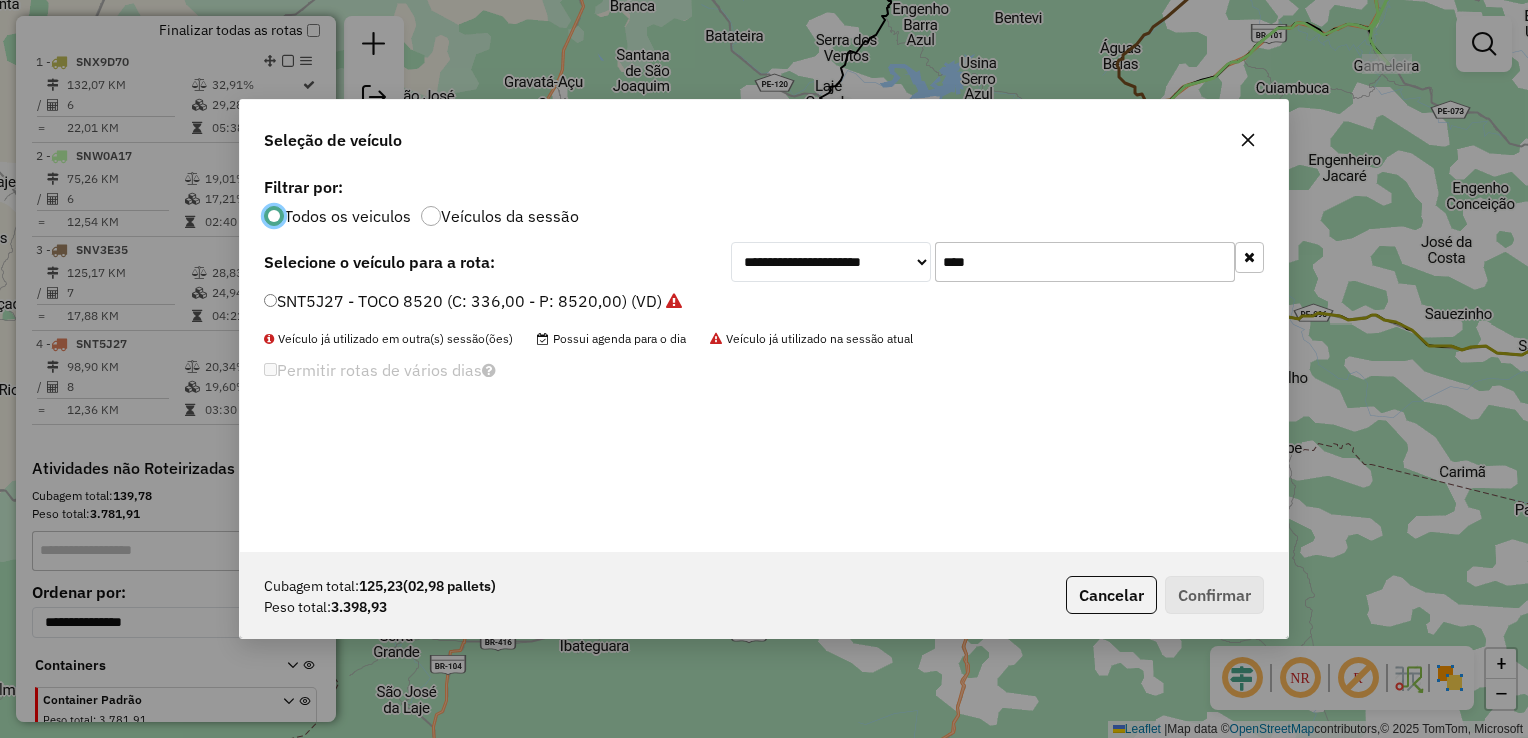click 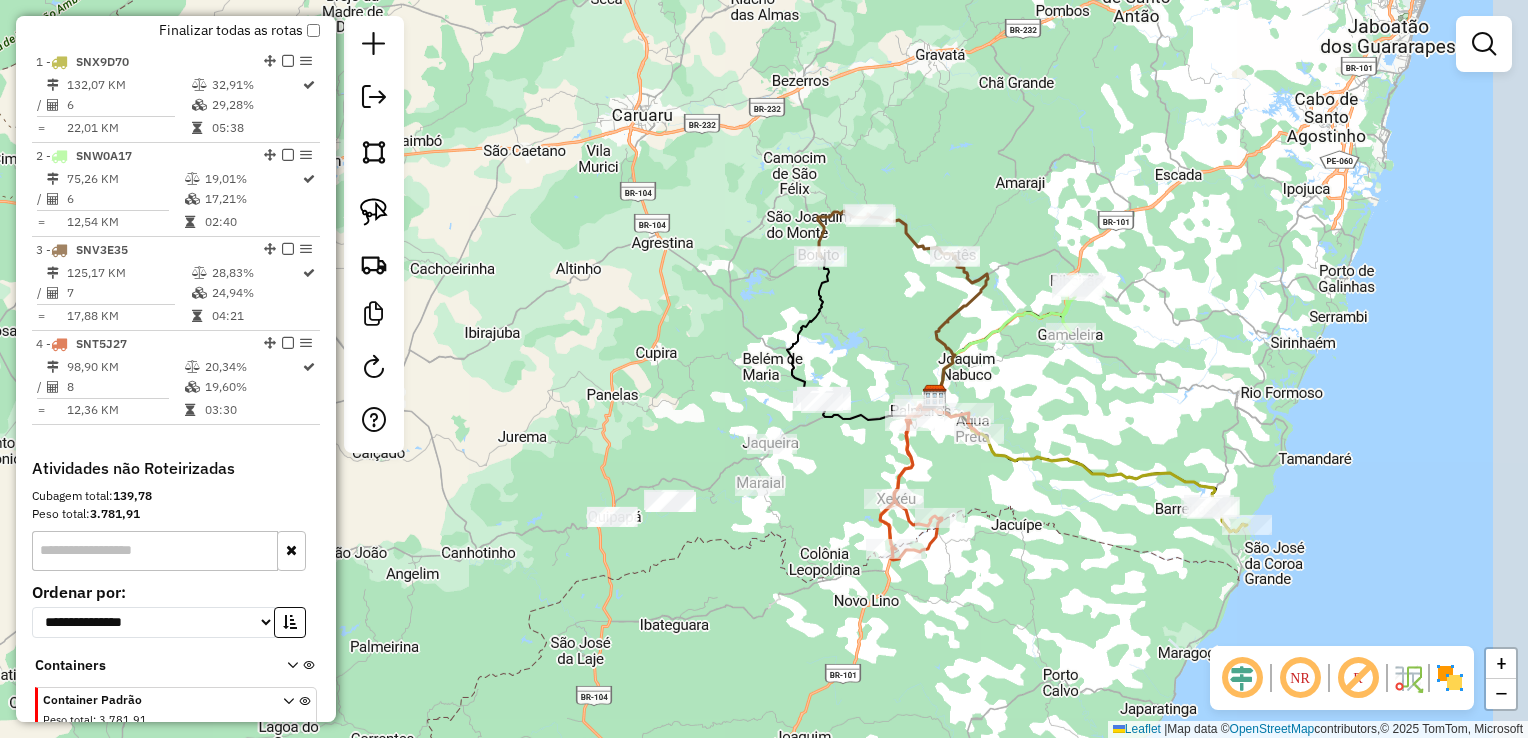 drag, startPoint x: 1111, startPoint y: 421, endPoint x: 1052, endPoint y: 545, distance: 137.32079 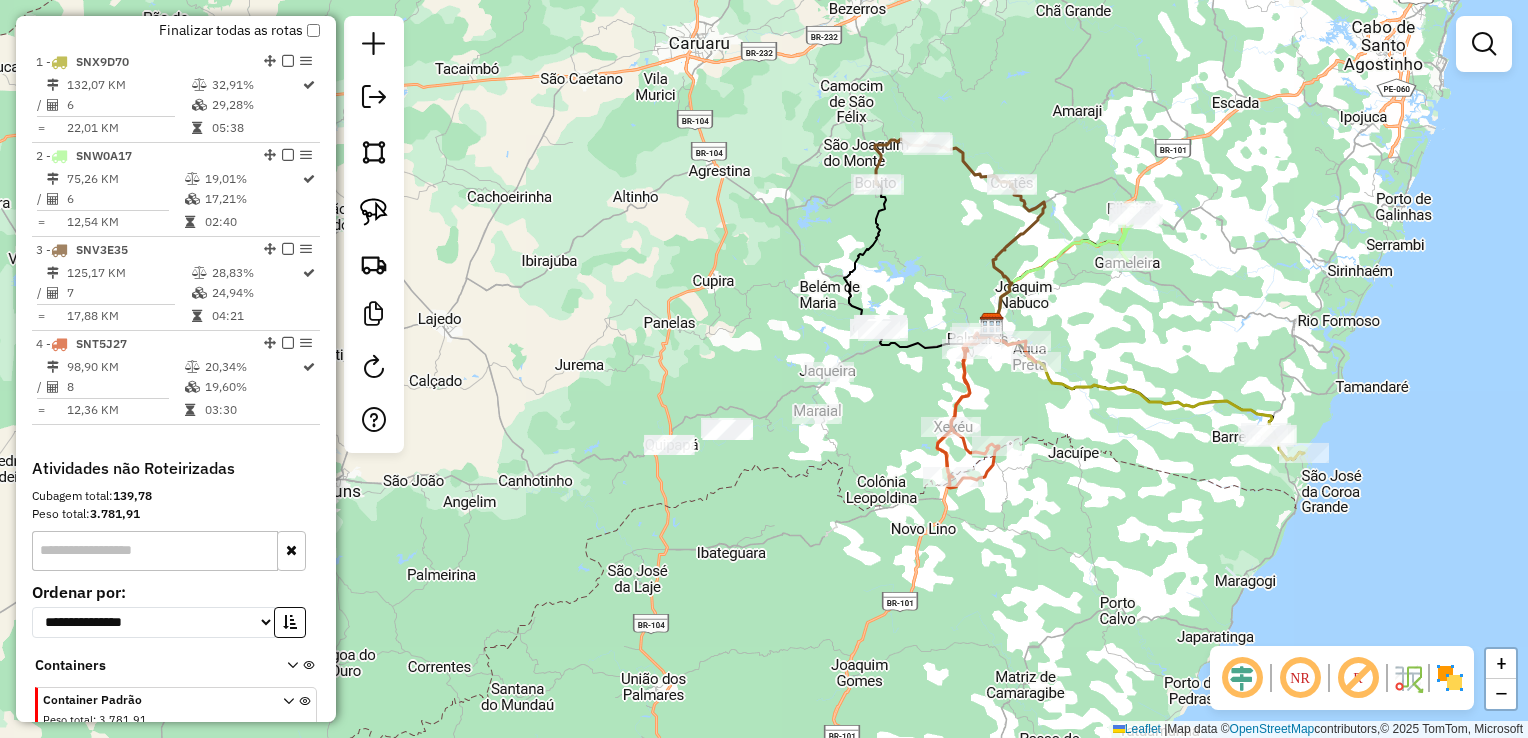drag, startPoint x: 820, startPoint y: 502, endPoint x: 882, endPoint y: 417, distance: 105.20931 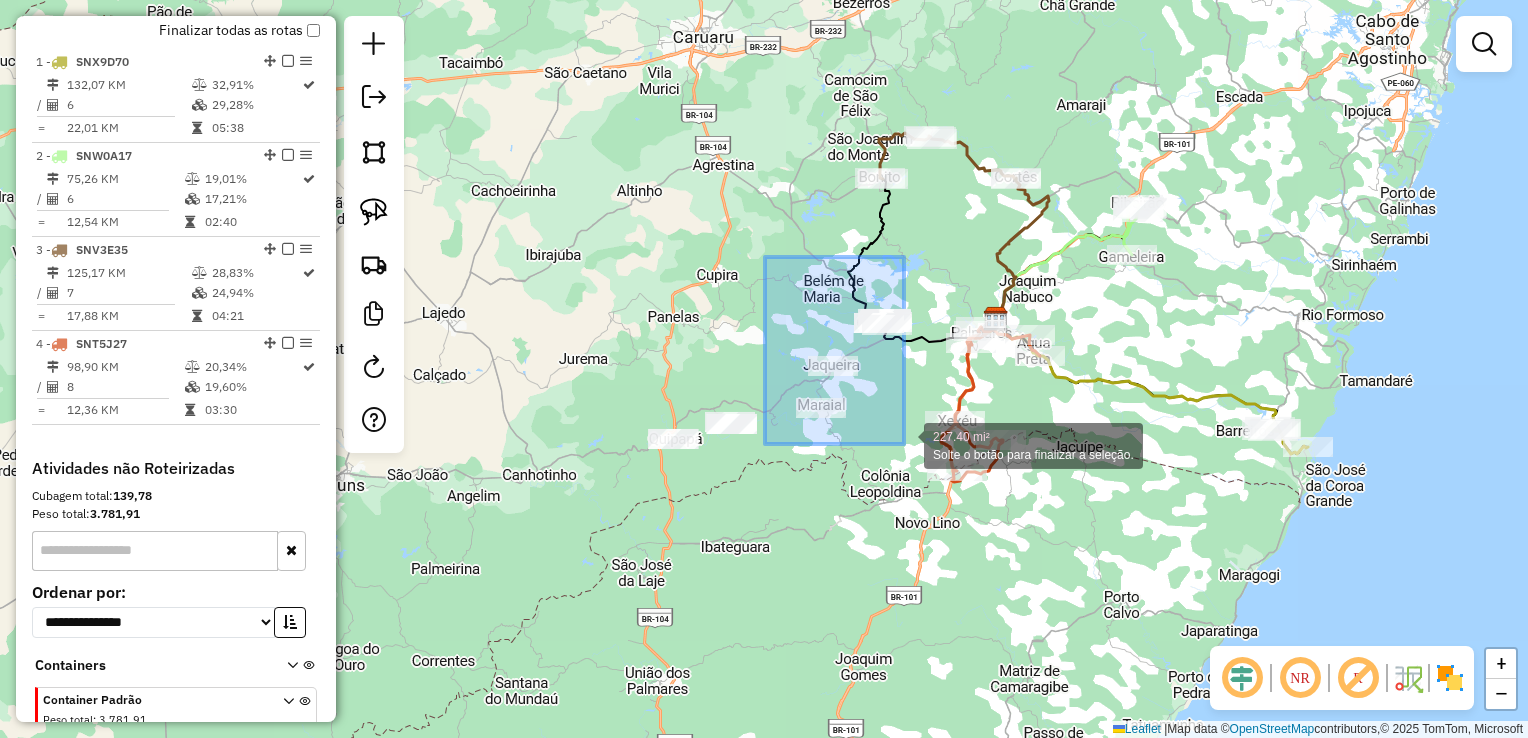 drag, startPoint x: 763, startPoint y: 310, endPoint x: 904, endPoint y: 444, distance: 194.51735 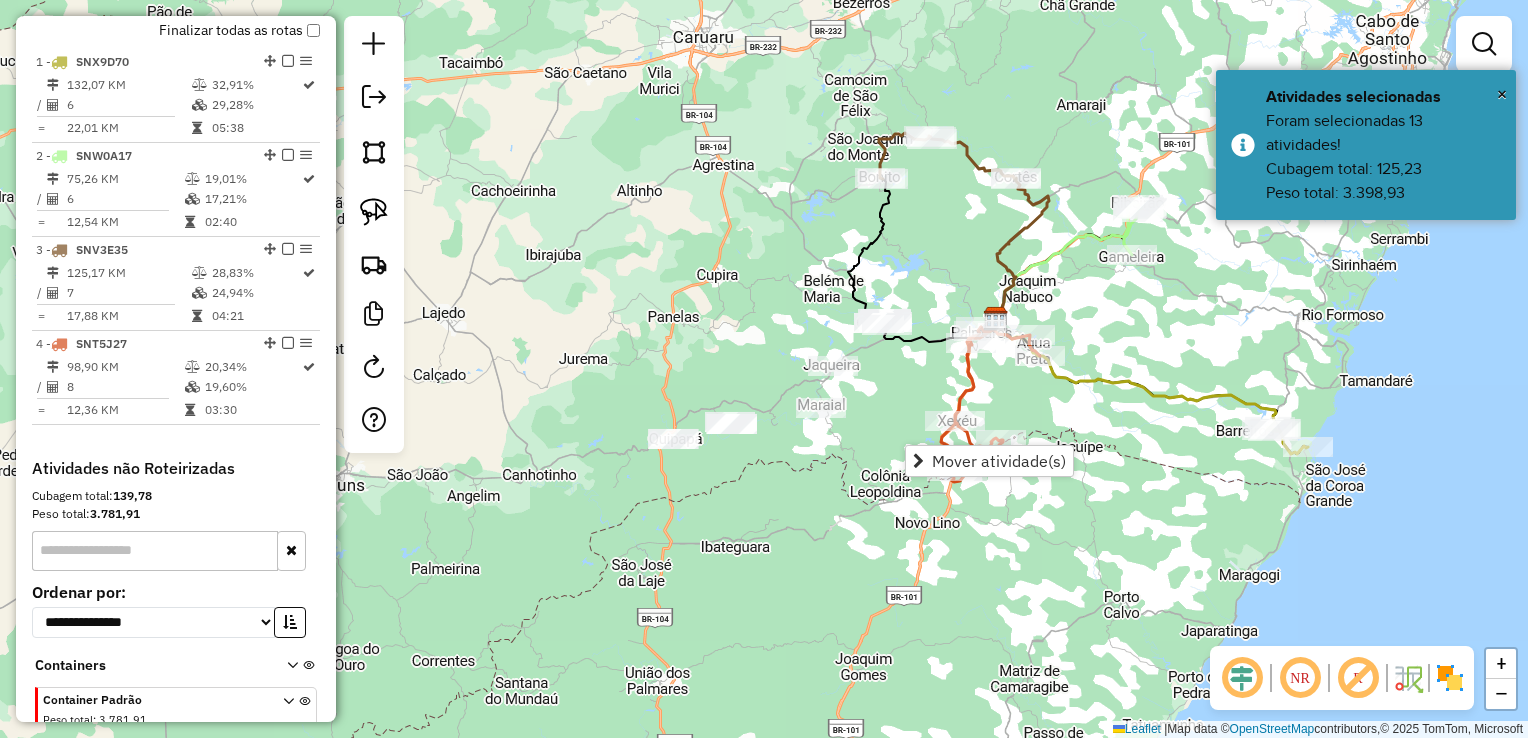 click on "Janela de atendimento Grade de atendimento Capacidade Transportadoras Veículos Cliente Pedidos  Rotas Selecione os dias de semana para filtrar as janelas de atendimento  Seg   Ter   Qua   Qui   Sex   Sáb   Dom  Informe o período da janela de atendimento: De: Até:  Filtrar exatamente a janela do cliente  Considerar janela de atendimento padrão  Selecione os dias de semana para filtrar as grades de atendimento  Seg   Ter   Qua   Qui   Sex   Sáb   Dom   Considerar clientes sem dia de atendimento cadastrado  Clientes fora do dia de atendimento selecionado Filtrar as atividades entre os valores definidos abaixo:  Peso mínimo:   Peso máximo:   Cubagem mínima:   Cubagem máxima:   De:   Até:  Filtrar as atividades entre o tempo de atendimento definido abaixo:  De:   Até:   Considerar capacidade total dos clientes não roteirizados Transportadora: Selecione um ou mais itens Tipo de veículo: Selecione um ou mais itens Veículo: Selecione um ou mais itens Motorista: Selecione um ou mais itens Nome: Rótulo:" 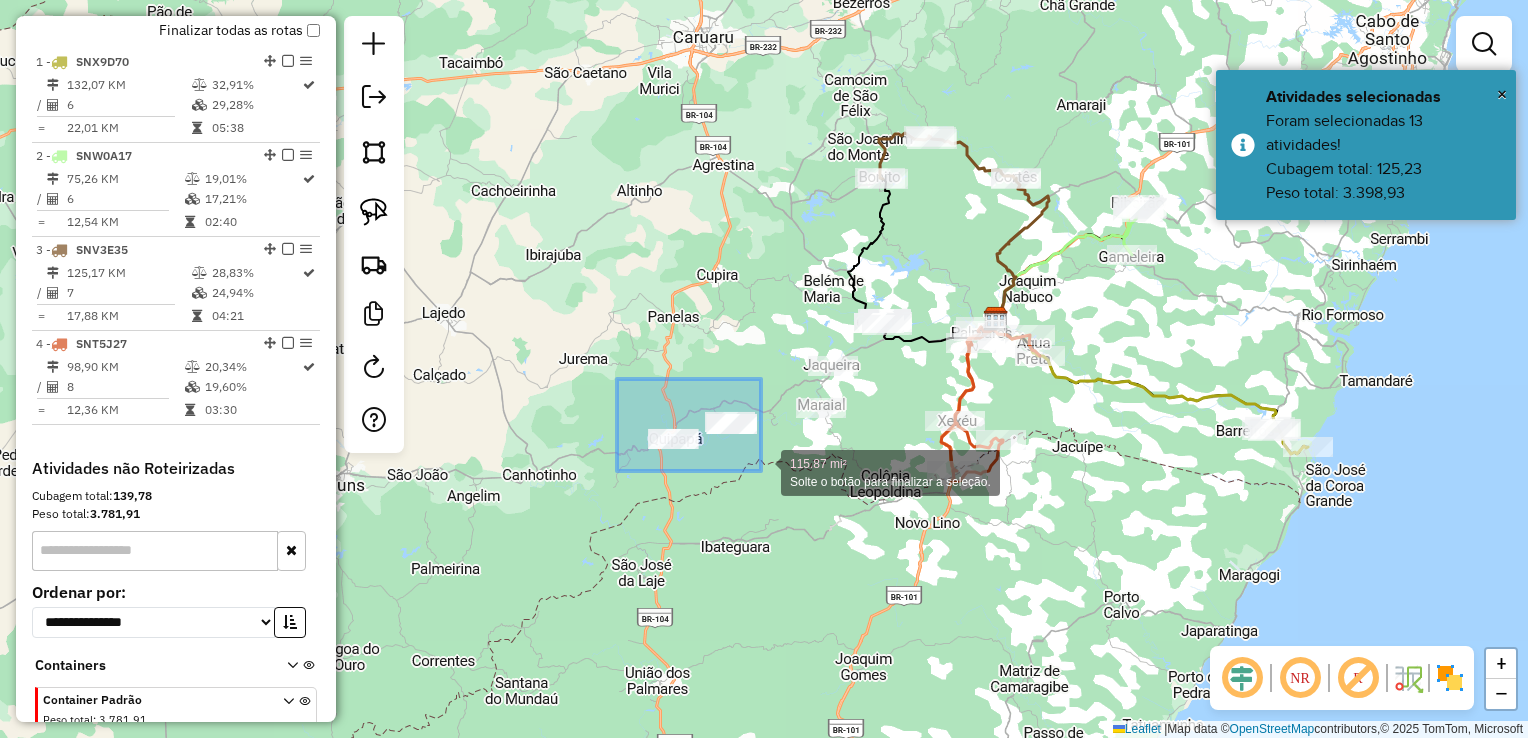 drag, startPoint x: 617, startPoint y: 379, endPoint x: 761, endPoint y: 471, distance: 170.88008 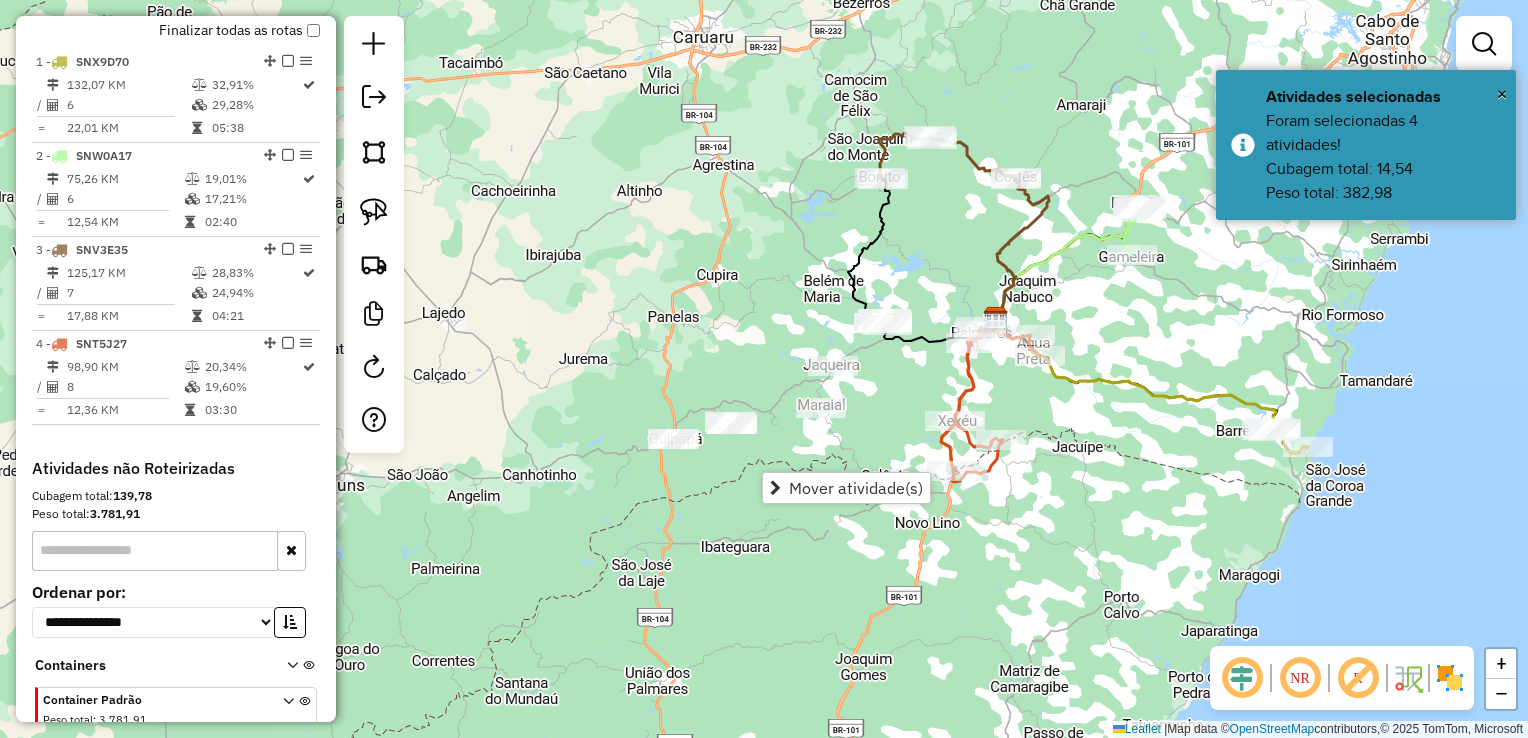 click on "Janela de atendimento Grade de atendimento Capacidade Transportadoras Veículos Cliente Pedidos  Rotas Selecione os dias de semana para filtrar as janelas de atendimento  Seg   Ter   Qua   Qui   Sex   Sáb   Dom  Informe o período da janela de atendimento: De: Até:  Filtrar exatamente a janela do cliente  Considerar janela de atendimento padrão  Selecione os dias de semana para filtrar as grades de atendimento  Seg   Ter   Qua   Qui   Sex   Sáb   Dom   Considerar clientes sem dia de atendimento cadastrado  Clientes fora do dia de atendimento selecionado Filtrar as atividades entre os valores definidos abaixo:  Peso mínimo:   Peso máximo:   Cubagem mínima:   Cubagem máxima:   De:   Até:  Filtrar as atividades entre o tempo de atendimento definido abaixo:  De:   Até:   Considerar capacidade total dos clientes não roteirizados Transportadora: Selecione um ou mais itens Tipo de veículo: Selecione um ou mais itens Veículo: Selecione um ou mais itens Motorista: Selecione um ou mais itens Nome: Rótulo:" 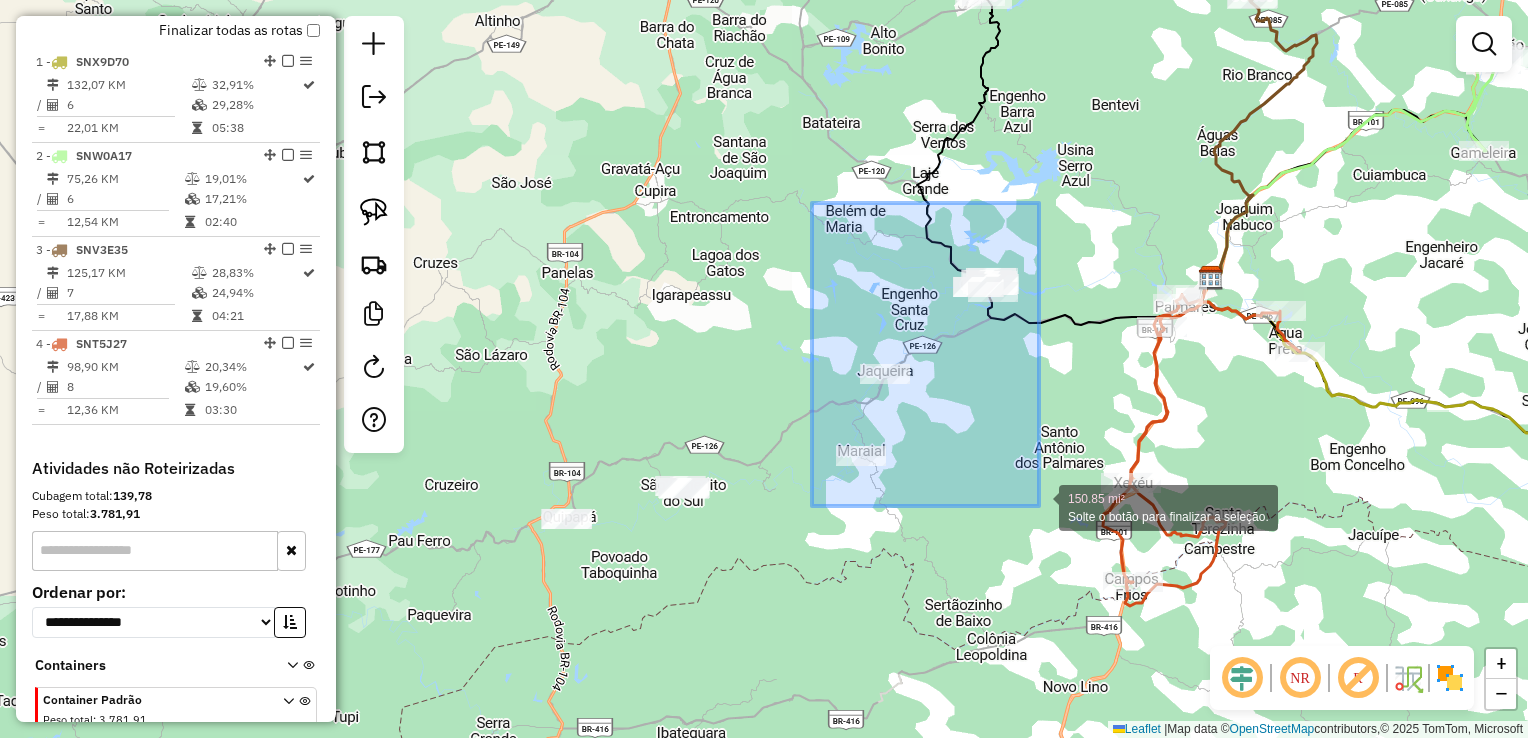 drag, startPoint x: 812, startPoint y: 203, endPoint x: 1039, endPoint y: 506, distance: 378.60007 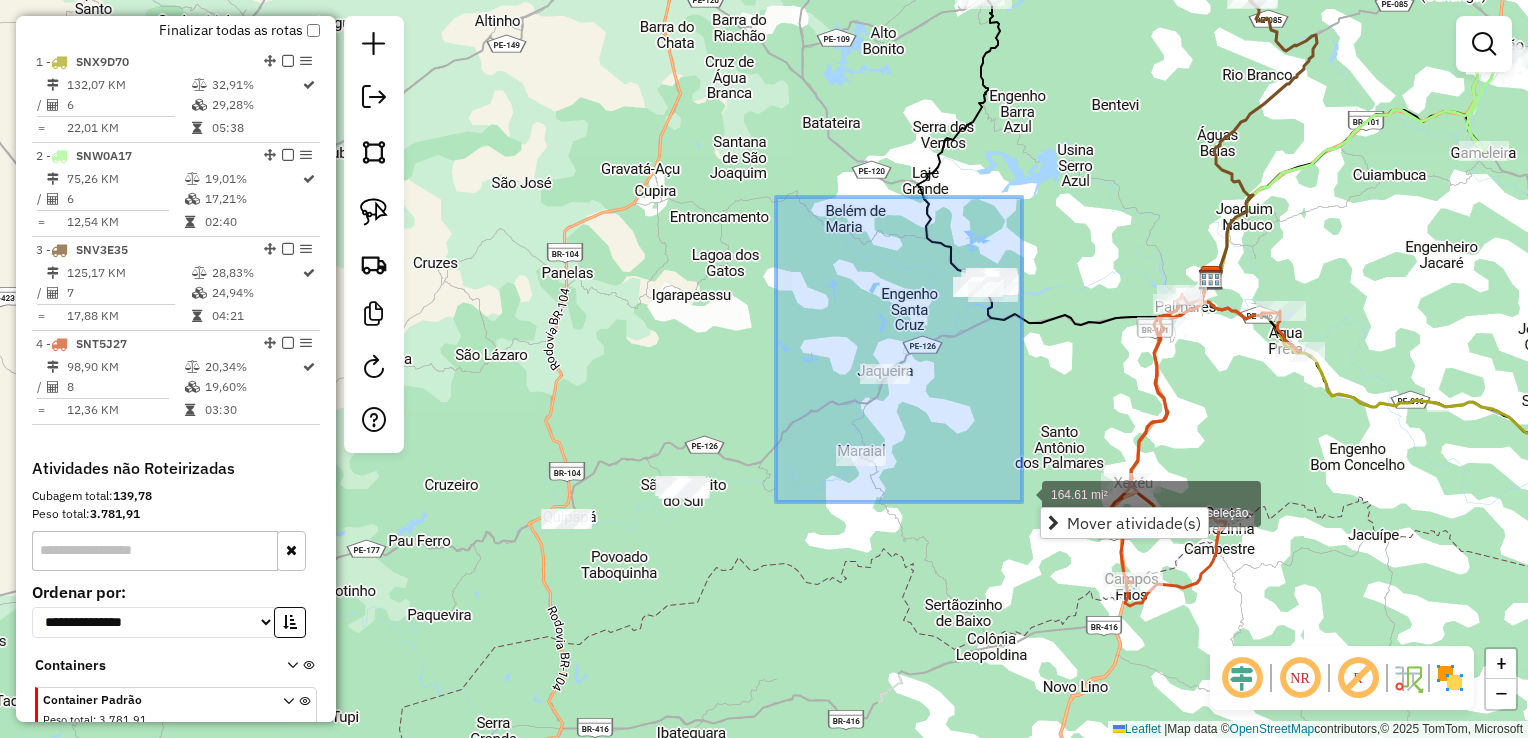 drag, startPoint x: 764, startPoint y: 325, endPoint x: 1022, endPoint y: 502, distance: 312.87857 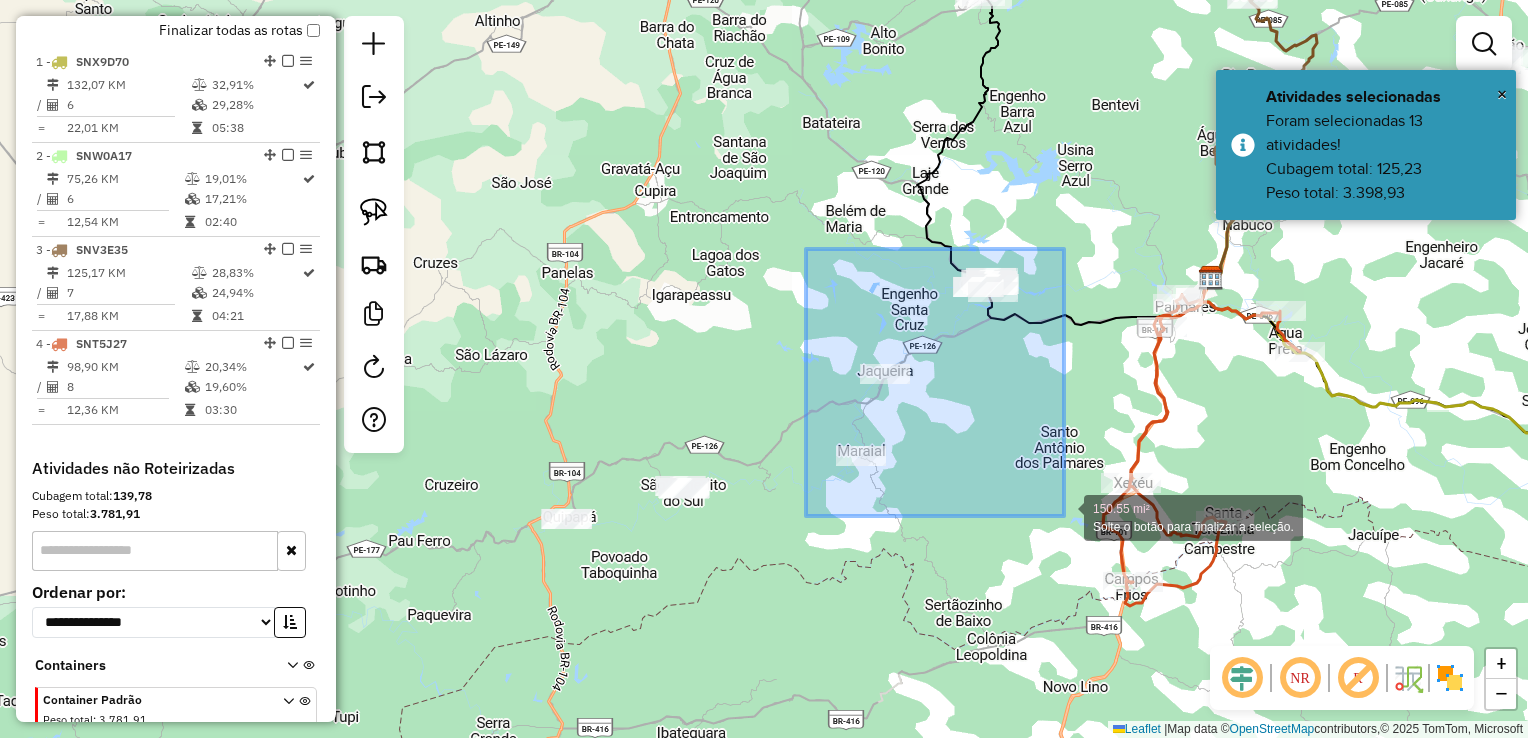 drag, startPoint x: 784, startPoint y: 392, endPoint x: 1064, endPoint y: 516, distance: 306.22867 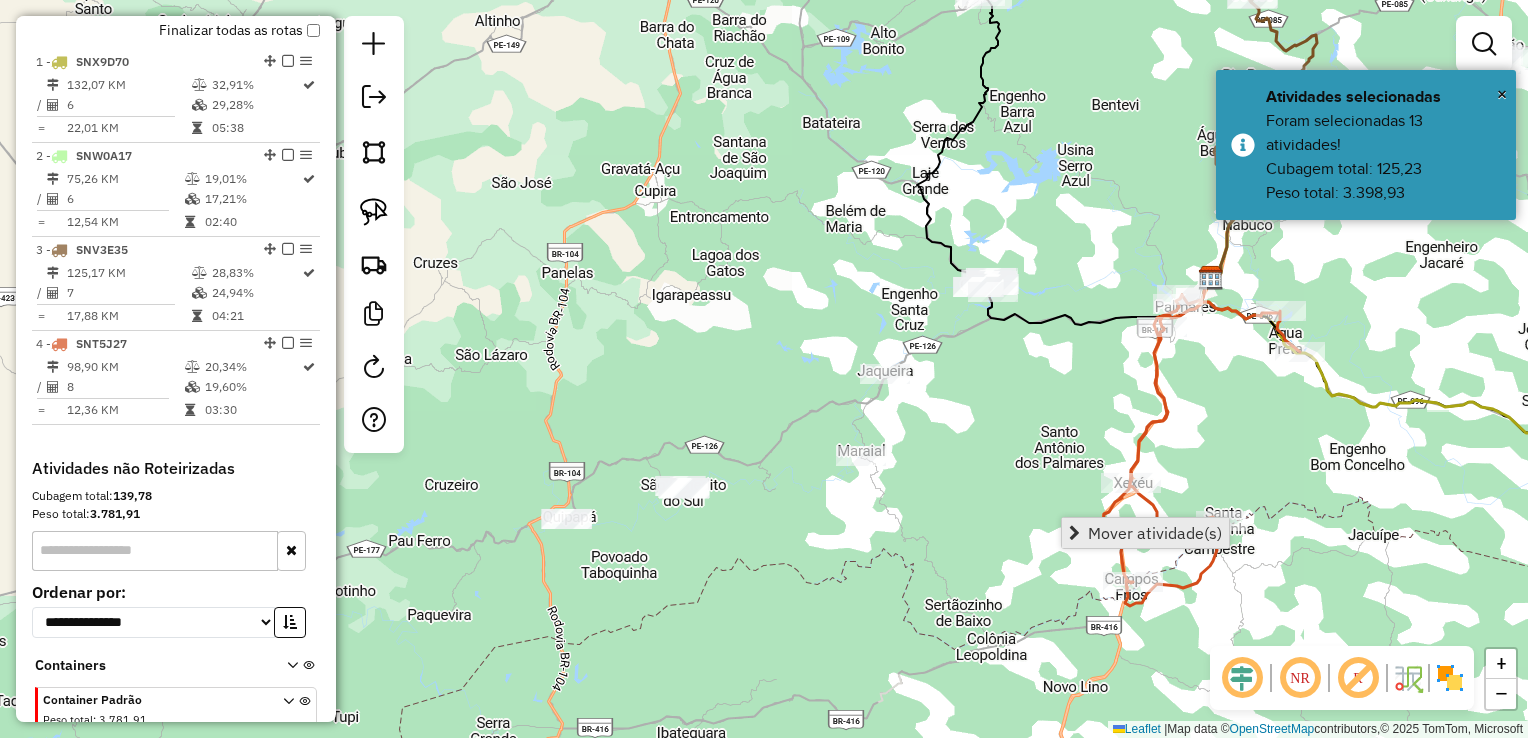 click on "Mover atividade(s)" at bounding box center [1155, 533] 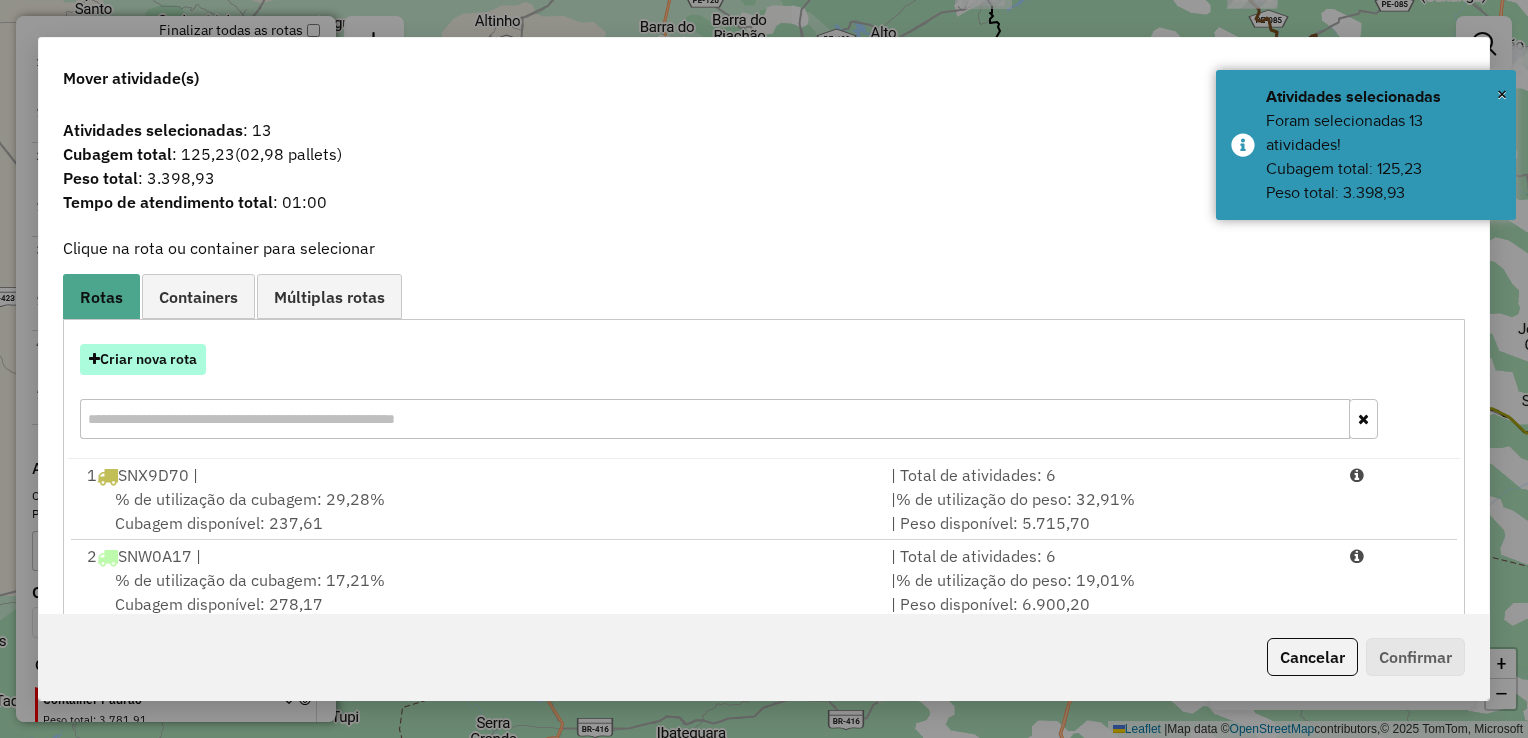 click on "Criar nova rota" at bounding box center (143, 359) 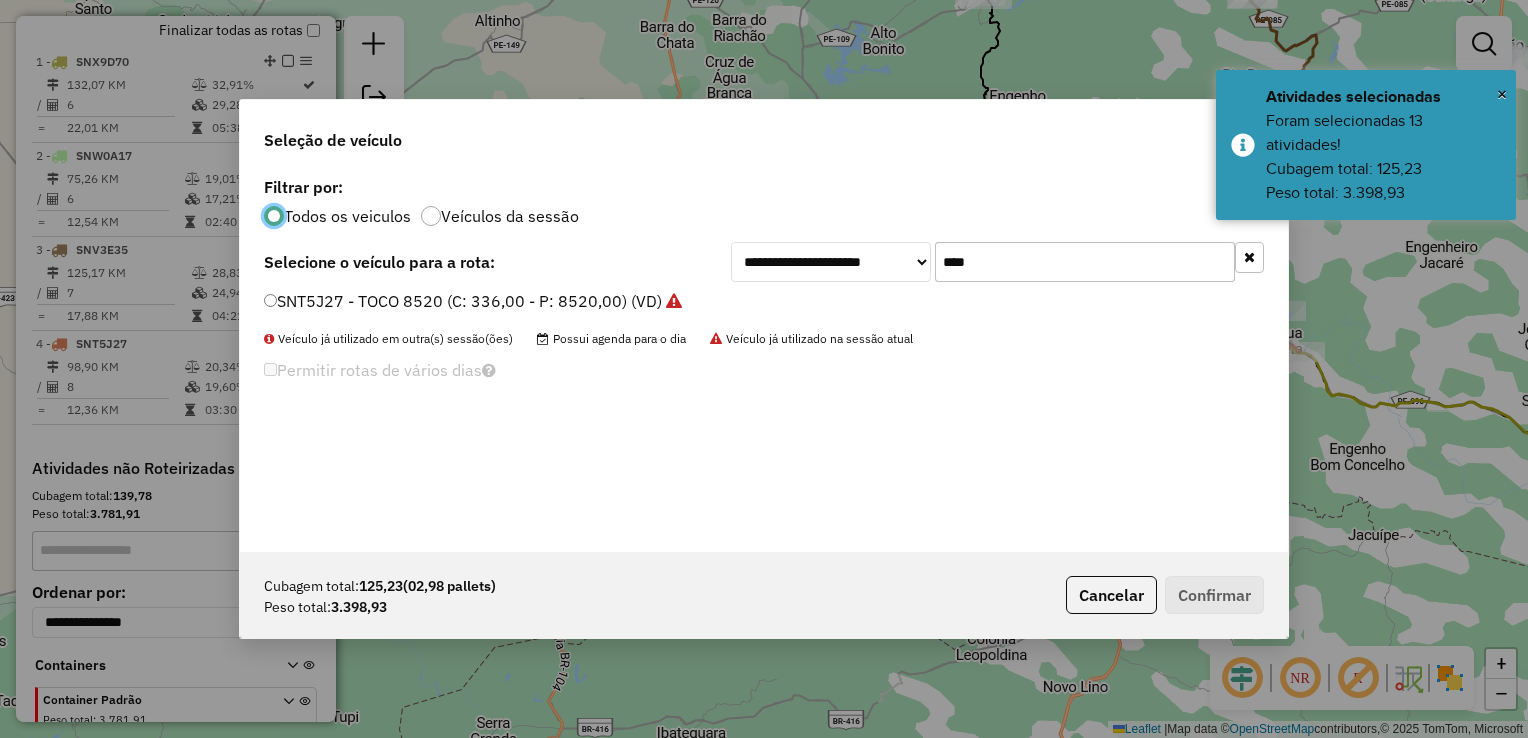 scroll, scrollTop: 10, scrollLeft: 6, axis: both 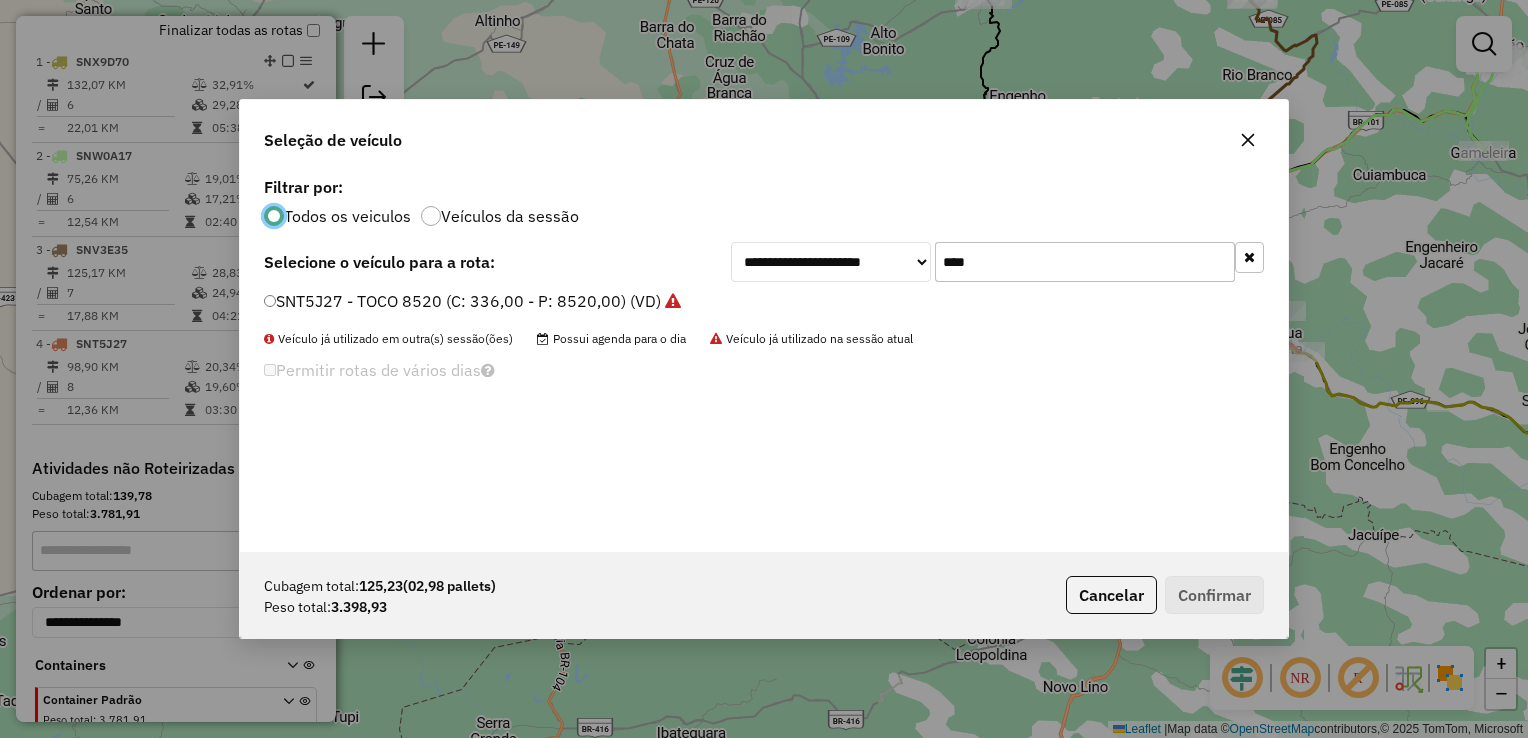click on "****" 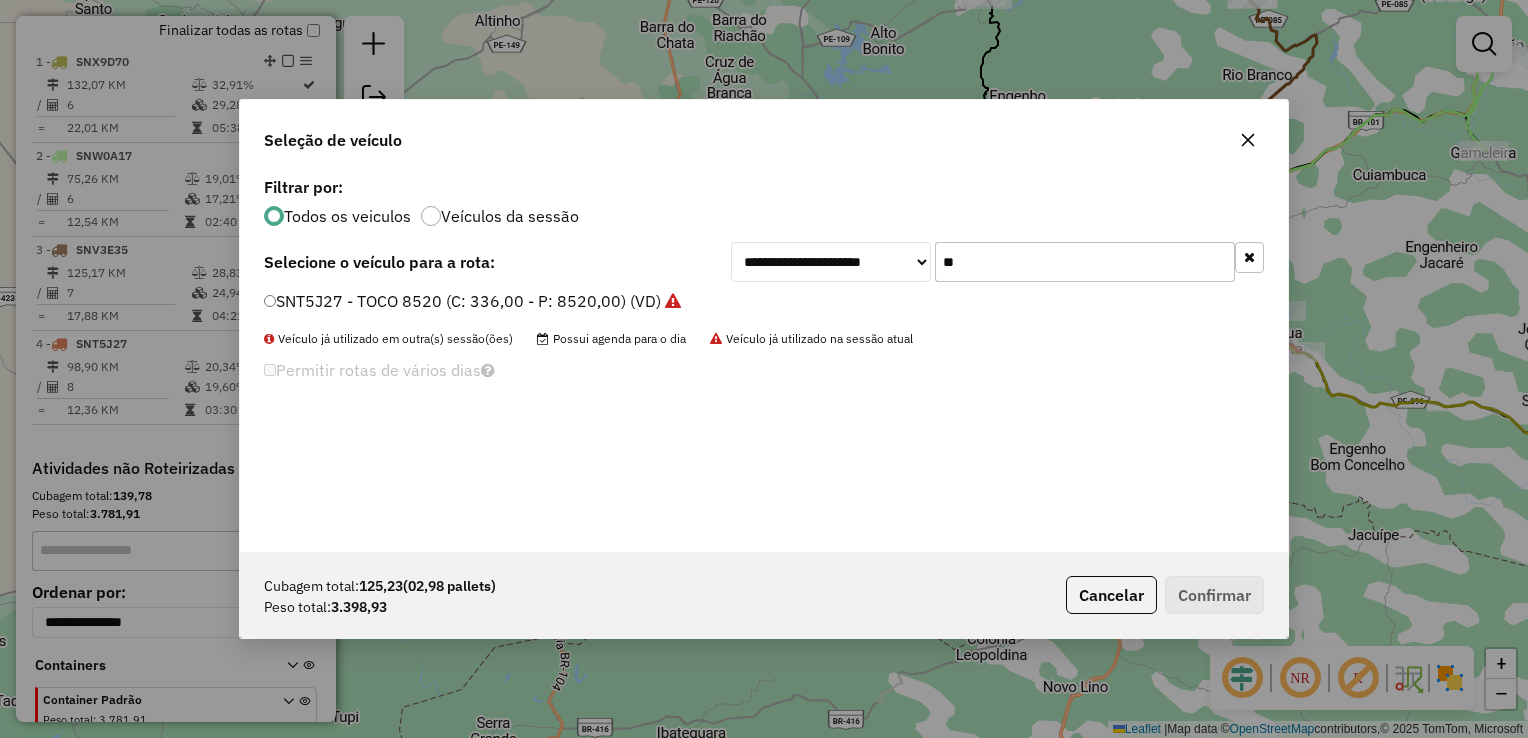 type on "*" 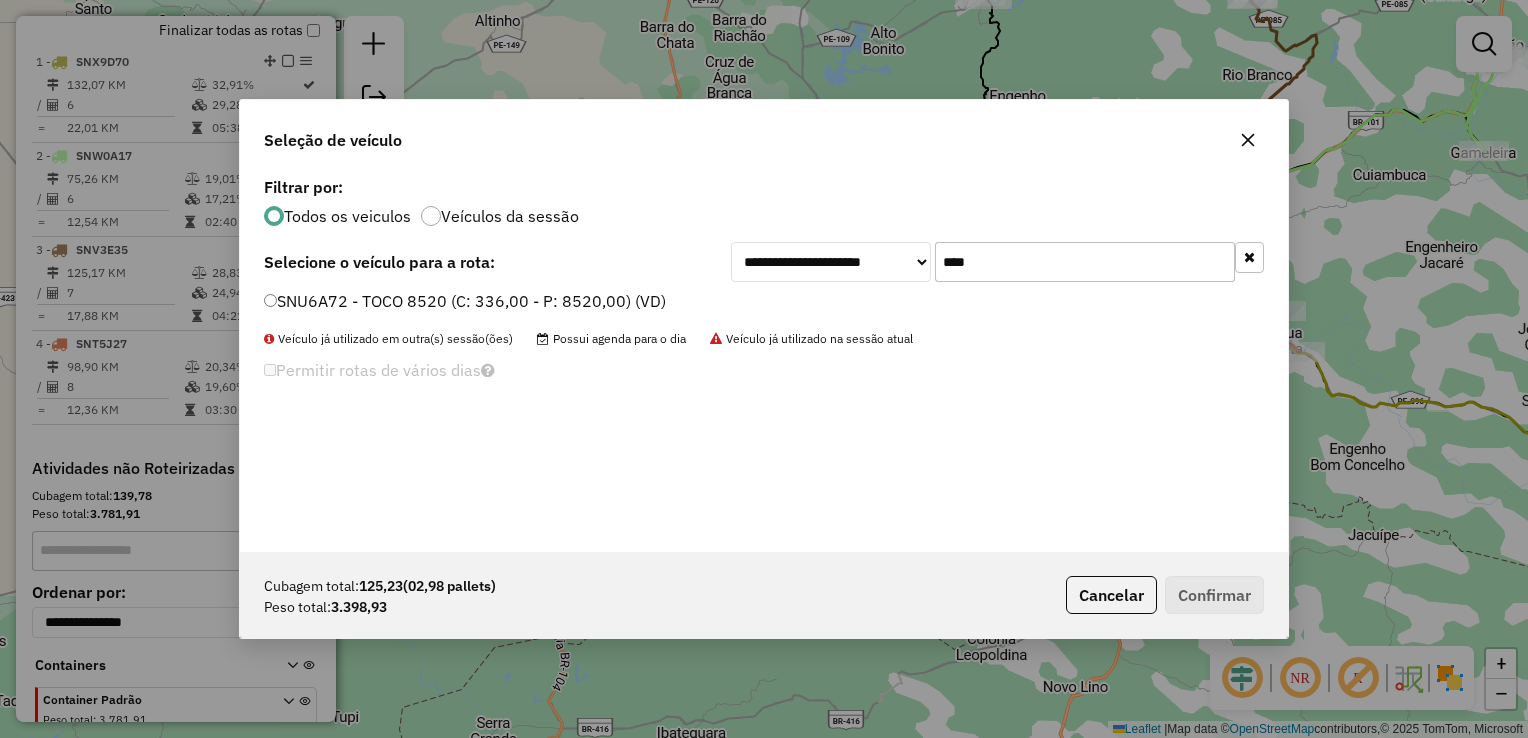 type on "****" 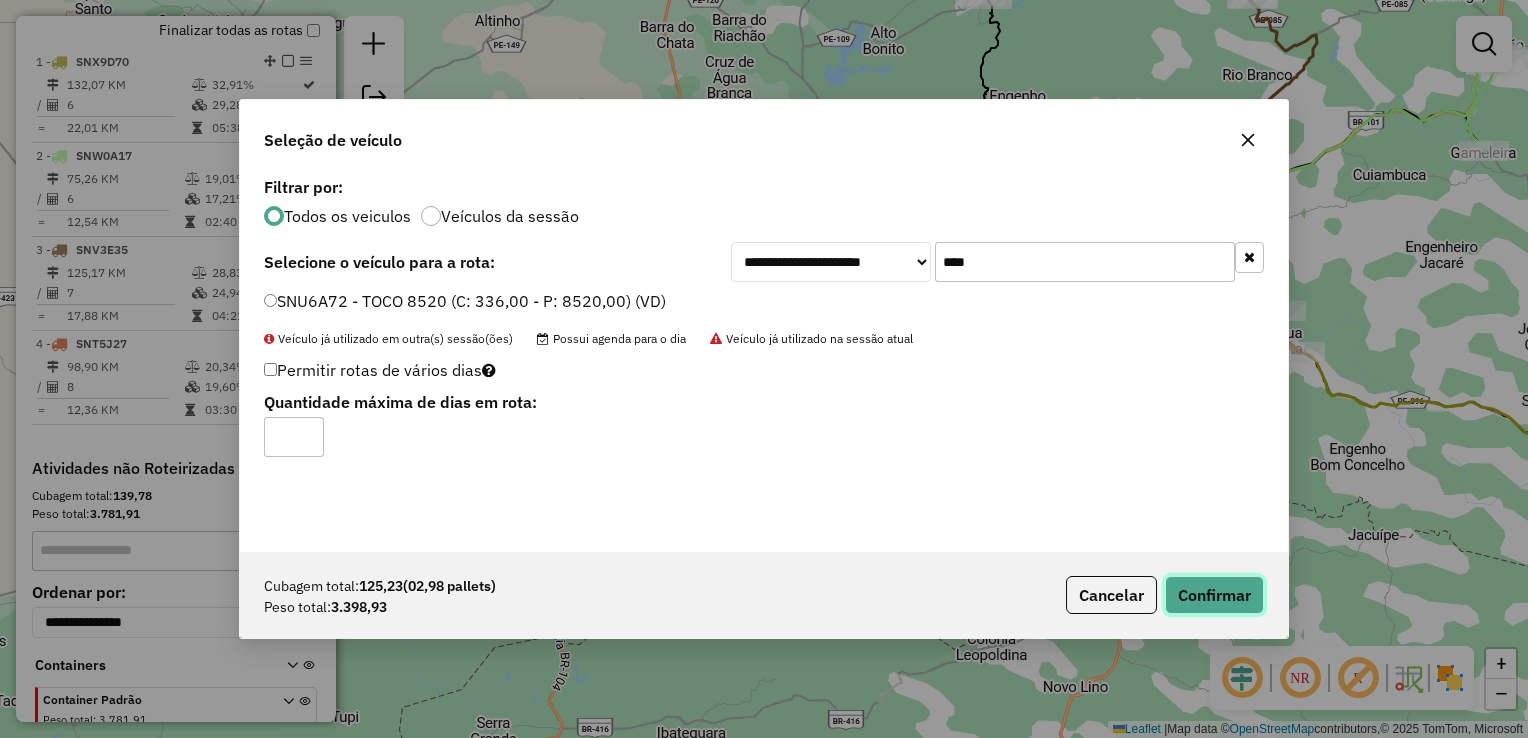 click on "Confirmar" 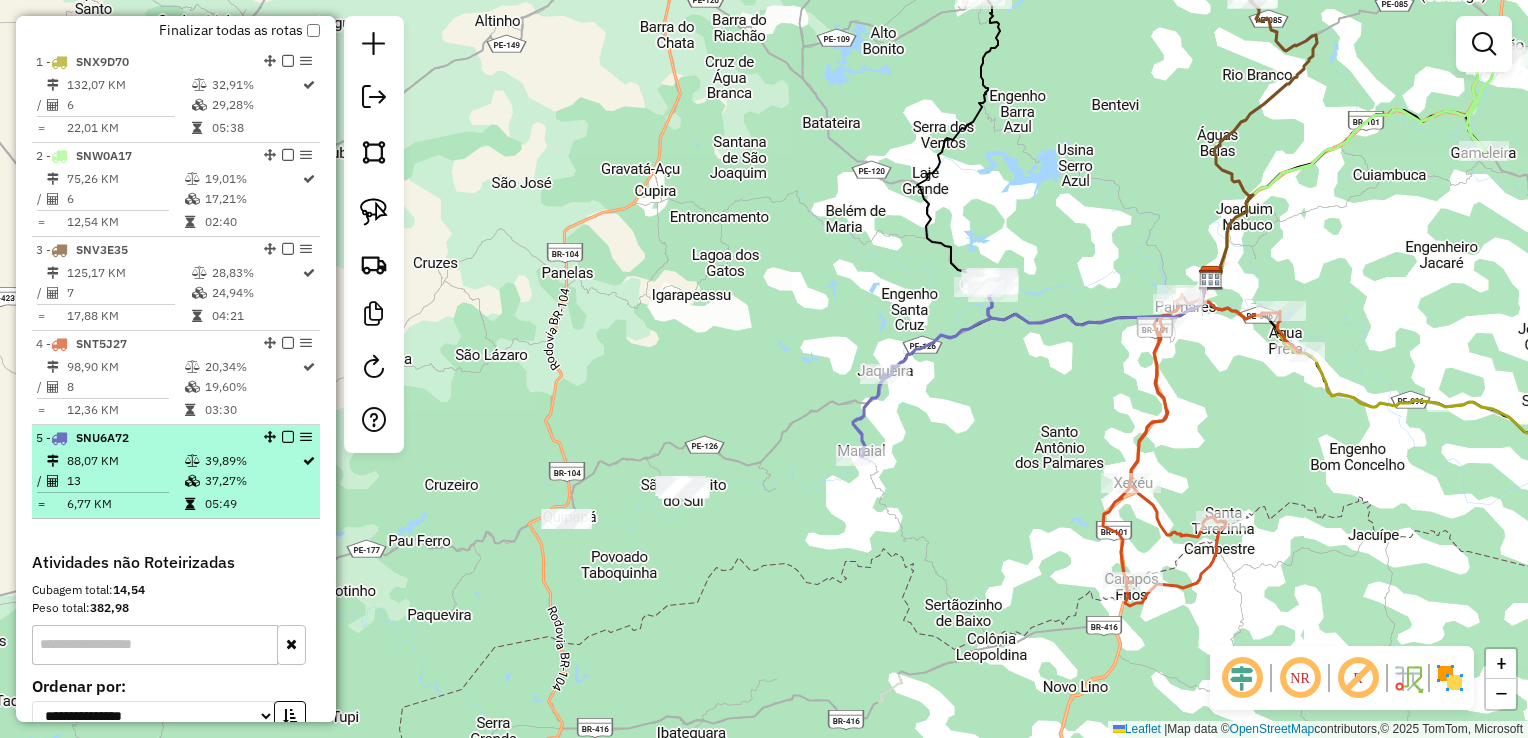 click on "13" at bounding box center [125, 481] 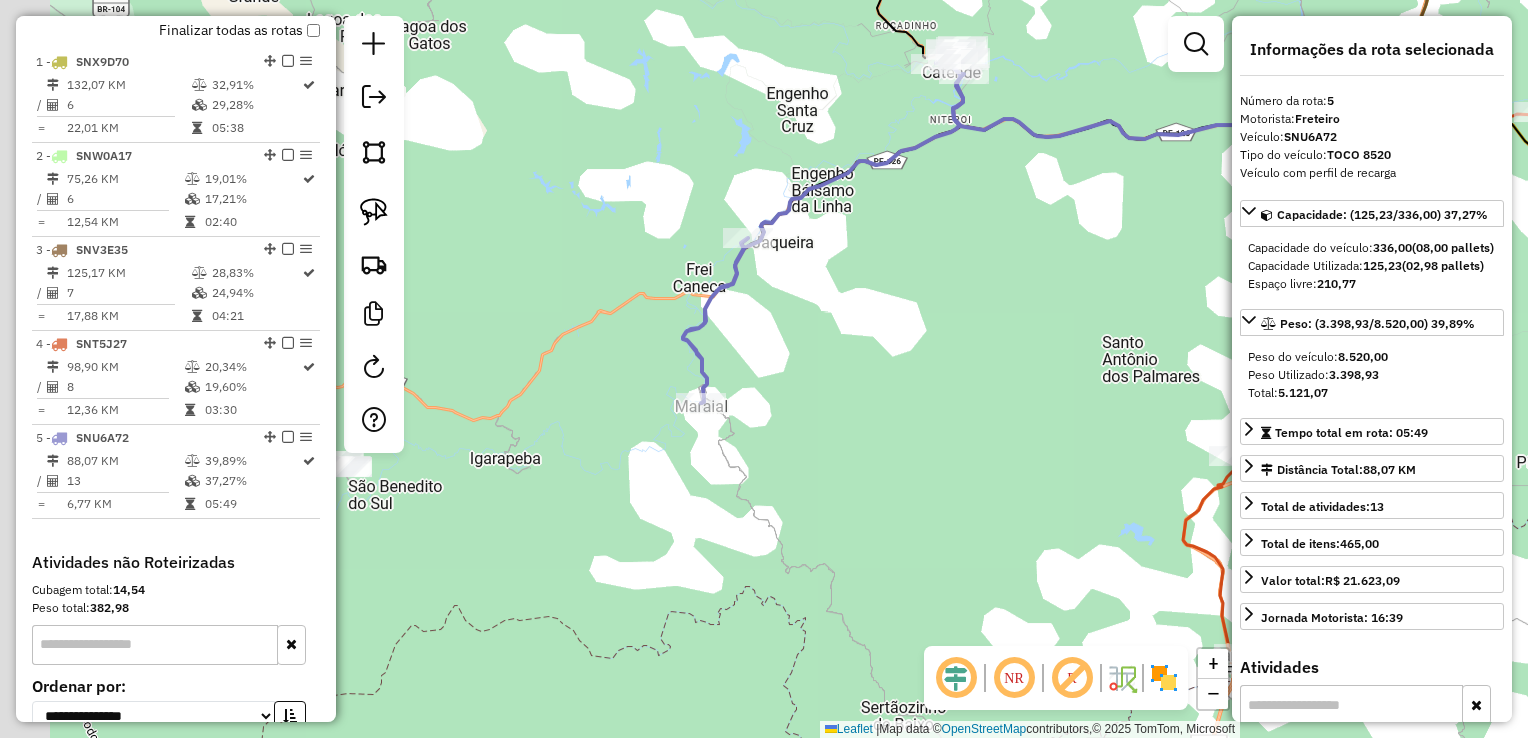 drag, startPoint x: 703, startPoint y: 468, endPoint x: 996, endPoint y: 288, distance: 343.87354 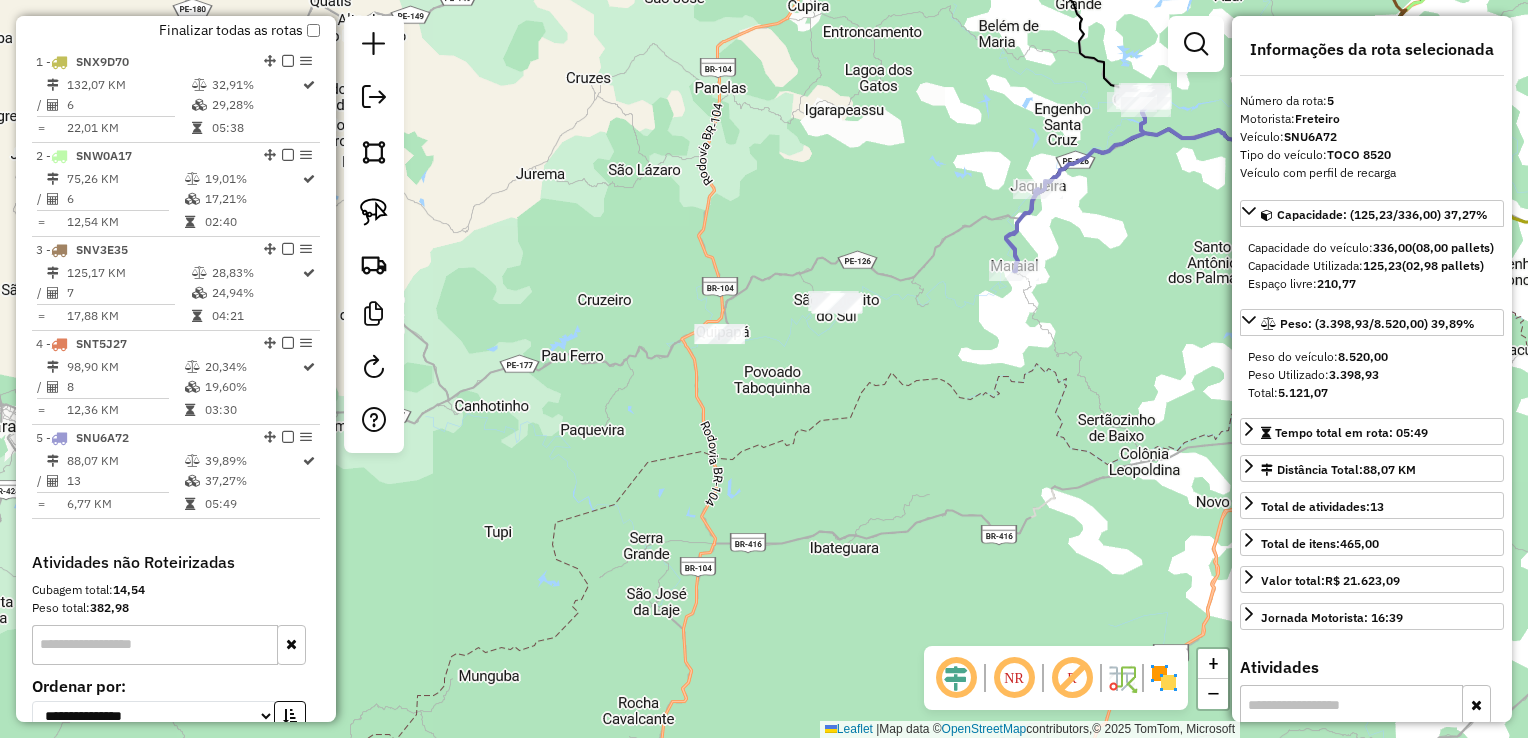 drag, startPoint x: 708, startPoint y: 432, endPoint x: 882, endPoint y: 350, distance: 192.35384 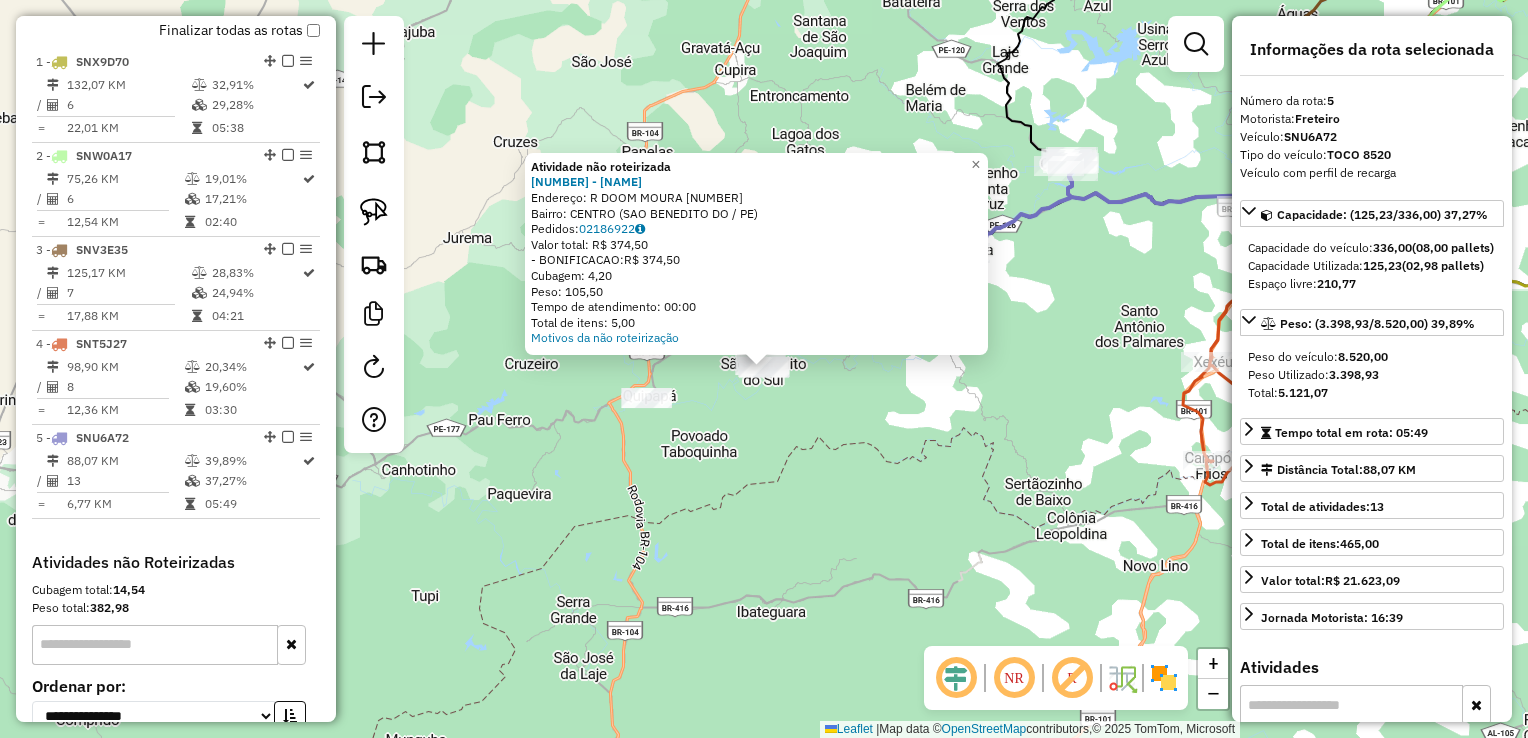 click on "Atividade não roteirizada 2820 - [FIRST] [LAST]  Endereço: R   DOOM MOURA                    122   Bairro: CENTRO ([CITY] / PE)   Pedidos:  02186922   Valor total: R$ 374,50   - BONIFICACAO:  R$ 374,50   Cubagem: 4,20   Peso: 105,50   Tempo de atendimento: 00:00   Total de itens: 5,00  Motivos da não roteirização × Janela de atendimento Grade de atendimento Capacidade Transportadoras Veículos Cliente Pedidos  Rotas Selecione os dias de semana para filtrar as janelas de atendimento  Seg   Ter   Qua   Qui   Sex   Sáb   Dom  Informe o período da janela de atendimento: De: Até:  Filtrar exatamente a janela do cliente  Considerar janela de atendimento padrão  Selecione os dias de semana para filtrar as grades de atendimento  Seg   Ter   Qua   Qui   Sex   Sáb   Dom   Considerar clientes sem dia de atendimento cadastrado  Clientes fora do dia de atendimento selecionado Filtrar as atividades entre os valores definidos abaixo:  Peso mínimo:   Peso máximo:   Cubagem mínima:   De:   Até:" 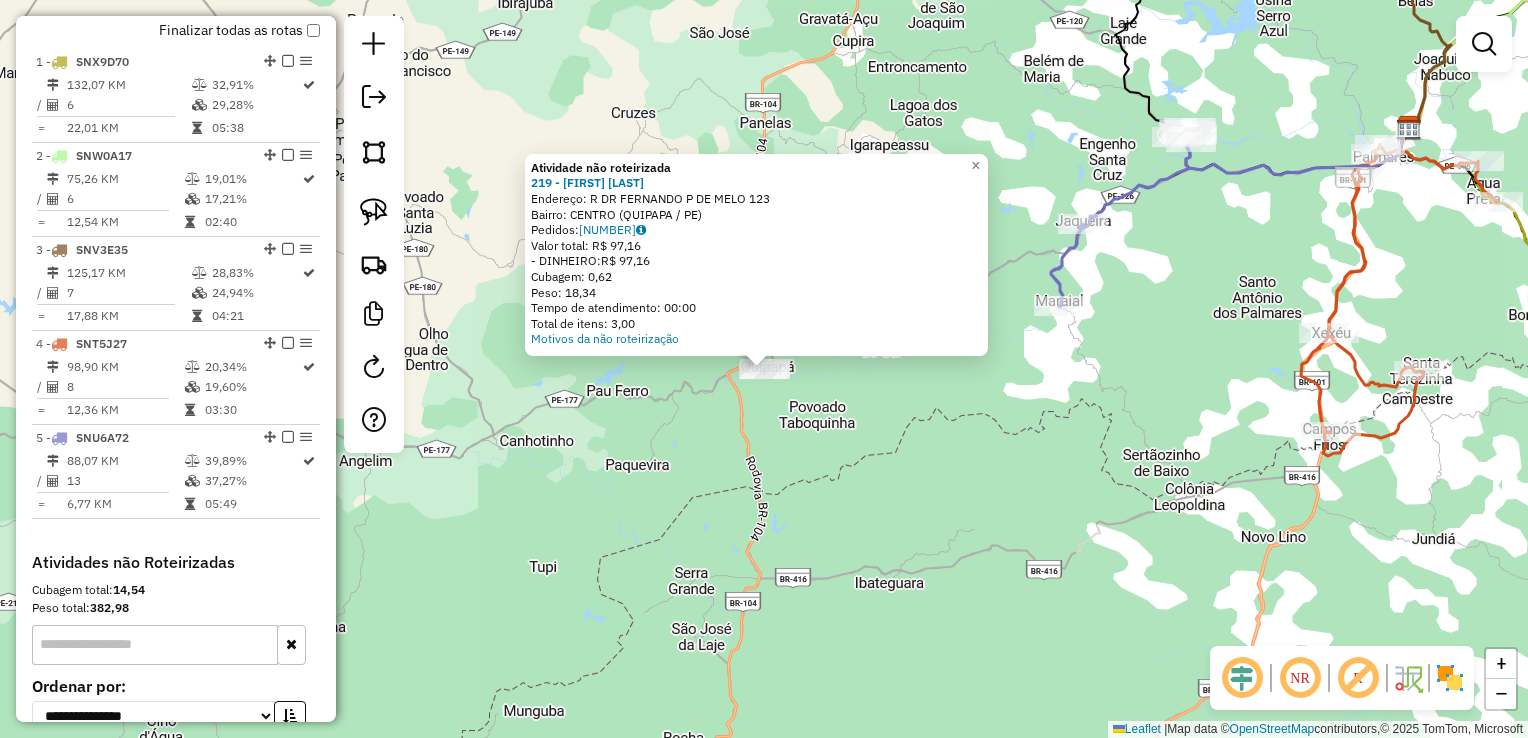 click on "Atividade não roteirizada [NUMBER] - [NAME]  Endereço: R   DR FERNANDO P DE MELO         [NUMBER]   Bairro: [CITY] ([CITY] / [STATE])   Pedidos:  [NUMBER]   Valor total: R$ [PRICE]   - DINHEIRO:  R$ [PRICE]   Cubagem: [NUMBER]   Peso: [NUMBER]   Tempo de atendimento: 00:00   Total de itens: [NUMBER]  Motivos da não roteirização × Janela de atendimento Grade de atendimento Capacidade Transportadoras Veículos Cliente Pedidos  Rotas Selecione os dias de semana para filtrar as janelas de atendimento  Seg   Ter   Qua   Qui   Sex   Sáb   Dom  Informe o período da janela de atendimento: De: Até:  Filtrar exatamente a janela do cliente  Considerar janela de atendimento padrão  Selecione os dias de semana para filtrar as grades de atendimento  Seg   Ter   Qua   Qui   Sex   Sáb   Dom   Considerar clientes sem dia de atendimento cadastrado  Clientes fora do dia de atendimento selecionado Filtrar as atividades entre os valores definidos abaixo:  Peso mínimo:   Peso máximo:   Cubagem mínima:   Cubagem máxima:   De:  De:" 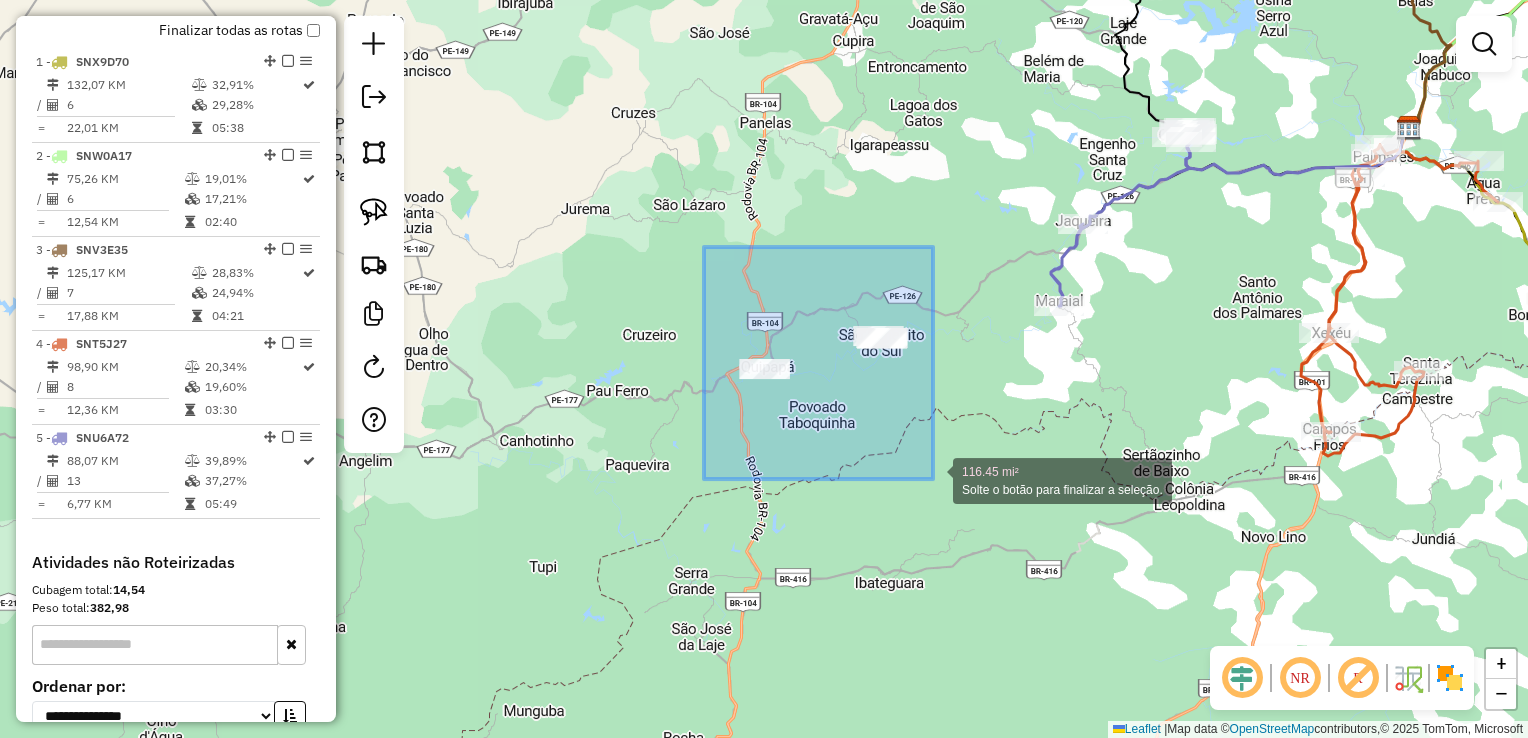drag, startPoint x: 730, startPoint y: 389, endPoint x: 934, endPoint y: 479, distance: 222.97086 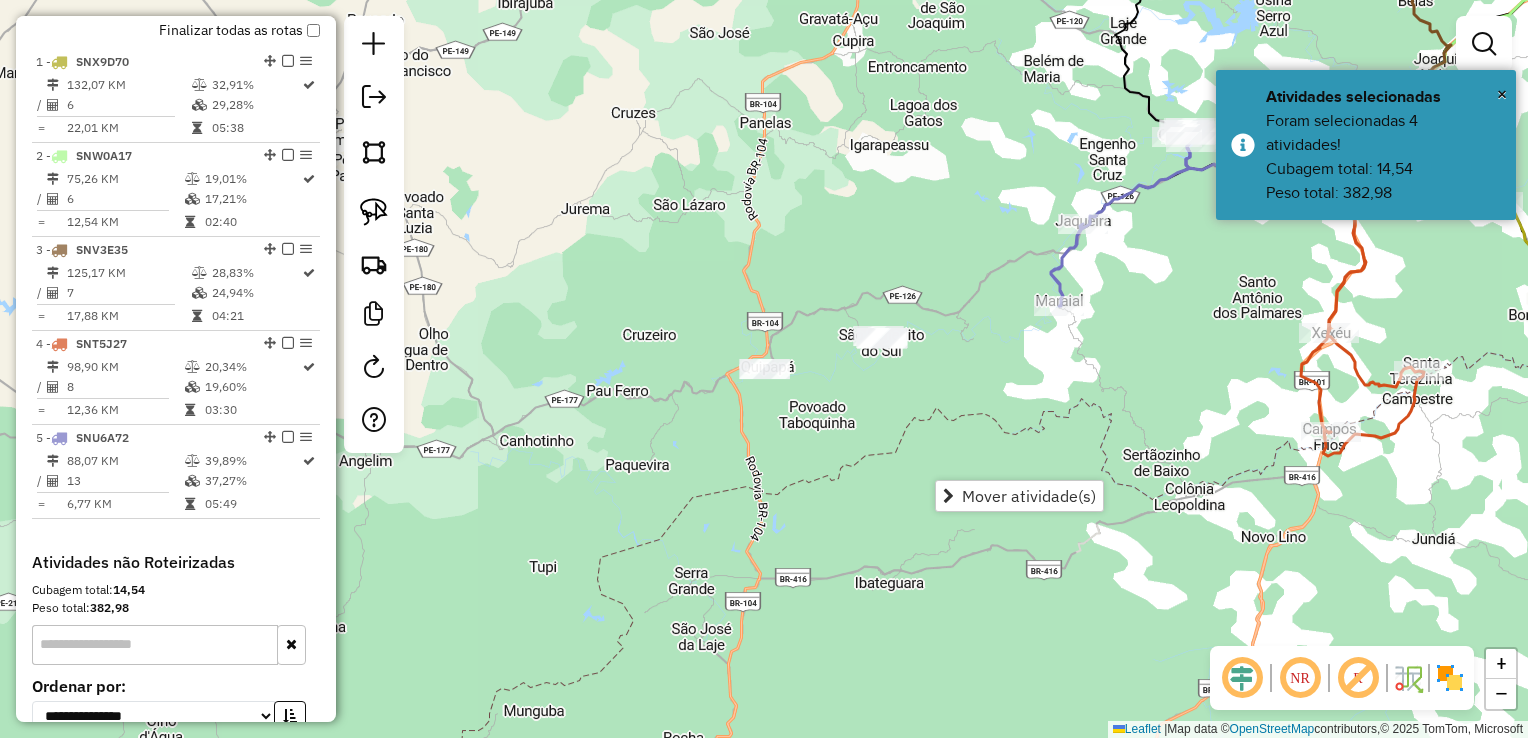 click on "Janela de atendimento Grade de atendimento Capacidade Transportadoras Veículos Cliente Pedidos  Rotas Selecione os dias de semana para filtrar as janelas de atendimento  Seg   Ter   Qua   Qui   Sex   Sáb   Dom  Informe o período da janela de atendimento: De: Até:  Filtrar exatamente a janela do cliente  Considerar janela de atendimento padrão  Selecione os dias de semana para filtrar as grades de atendimento  Seg   Ter   Qua   Qui   Sex   Sáb   Dom   Considerar clientes sem dia de atendimento cadastrado  Clientes fora do dia de atendimento selecionado Filtrar as atividades entre os valores definidos abaixo:  Peso mínimo:   Peso máximo:   Cubagem mínima:   Cubagem máxima:   De:   Até:  Filtrar as atividades entre o tempo de atendimento definido abaixo:  De:   Até:   Considerar capacidade total dos clientes não roteirizados Transportadora: Selecione um ou mais itens Tipo de veículo: Selecione um ou mais itens Veículo: Selecione um ou mais itens Motorista: Selecione um ou mais itens Nome: Rótulo:" 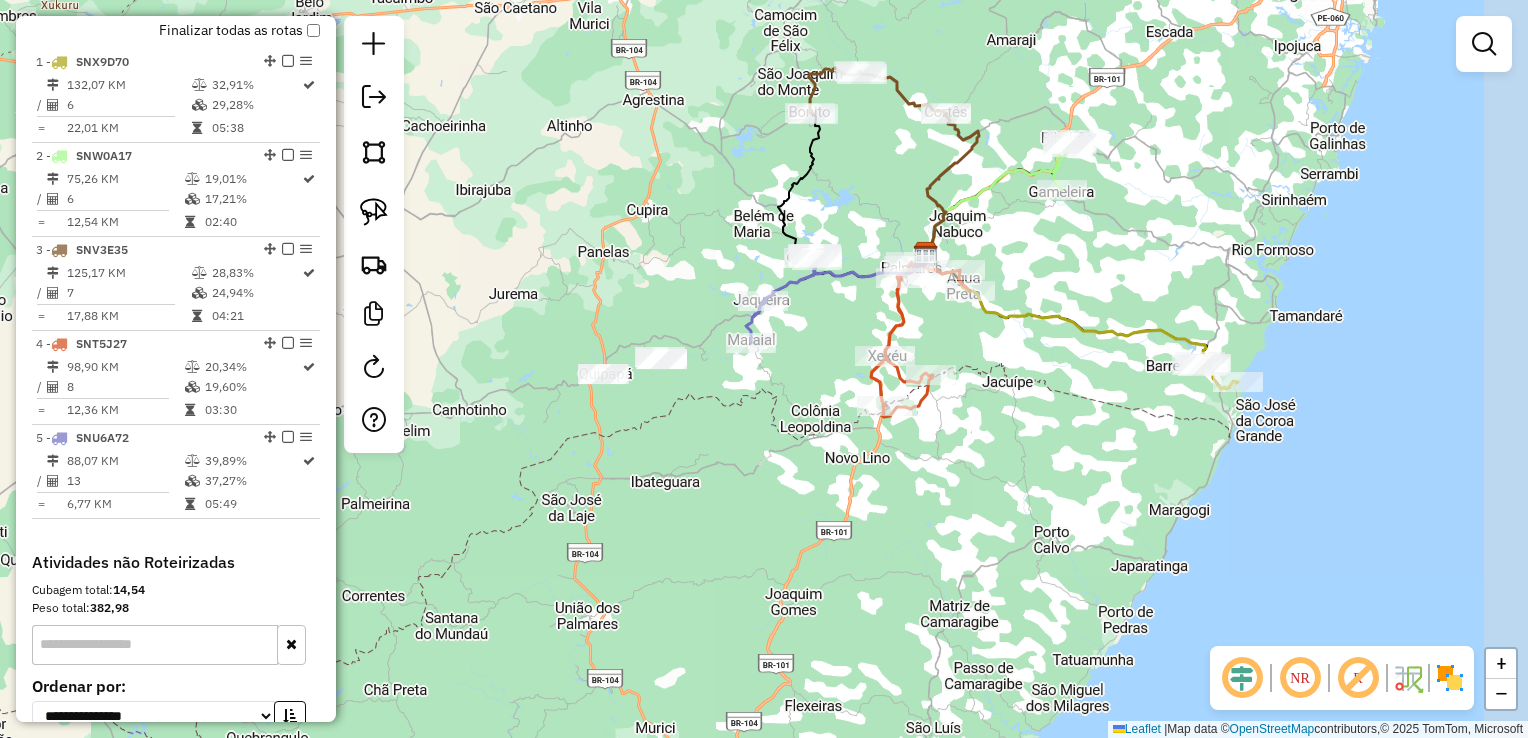 drag, startPoint x: 1244, startPoint y: 483, endPoint x: 967, endPoint y: 477, distance: 277.06497 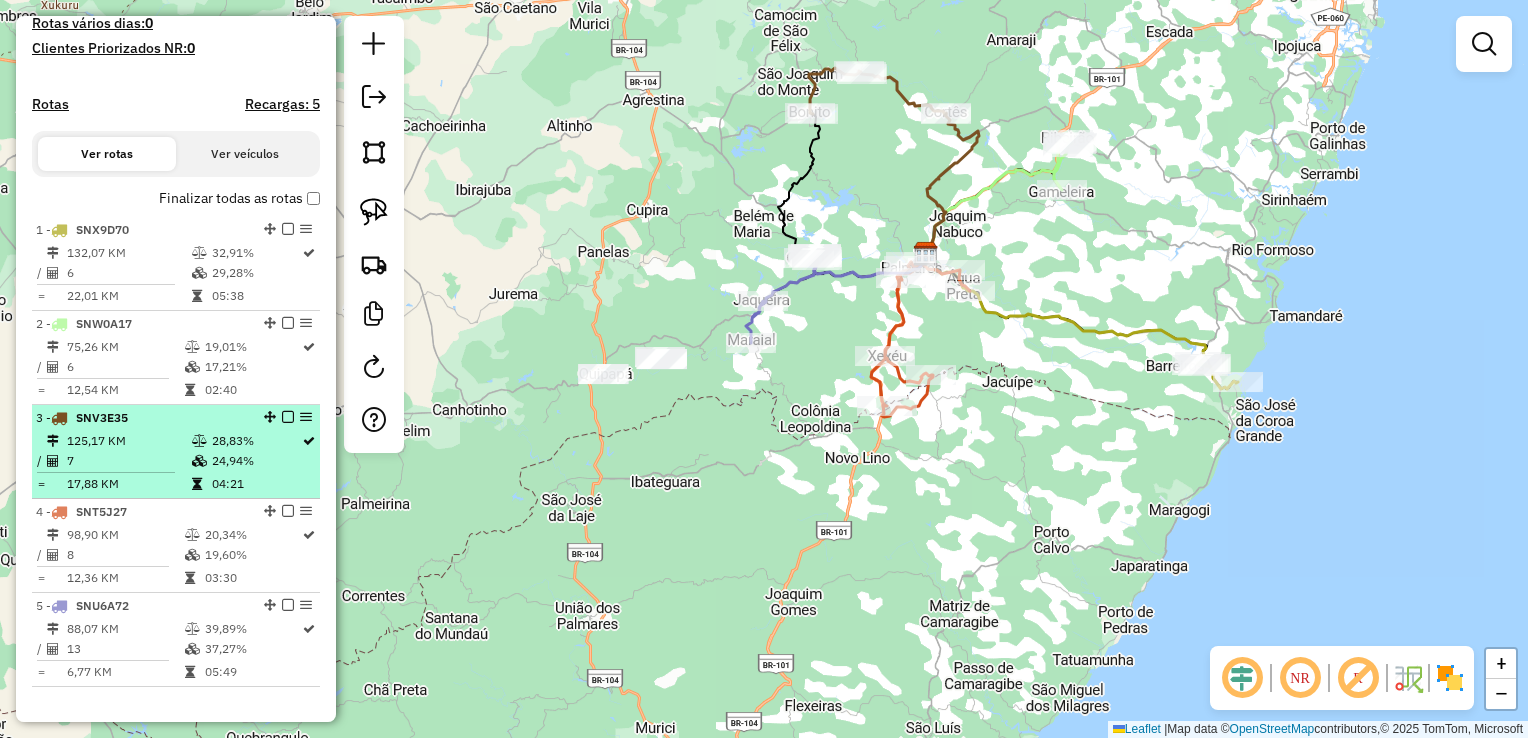 scroll, scrollTop: 541, scrollLeft: 0, axis: vertical 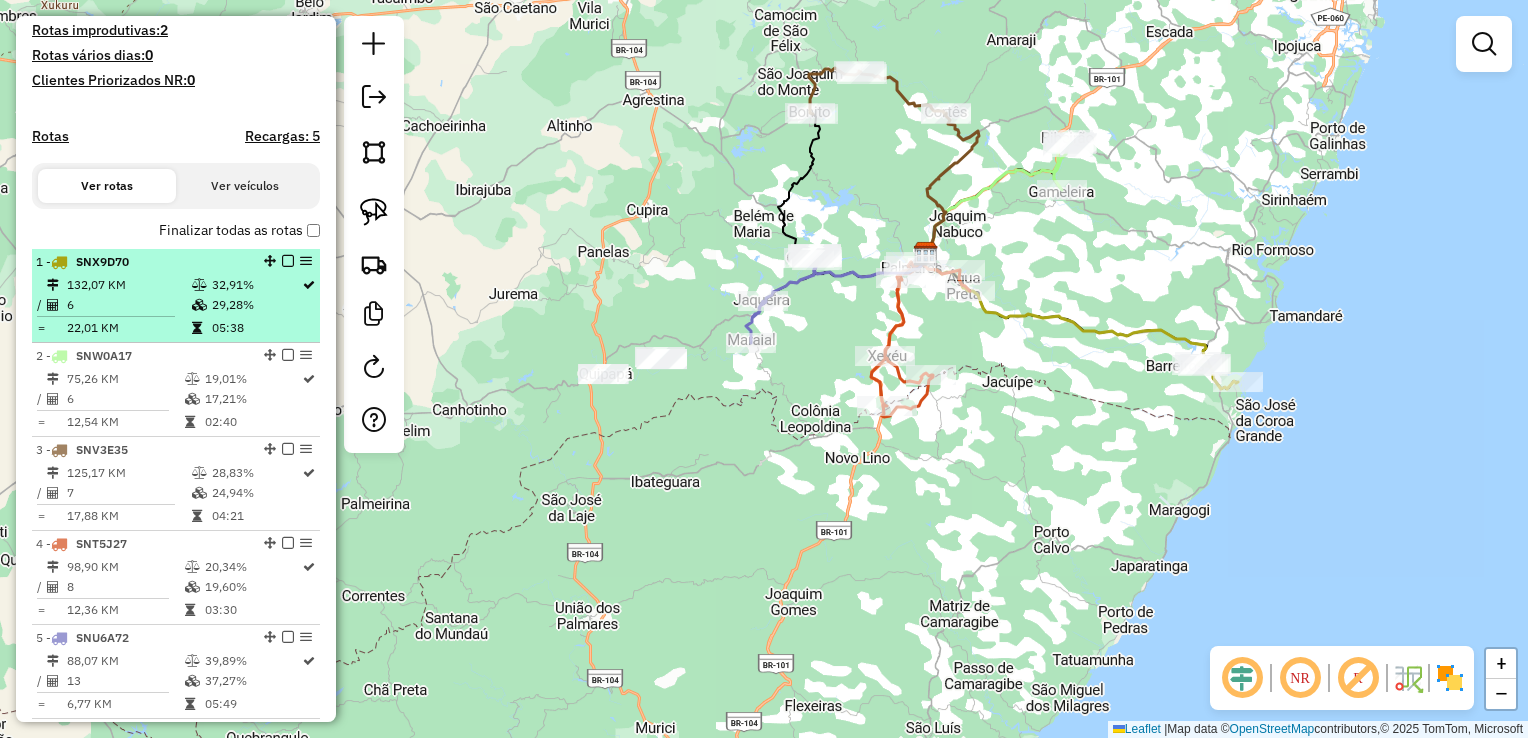 click on "6" at bounding box center [128, 305] 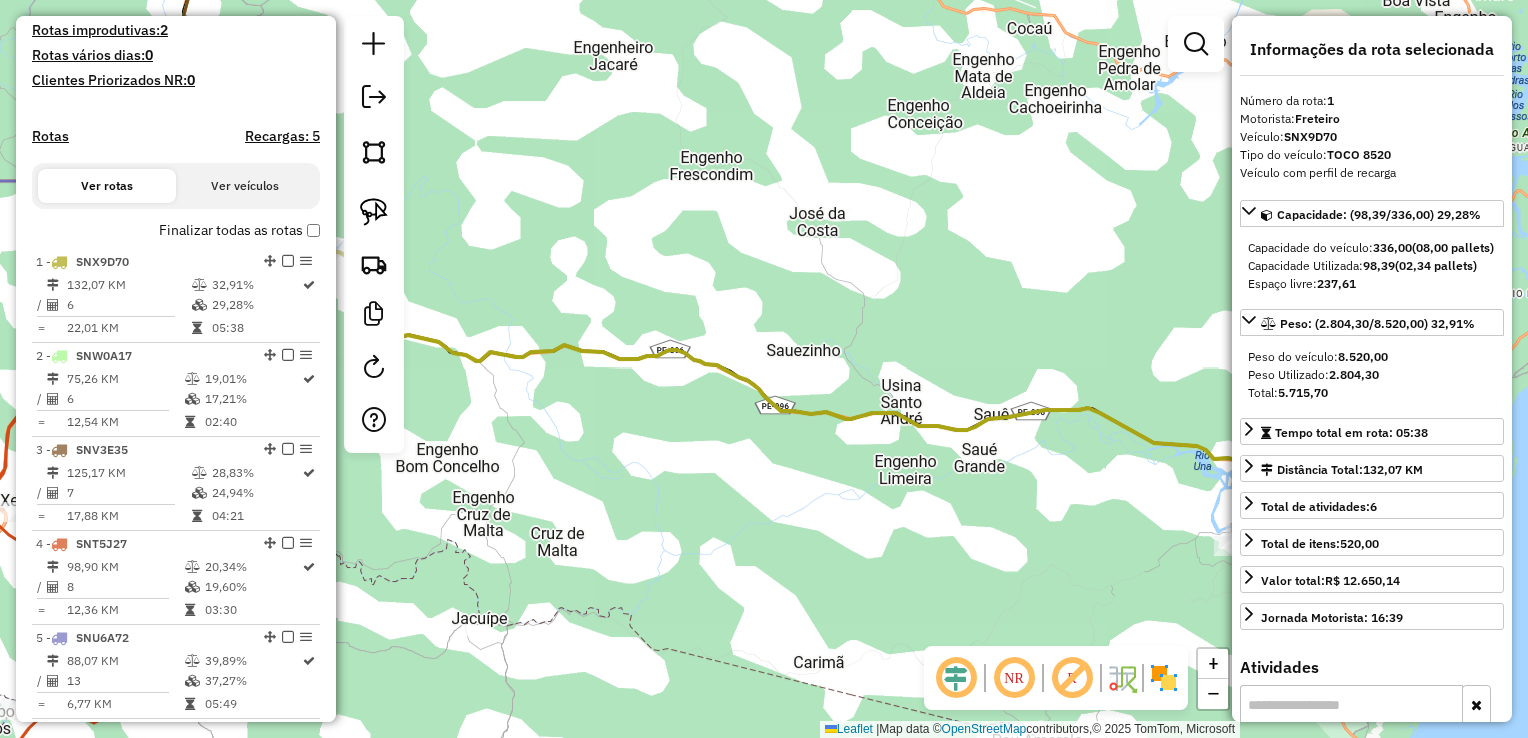 click on "Janela de atendimento Grade de atendimento Capacidade Transportadoras Veículos Cliente Pedidos  Rotas Selecione os dias de semana para filtrar as janelas de atendimento  Seg   Ter   Qua   Qui   Sex   Sáb   Dom  Informe o período da janela de atendimento: De: Até:  Filtrar exatamente a janela do cliente  Considerar janela de atendimento padrão  Selecione os dias de semana para filtrar as grades de atendimento  Seg   Ter   Qua   Qui   Sex   Sáb   Dom   Considerar clientes sem dia de atendimento cadastrado  Clientes fora do dia de atendimento selecionado Filtrar as atividades entre os valores definidos abaixo:  Peso mínimo:   Peso máximo:   Cubagem mínima:   Cubagem máxima:   De:   Até:  Filtrar as atividades entre o tempo de atendimento definido abaixo:  De:   Até:   Considerar capacidade total dos clientes não roteirizados Transportadora: Selecione um ou mais itens Tipo de veículo: Selecione um ou mais itens Veículo: Selecione um ou mais itens Motorista: Selecione um ou mais itens Nome: Rótulo:" 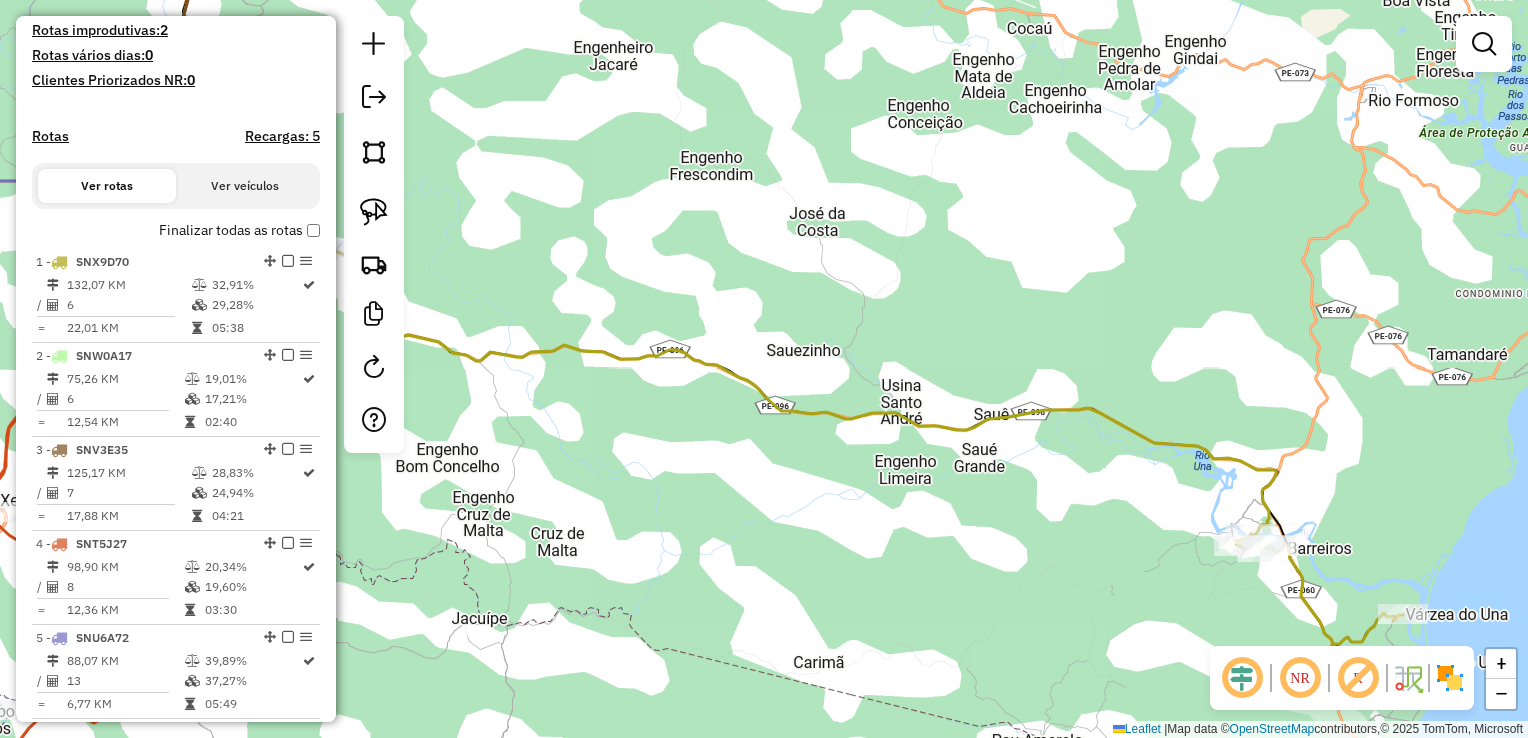 drag, startPoint x: 576, startPoint y: 338, endPoint x: 1037, endPoint y: 176, distance: 488.63586 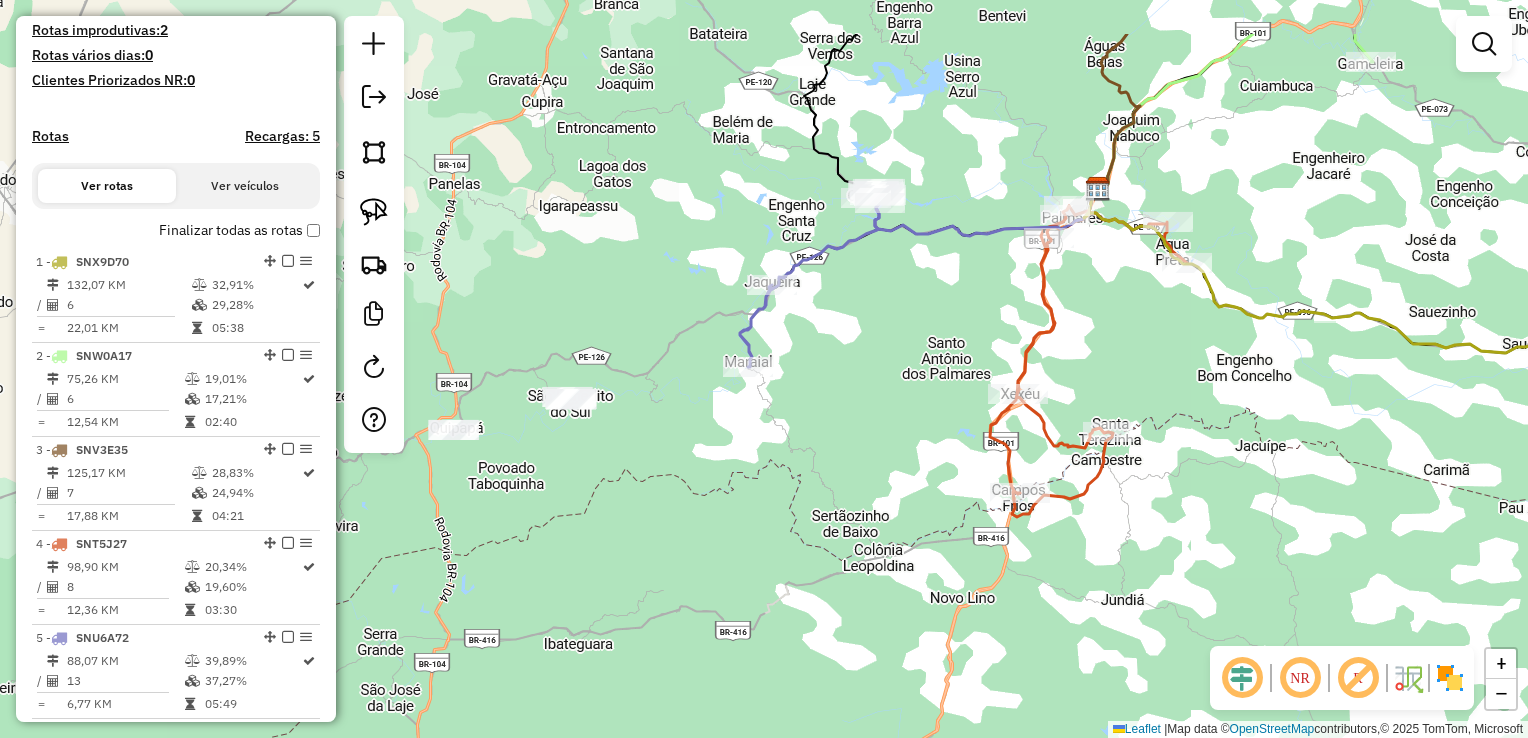drag, startPoint x: 539, startPoint y: 326, endPoint x: 848, endPoint y: 433, distance: 327.00153 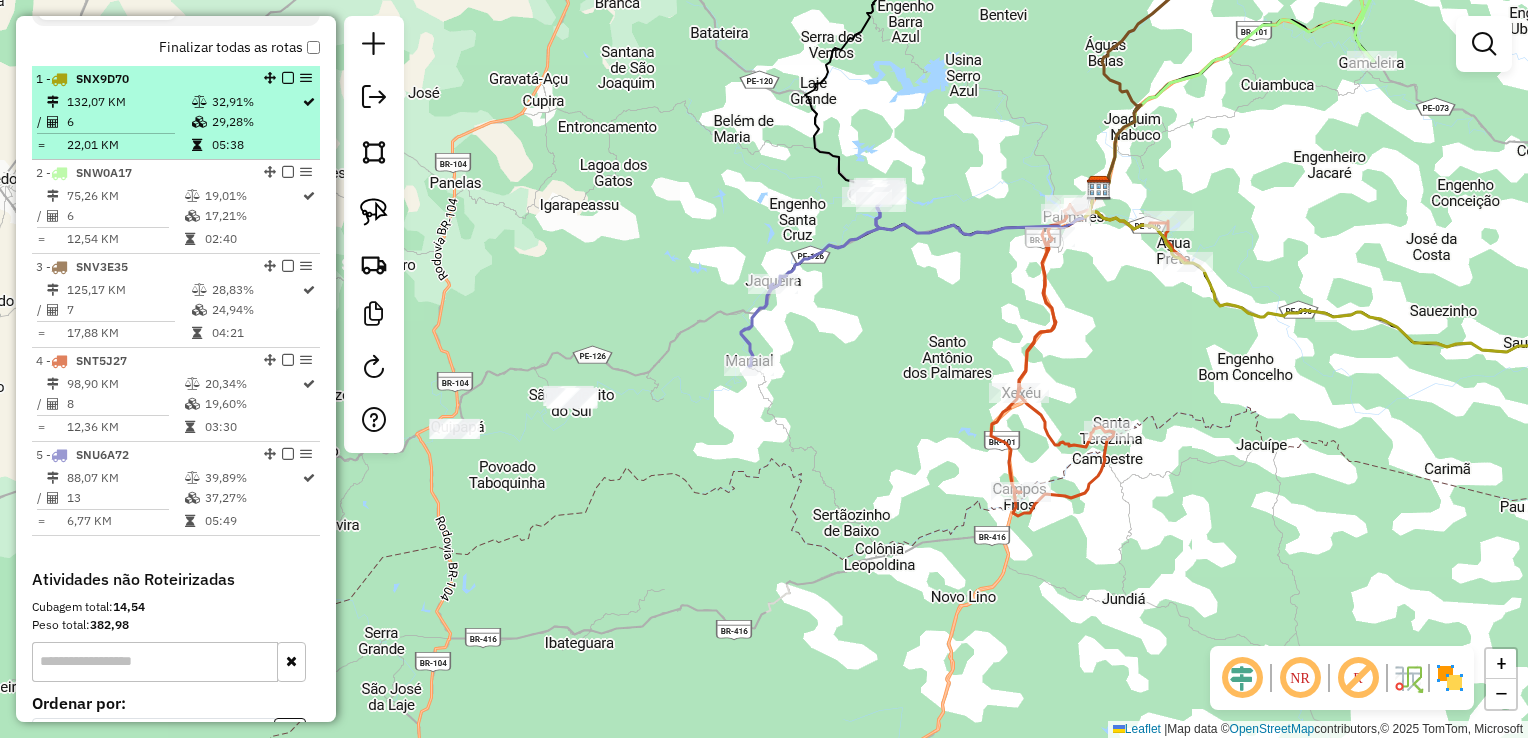 scroll, scrollTop: 741, scrollLeft: 0, axis: vertical 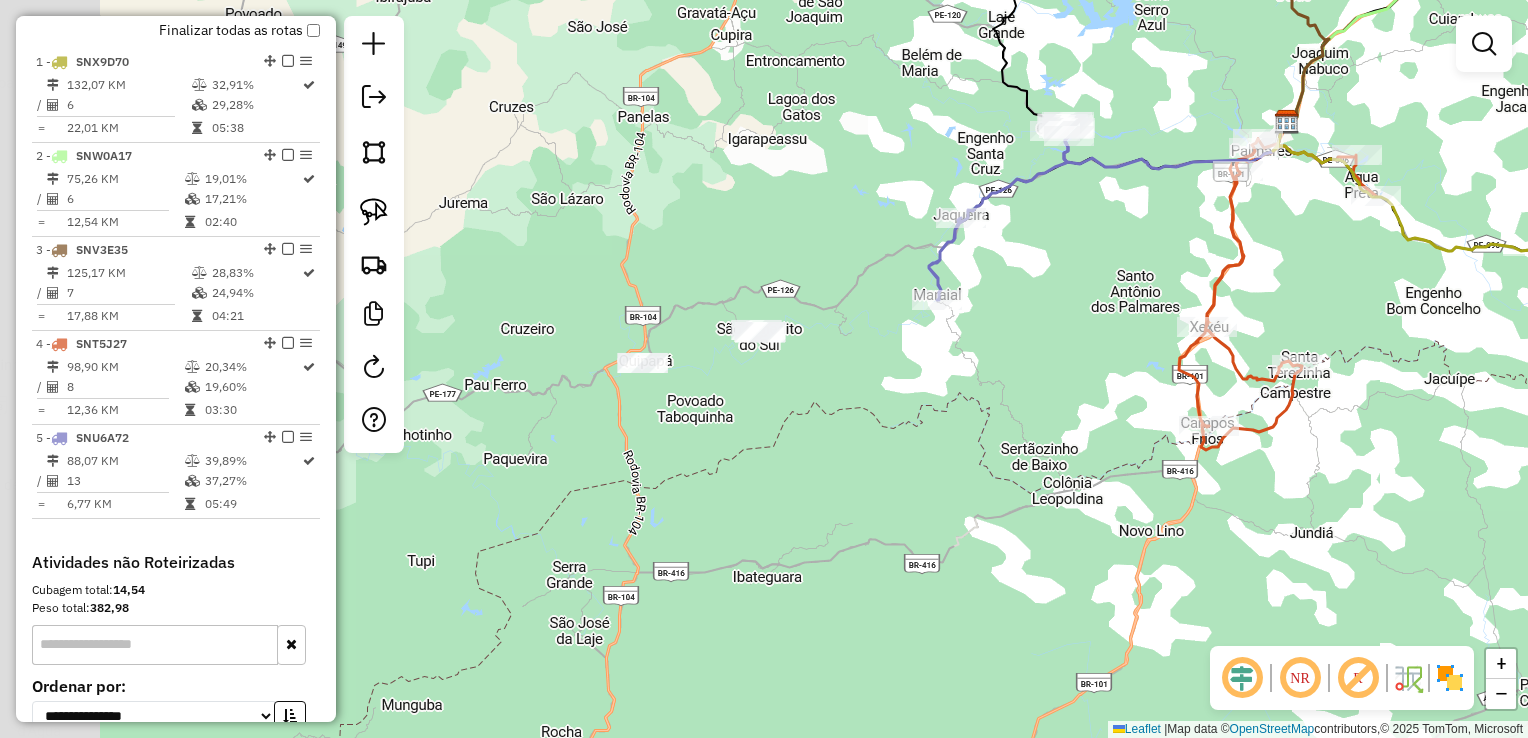 drag, startPoint x: 636, startPoint y: 309, endPoint x: 799, endPoint y: 257, distance: 171.09354 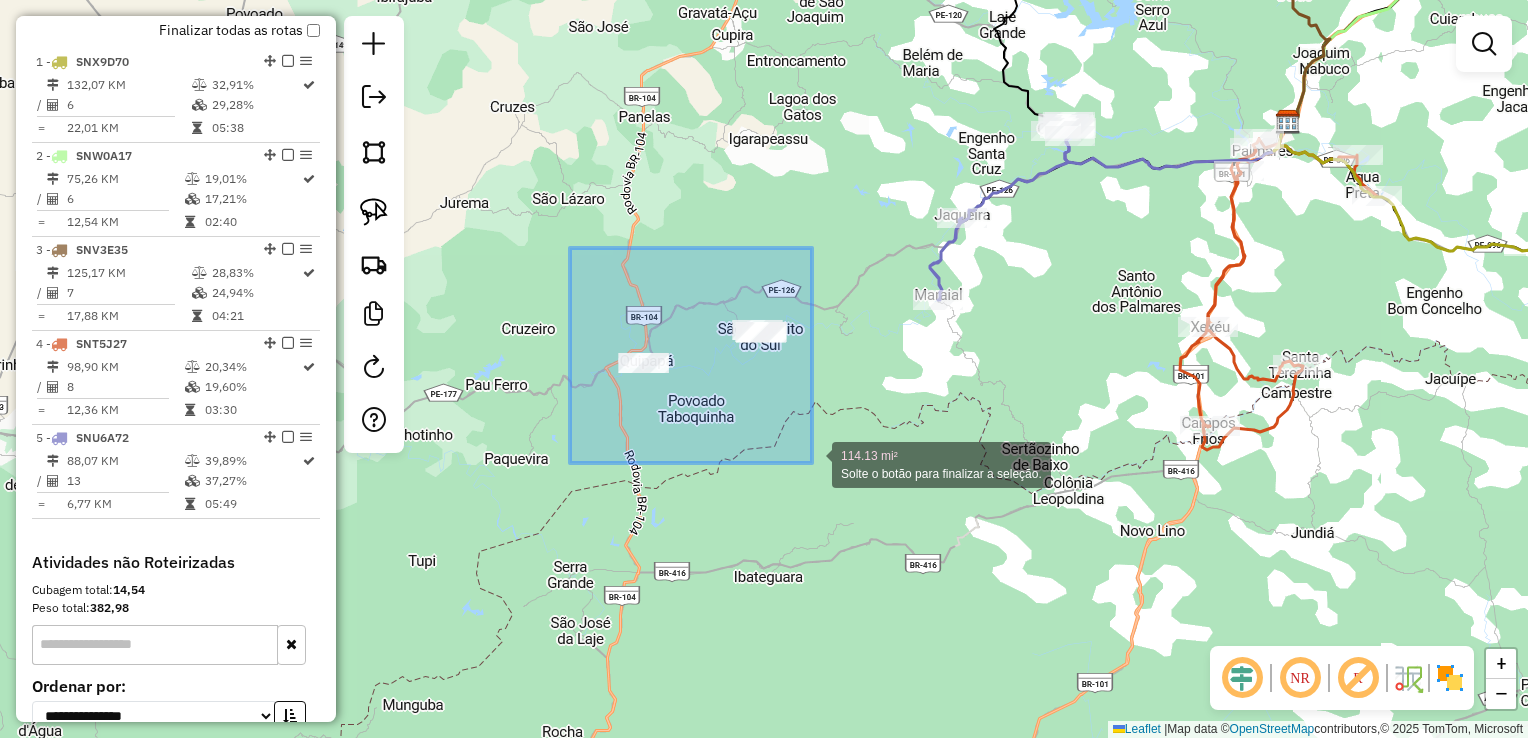 drag, startPoint x: 567, startPoint y: 332, endPoint x: 812, endPoint y: 463, distance: 277.8237 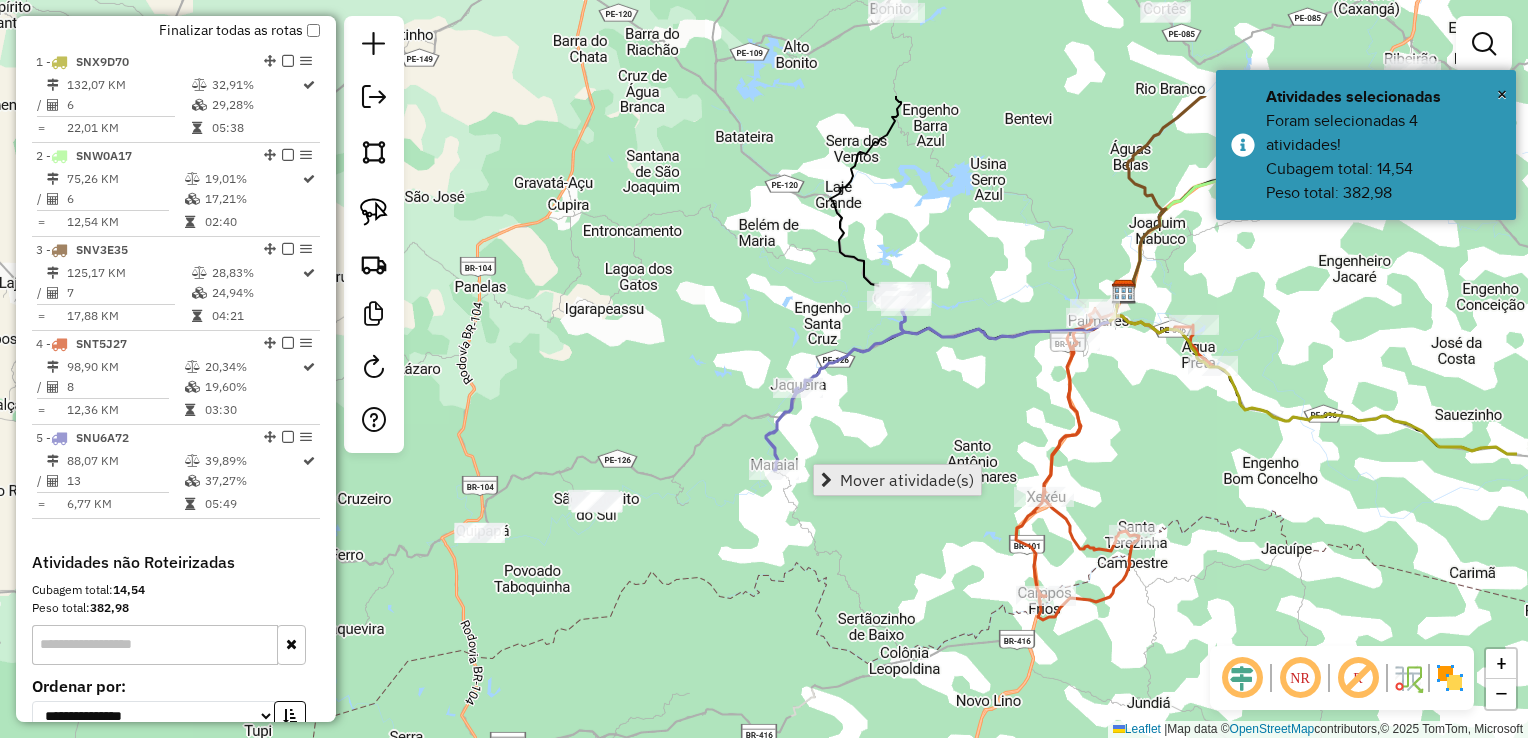 drag, startPoint x: 1060, startPoint y: 310, endPoint x: 896, endPoint y: 480, distance: 236.21178 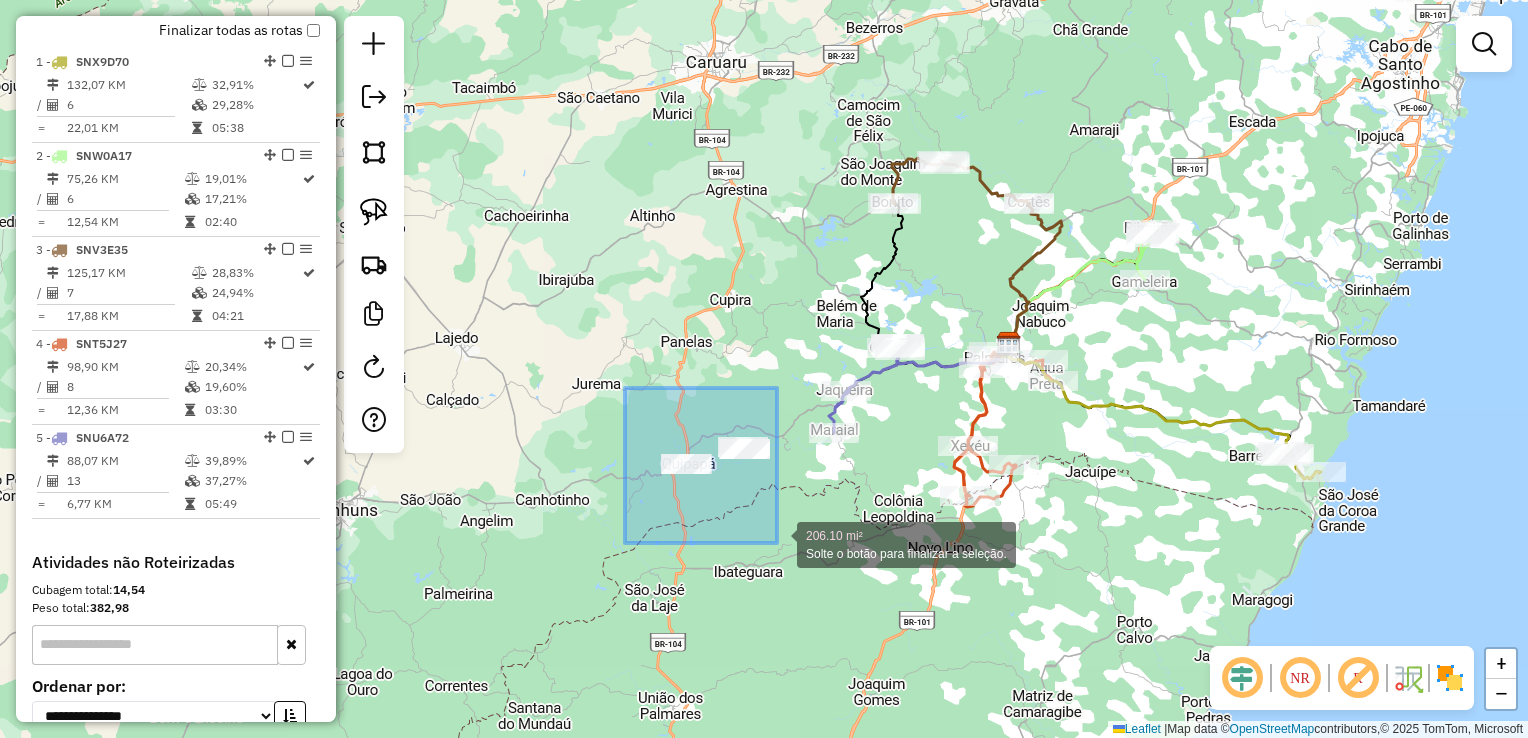 drag, startPoint x: 624, startPoint y: 388, endPoint x: 777, endPoint y: 543, distance: 217.79349 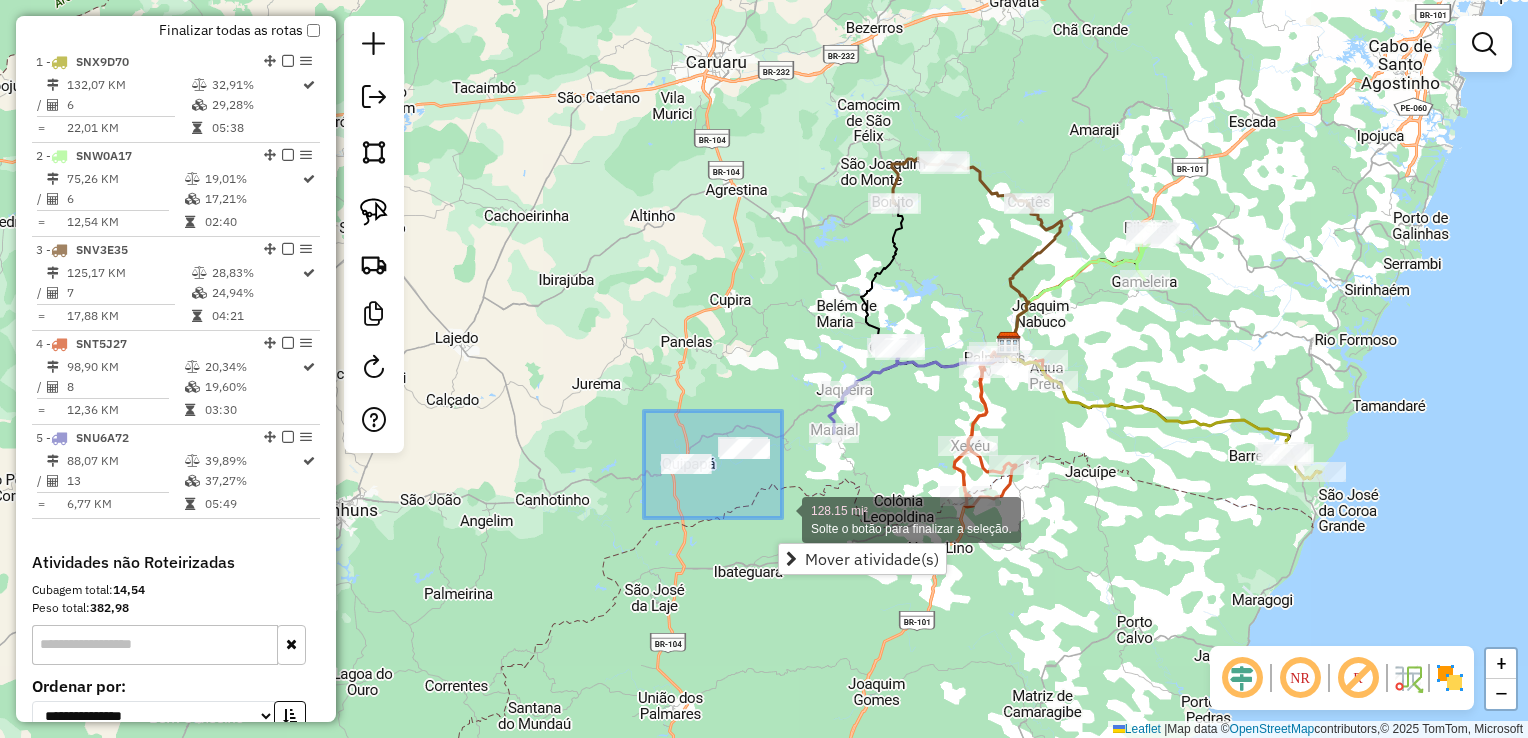 drag, startPoint x: 643, startPoint y: 419, endPoint x: 796, endPoint y: 516, distance: 181.1574 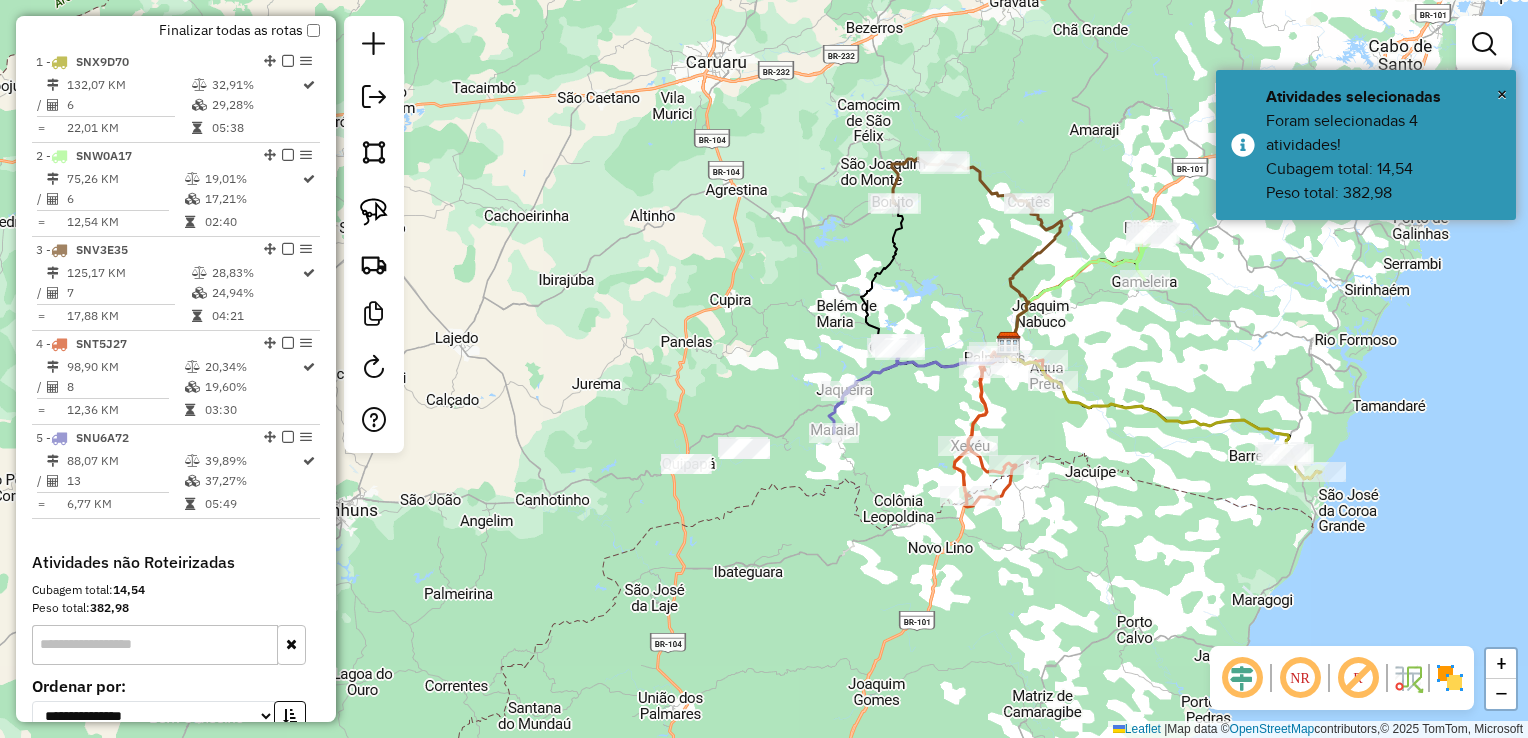 click on "Janela de atendimento Grade de atendimento Capacidade Transportadoras Veículos Cliente Pedidos  Rotas Selecione os dias de semana para filtrar as janelas de atendimento  Seg   Ter   Qua   Qui   Sex   Sáb   Dom  Informe o período da janela de atendimento: De: Até:  Filtrar exatamente a janela do cliente  Considerar janela de atendimento padrão  Selecione os dias de semana para filtrar as grades de atendimento  Seg   Ter   Qua   Qui   Sex   Sáb   Dom   Considerar clientes sem dia de atendimento cadastrado  Clientes fora do dia de atendimento selecionado Filtrar as atividades entre os valores definidos abaixo:  Peso mínimo:   Peso máximo:   Cubagem mínima:   Cubagem máxima:   De:   Até:  Filtrar as atividades entre o tempo de atendimento definido abaixo:  De:   Até:   Considerar capacidade total dos clientes não roteirizados Transportadora: Selecione um ou mais itens Tipo de veículo: Selecione um ou mais itens Veículo: Selecione um ou mais itens Motorista: Selecione um ou mais itens Nome: Rótulo:" 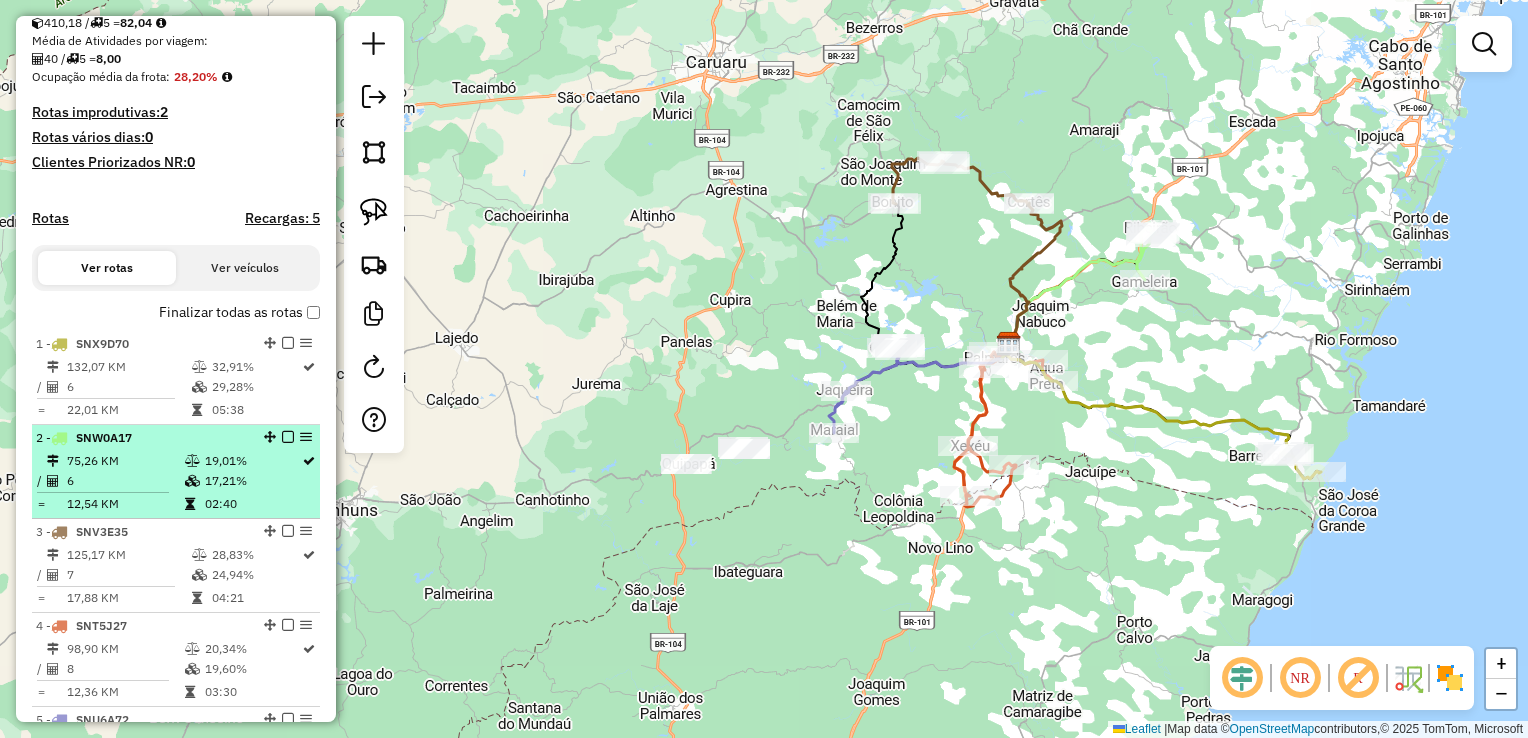 scroll, scrollTop: 441, scrollLeft: 0, axis: vertical 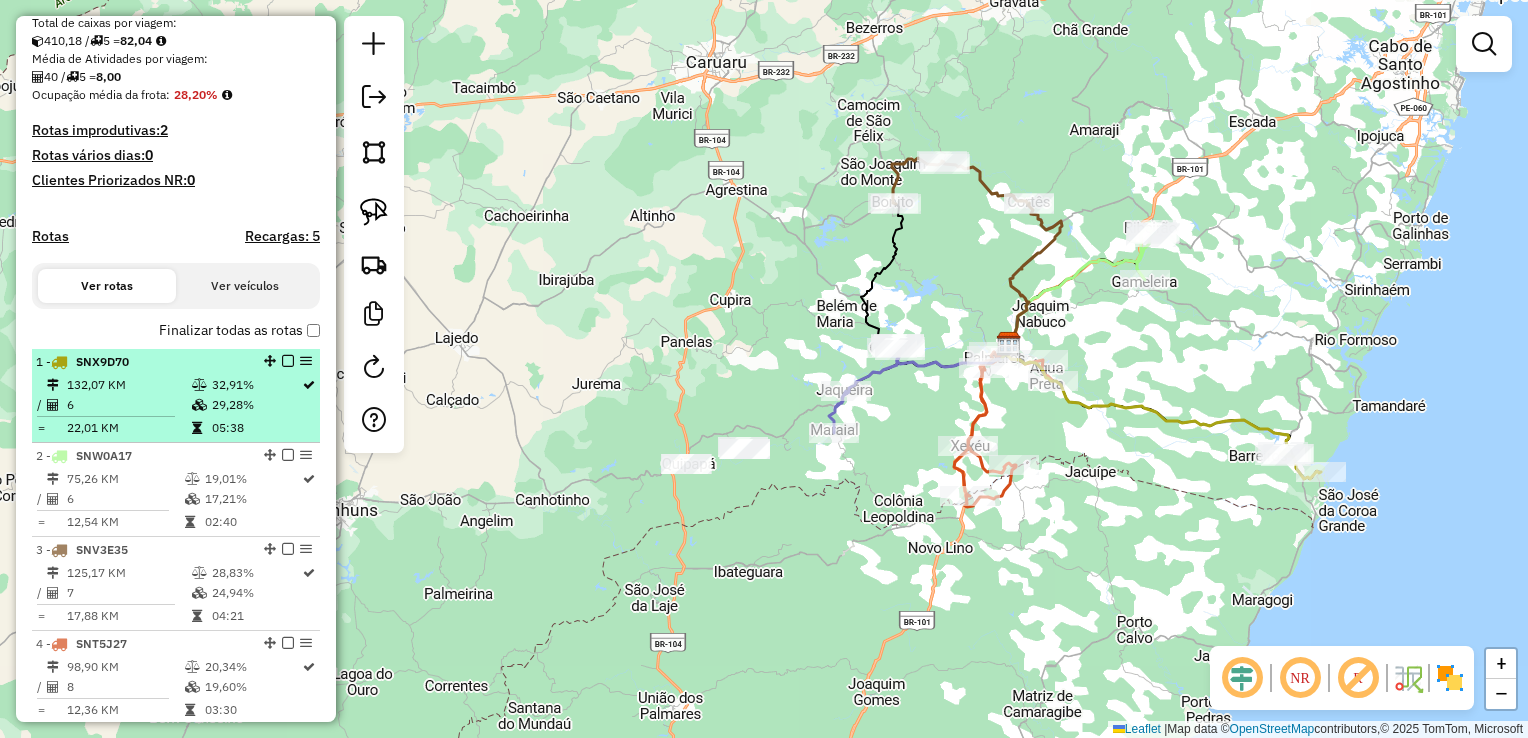 click on "6" at bounding box center (128, 405) 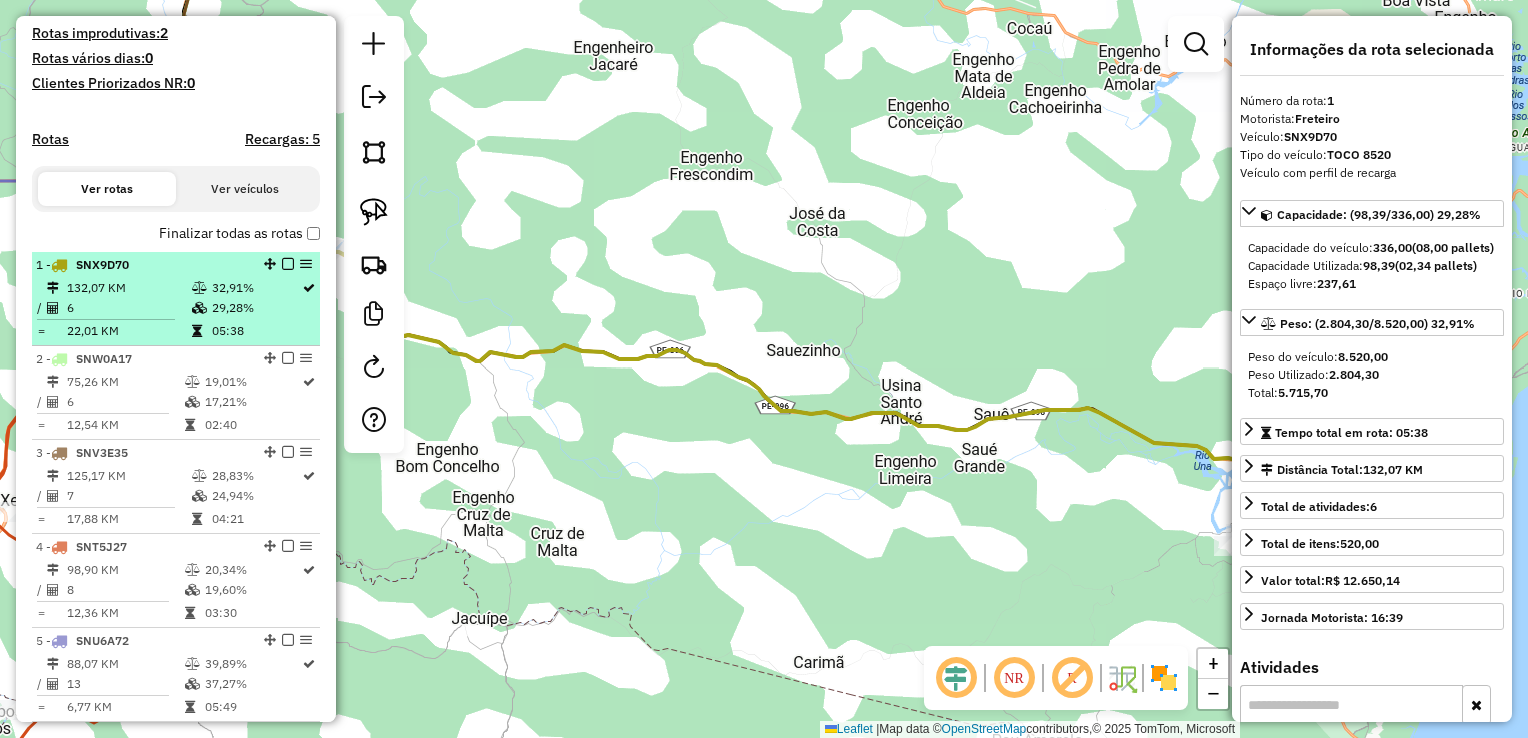 scroll, scrollTop: 541, scrollLeft: 0, axis: vertical 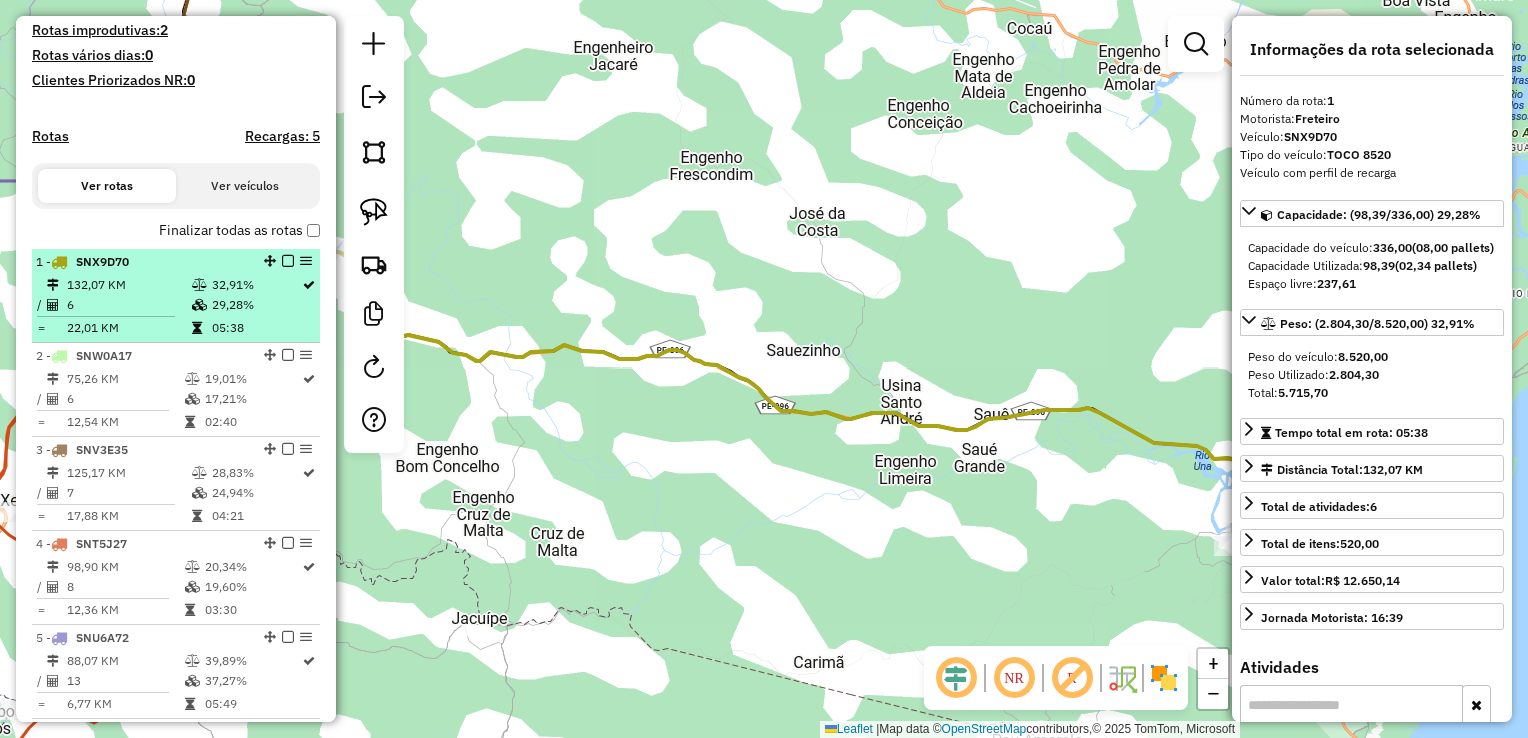 click on "6" at bounding box center [125, 399] 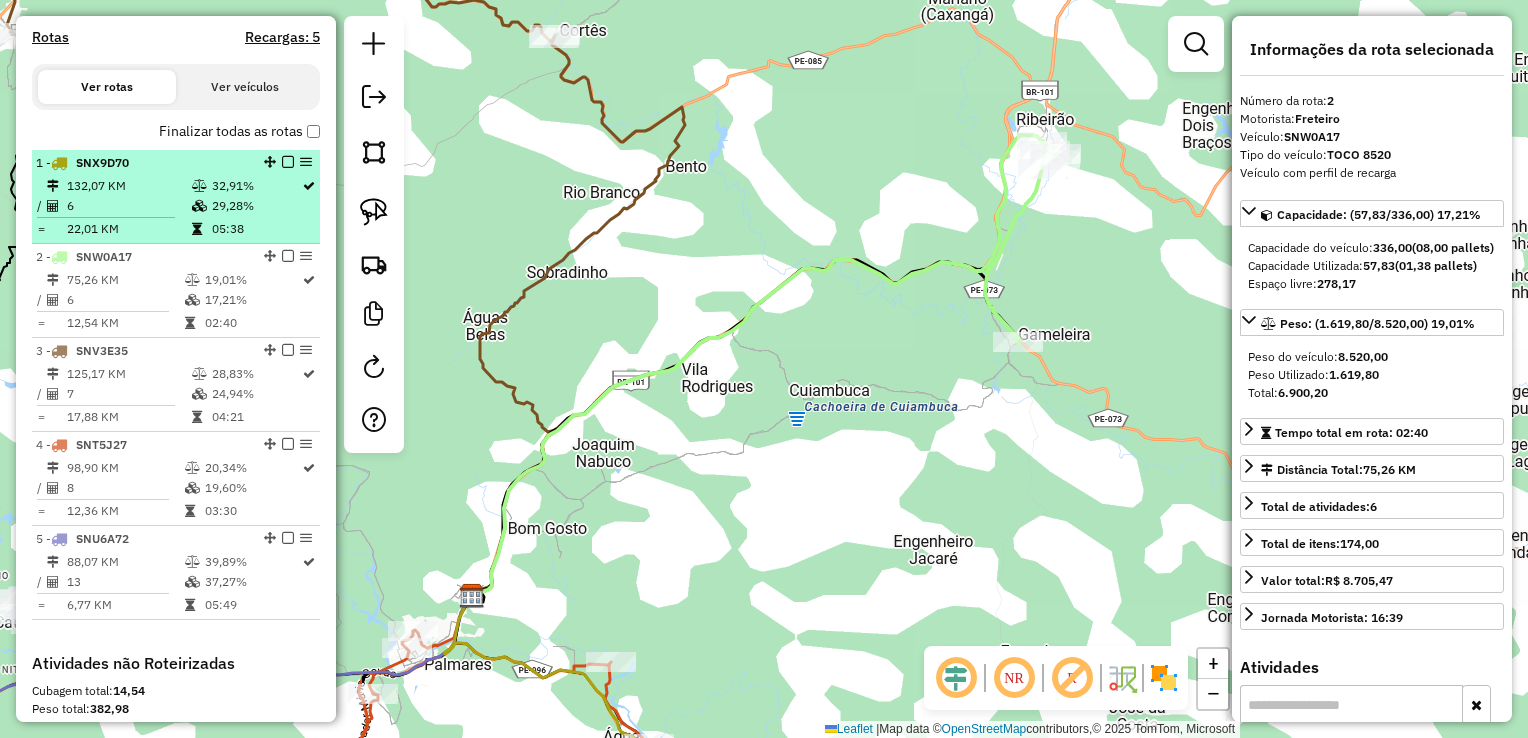 scroll, scrollTop: 641, scrollLeft: 0, axis: vertical 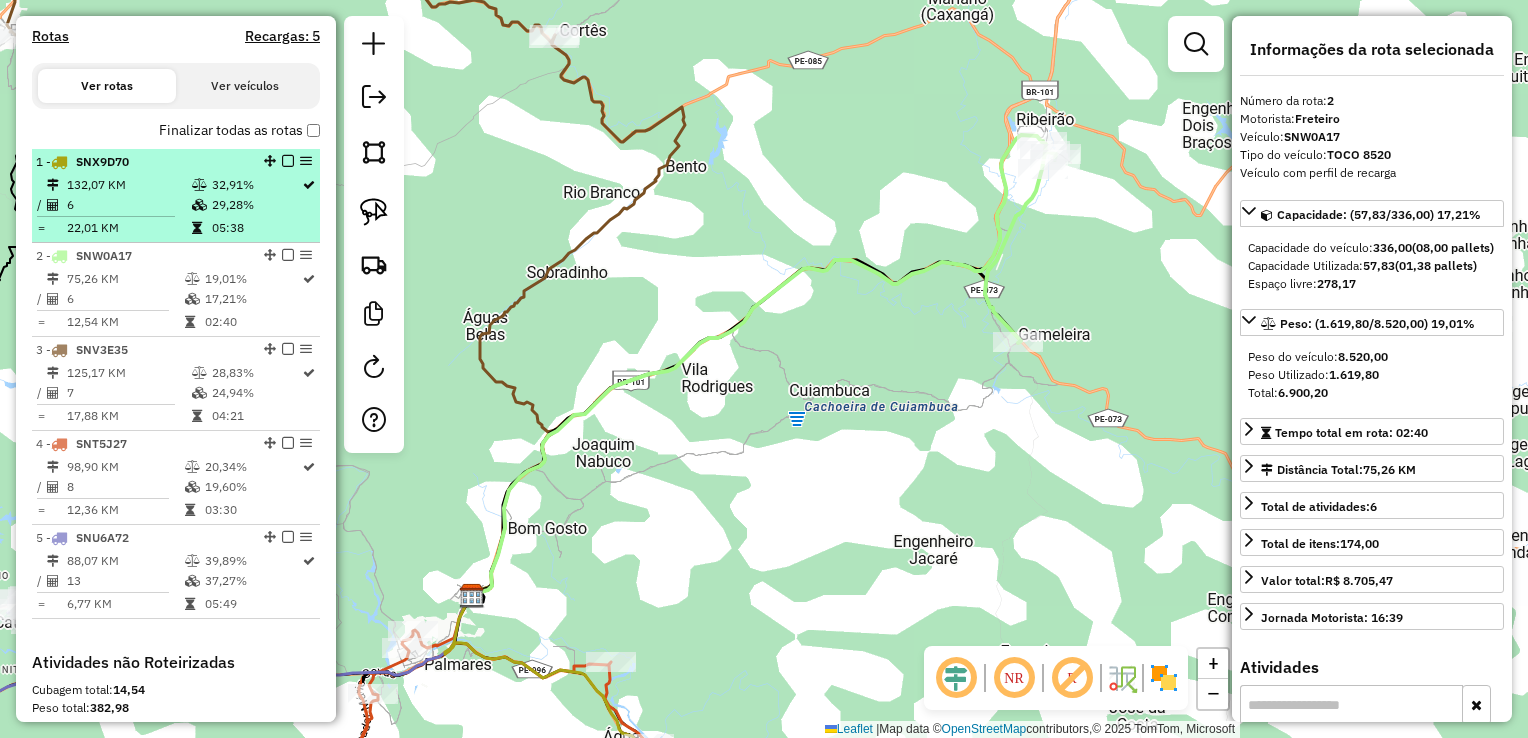 click on "7" at bounding box center (128, 393) 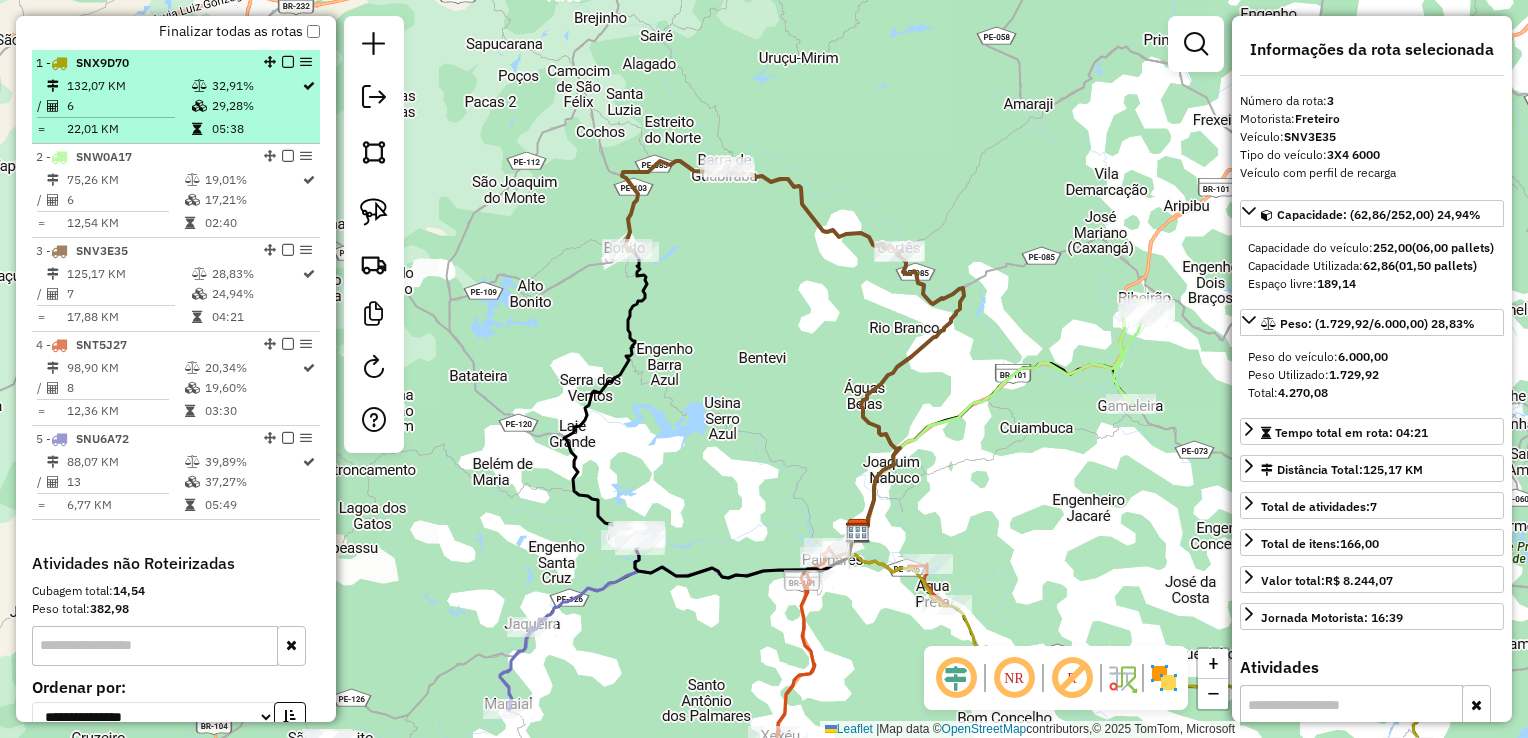 scroll, scrollTop: 741, scrollLeft: 0, axis: vertical 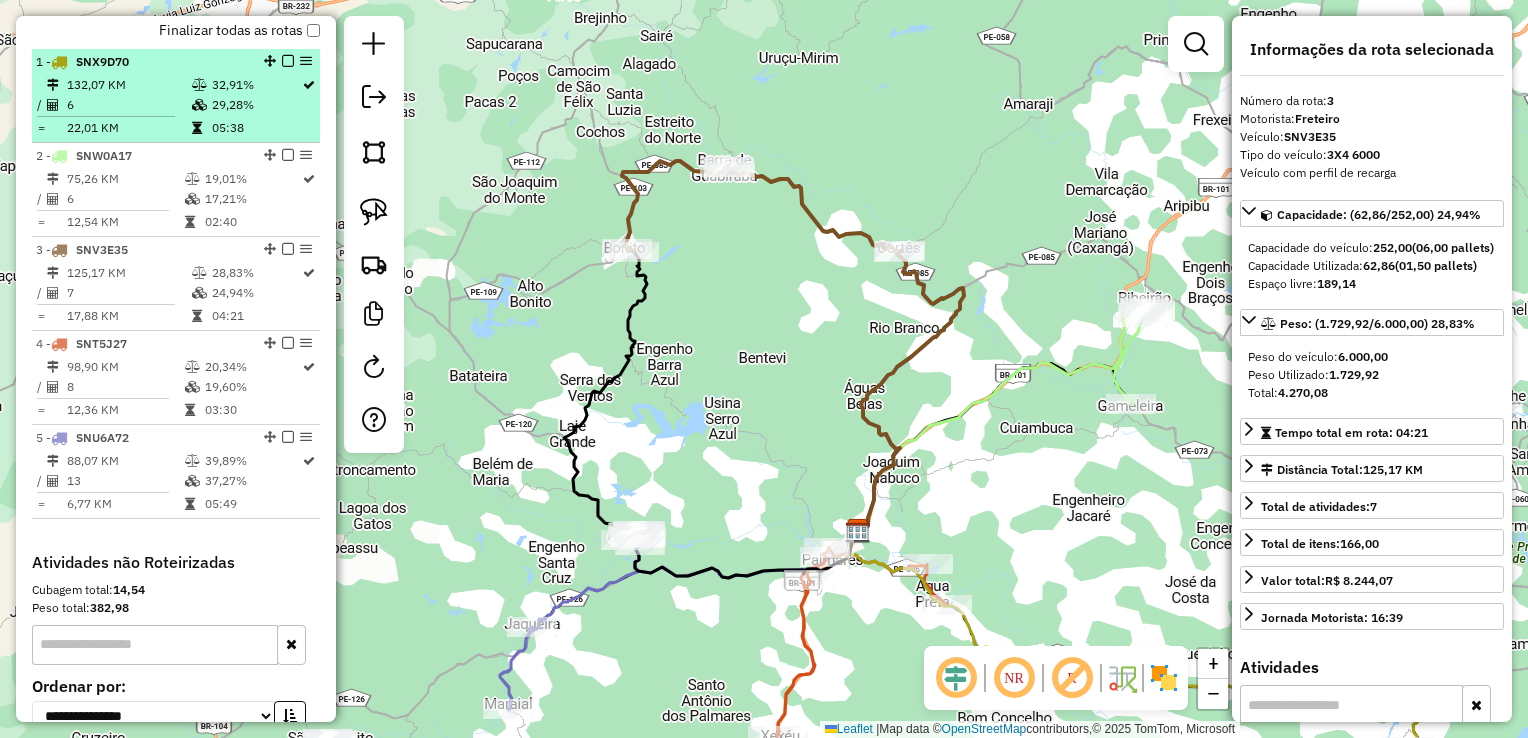 click on "12,36 KM" at bounding box center (125, 410) 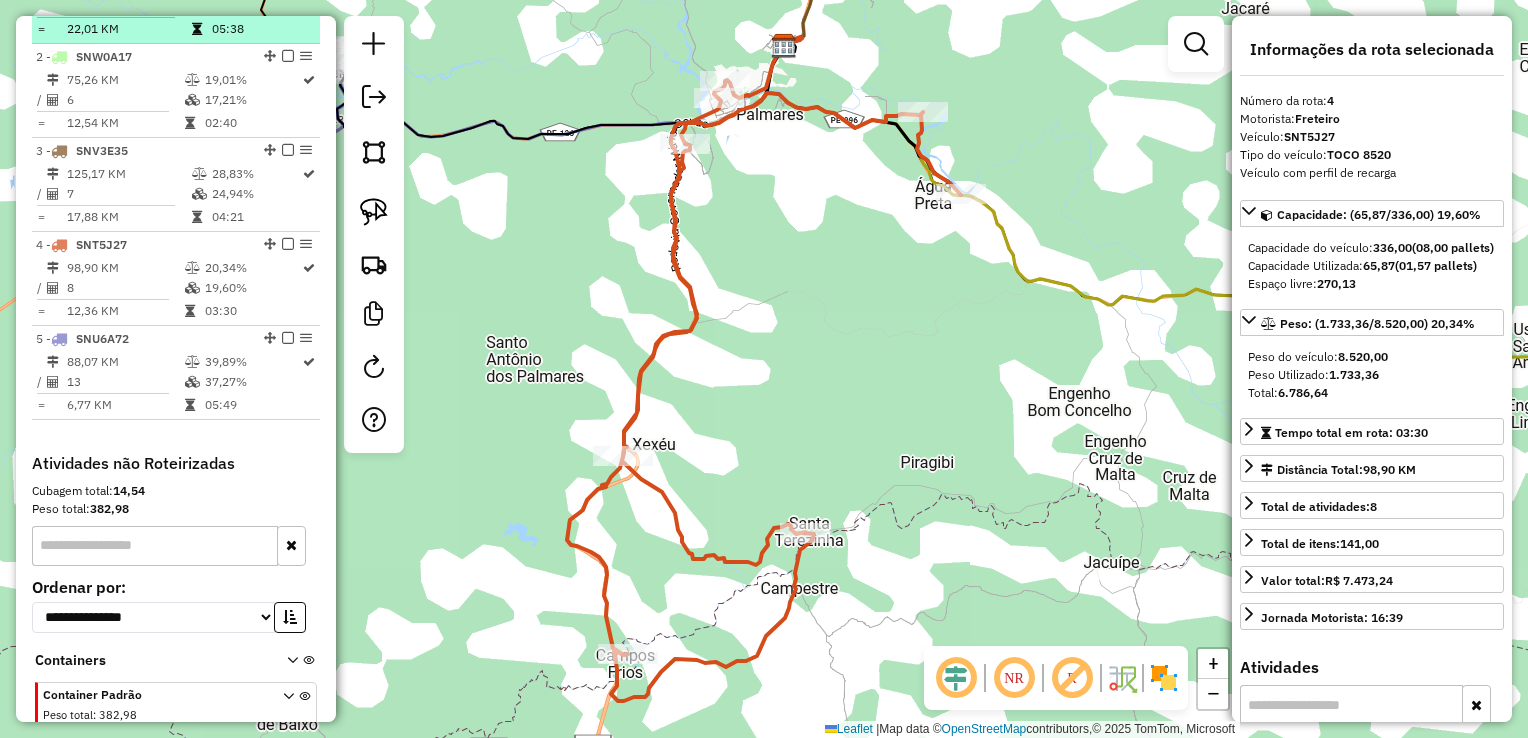 scroll, scrollTop: 841, scrollLeft: 0, axis: vertical 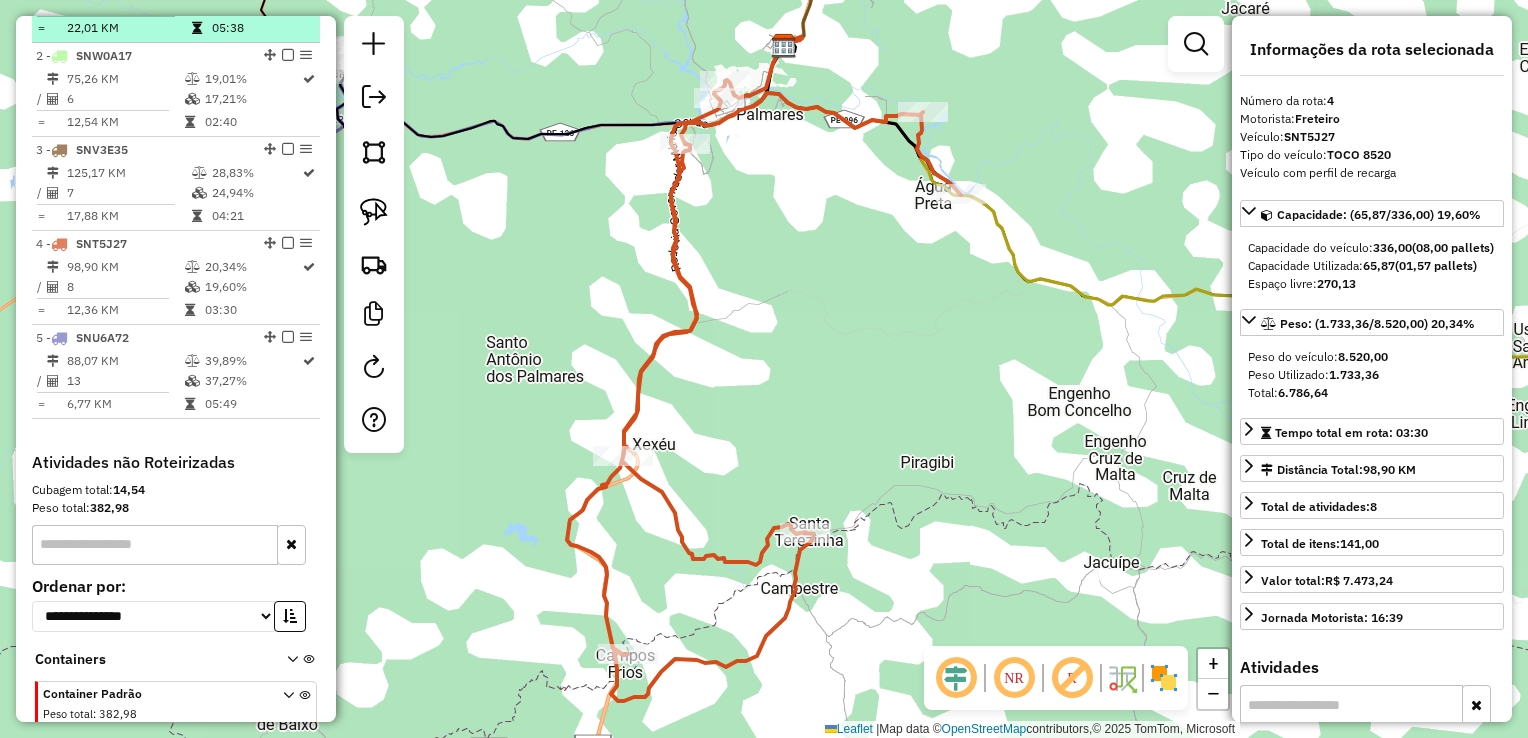 click on "6,77 KM" at bounding box center [125, 404] 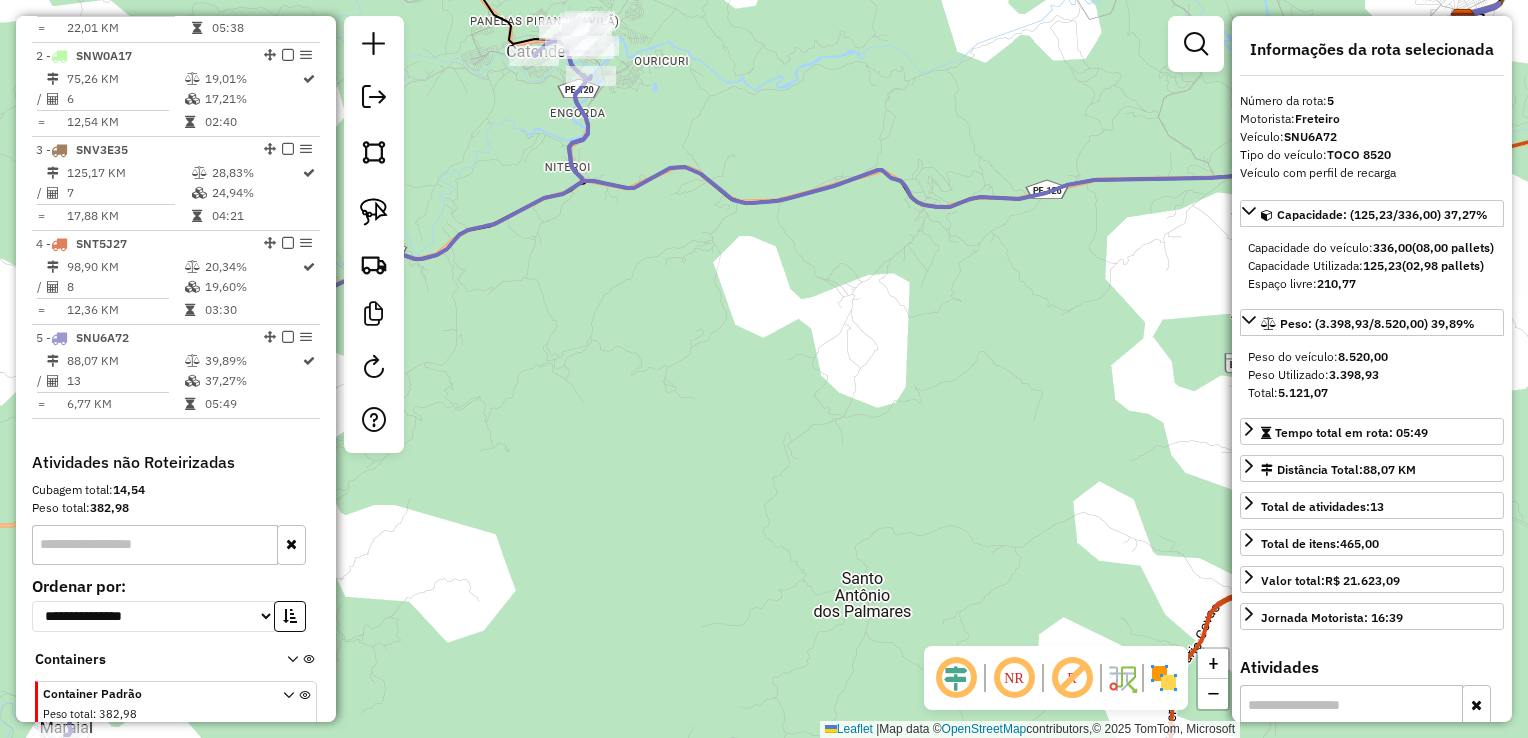 click on "Janela de atendimento Grade de atendimento Capacidade Transportadoras Veículos Cliente Pedidos  Rotas Selecione os dias de semana para filtrar as janelas de atendimento  Seg   Ter   Qua   Qui   Sex   Sáb   Dom  Informe o período da janela de atendimento: De: Até:  Filtrar exatamente a janela do cliente  Considerar janela de atendimento padrão  Selecione os dias de semana para filtrar as grades de atendimento  Seg   Ter   Qua   Qui   Sex   Sáb   Dom   Considerar clientes sem dia de atendimento cadastrado  Clientes fora do dia de atendimento selecionado Filtrar as atividades entre os valores definidos abaixo:  Peso mínimo:   Peso máximo:   Cubagem mínima:   Cubagem máxima:   De:   Até:  Filtrar as atividades entre o tempo de atendimento definido abaixo:  De:   Até:   Considerar capacidade total dos clientes não roteirizados Transportadora: Selecione um ou mais itens Tipo de veículo: Selecione um ou mais itens Veículo: Selecione um ou mais itens Motorista: Selecione um ou mais itens Nome: Rótulo:" 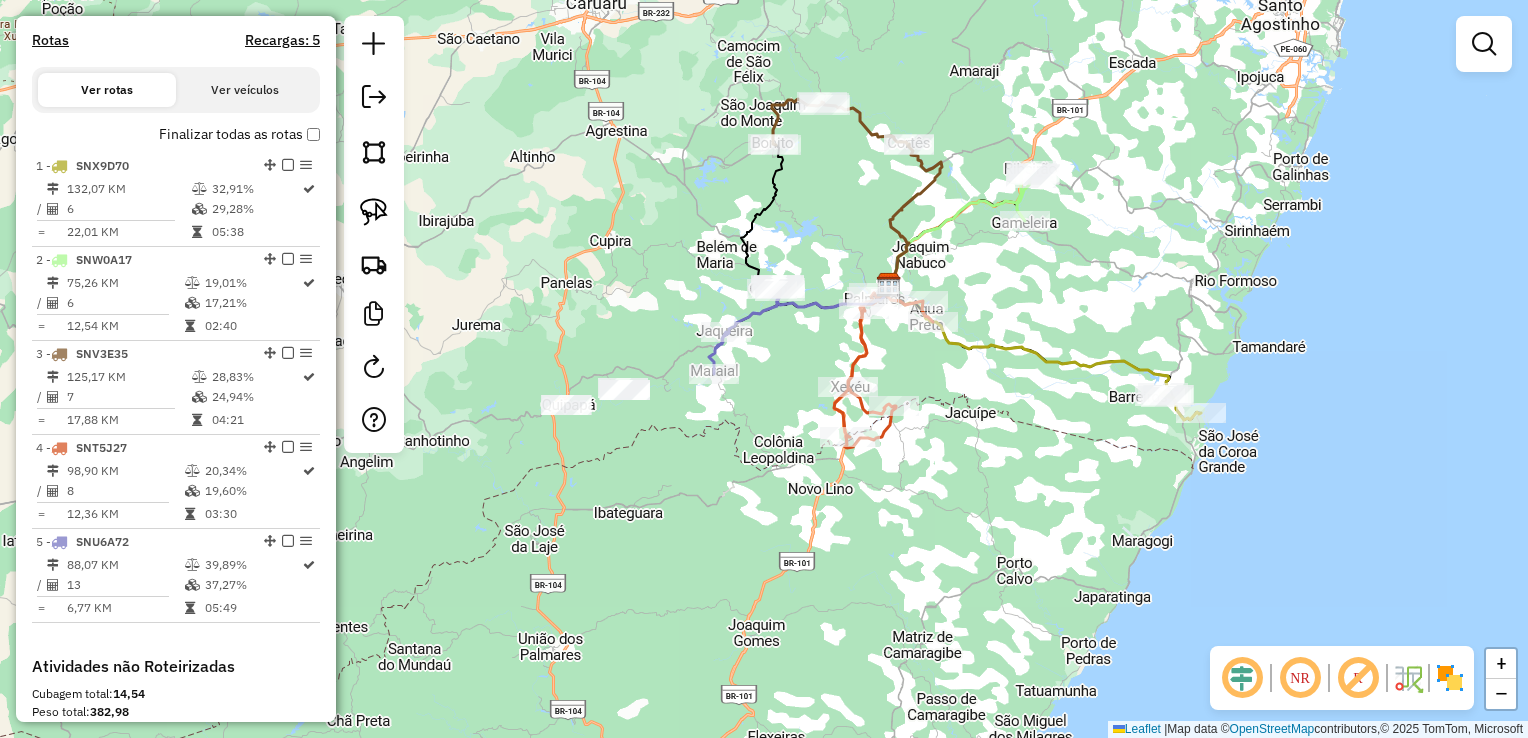 scroll, scrollTop: 341, scrollLeft: 0, axis: vertical 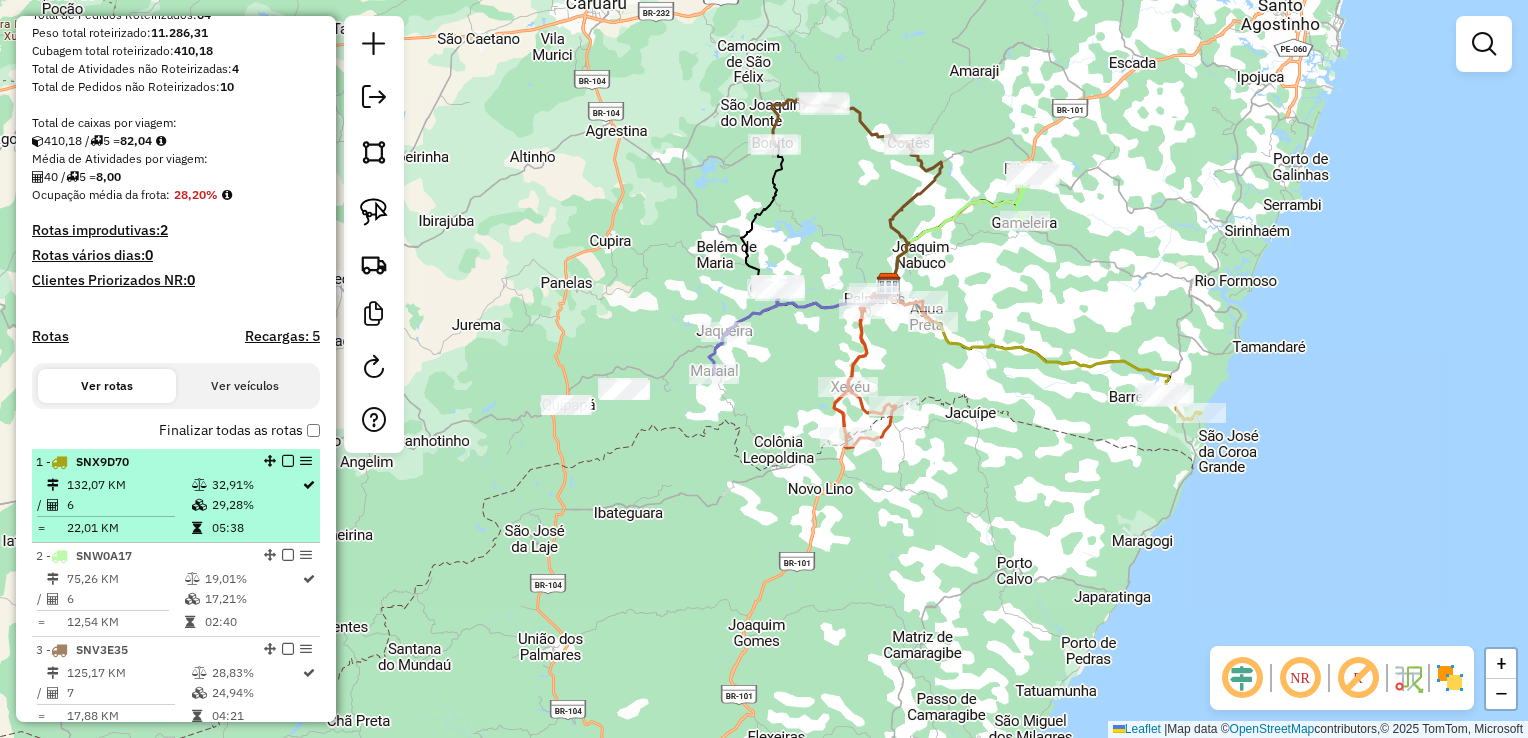 click on "6" at bounding box center (128, 505) 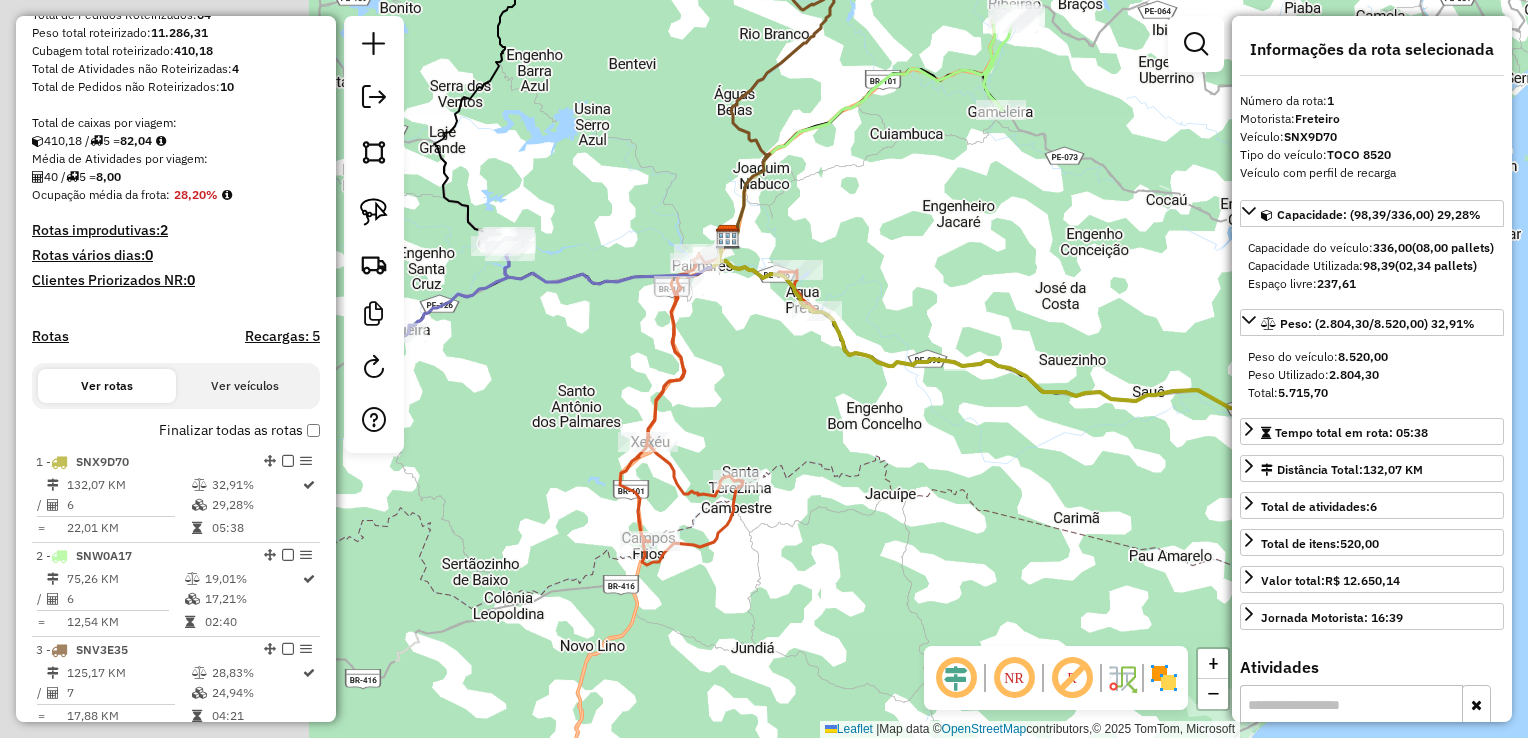 drag, startPoint x: 571, startPoint y: 430, endPoint x: 1028, endPoint y: 397, distance: 458.1899 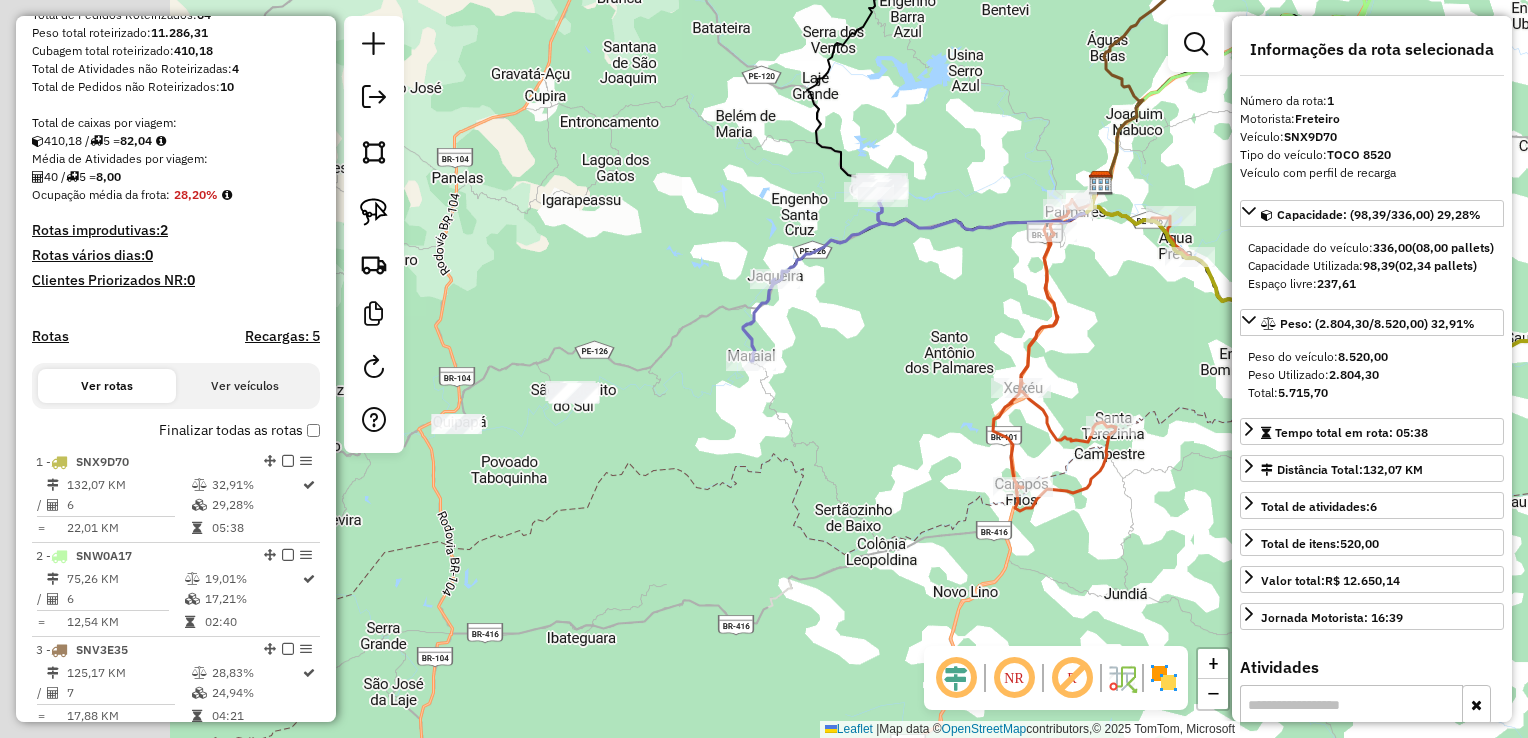 drag, startPoint x: 630, startPoint y: 377, endPoint x: 912, endPoint y: 339, distance: 284.54877 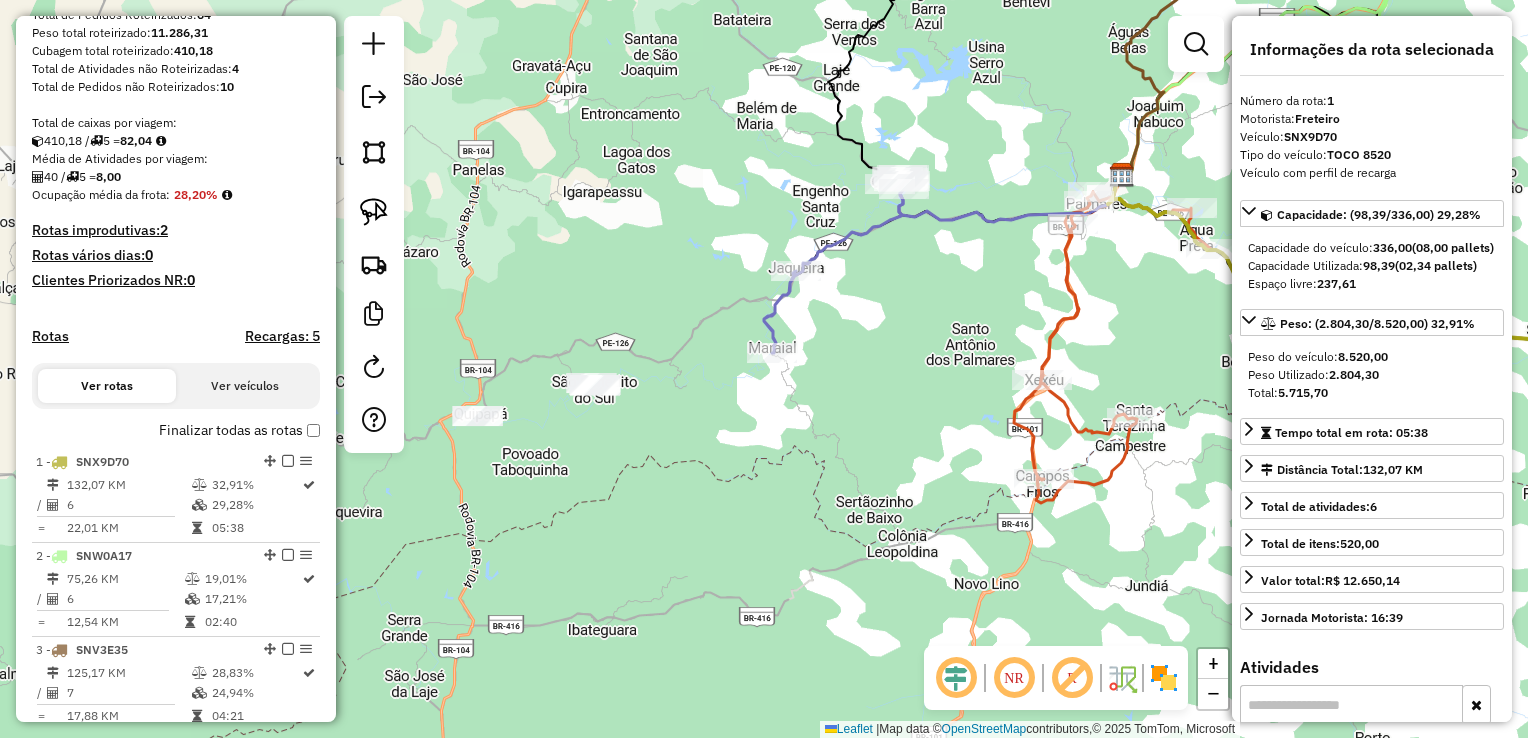 drag, startPoint x: 652, startPoint y: 299, endPoint x: 867, endPoint y: 253, distance: 219.86588 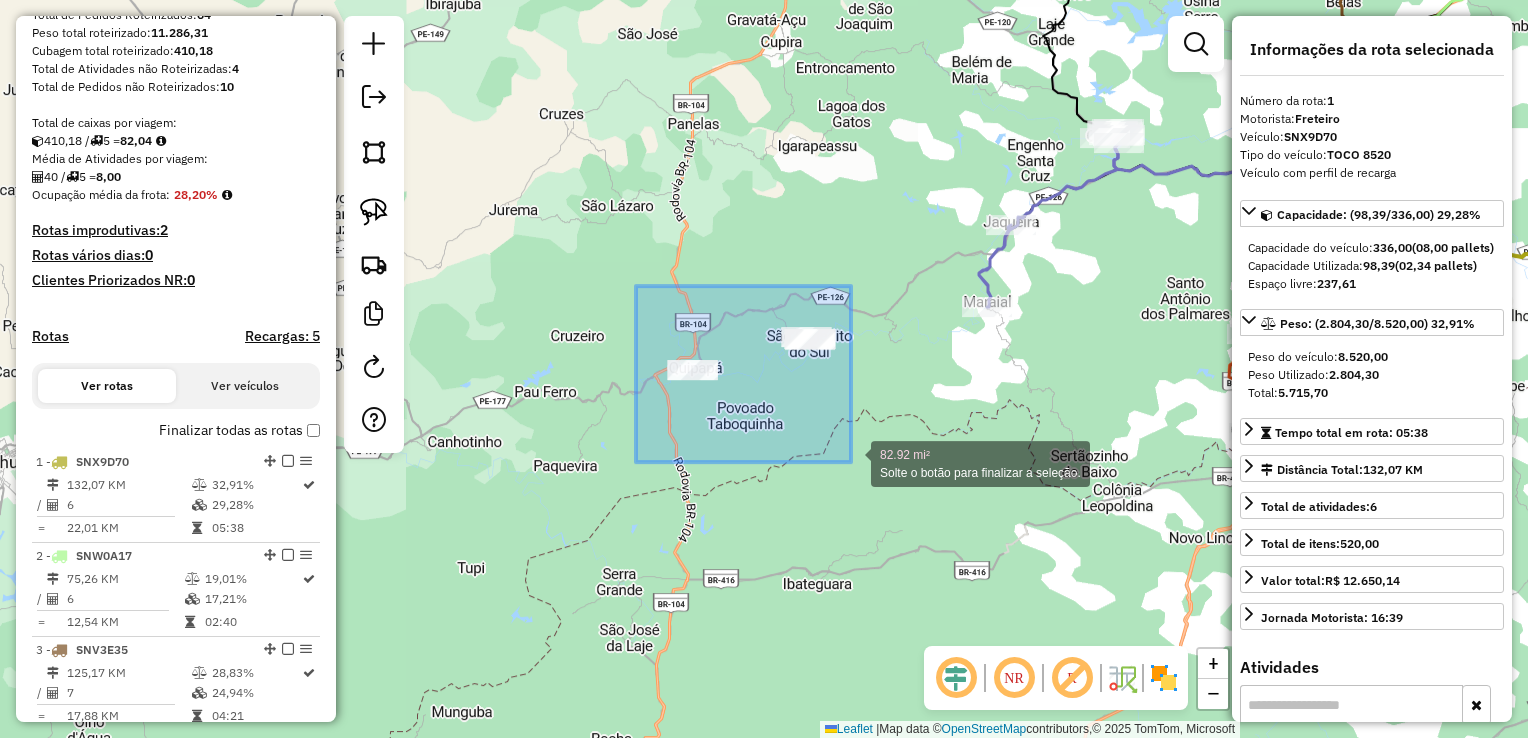 drag, startPoint x: 629, startPoint y: 405, endPoint x: 852, endPoint y: 462, distance: 230.16951 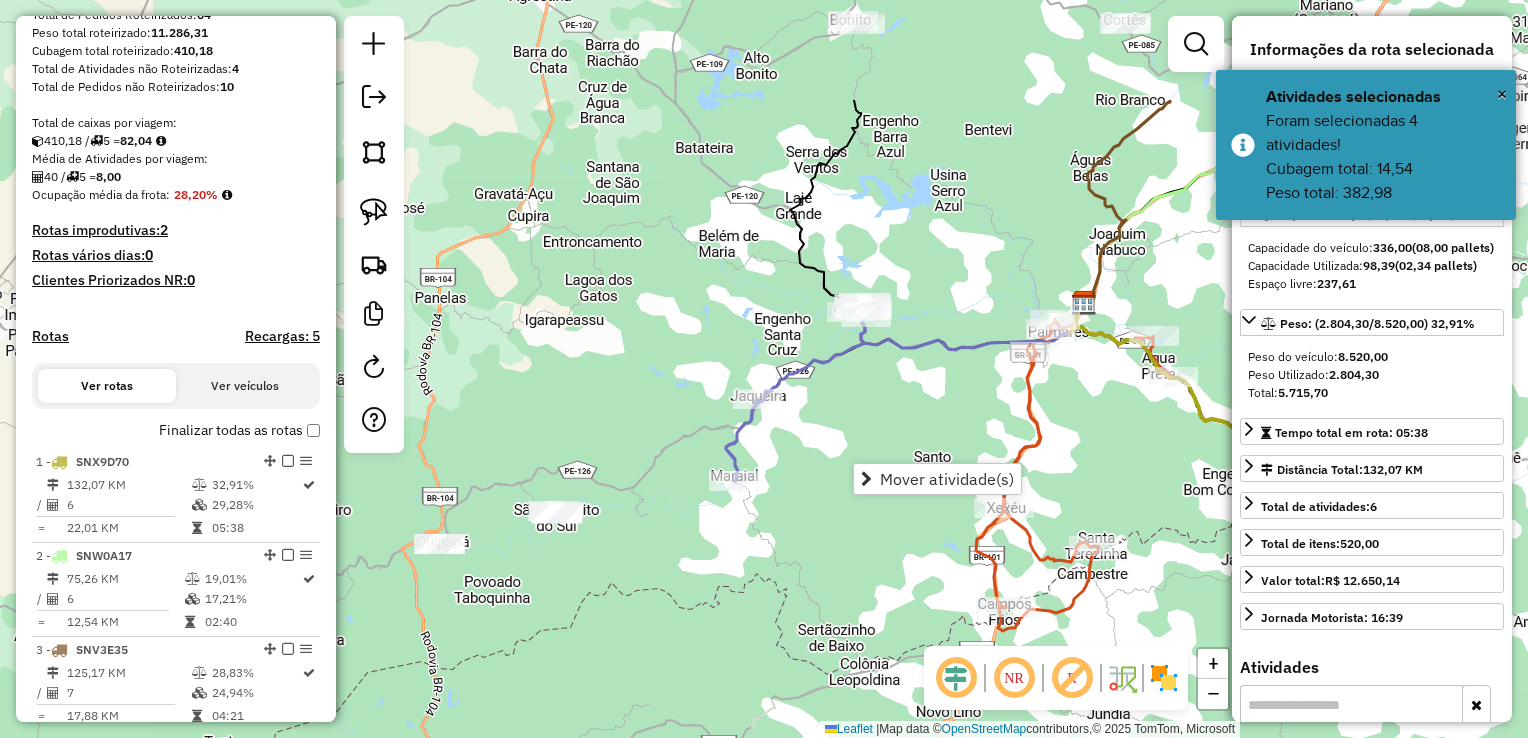 drag, startPoint x: 876, startPoint y: 464, endPoint x: 802, endPoint y: 506, distance: 85.08819 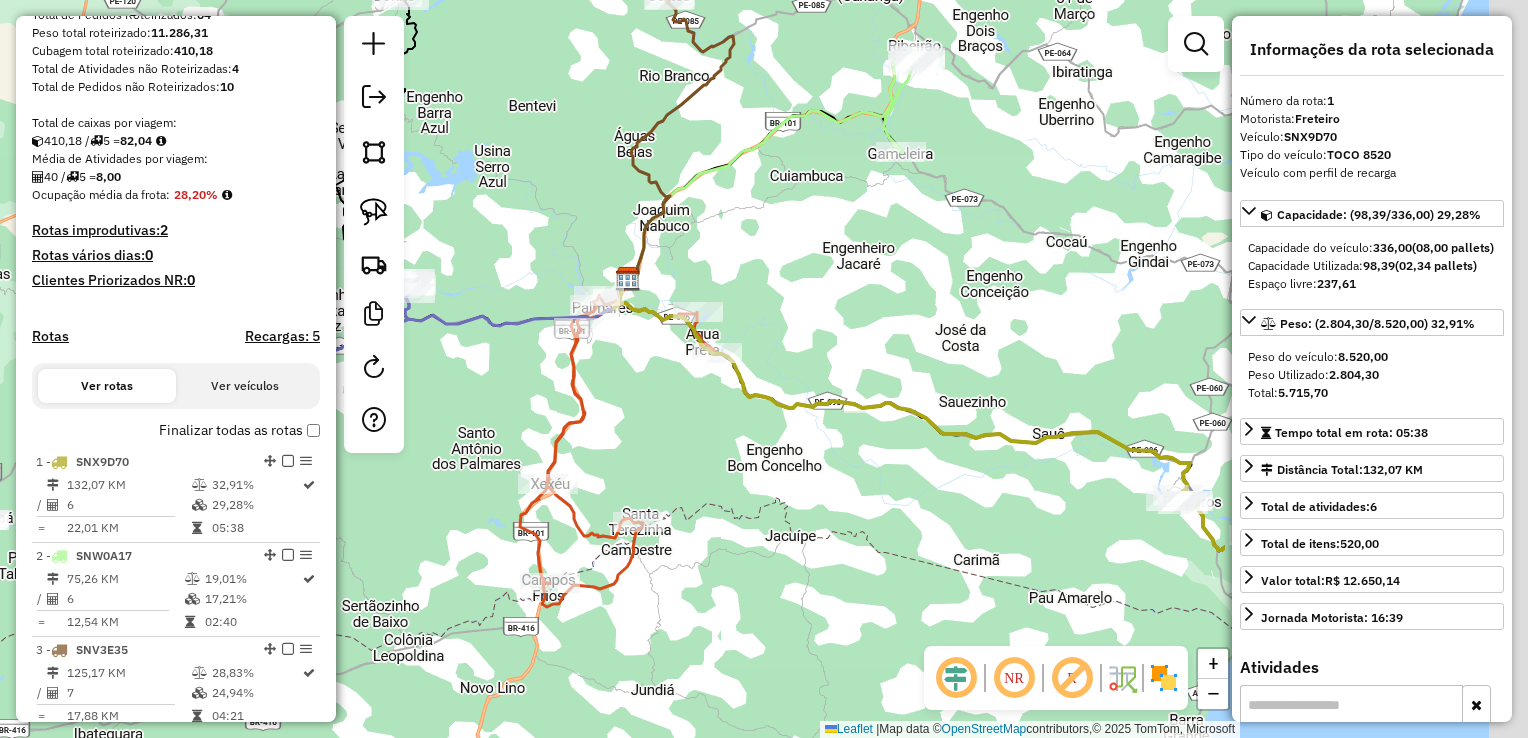 drag, startPoint x: 829, startPoint y: 444, endPoint x: 314, endPoint y: 434, distance: 515.0971 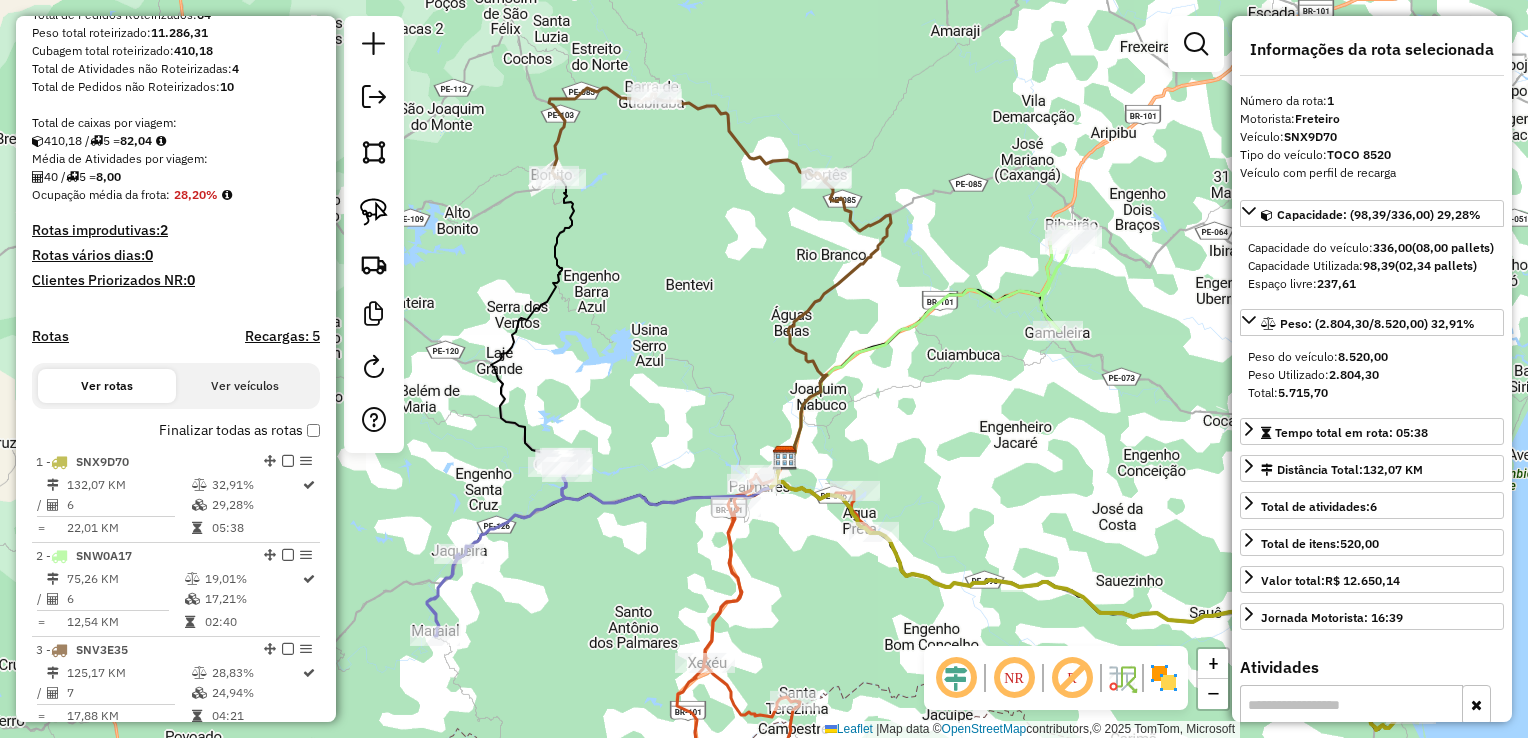 drag, startPoint x: 782, startPoint y: 260, endPoint x: 1421, endPoint y: 150, distance: 648.3988 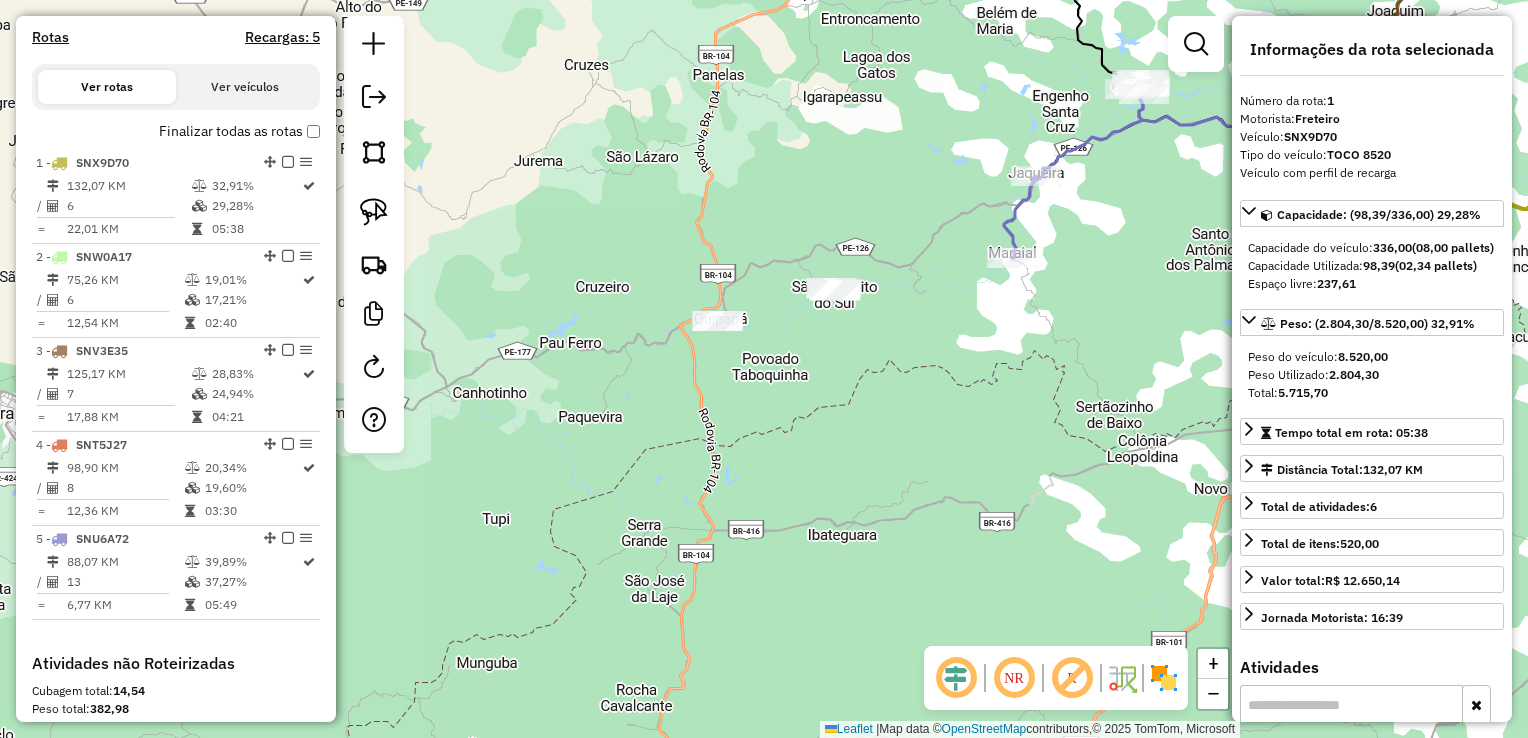 scroll, scrollTop: 641, scrollLeft: 0, axis: vertical 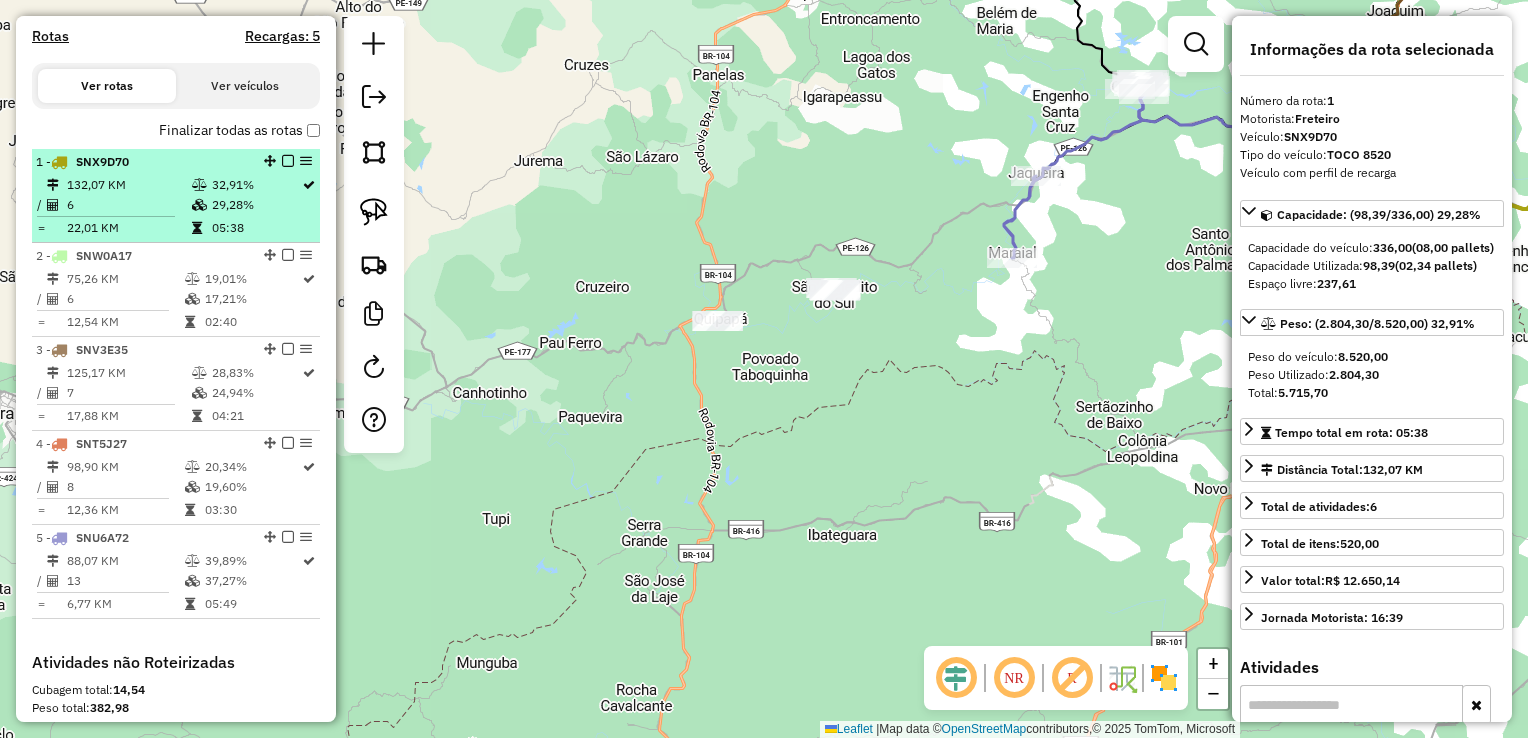 click on "132,07 KM" at bounding box center [128, 185] 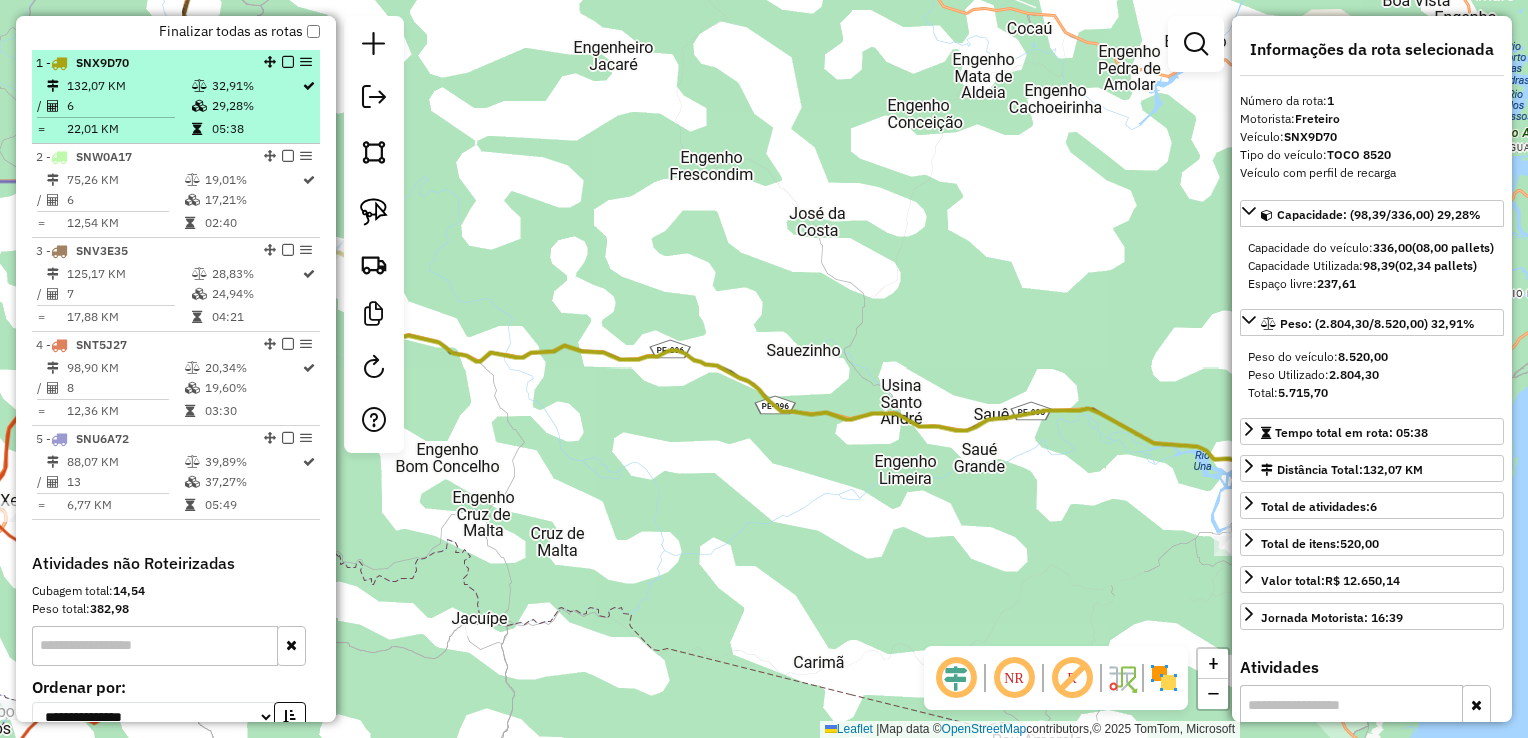 scroll, scrollTop: 741, scrollLeft: 0, axis: vertical 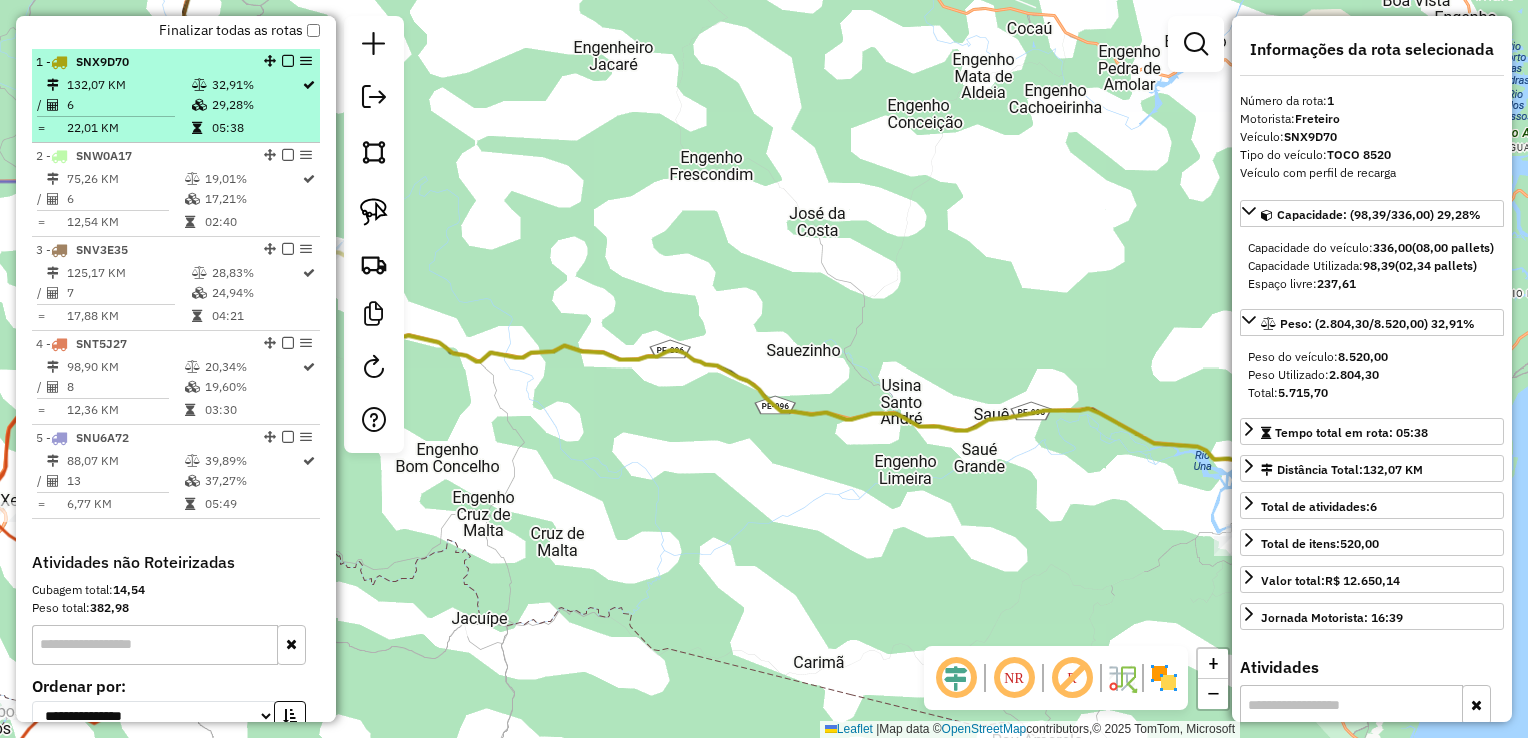click on "75,26 KM" at bounding box center (125, 179) 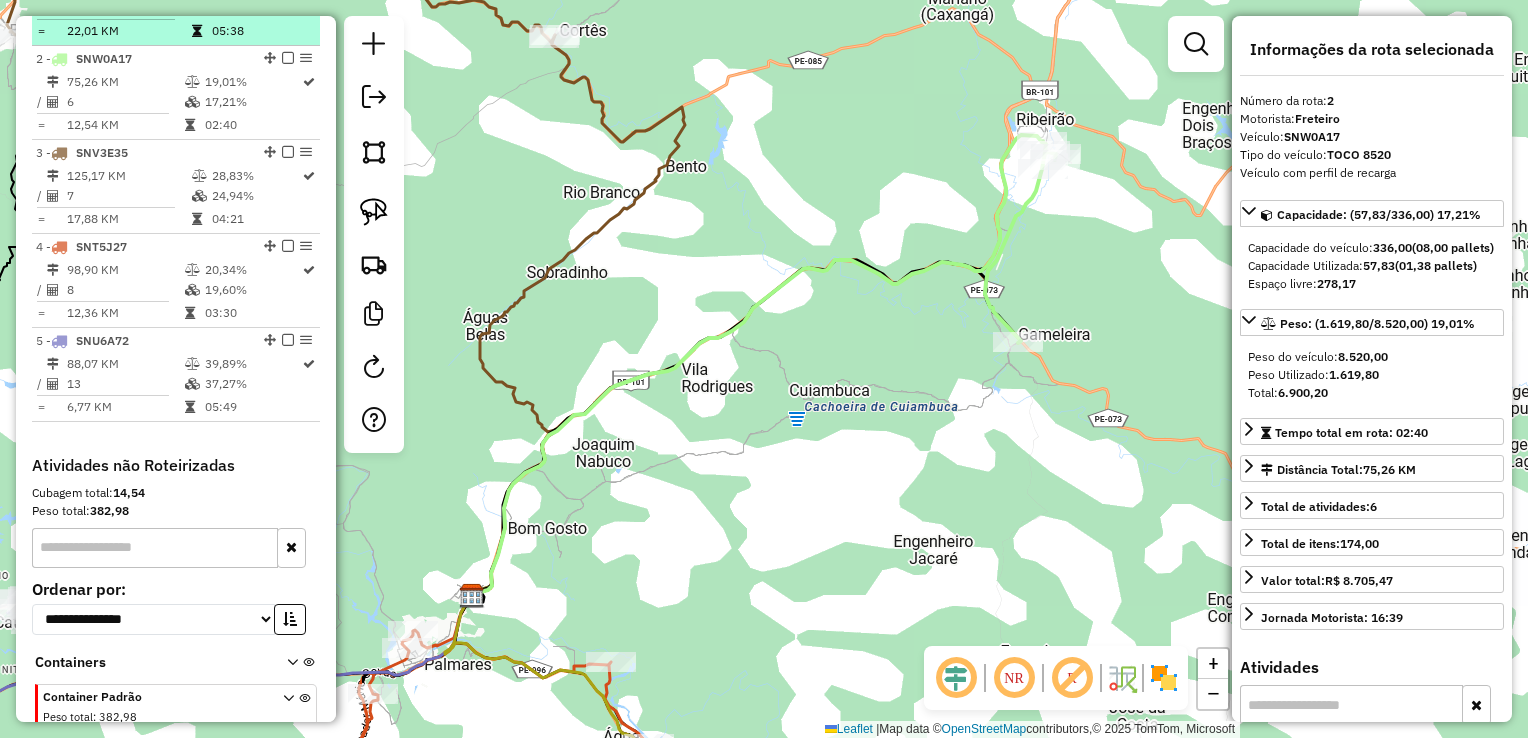 scroll, scrollTop: 841, scrollLeft: 0, axis: vertical 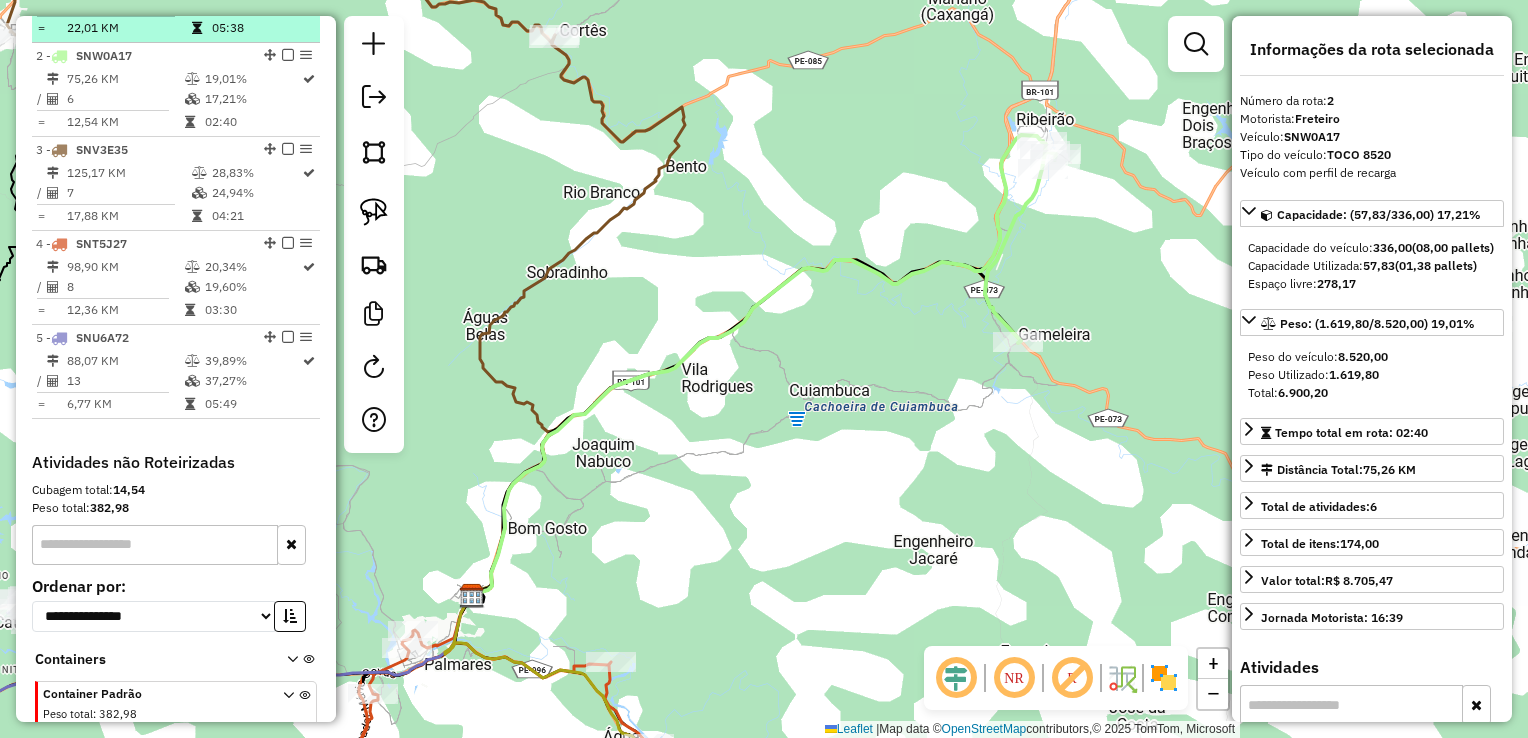 click on "125,17 KM" at bounding box center (128, 173) 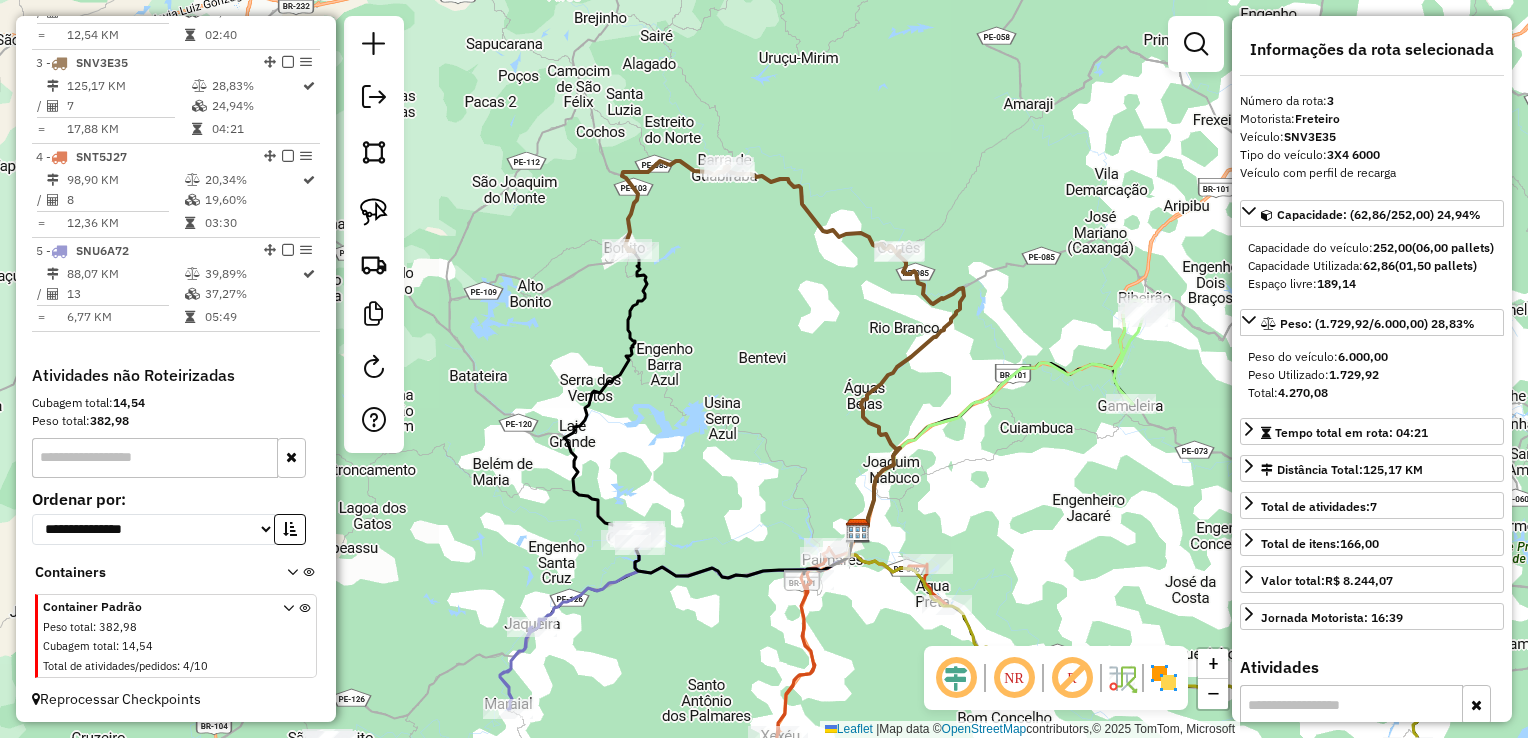 scroll, scrollTop: 929, scrollLeft: 0, axis: vertical 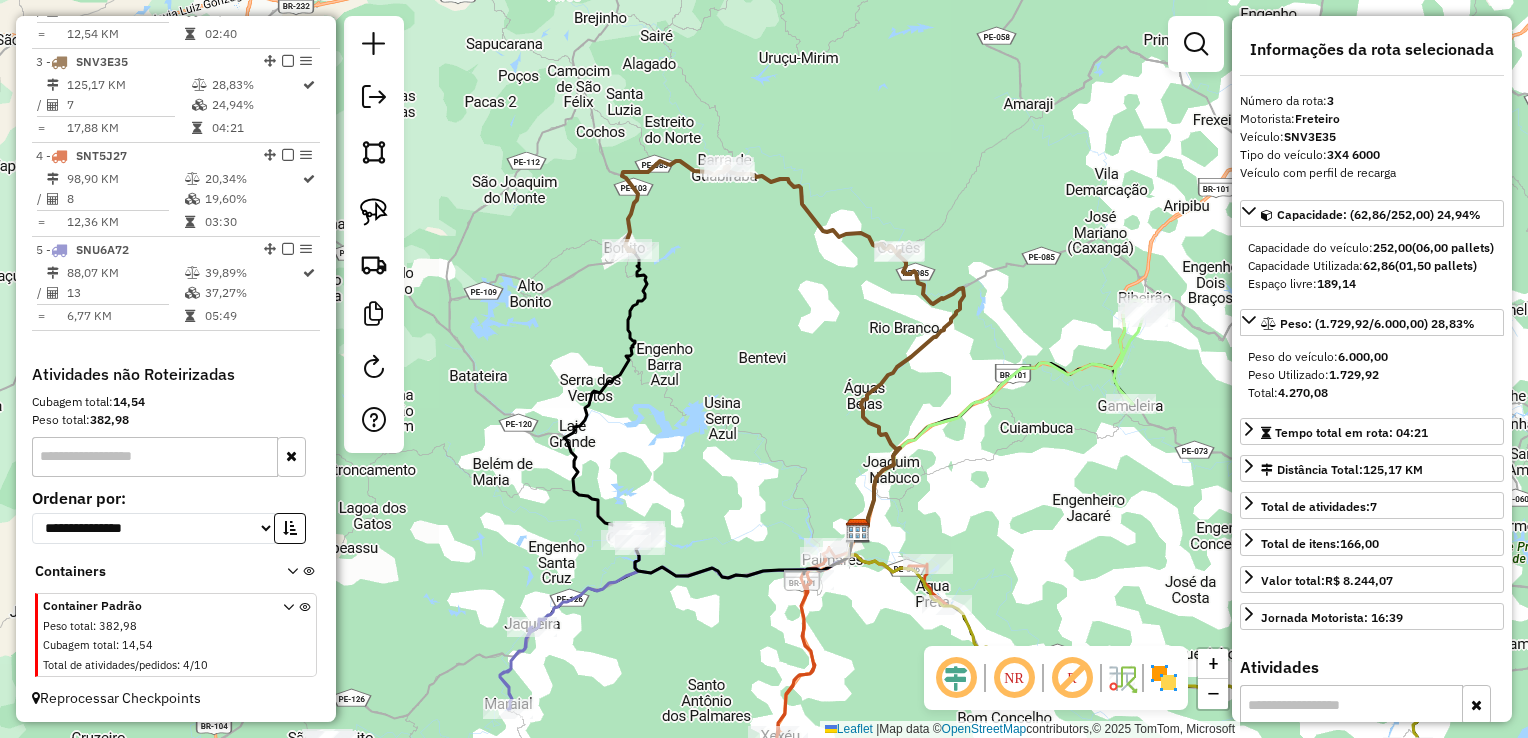 click on "98,90 KM" at bounding box center [125, 179] 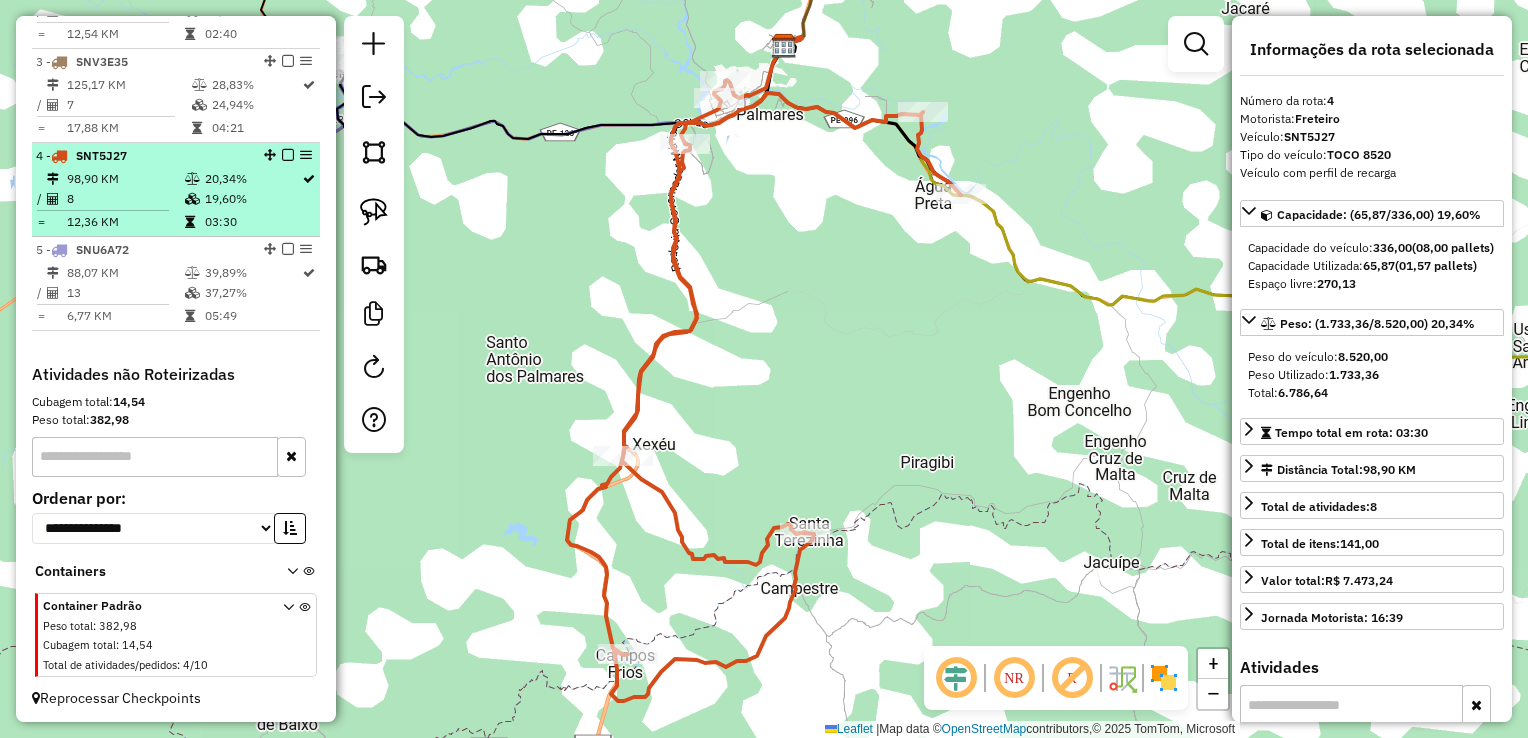 click on "4 -       SNT5J27   98,90 KM   20,34%  /  8   19,60%     =  12,36 KM   03:30" at bounding box center (176, 190) 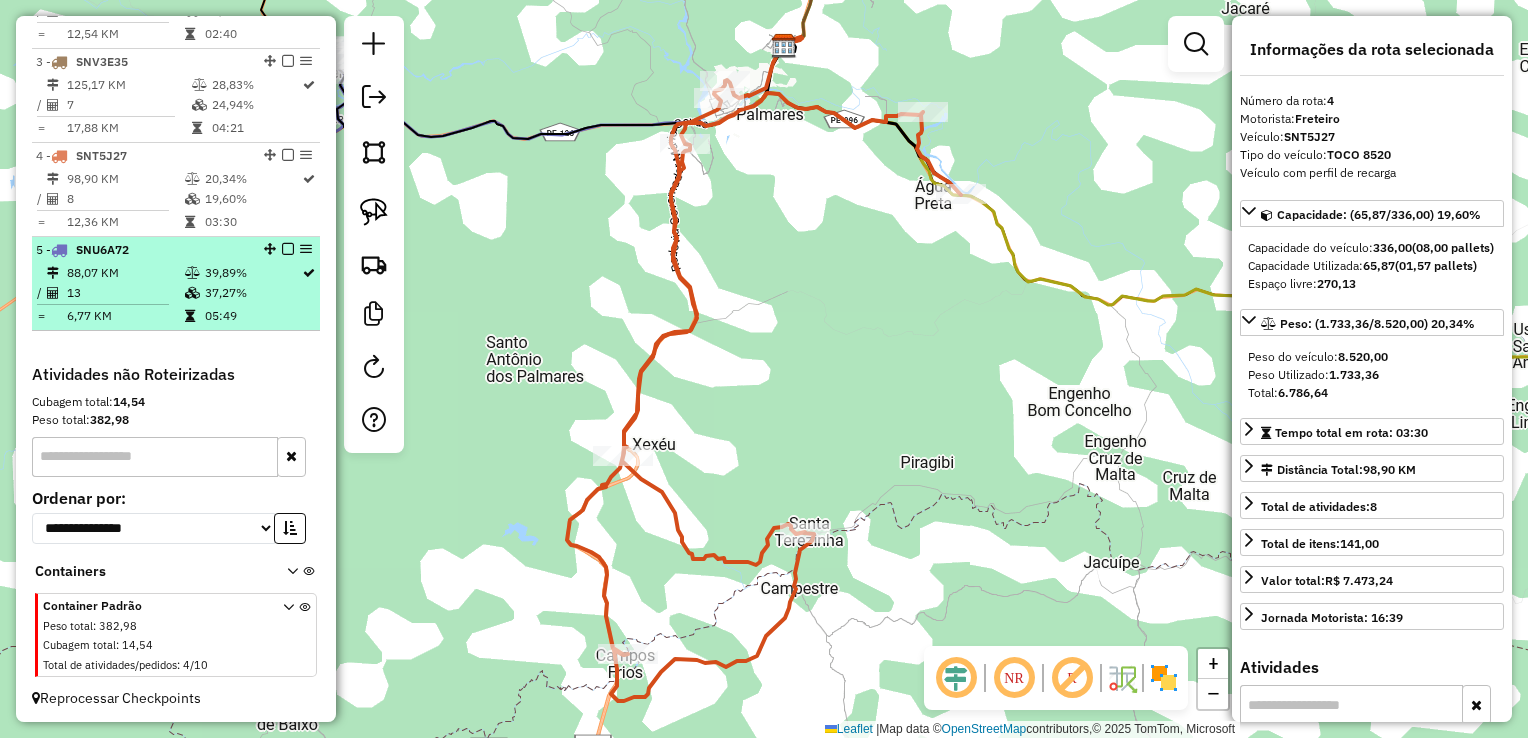 click on "Rota [NUMBER] - Placa [PLATE]  [NUMBER] KM   [PERCENTAGE]%  /  [NUMBER]   [PERCENTAGE]%     =  [NUMBER] KM   [TIME]" at bounding box center [176, 284] 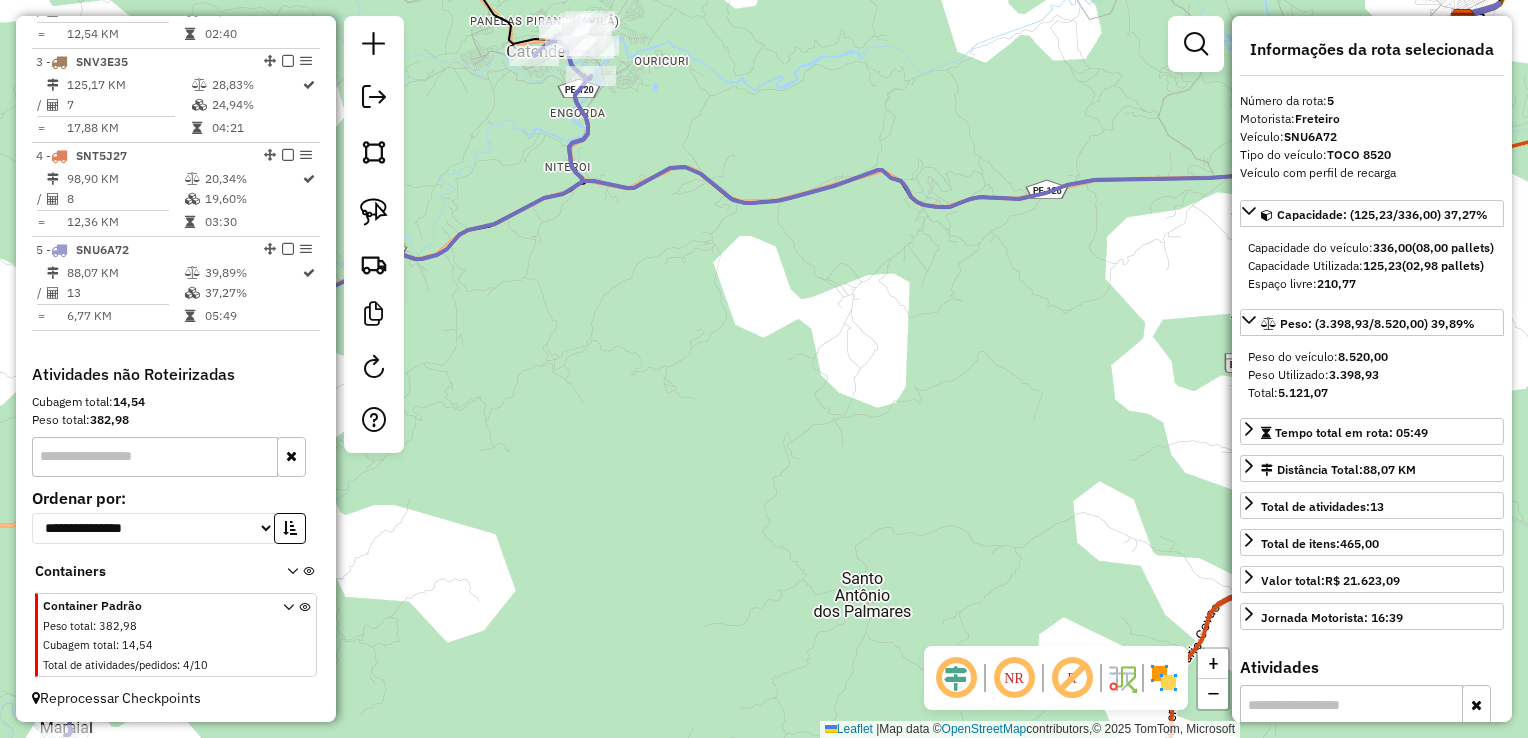 click on "Janela de atendimento Grade de atendimento Capacidade Transportadoras Veículos Cliente Pedidos  Rotas Selecione os dias de semana para filtrar as janelas de atendimento  Seg   Ter   Qua   Qui   Sex   Sáb   Dom  Informe o período da janela de atendimento: De: Até:  Filtrar exatamente a janela do cliente  Considerar janela de atendimento padrão  Selecione os dias de semana para filtrar as grades de atendimento  Seg   Ter   Qua   Qui   Sex   Sáb   Dom   Considerar clientes sem dia de atendimento cadastrado  Clientes fora do dia de atendimento selecionado Filtrar as atividades entre os valores definidos abaixo:  Peso mínimo:   Peso máximo:   Cubagem mínima:   Cubagem máxima:   De:   Até:  Filtrar as atividades entre o tempo de atendimento definido abaixo:  De:   Até:   Considerar capacidade total dos clientes não roteirizados Transportadora: Selecione um ou mais itens Tipo de veículo: Selecione um ou mais itens Veículo: Selecione um ou mais itens Motorista: Selecione um ou mais itens Nome: Rótulo:" 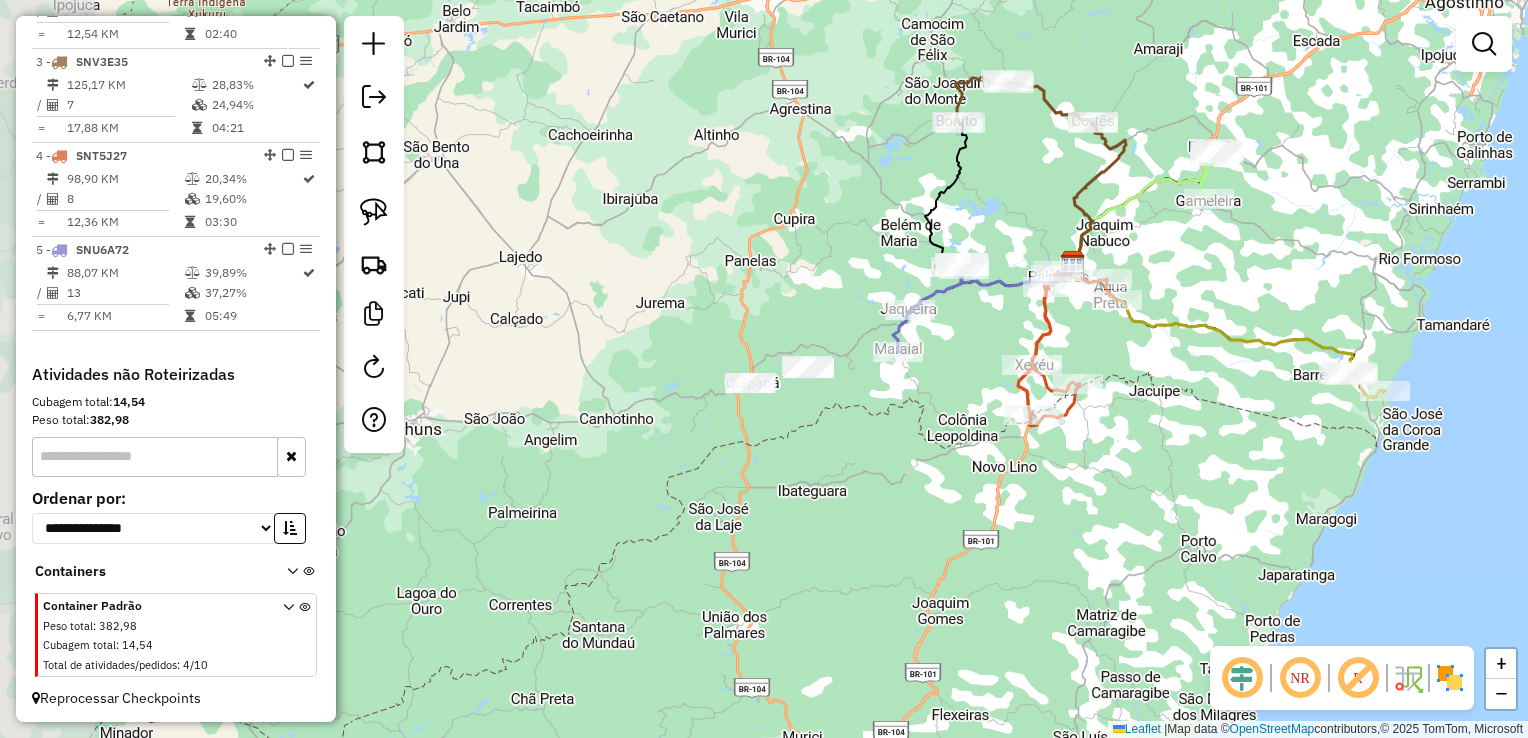 drag, startPoint x: 812, startPoint y: 439, endPoint x: 1154, endPoint y: 409, distance: 343.31326 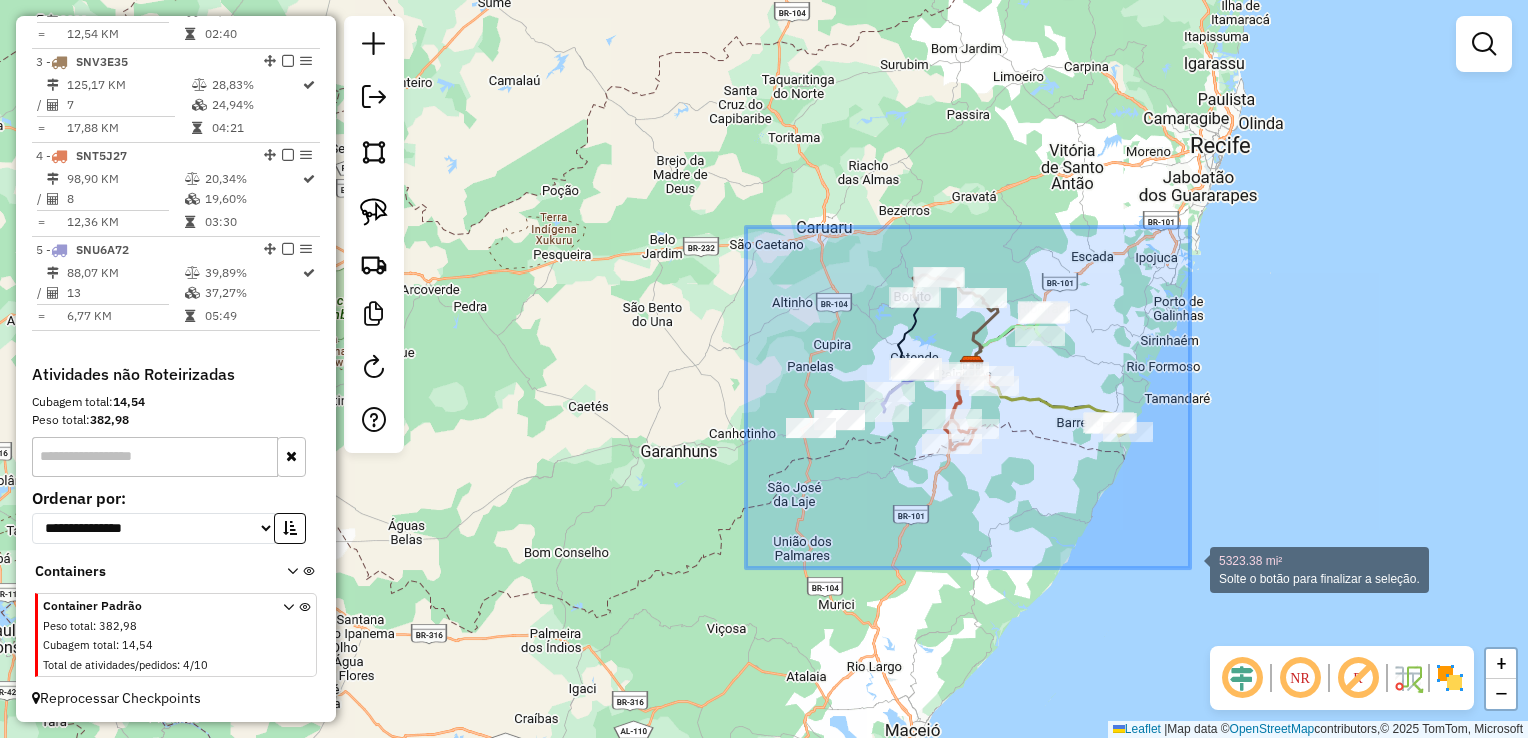 drag, startPoint x: 730, startPoint y: 370, endPoint x: 1195, endPoint y: 567, distance: 505.0089 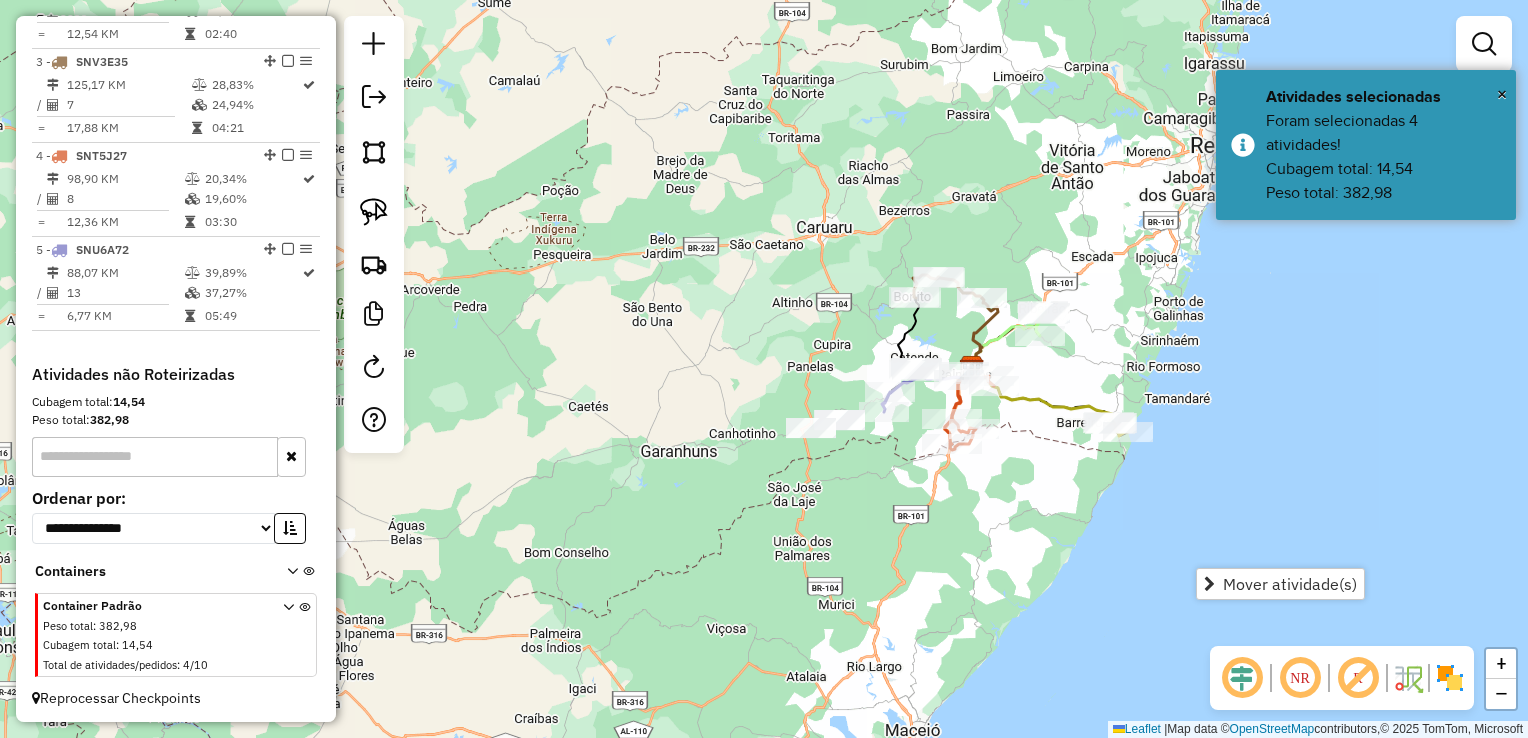 click on "Janela de atendimento Grade de atendimento Capacidade Transportadoras Veículos Cliente Pedidos  Rotas Selecione os dias de semana para filtrar as janelas de atendimento  Seg   Ter   Qua   Qui   Sex   Sáb   Dom  Informe o período da janela de atendimento: De: Até:  Filtrar exatamente a janela do cliente  Considerar janela de atendimento padrão  Selecione os dias de semana para filtrar as grades de atendimento  Seg   Ter   Qua   Qui   Sex   Sáb   Dom   Considerar clientes sem dia de atendimento cadastrado  Clientes fora do dia de atendimento selecionado Filtrar as atividades entre os valores definidos abaixo:  Peso mínimo:   Peso máximo:   Cubagem mínima:   Cubagem máxima:   De:   Até:  Filtrar as atividades entre o tempo de atendimento definido abaixo:  De:   Até:   Considerar capacidade total dos clientes não roteirizados Transportadora: Selecione um ou mais itens Tipo de veículo: Selecione um ou mais itens Veículo: Selecione um ou mais itens Motorista: Selecione um ou mais itens Nome: Rótulo:" 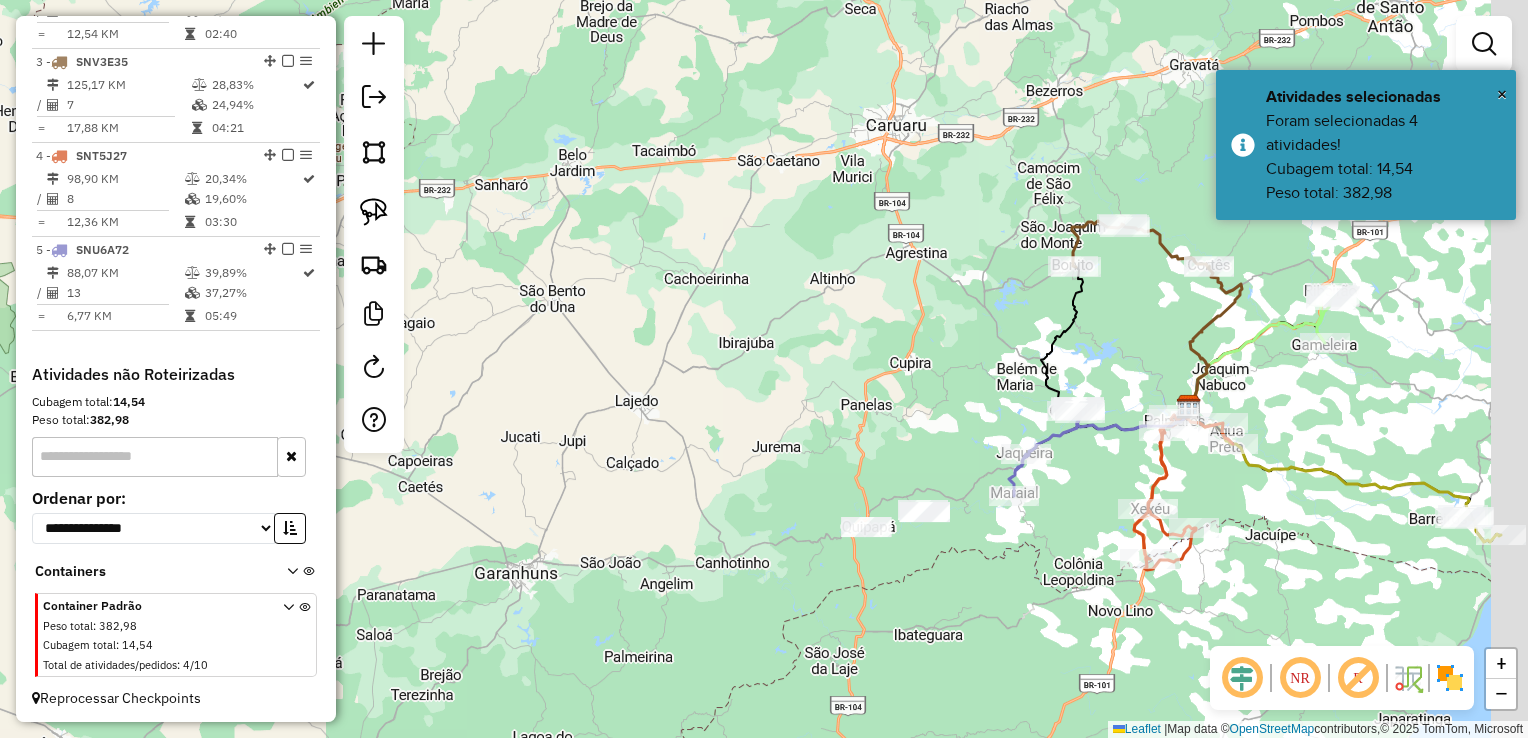 drag, startPoint x: 844, startPoint y: 424, endPoint x: 620, endPoint y: 346, distance: 237.19191 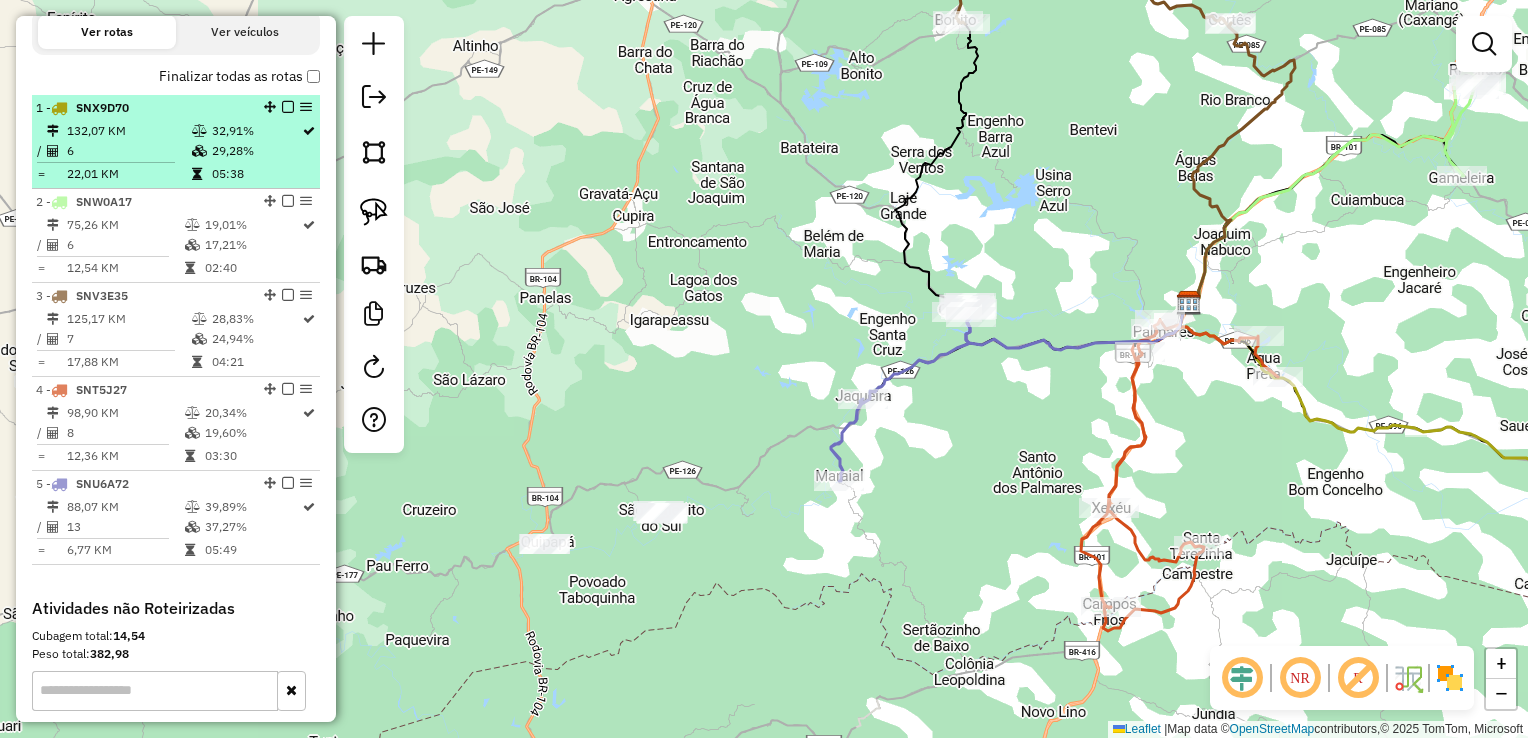 scroll, scrollTop: 729, scrollLeft: 0, axis: vertical 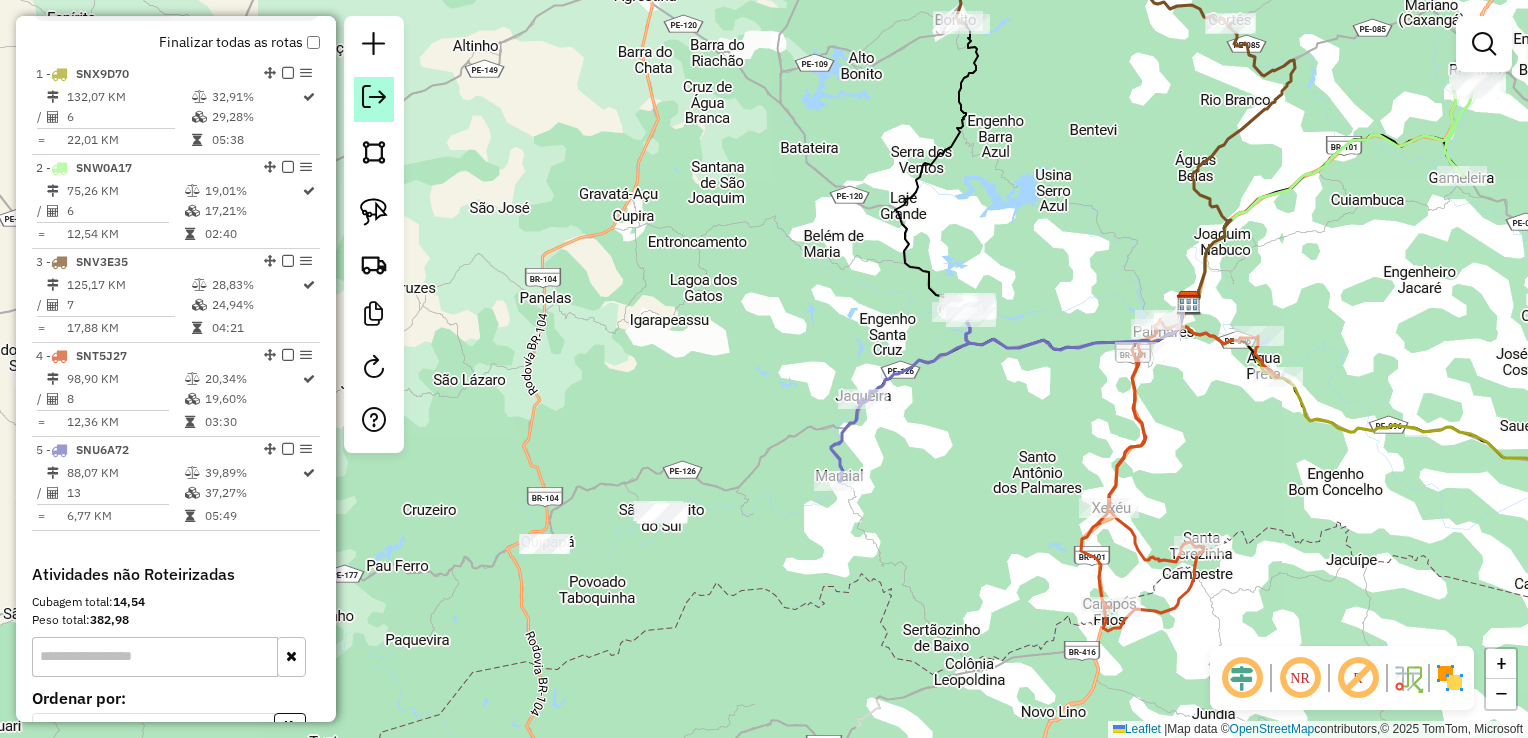 click 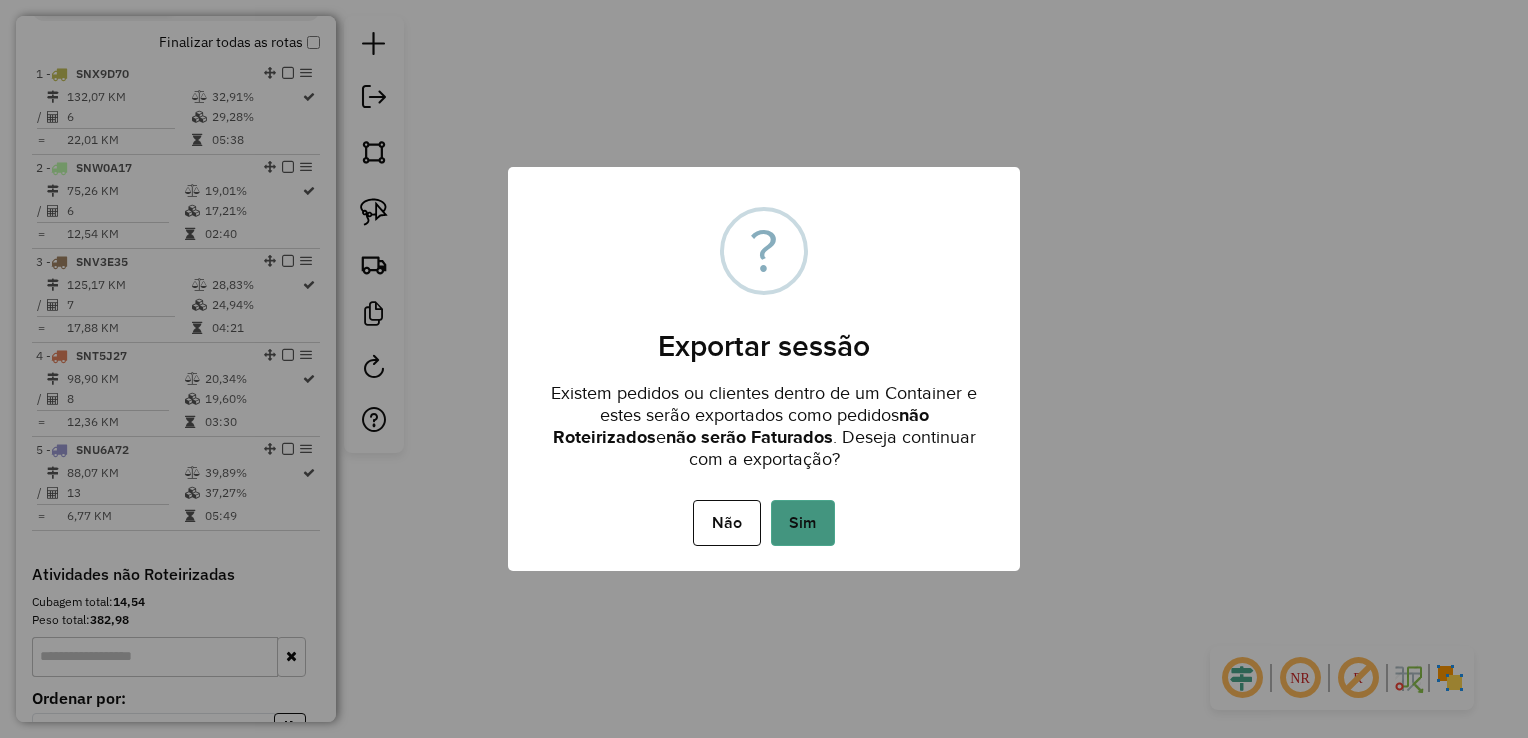 click on "Sim" at bounding box center [803, 523] 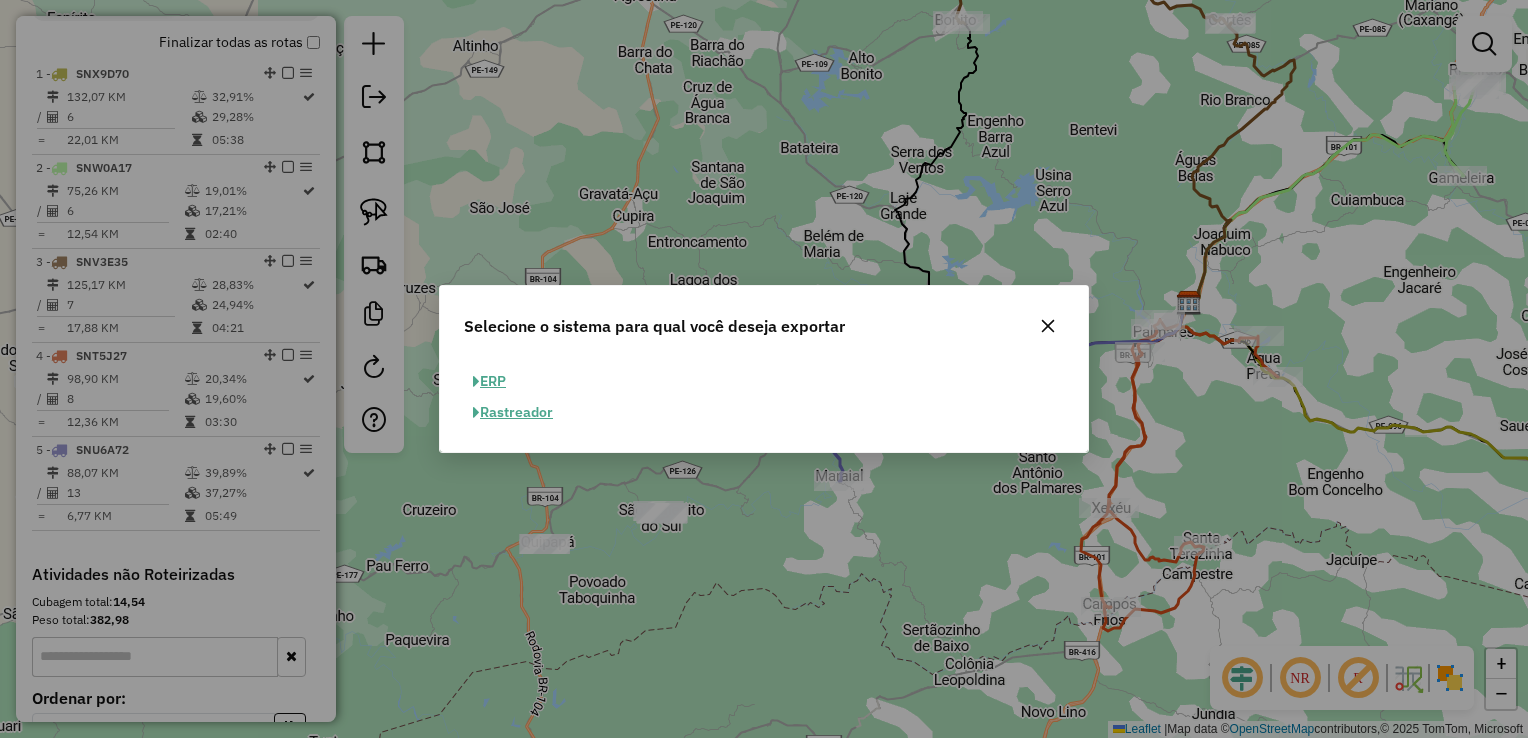 click on "ERP" 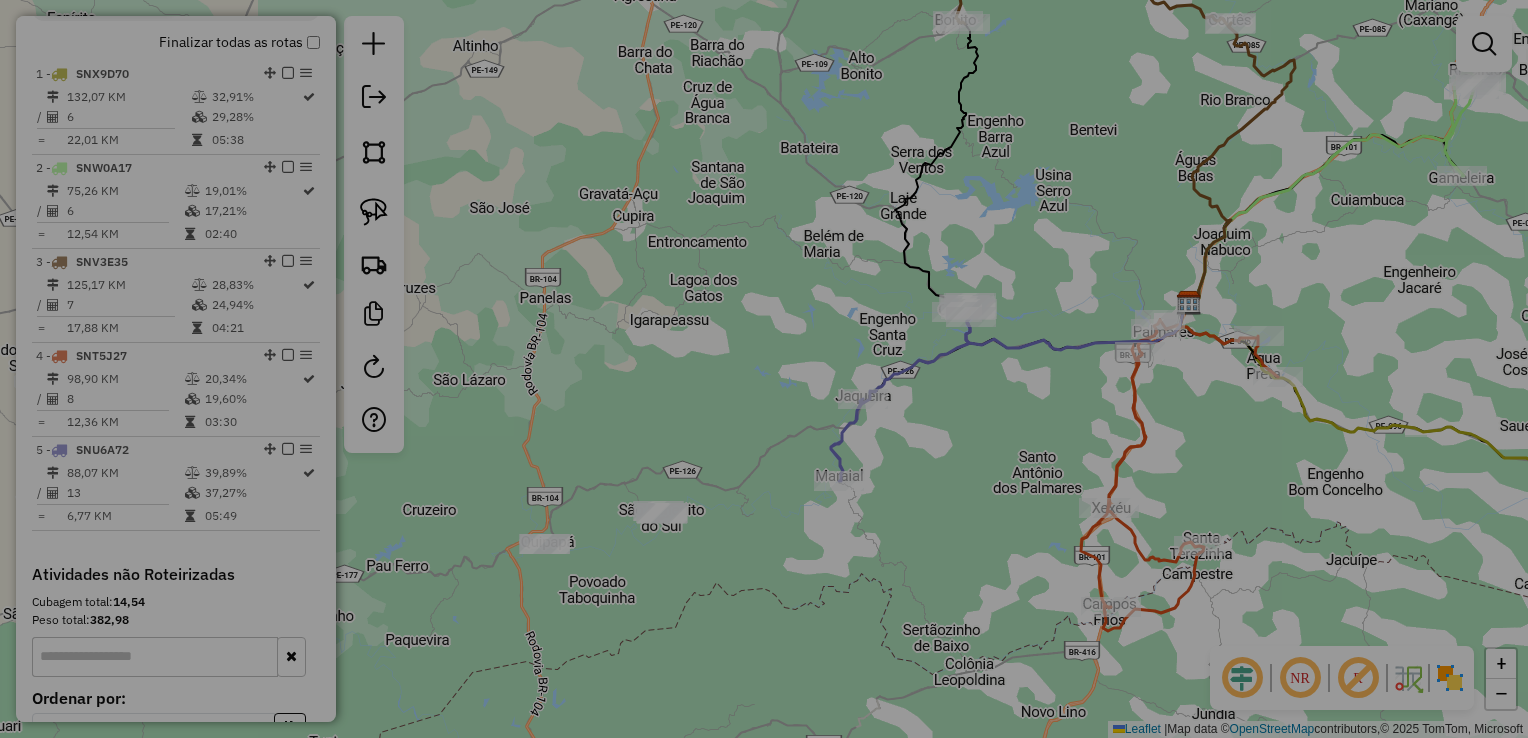 select on "**" 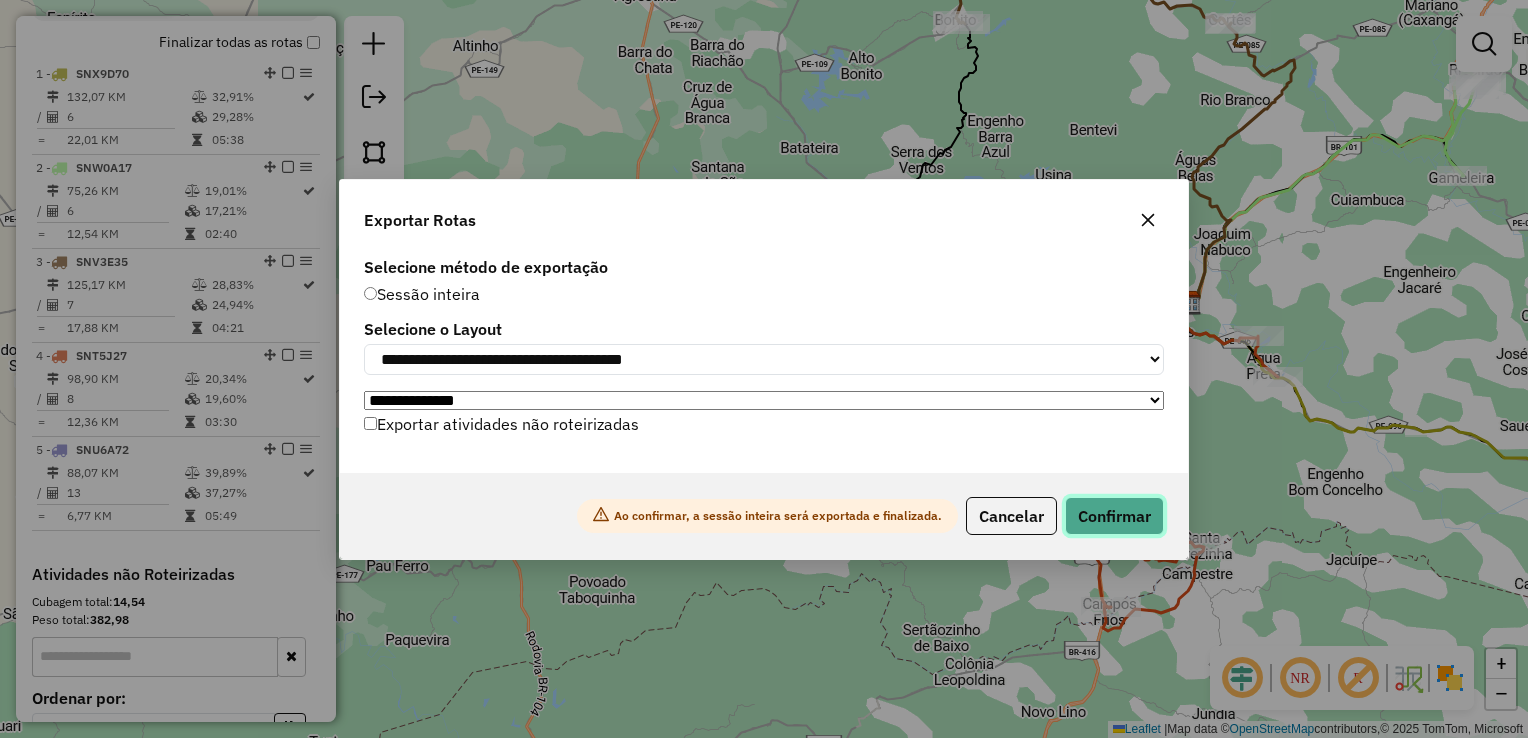 click on "Confirmar" 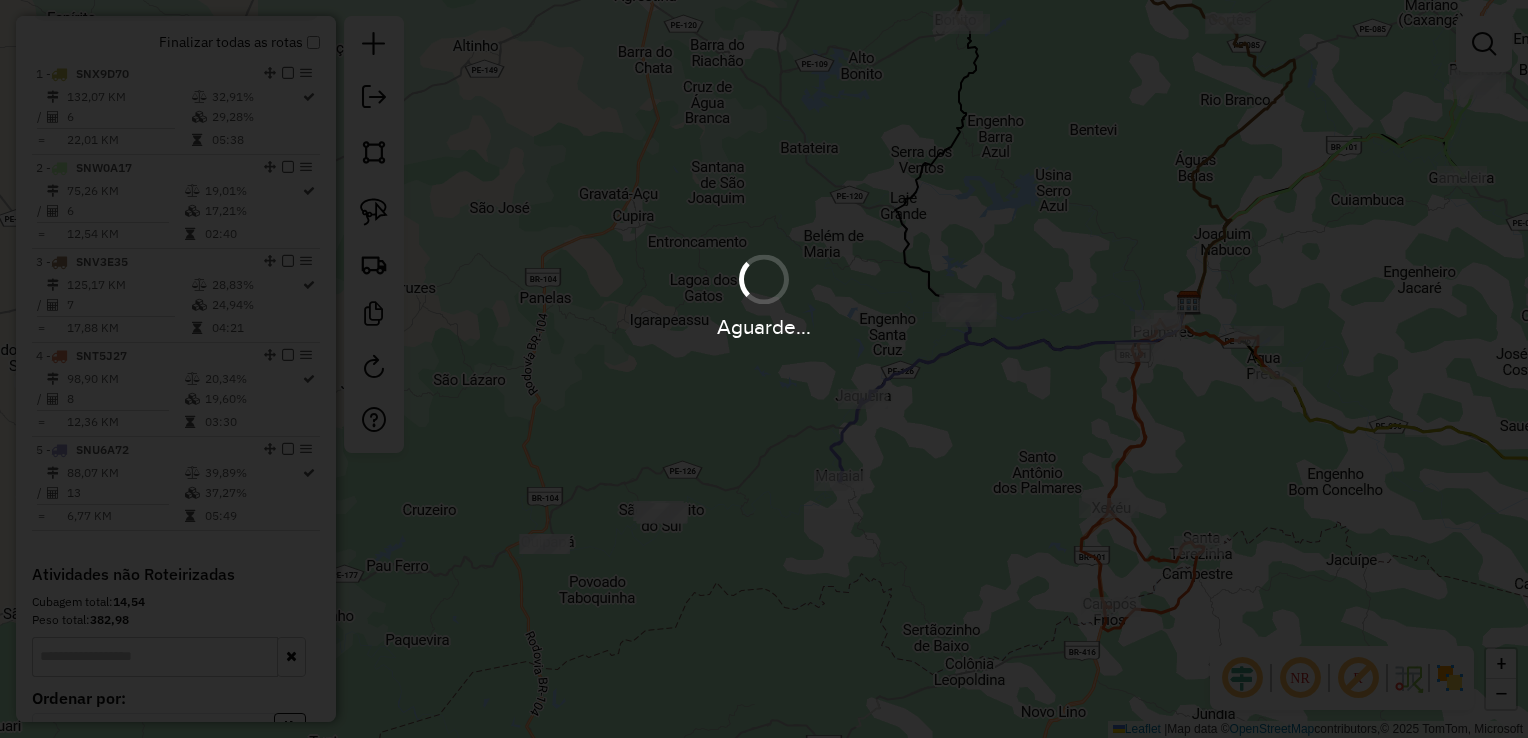 scroll, scrollTop: 783, scrollLeft: 0, axis: vertical 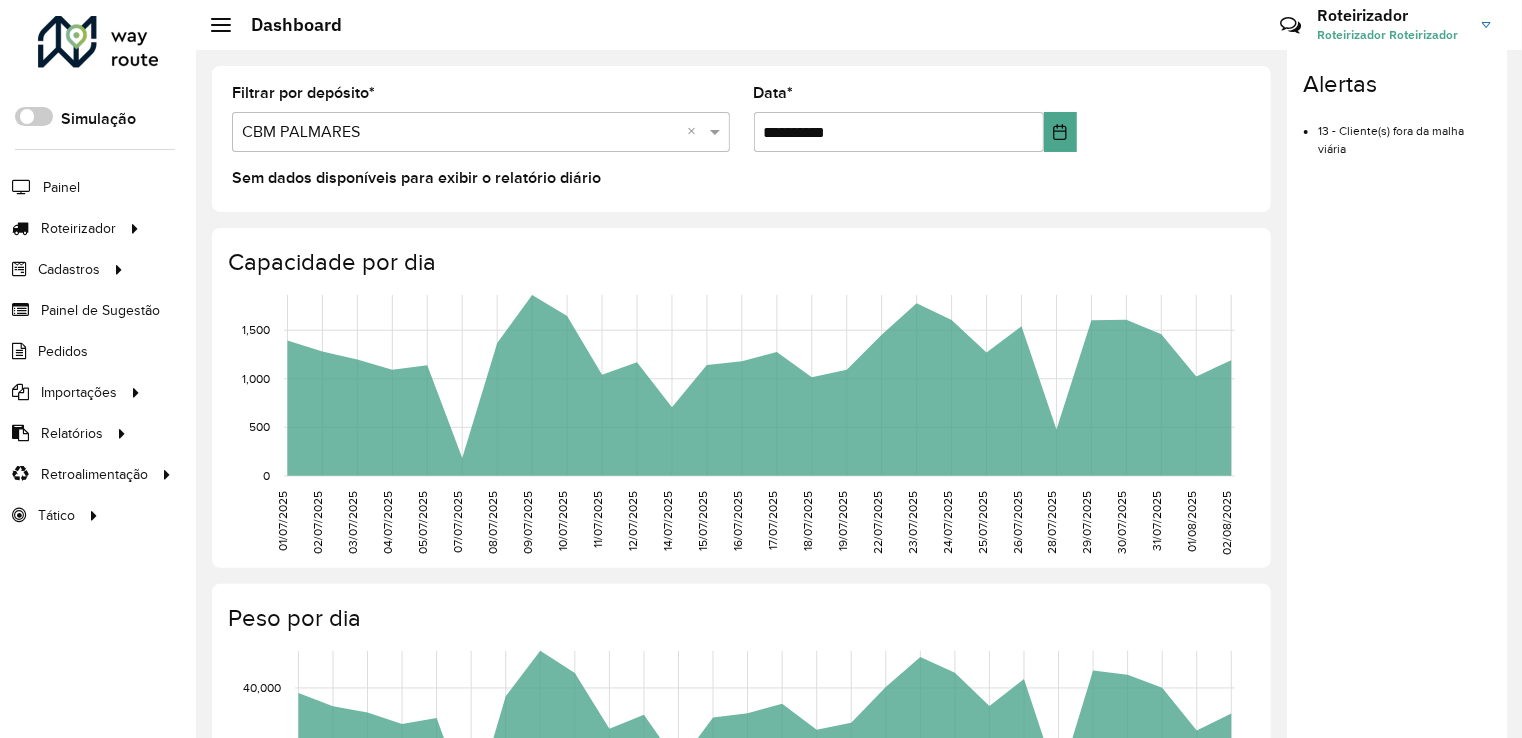 click at bounding box center [461, 133] 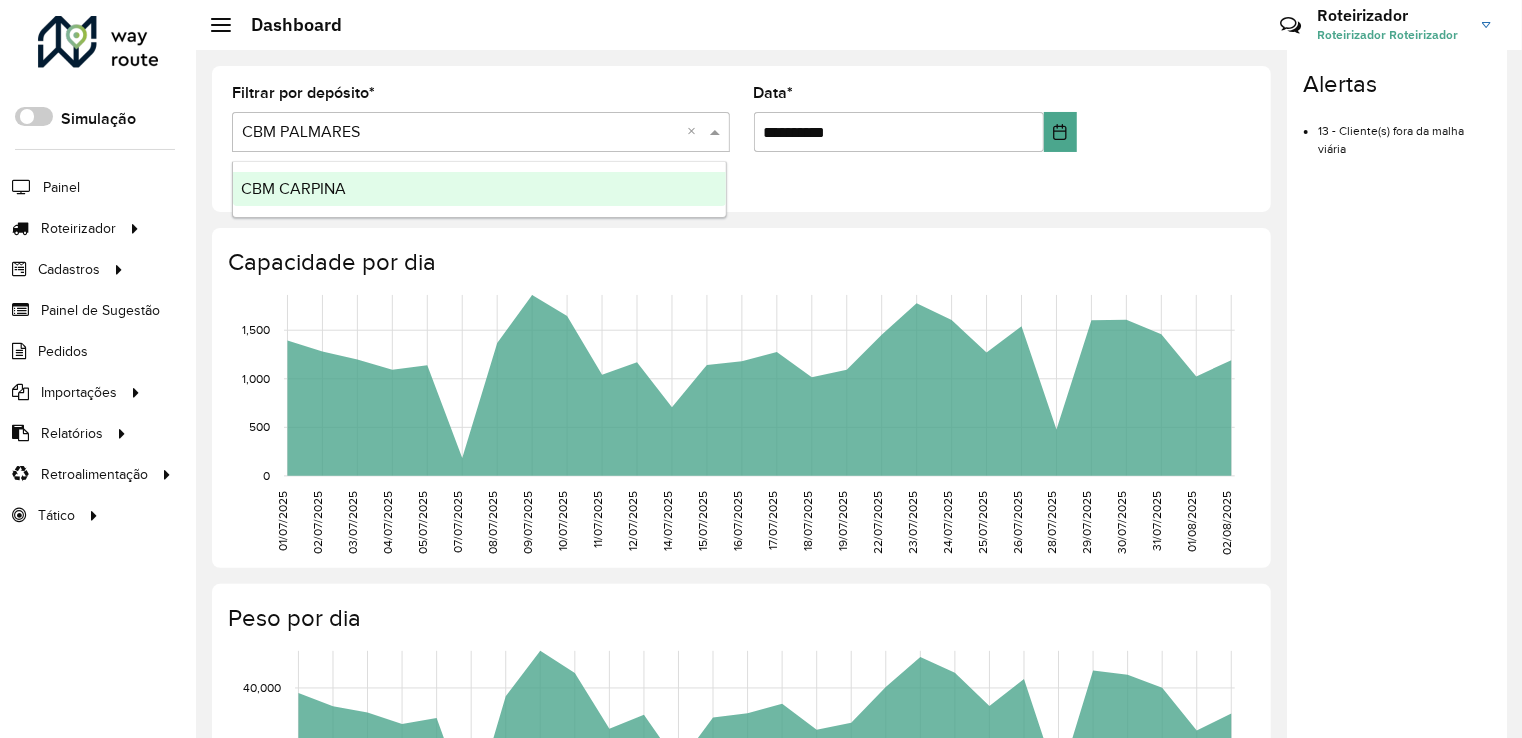 click on "CBM CARPINA" at bounding box center (479, 189) 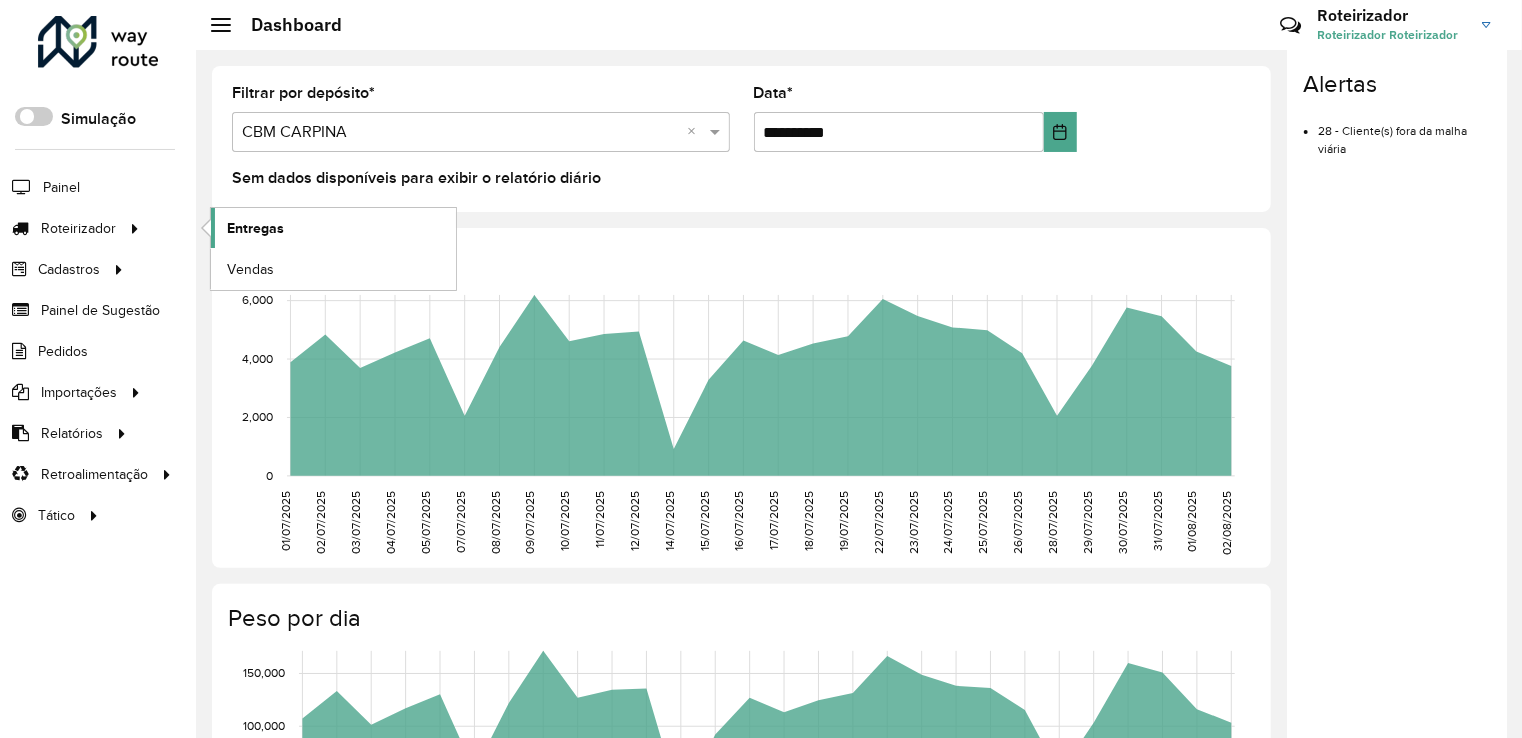 click on "Entregas" 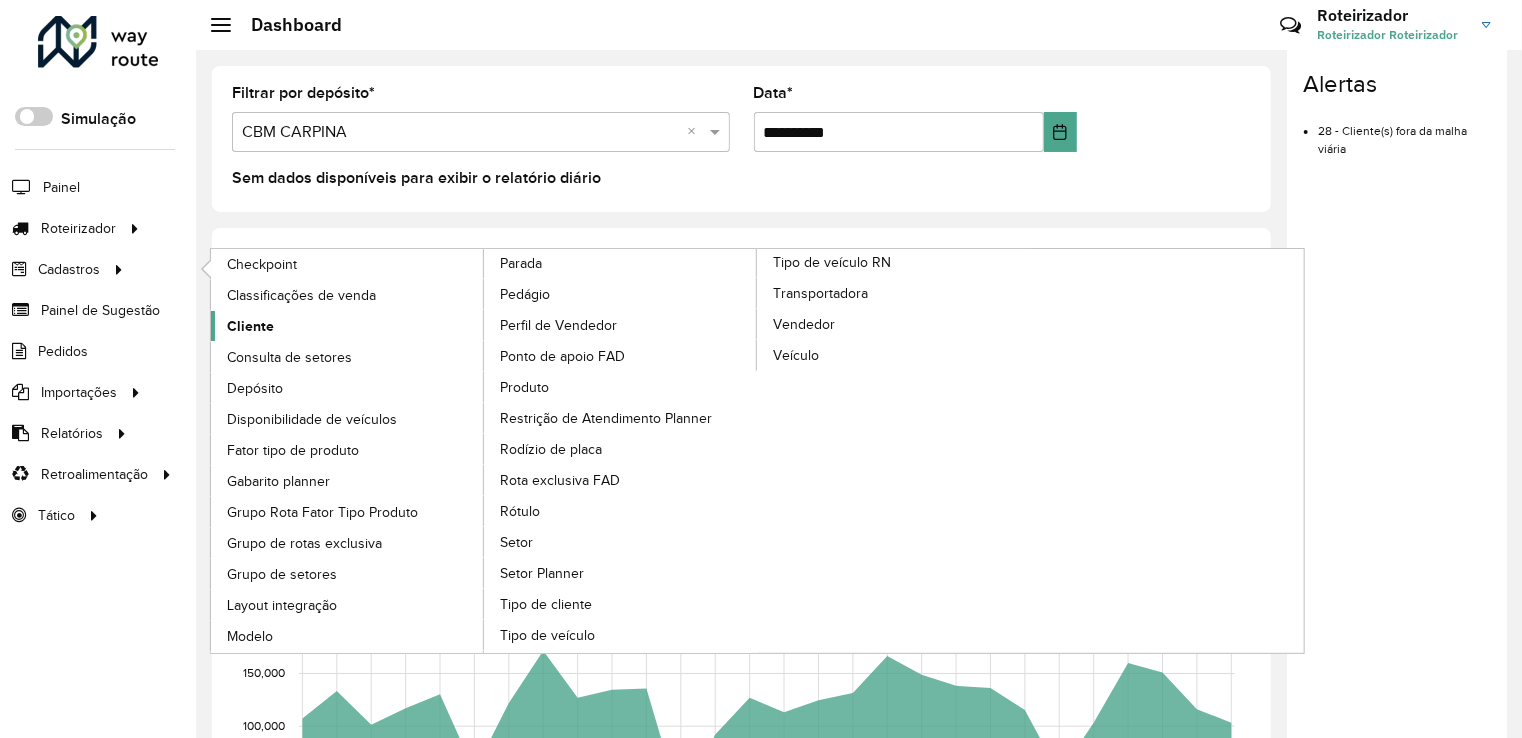 click on "Cliente" 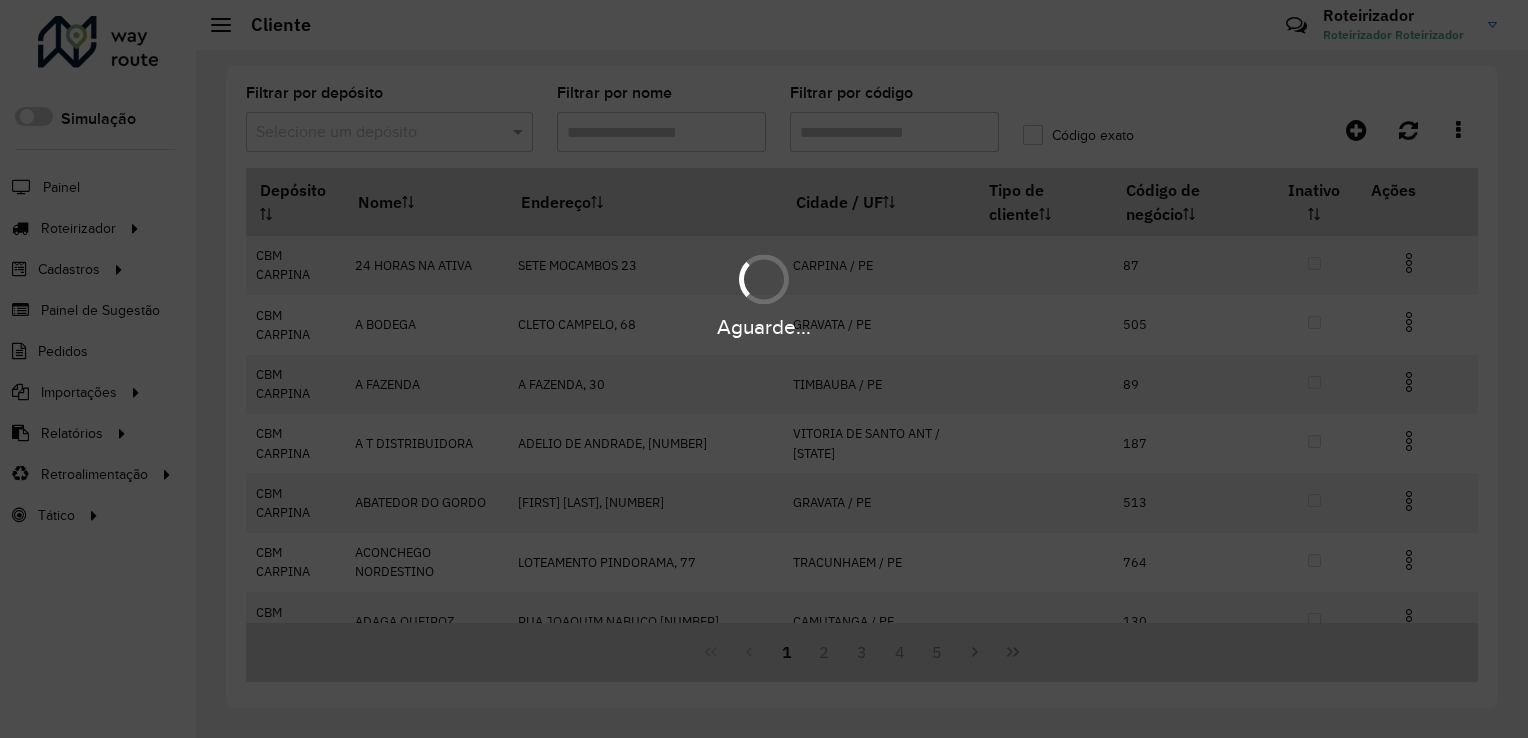 click on "Aguarde..." at bounding box center [764, 369] 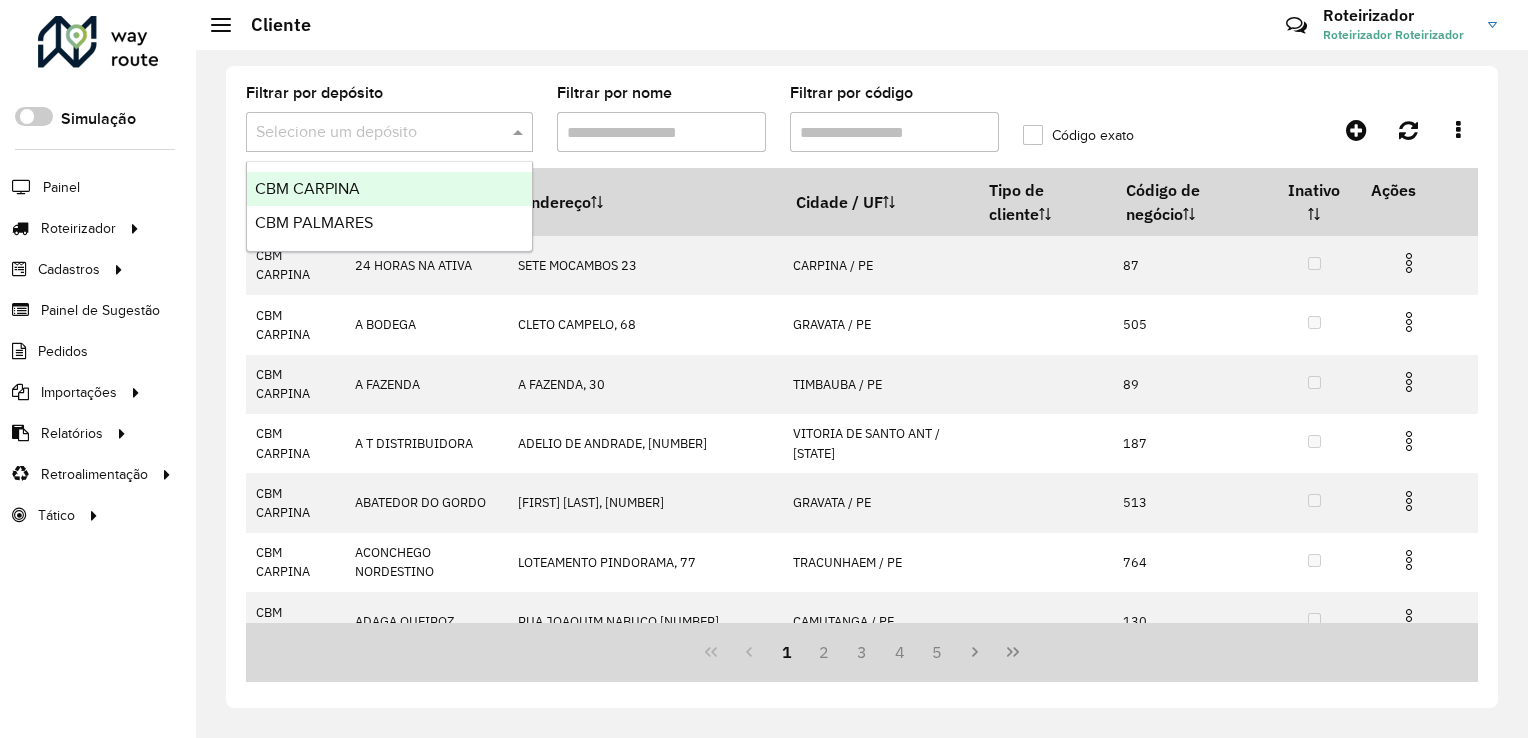 click at bounding box center (369, 133) 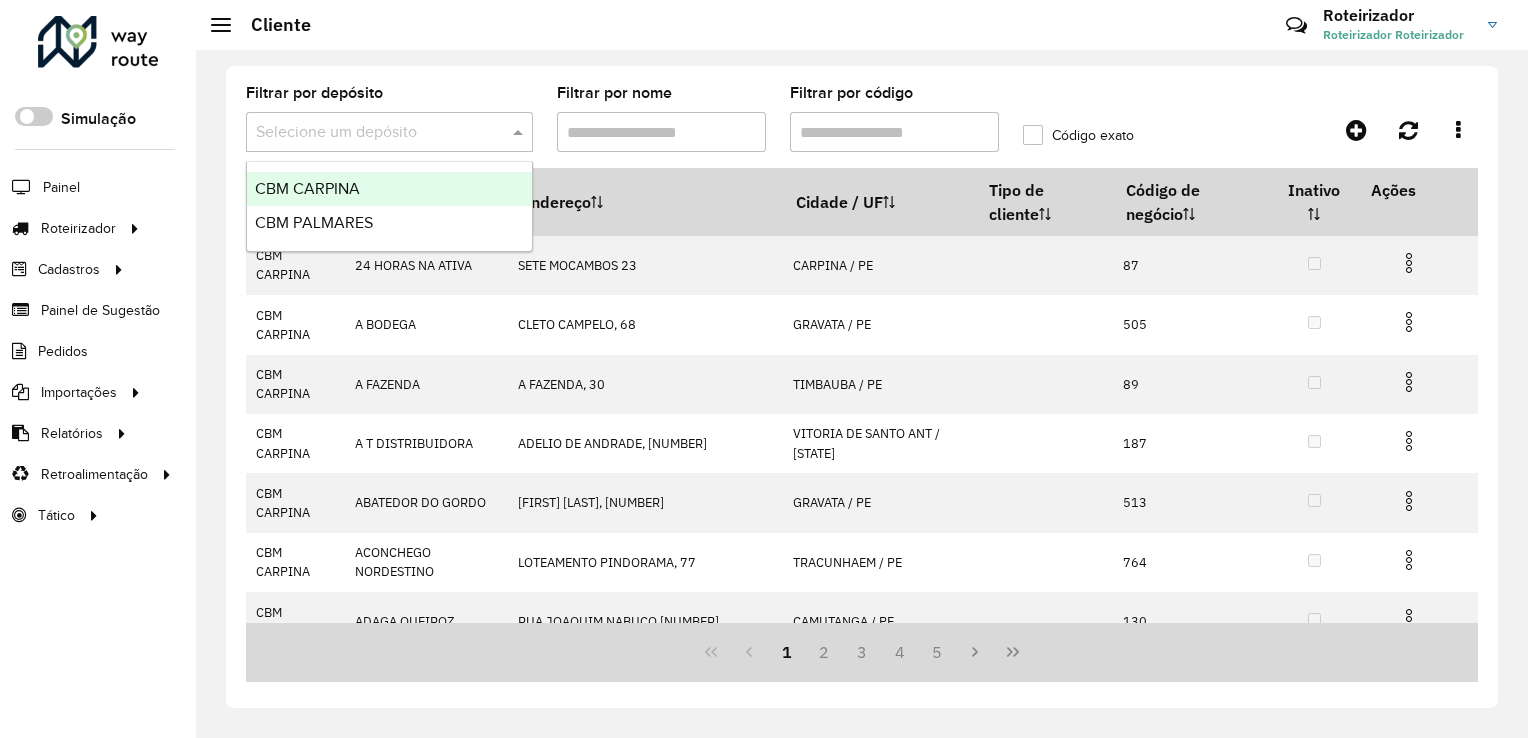 click on "CBM CARPINA" at bounding box center [307, 188] 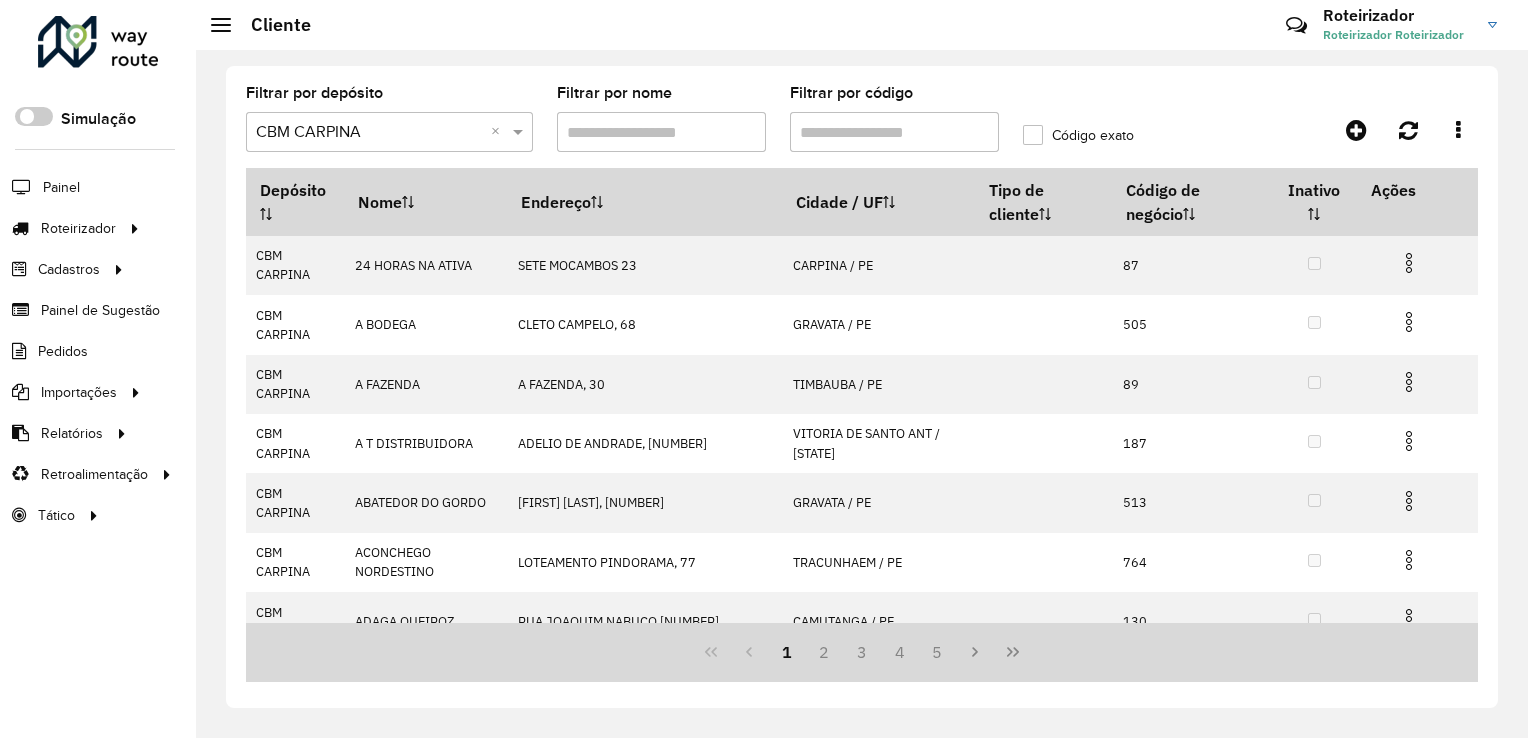 click on "Filtrar por código" at bounding box center [894, 132] 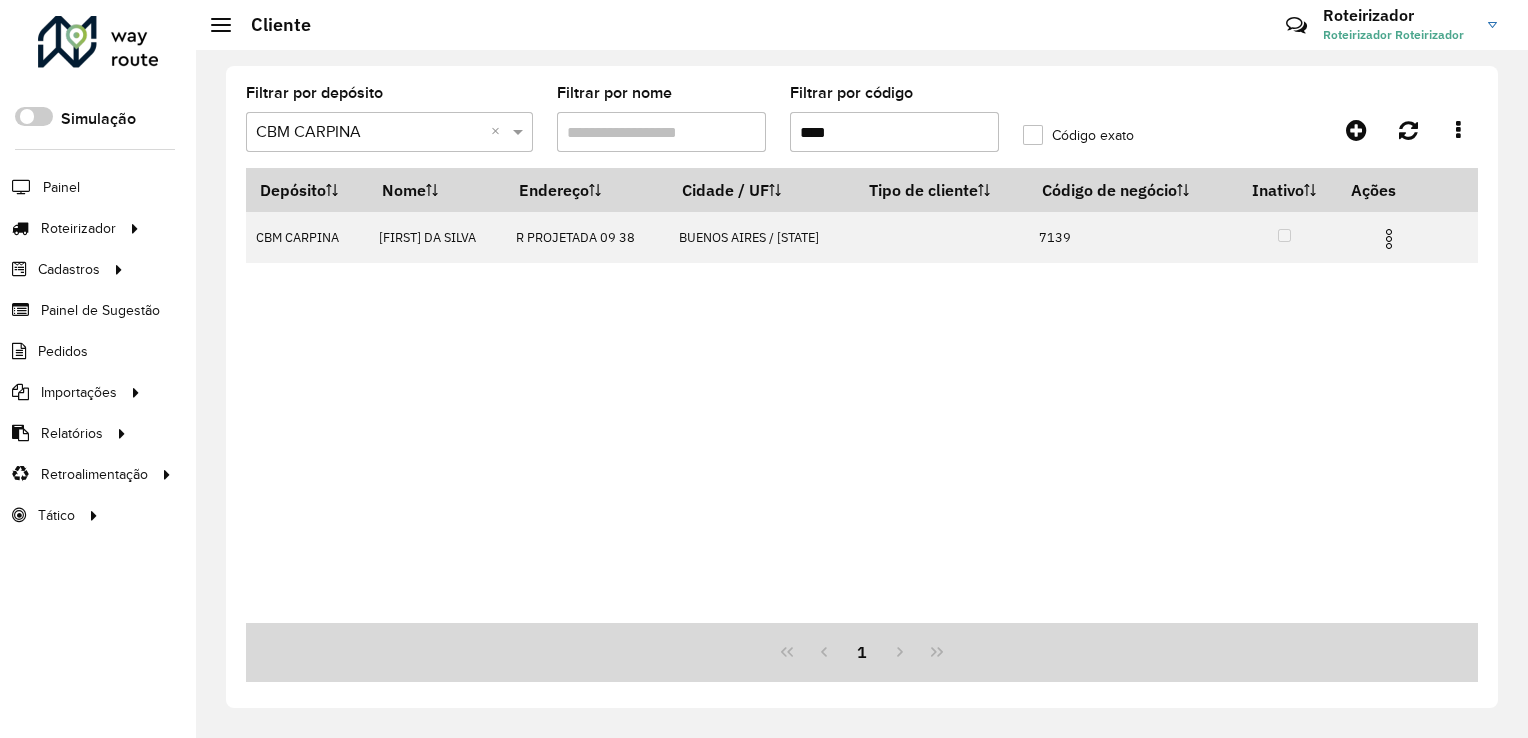 type on "****" 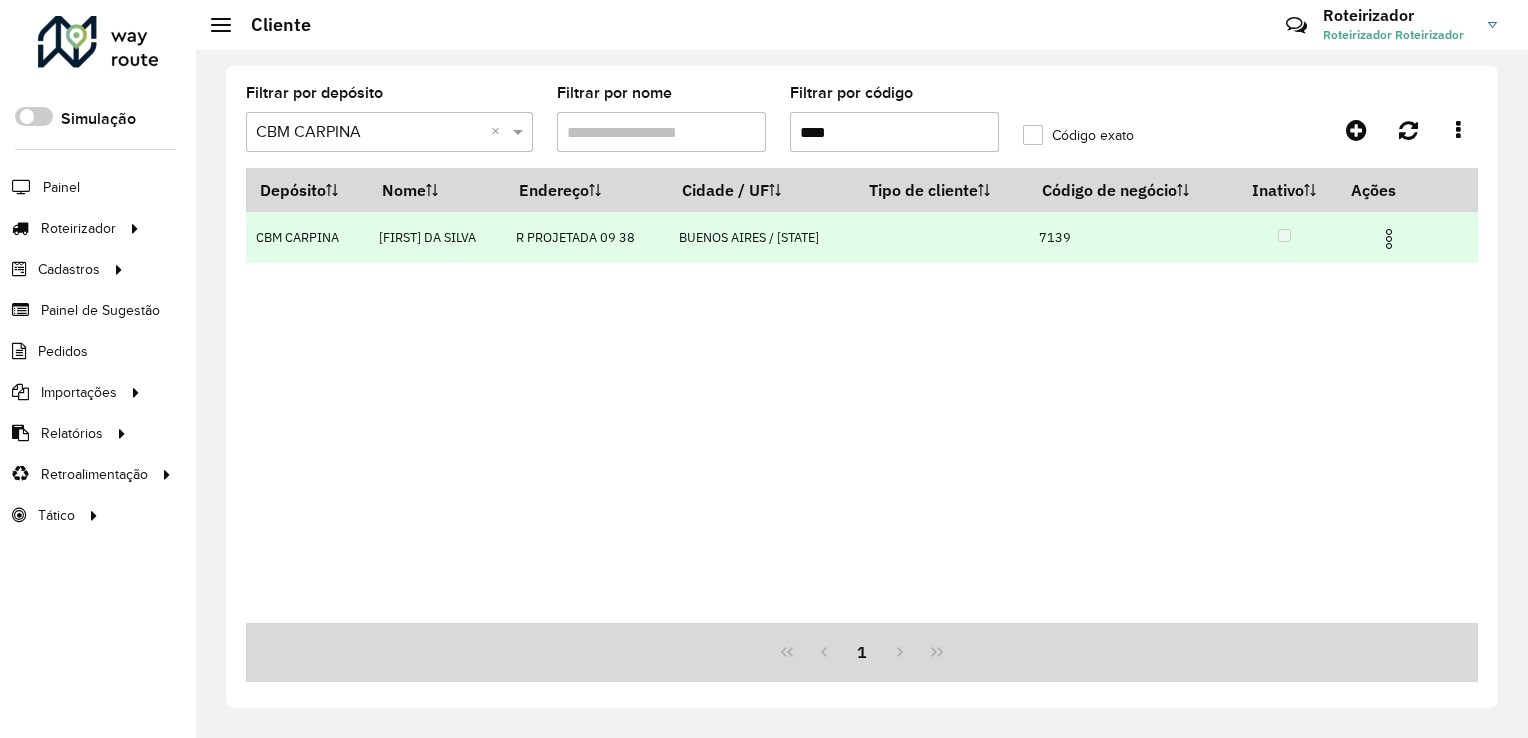 click at bounding box center (1389, 239) 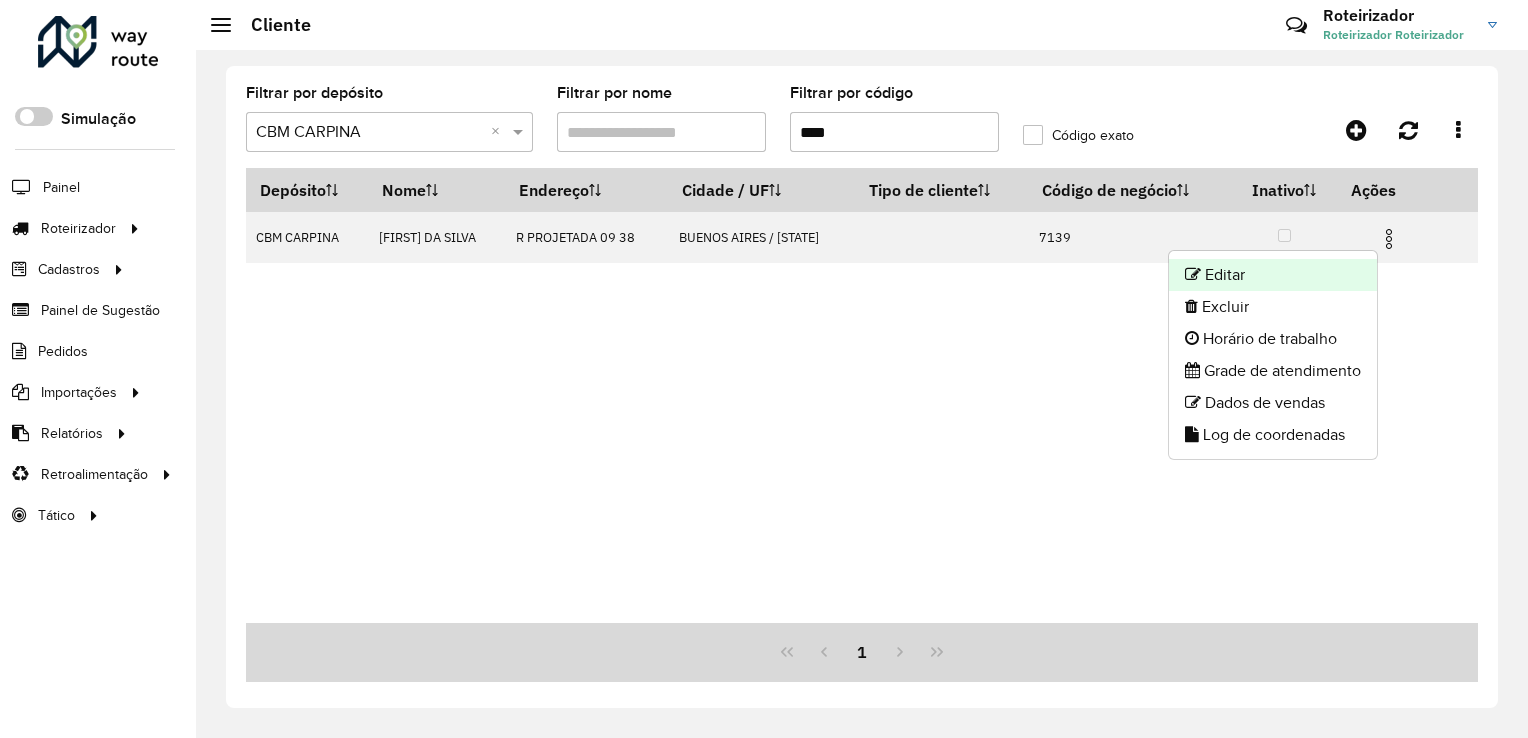 click on "Editar" 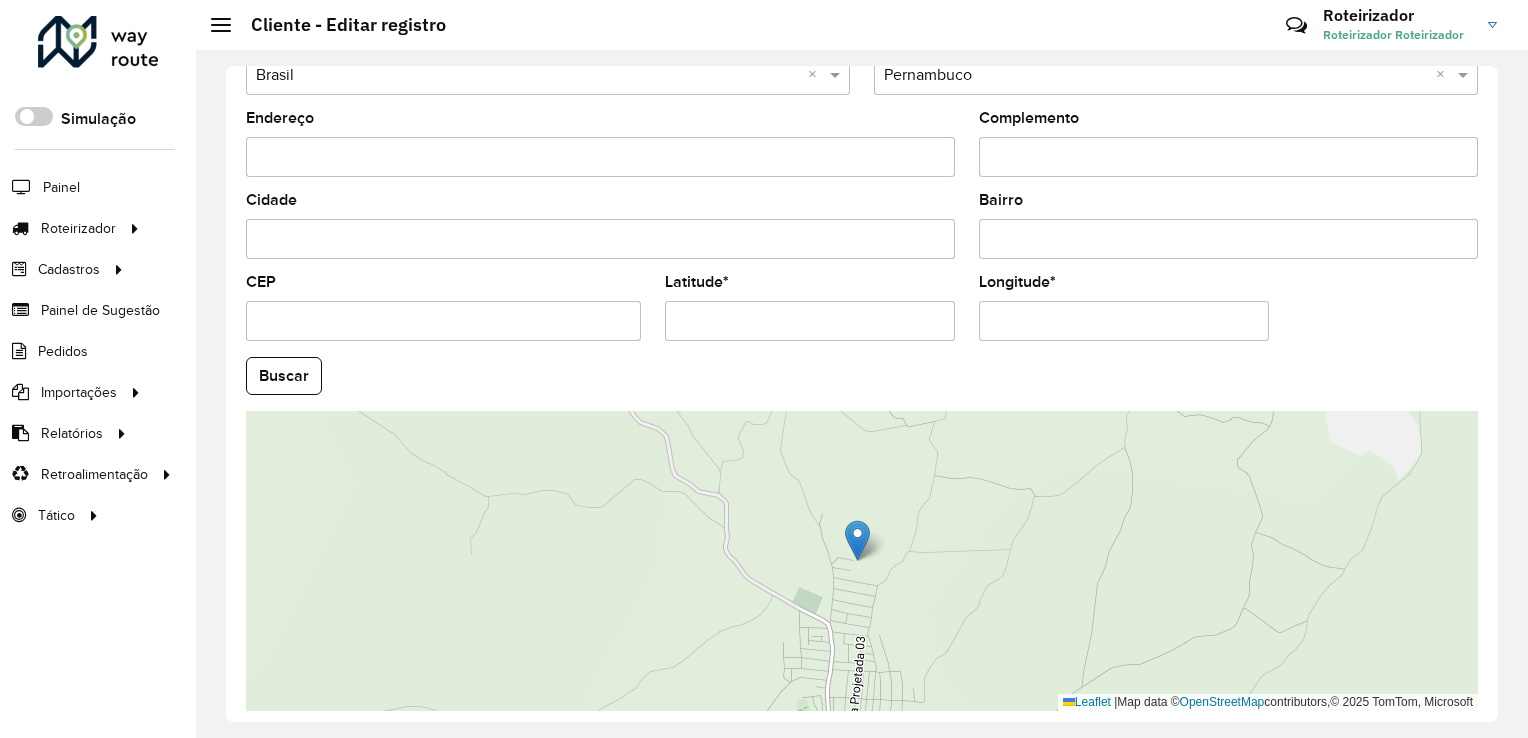 scroll, scrollTop: 700, scrollLeft: 0, axis: vertical 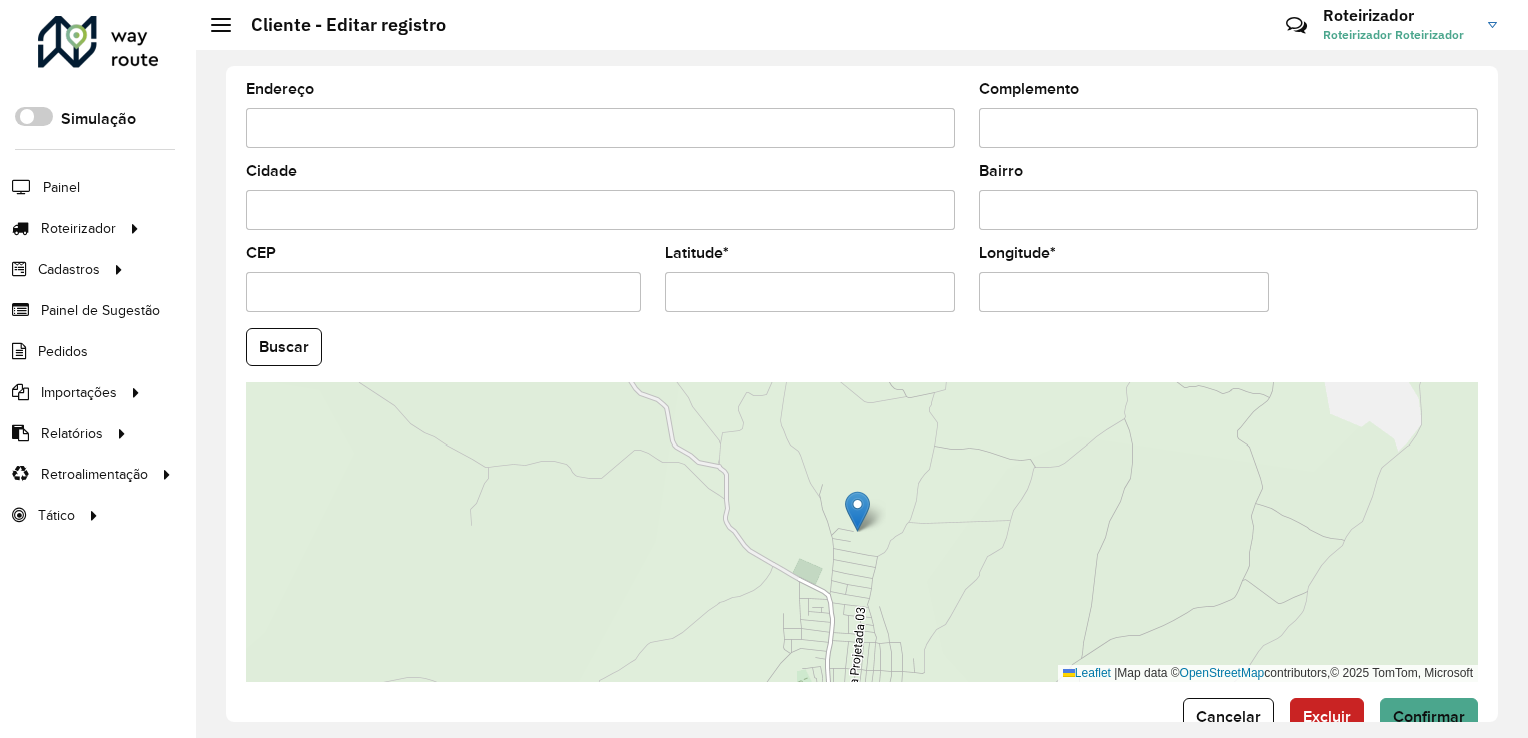 drag, startPoint x: 748, startPoint y: 289, endPoint x: 656, endPoint y: 287, distance: 92.021736 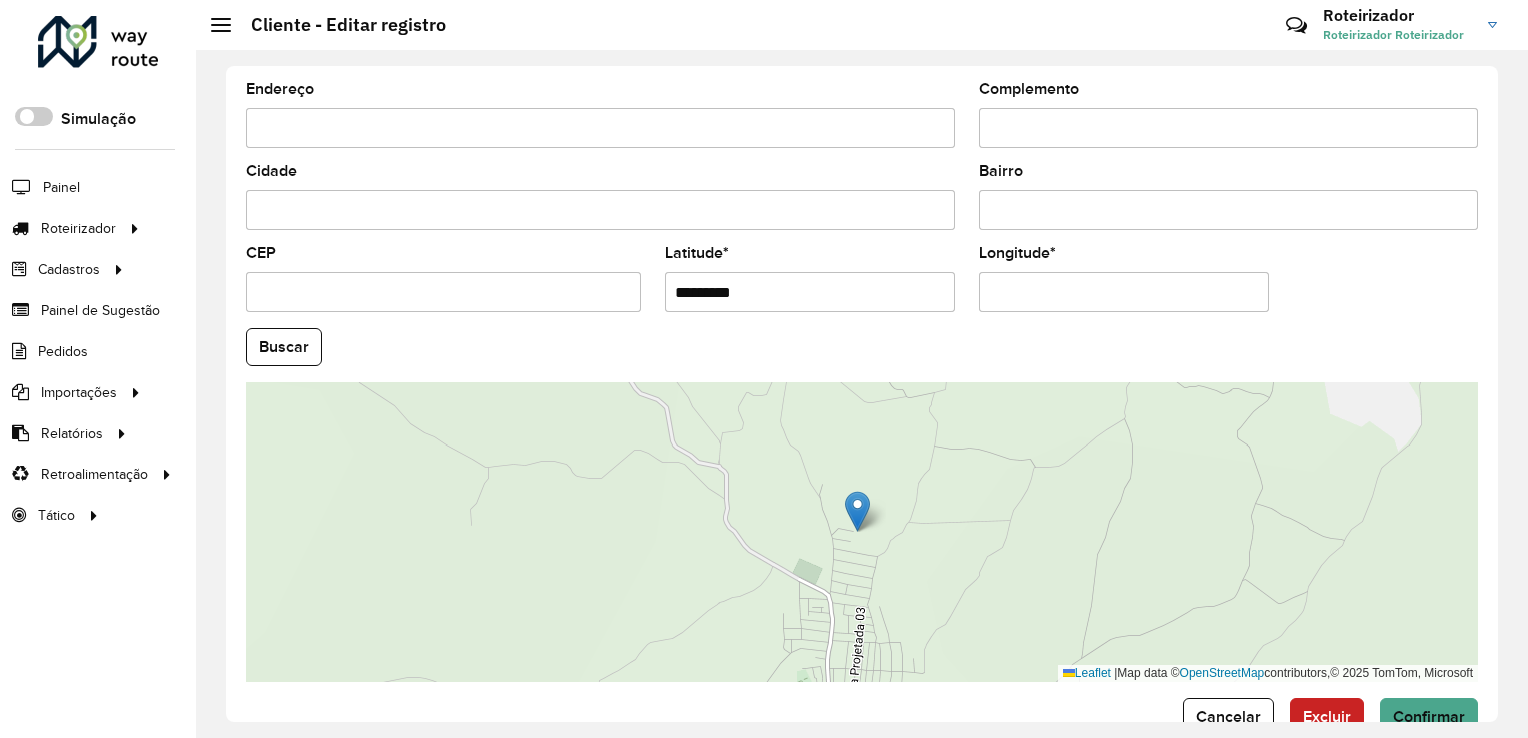 drag, startPoint x: 1066, startPoint y: 283, endPoint x: 920, endPoint y: 312, distance: 148.85228 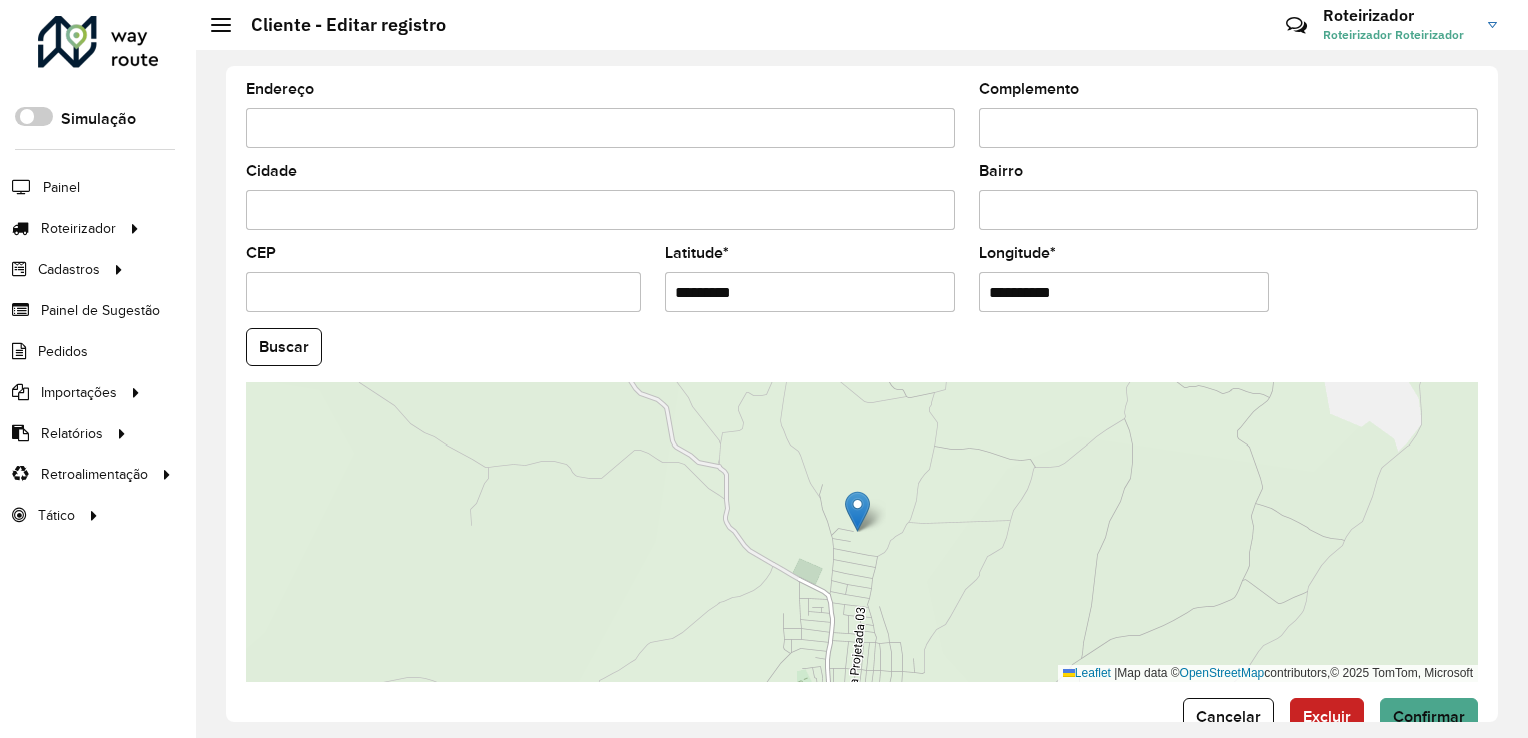 type on "**********" 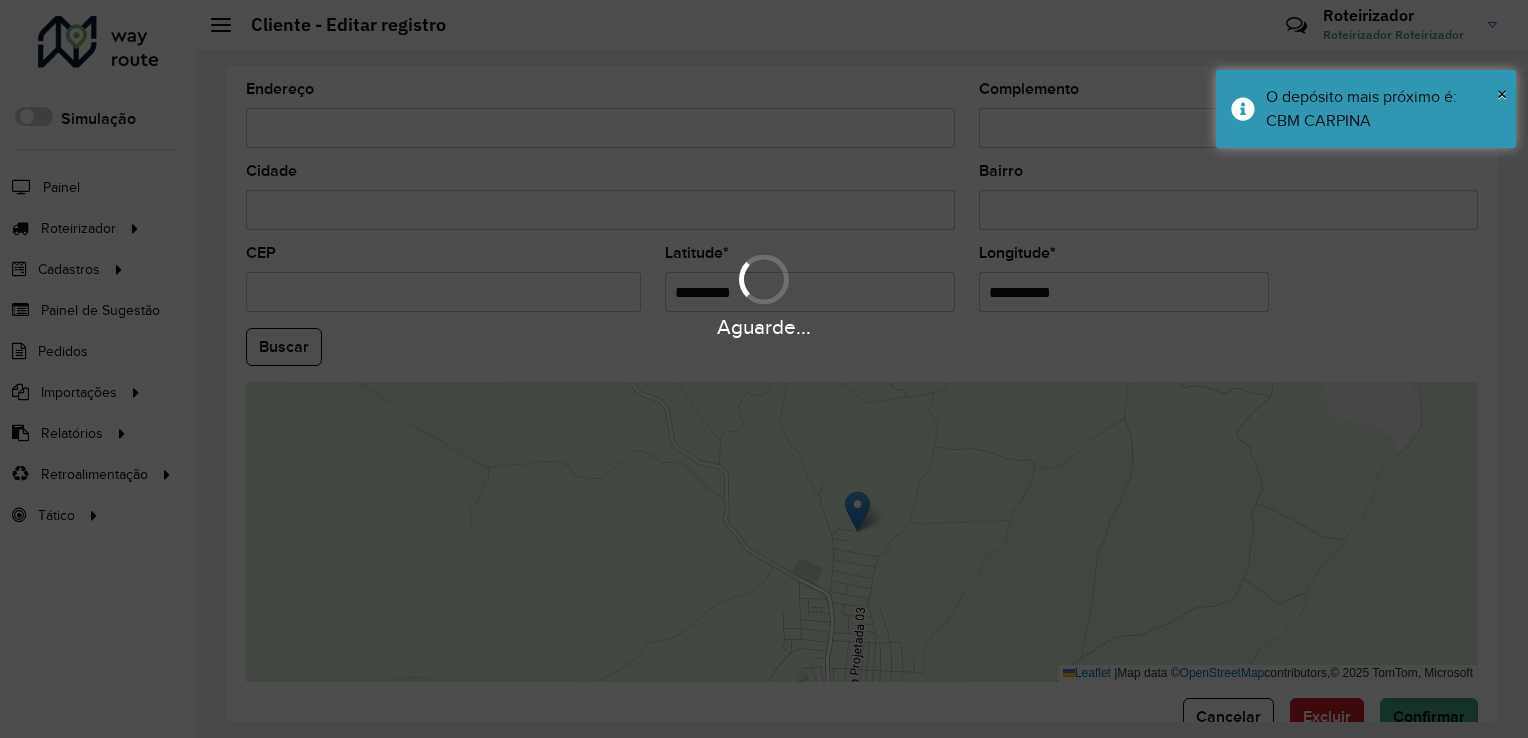 drag, startPoint x: 347, startPoint y: 292, endPoint x: 213, endPoint y: 318, distance: 136.49908 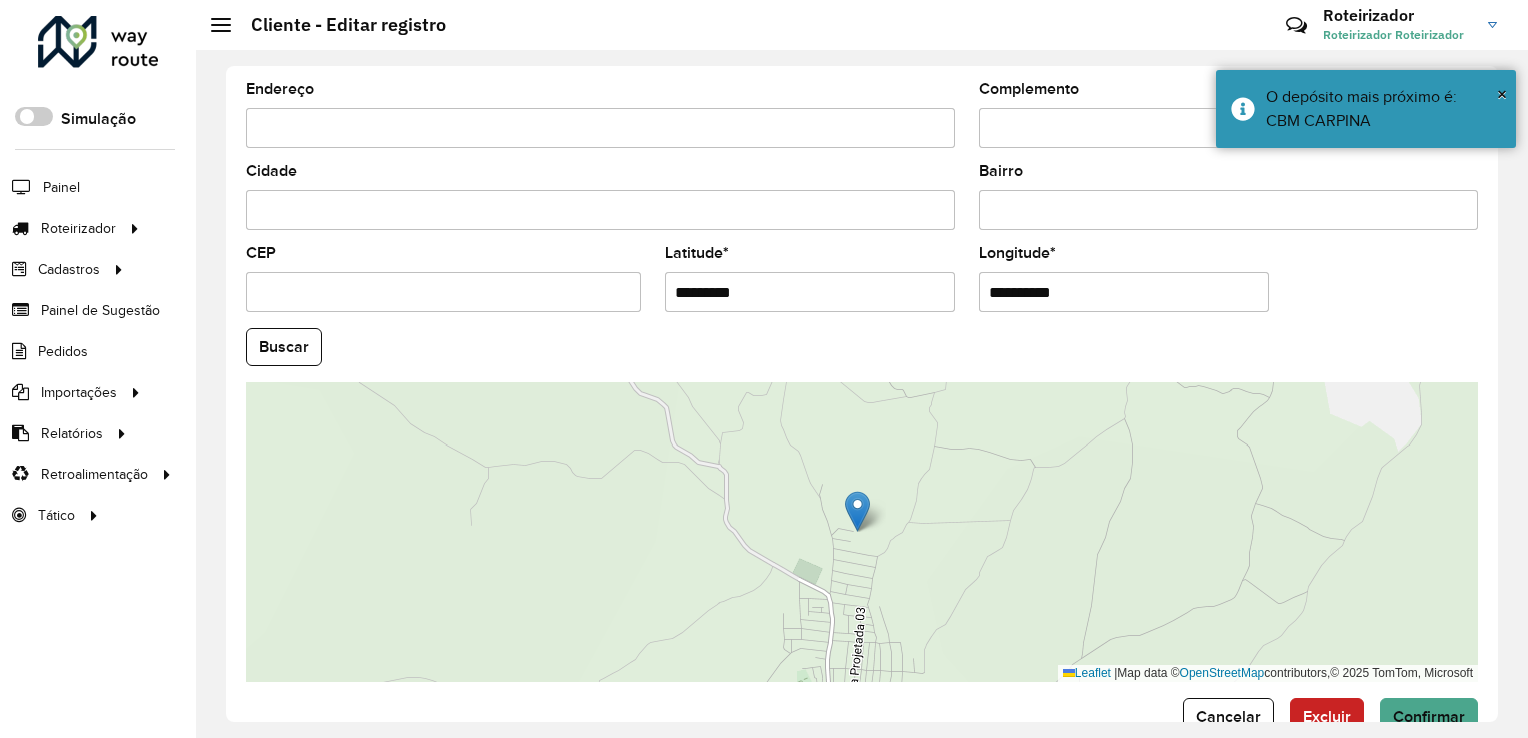 type on "********" 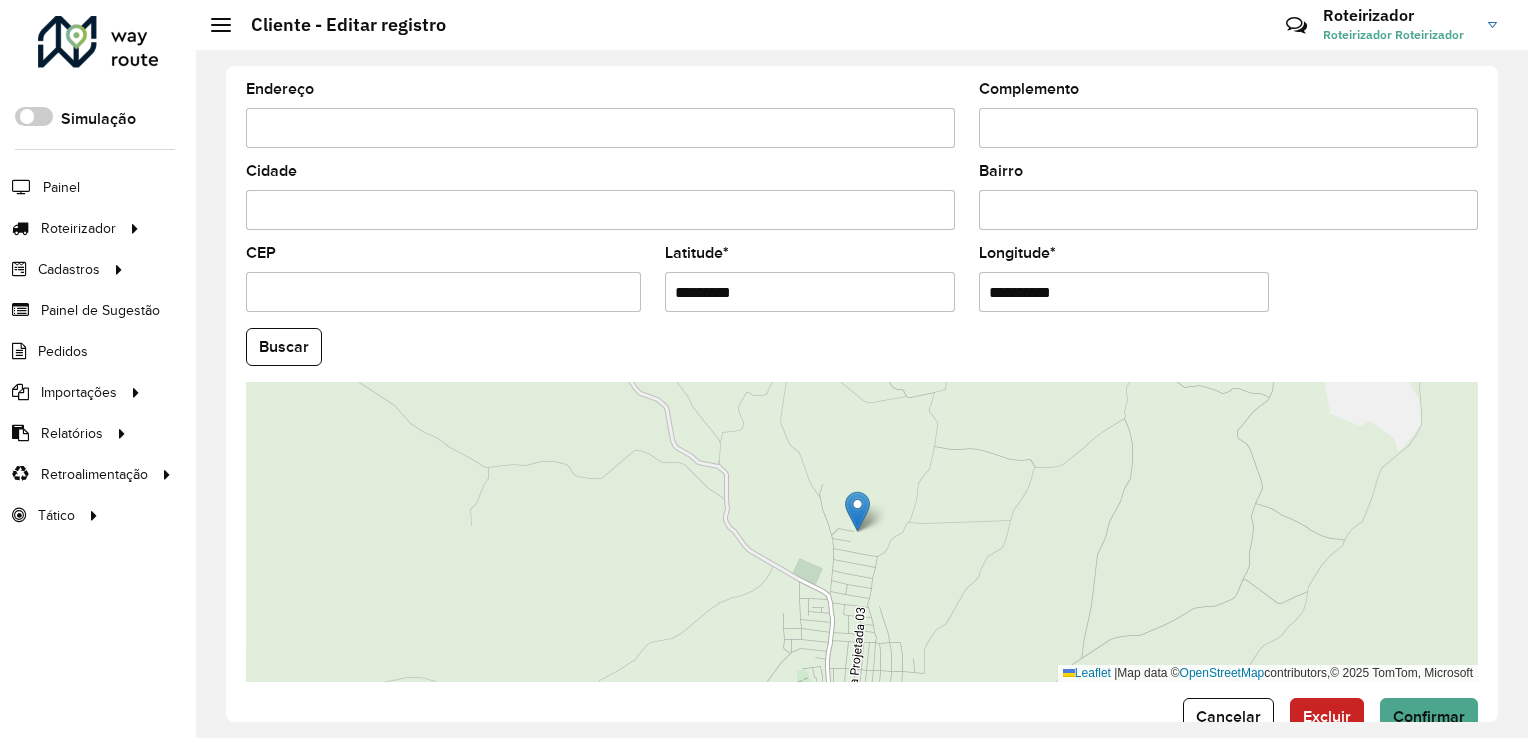 click on "CEP" at bounding box center [443, 292] 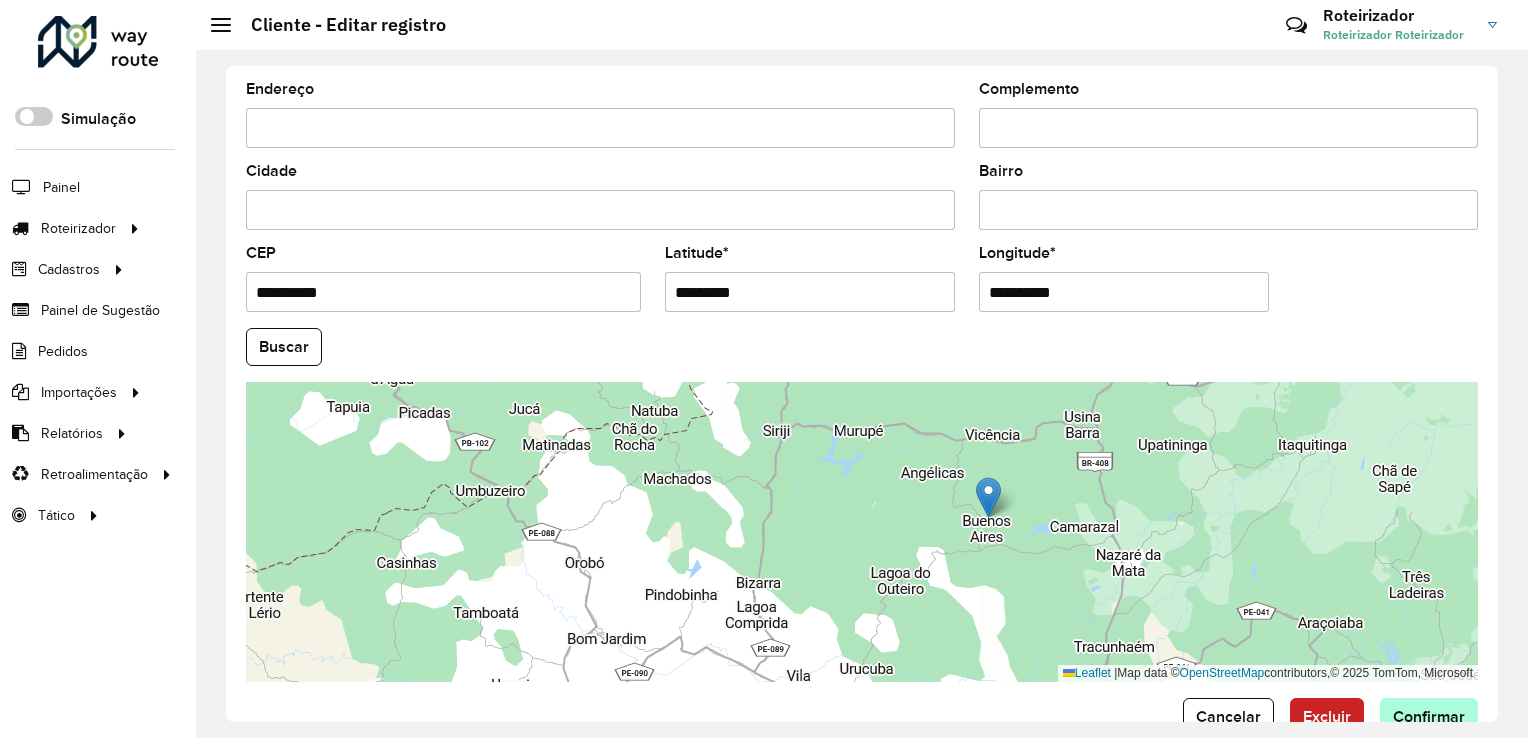 type on "**********" 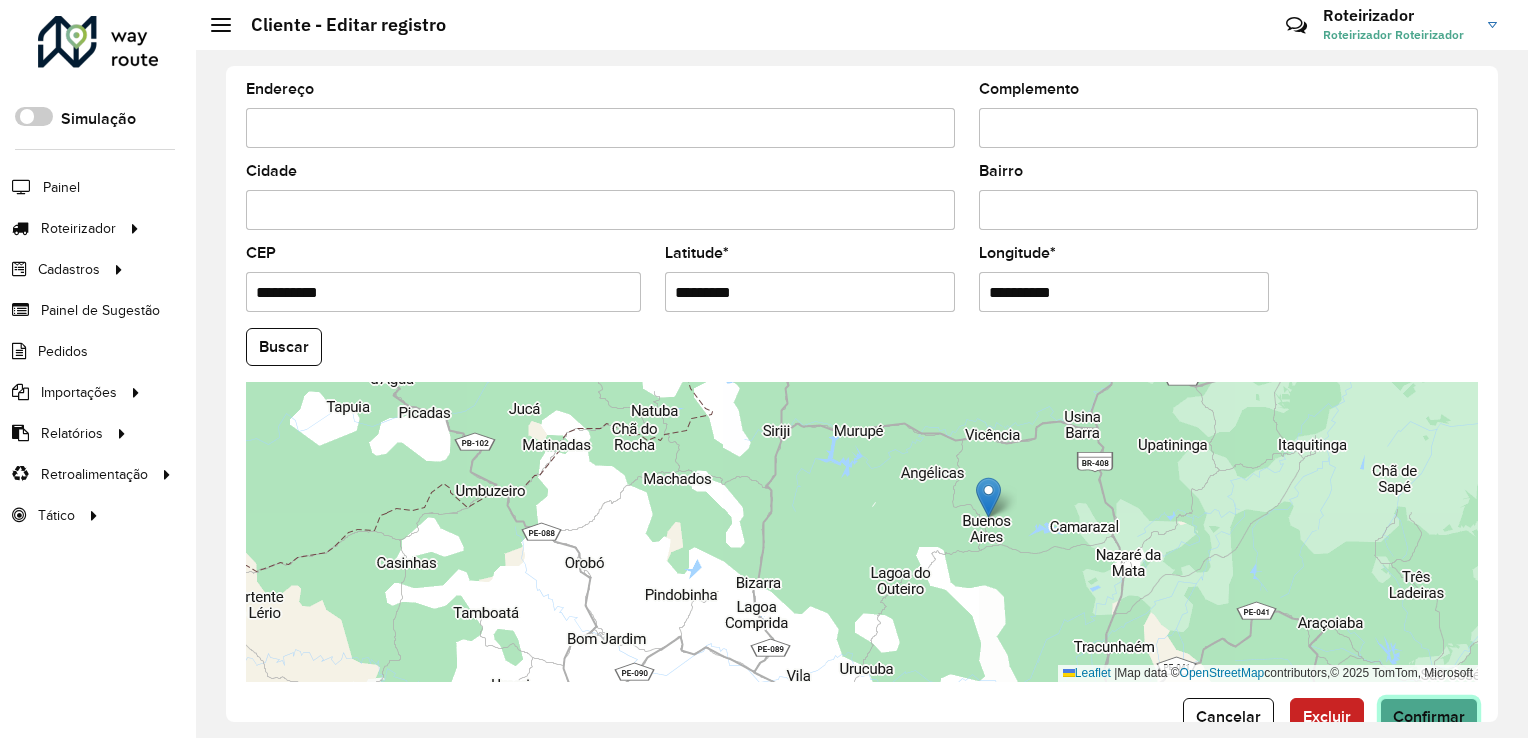 click on "Confirmar" 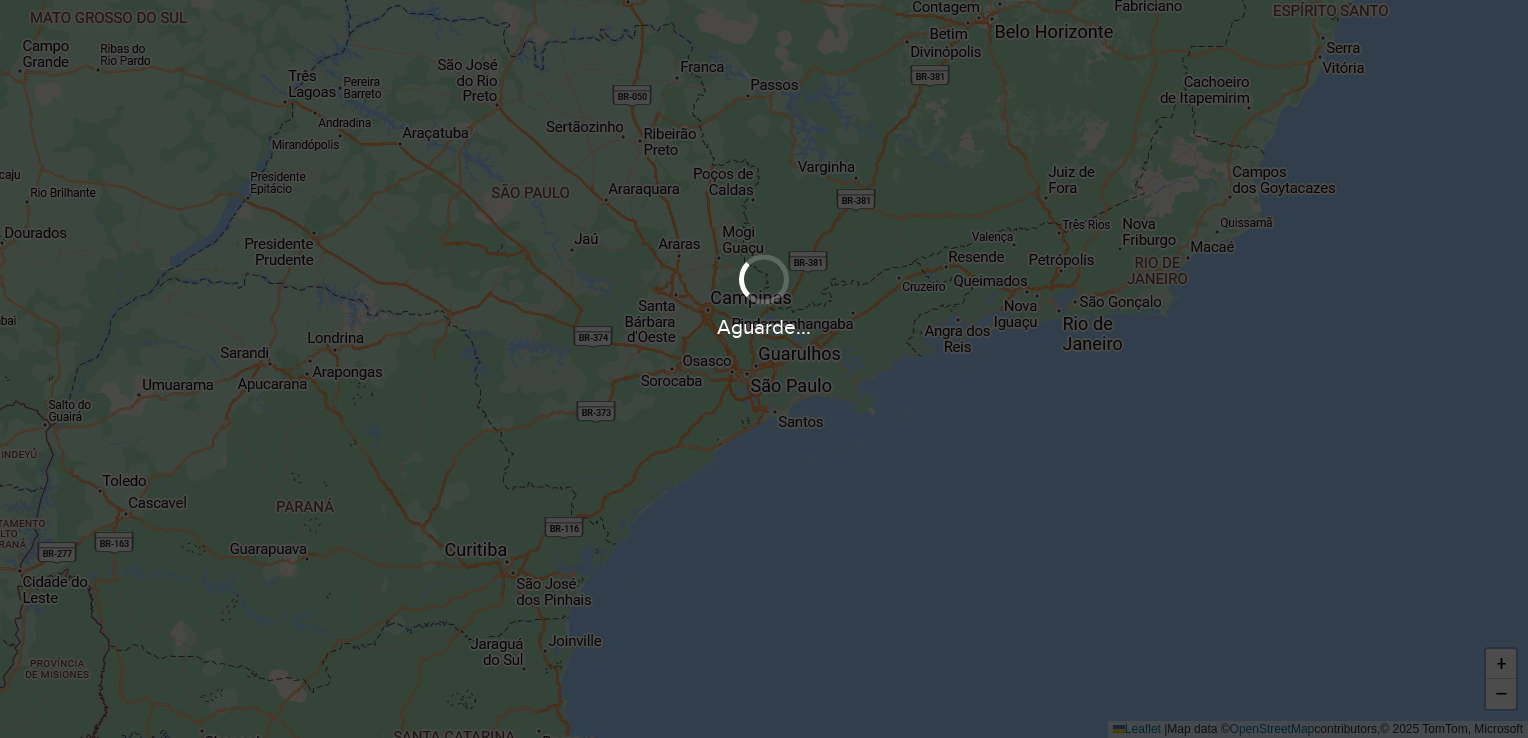 scroll, scrollTop: 0, scrollLeft: 0, axis: both 